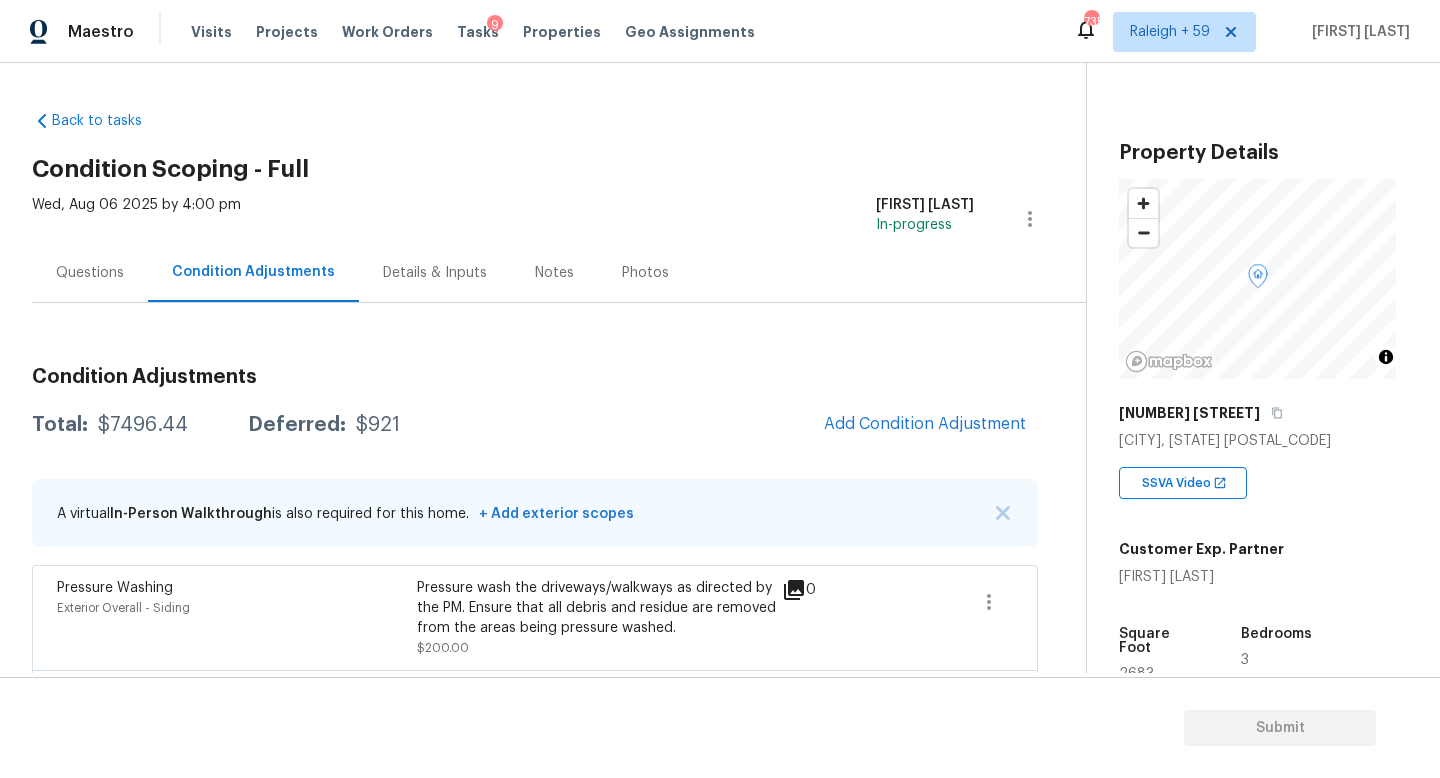 scroll, scrollTop: 0, scrollLeft: 0, axis: both 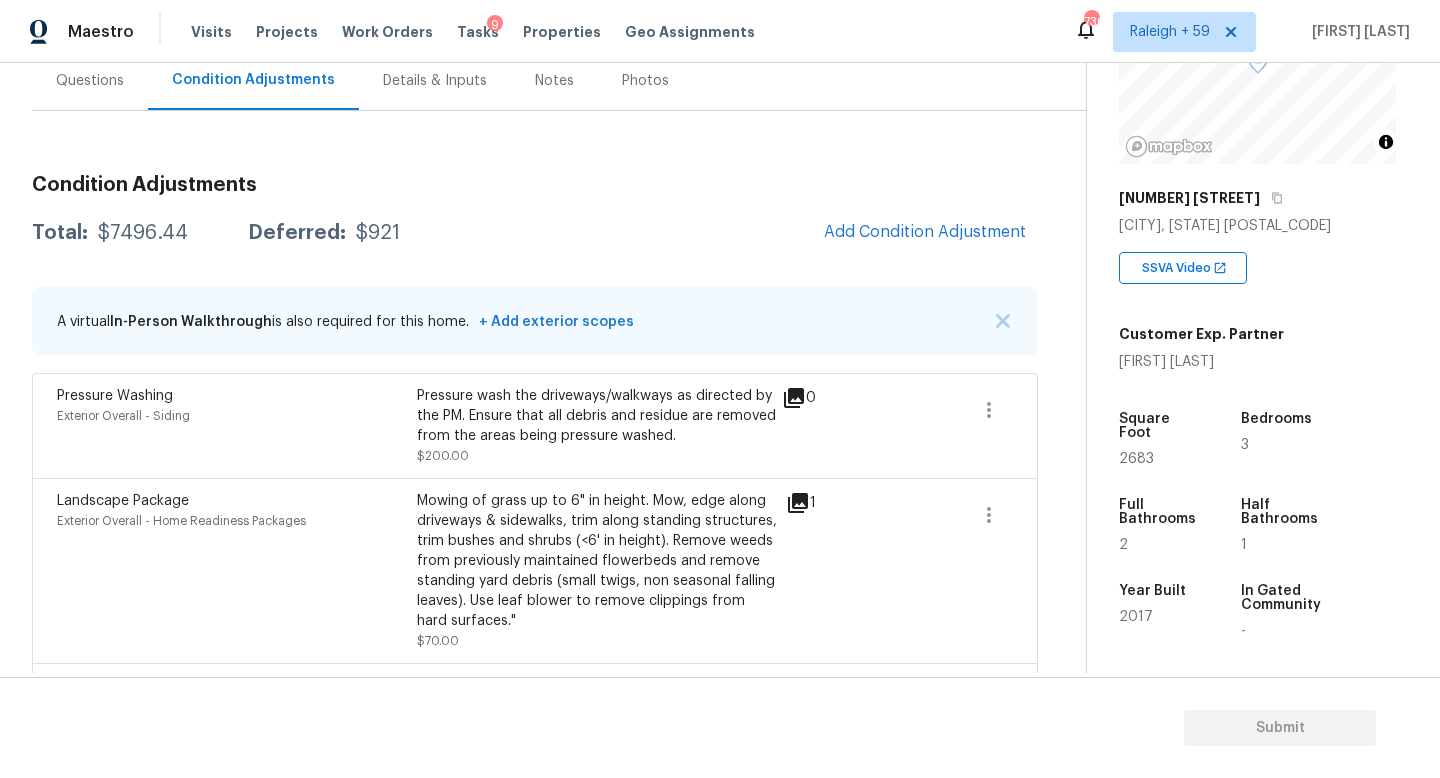 click on "Questions" at bounding box center [90, 81] 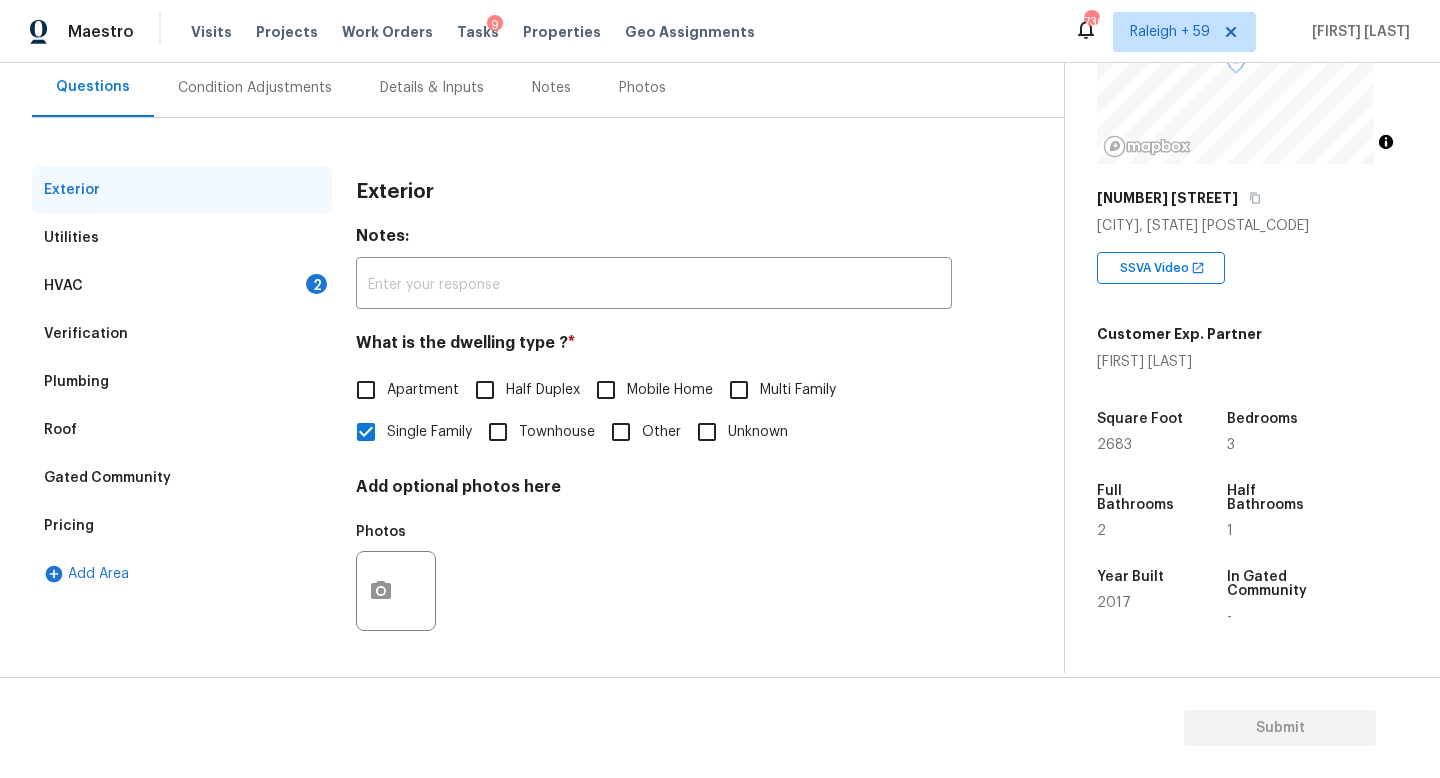 scroll, scrollTop: 191, scrollLeft: 0, axis: vertical 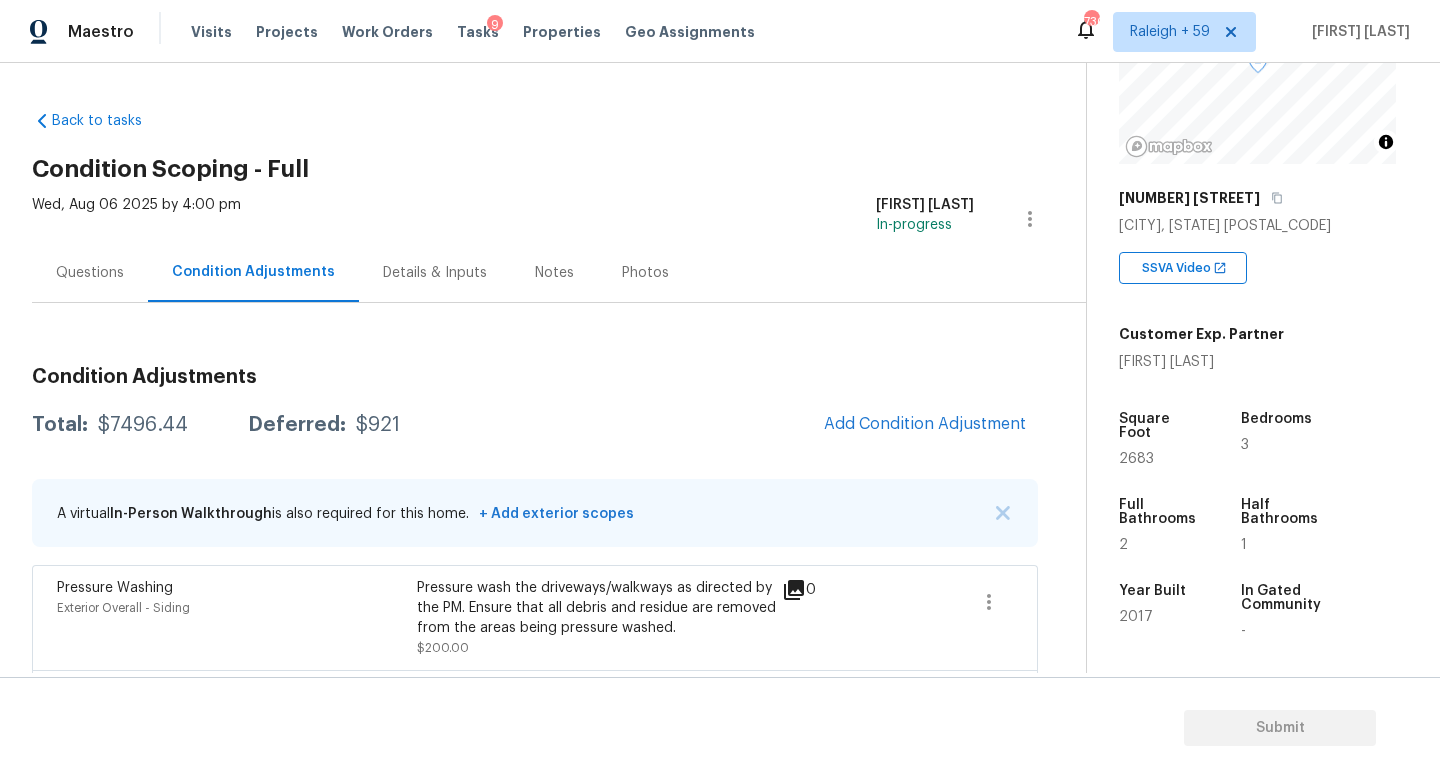 click on "Questions" at bounding box center [90, 273] 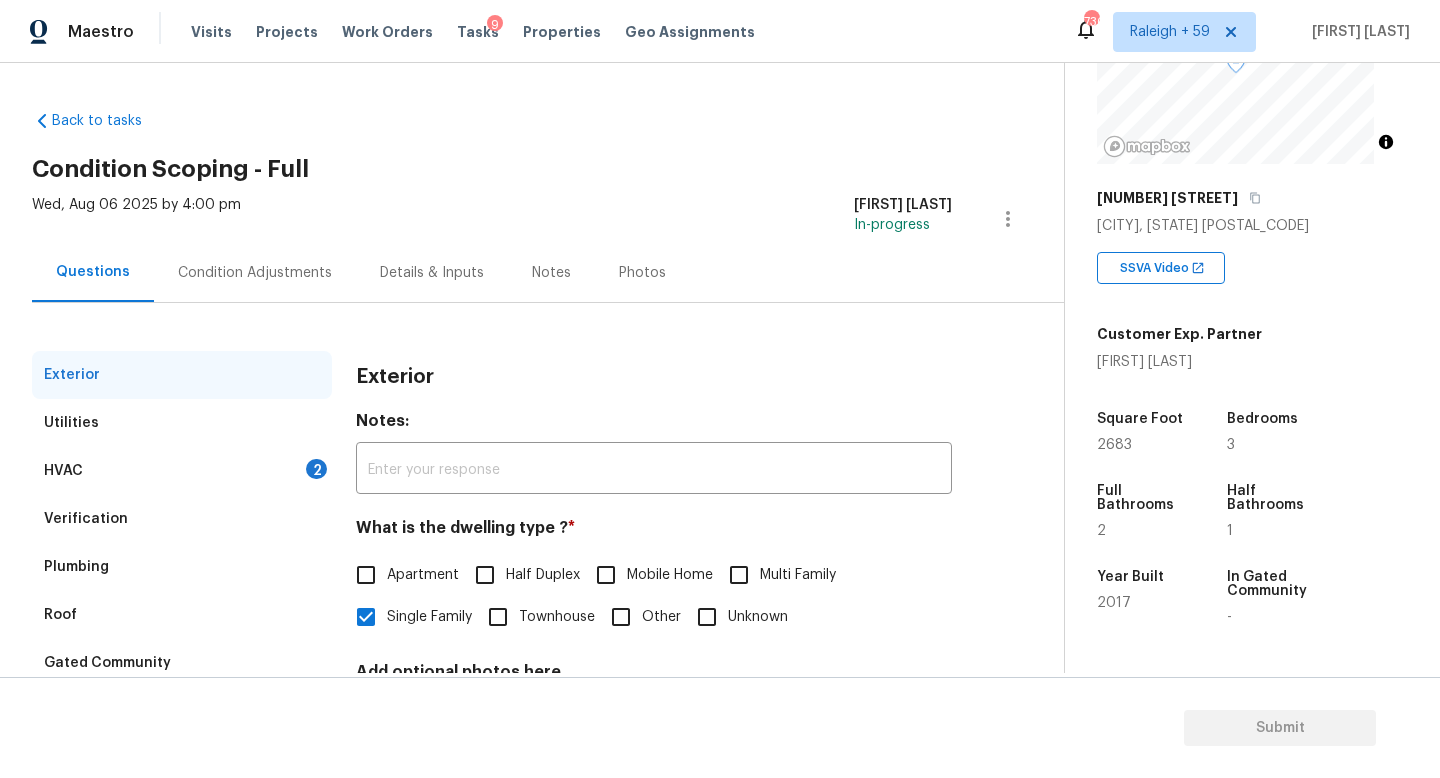 click on "Details & Inputs" at bounding box center (432, 273) 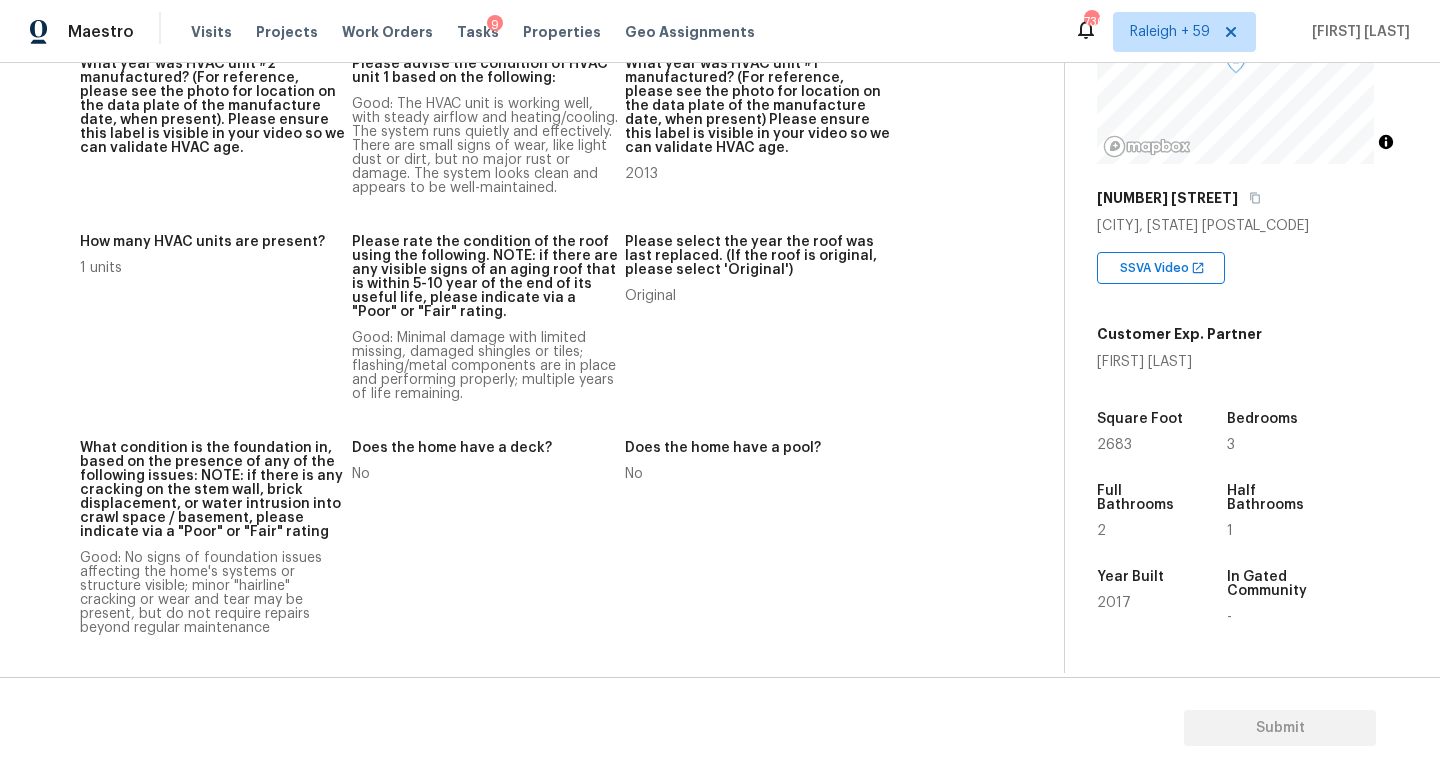 scroll, scrollTop: 2159, scrollLeft: 0, axis: vertical 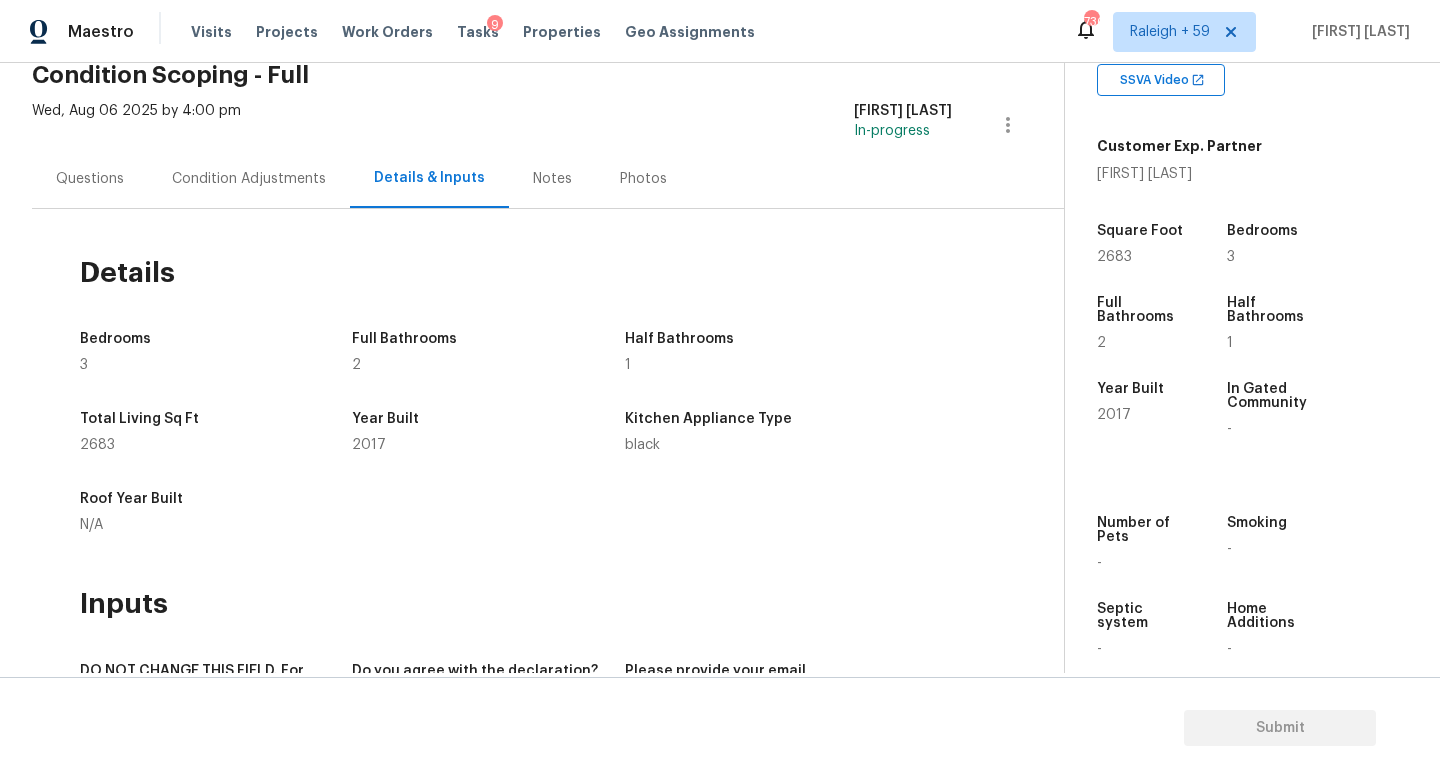 click on "Wed, Aug 06 2025 by 4:00 pm [FIRST] [LAST] In-progress" at bounding box center (548, 125) 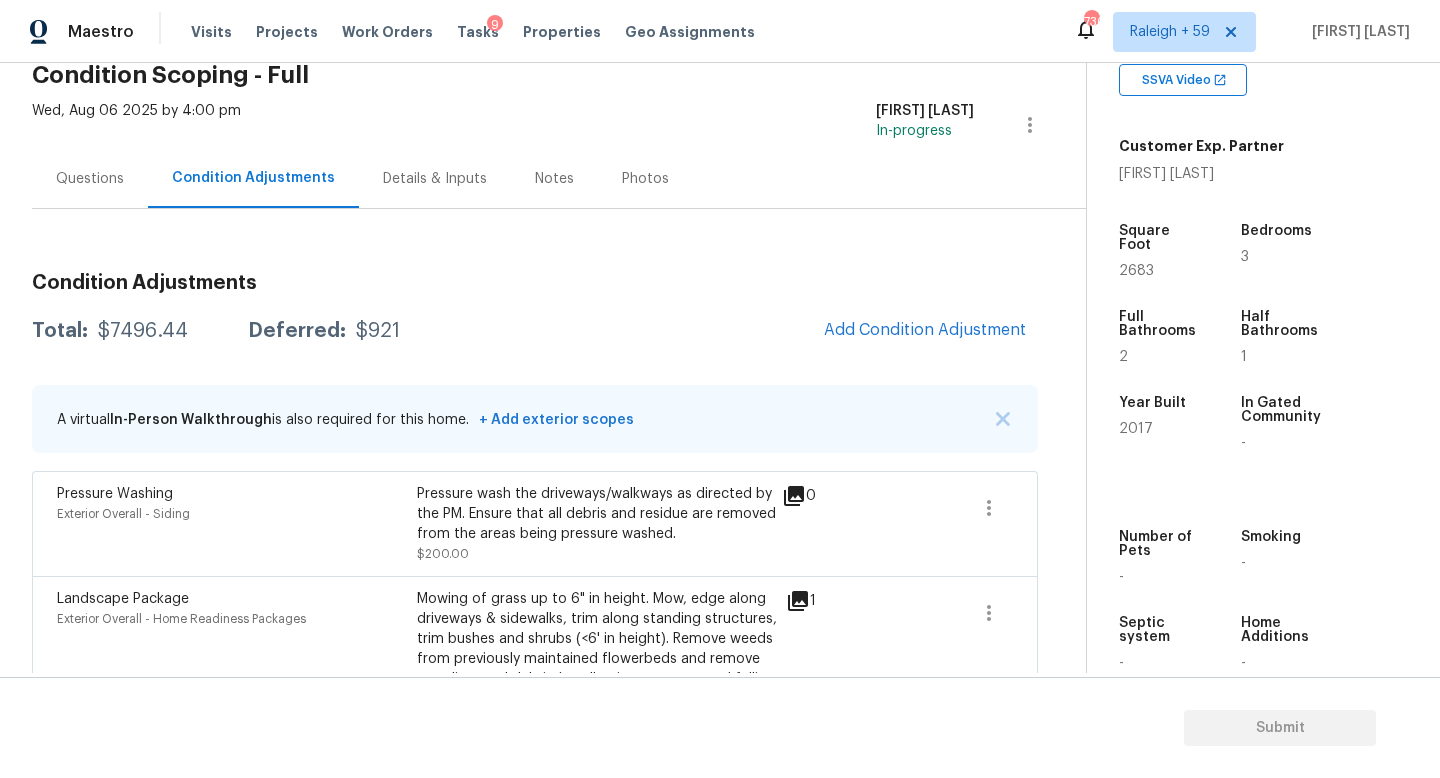 click on "Questions" at bounding box center [90, 178] 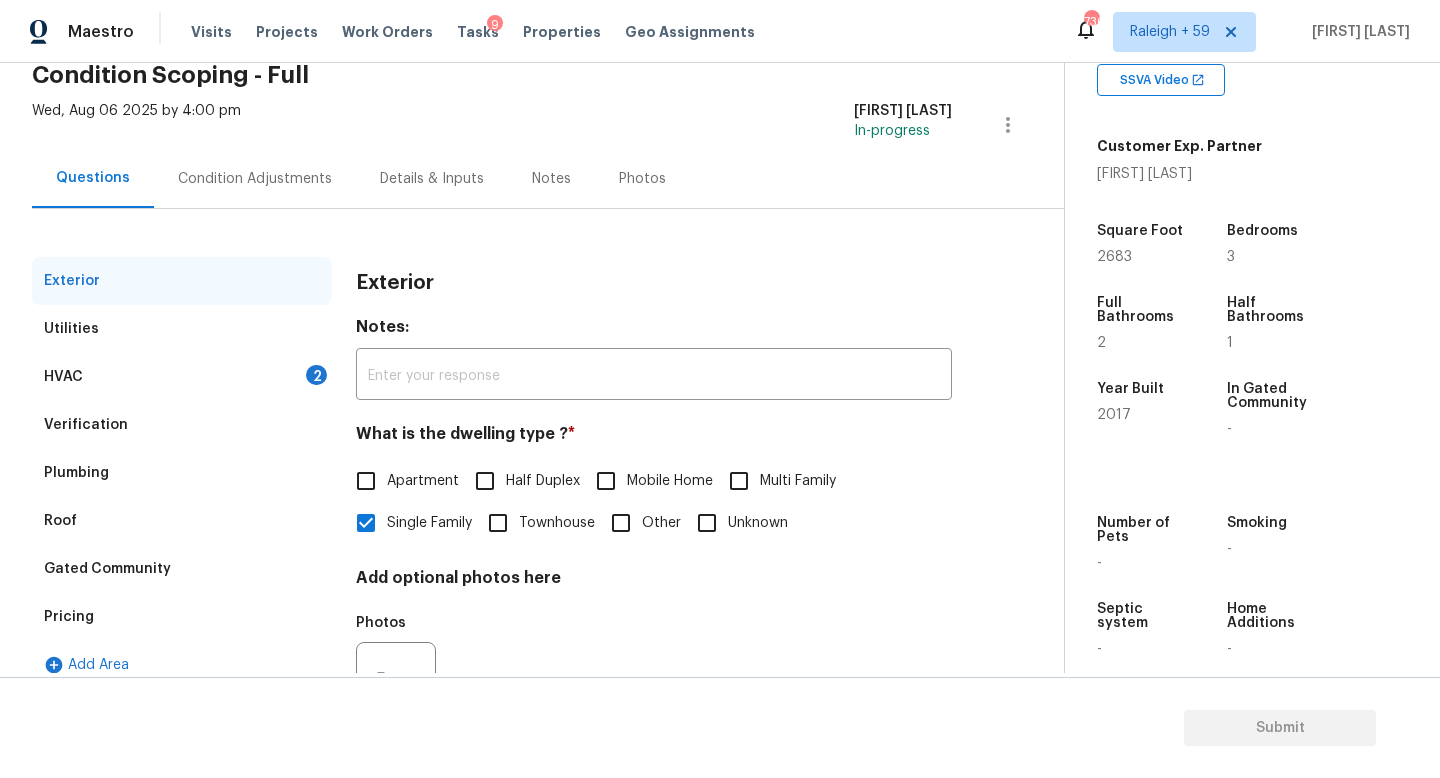 click on "Condition Adjustments" at bounding box center (255, 178) 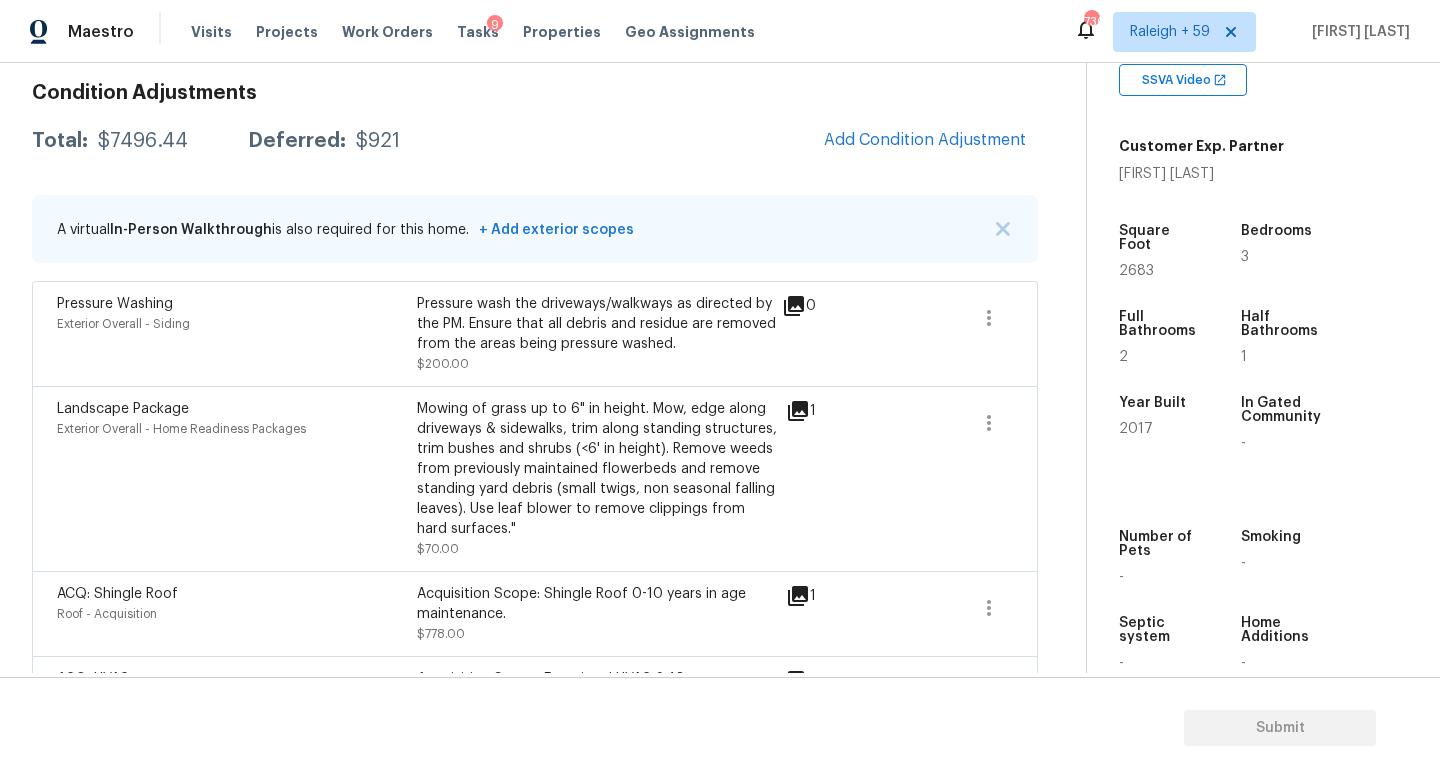 scroll, scrollTop: 165, scrollLeft: 0, axis: vertical 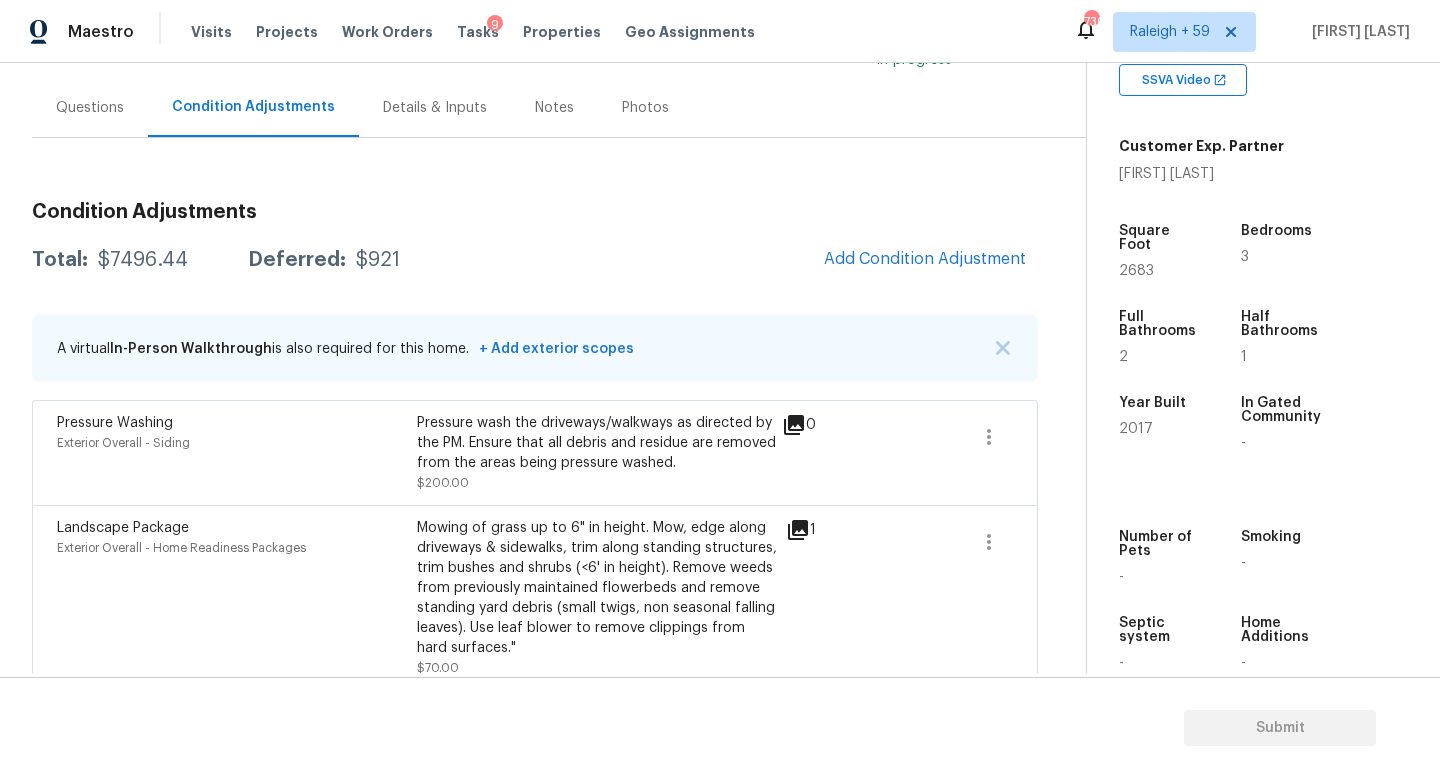 drag, startPoint x: 91, startPoint y: 127, endPoint x: 147, endPoint y: 117, distance: 56.88585 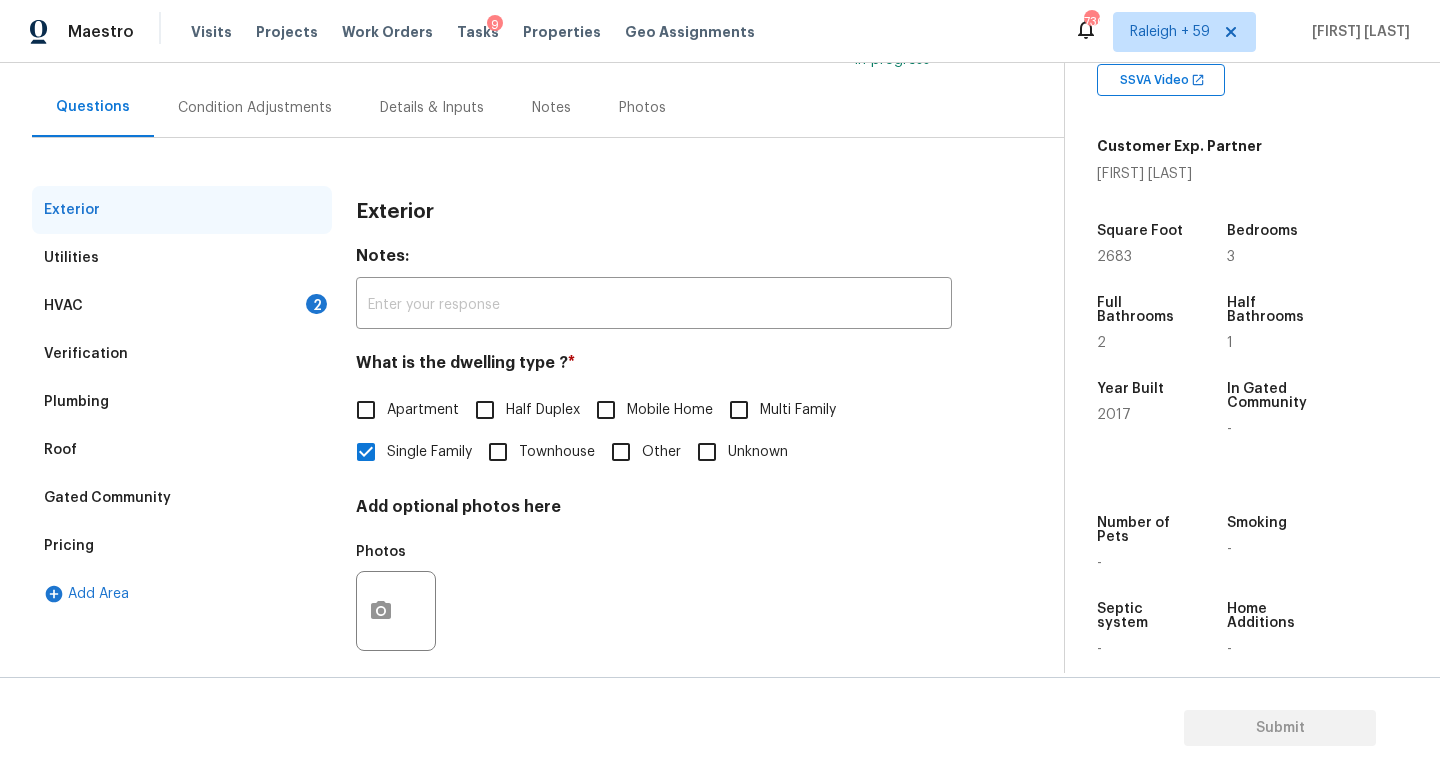 scroll, scrollTop: 165, scrollLeft: 0, axis: vertical 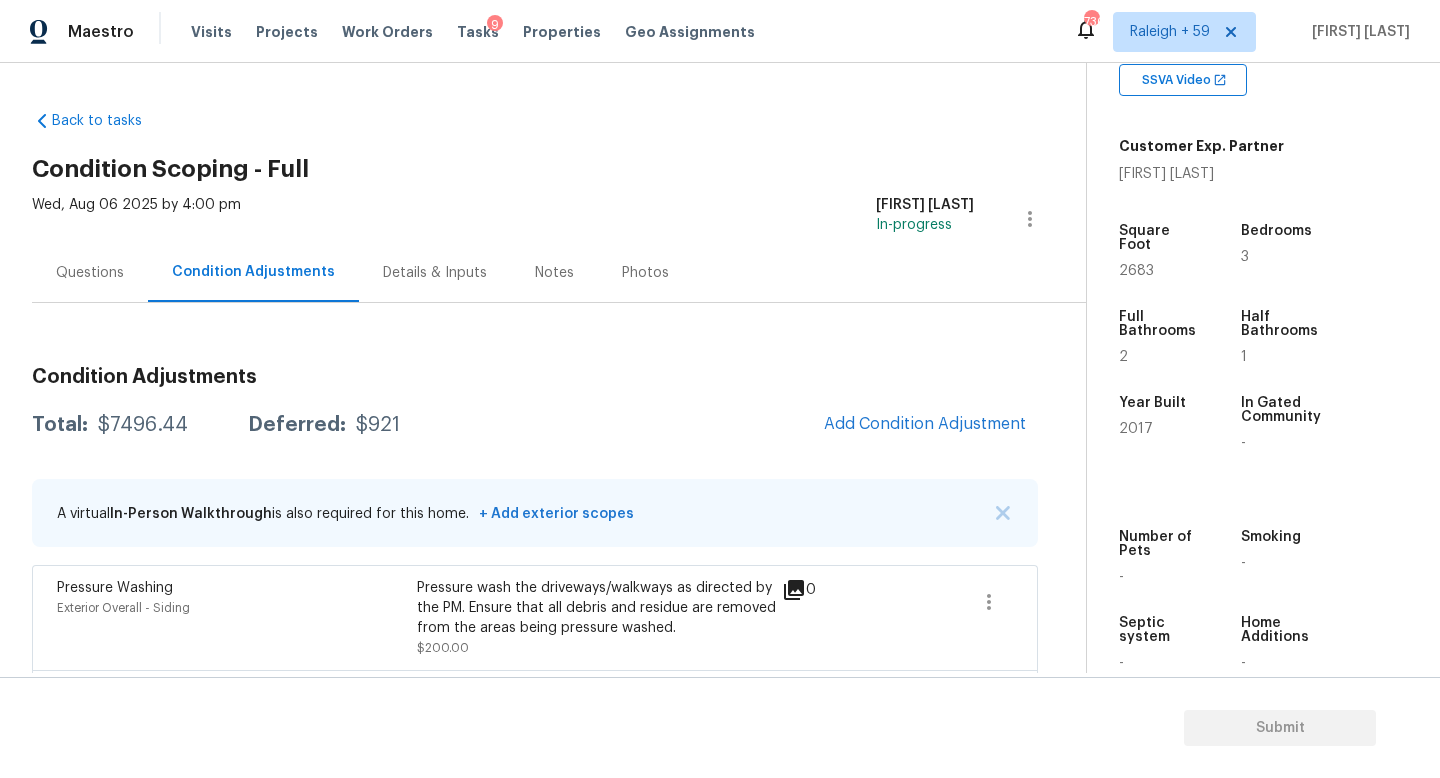 click on "Questions" at bounding box center [90, 272] 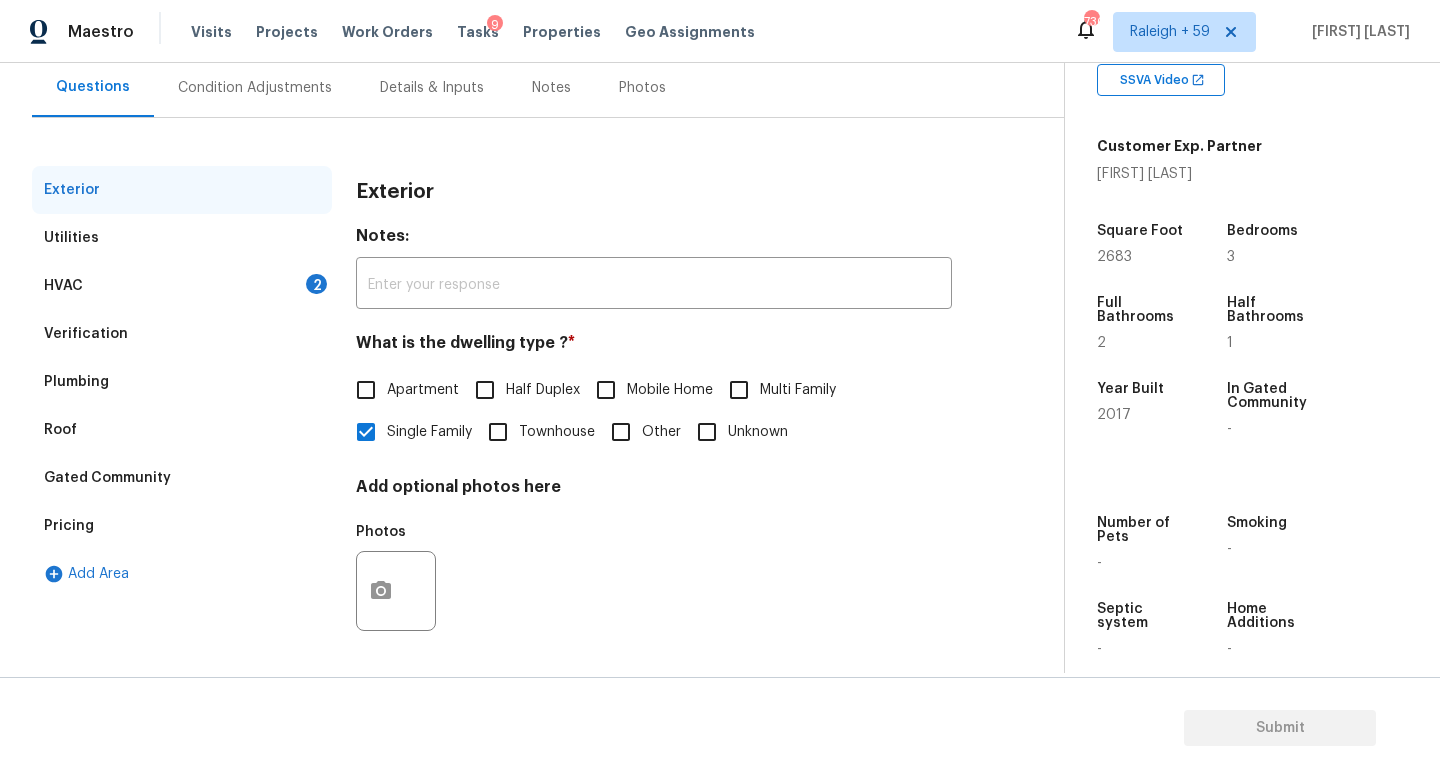 click on "Condition Adjustments" at bounding box center (255, 87) 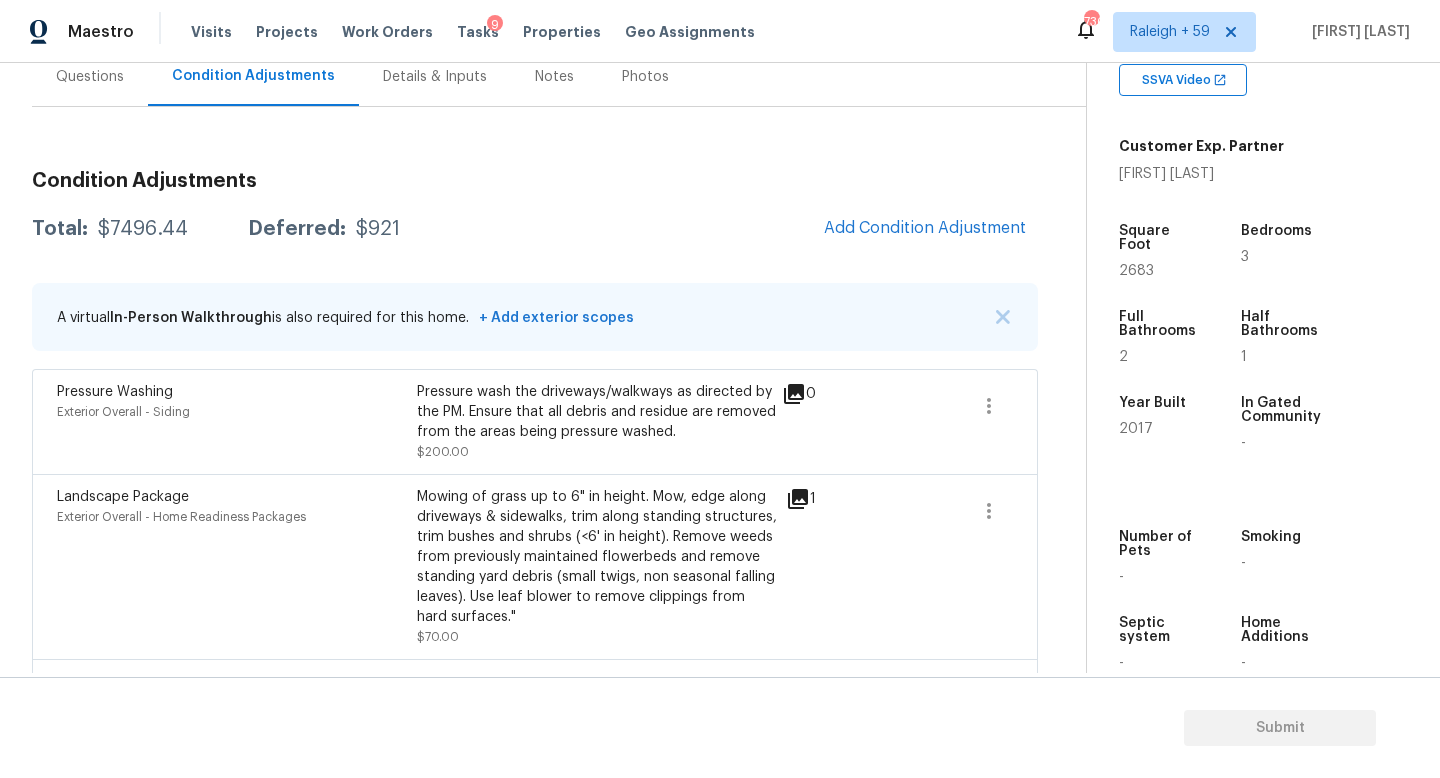scroll, scrollTop: 197, scrollLeft: 0, axis: vertical 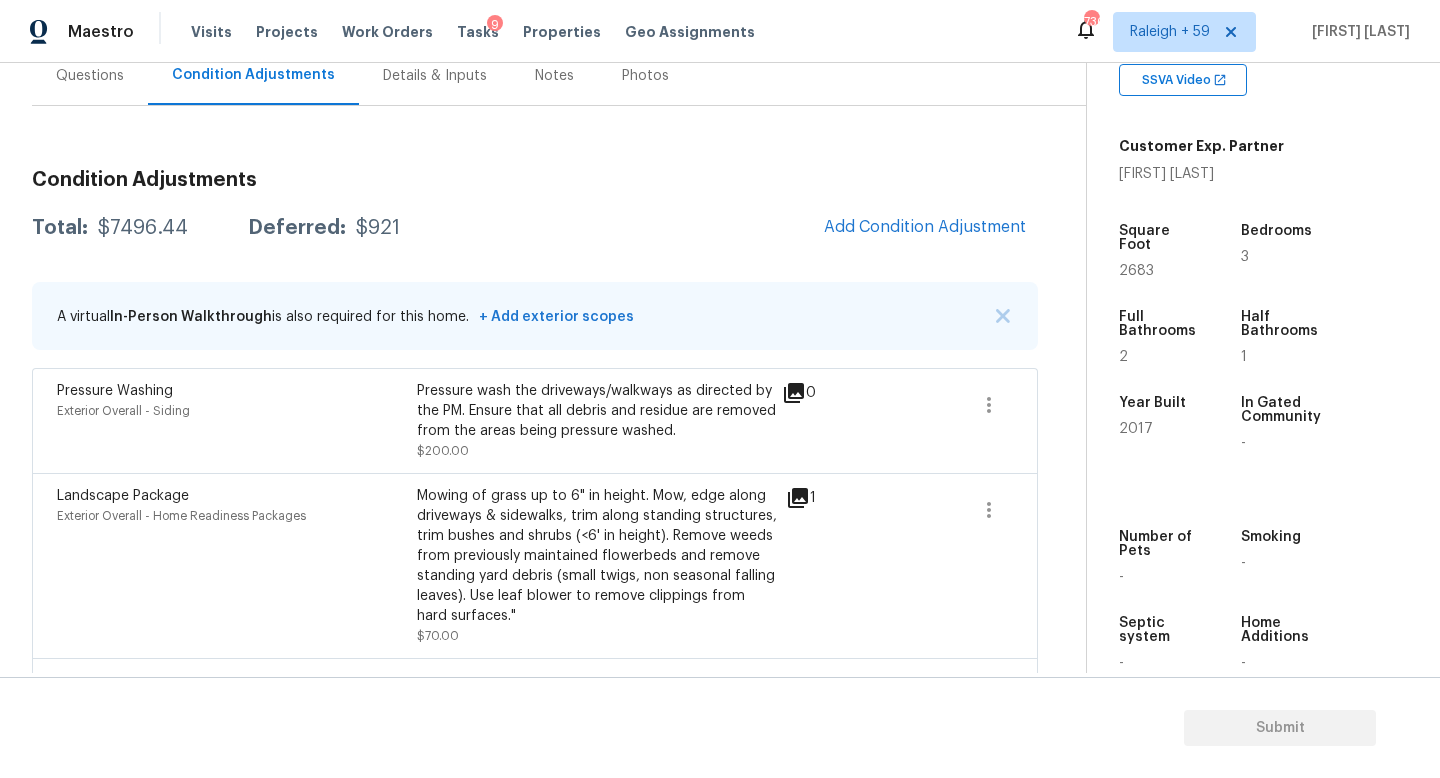 click on "Landscape Package Exterior Overall - Home Readiness Packages Mowing of grass up to 6" in height. Mow, edge along driveways & sidewalks, trim along standing structures, trim bushes and shrubs (<6' in height). Remove weeds from previously maintained flowerbeds and remove standing yard debris (small twigs, non seasonal falling leaves). Use leaf blower to remove clippings from hard surfaces." $[PRICE] 1" at bounding box center (535, 565) 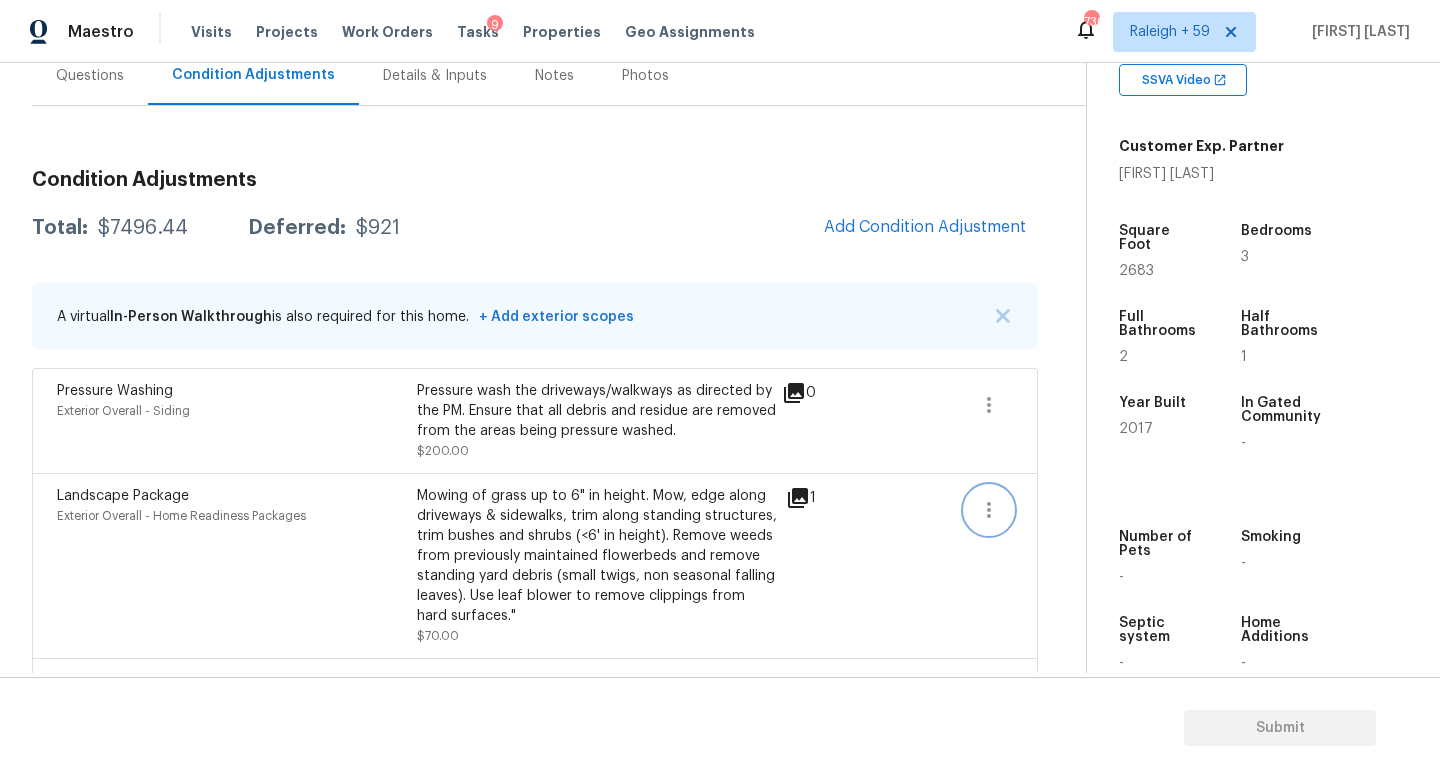 click 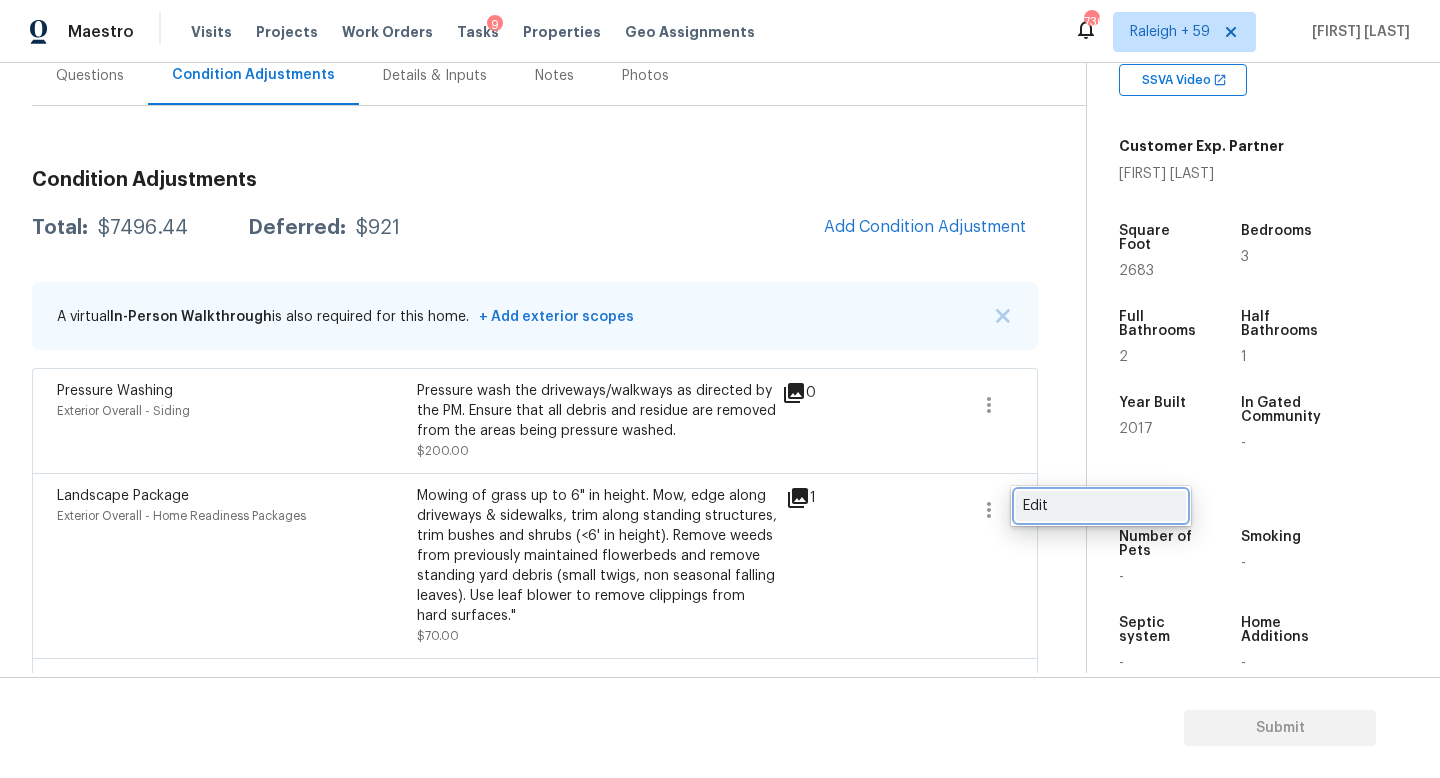 click on "Edit" at bounding box center (1101, 506) 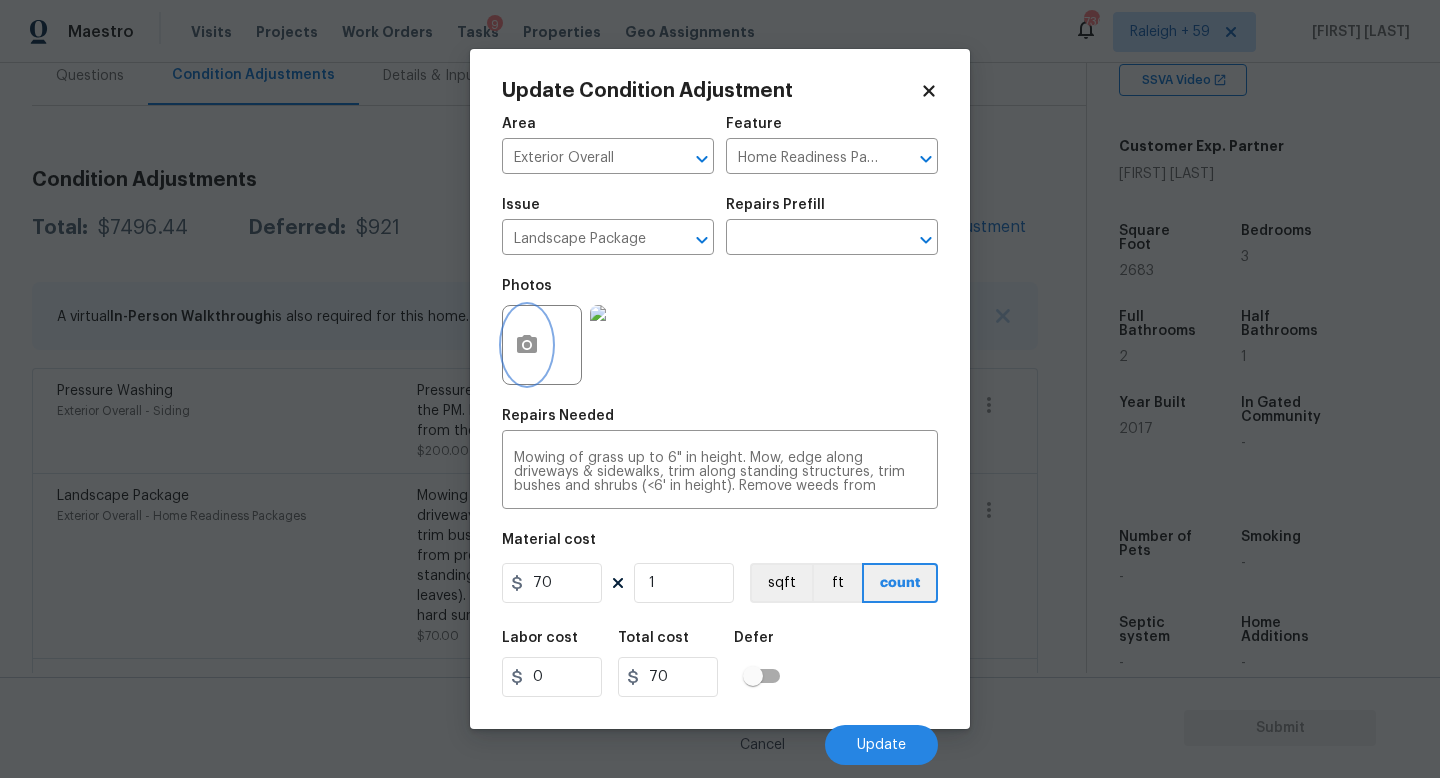 click 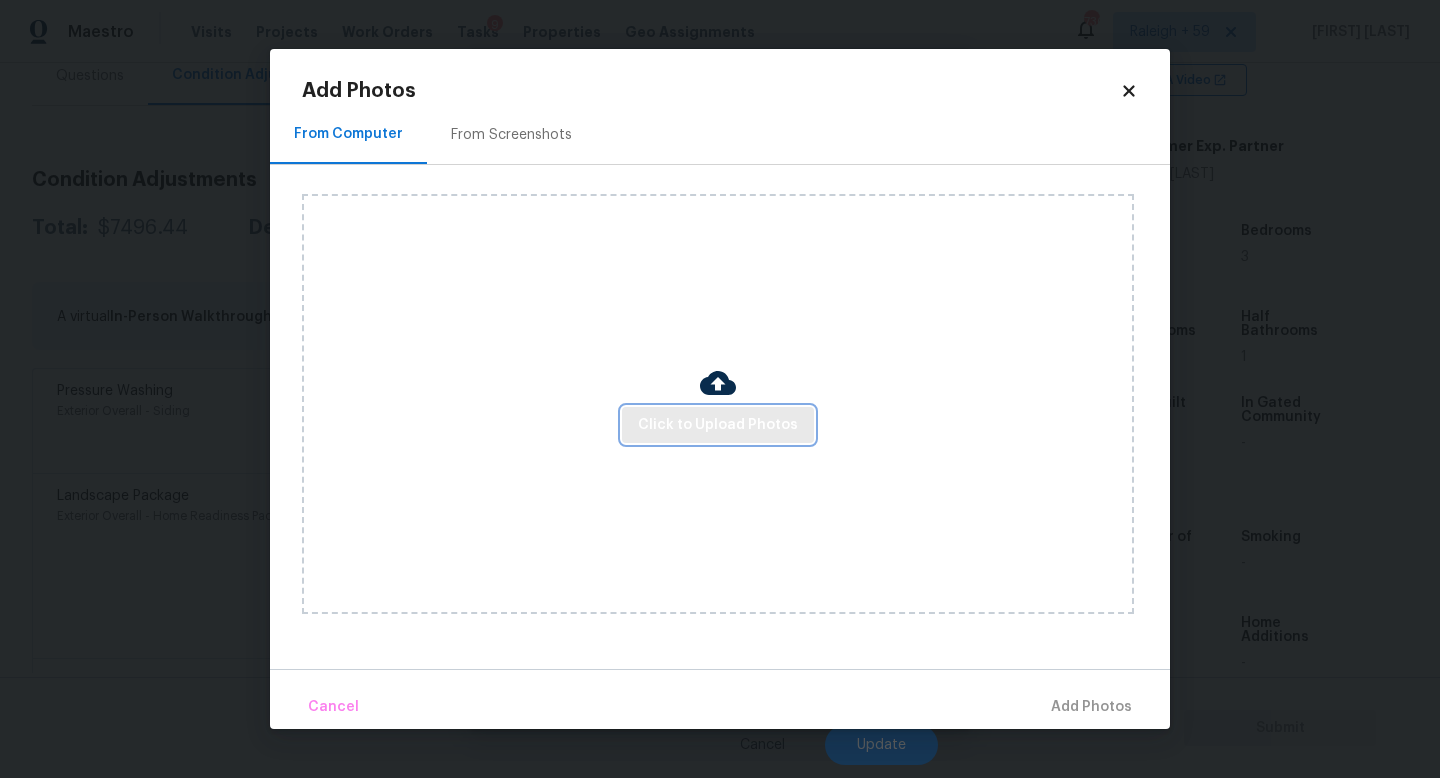 click on "Click to Upload Photos" at bounding box center [718, 425] 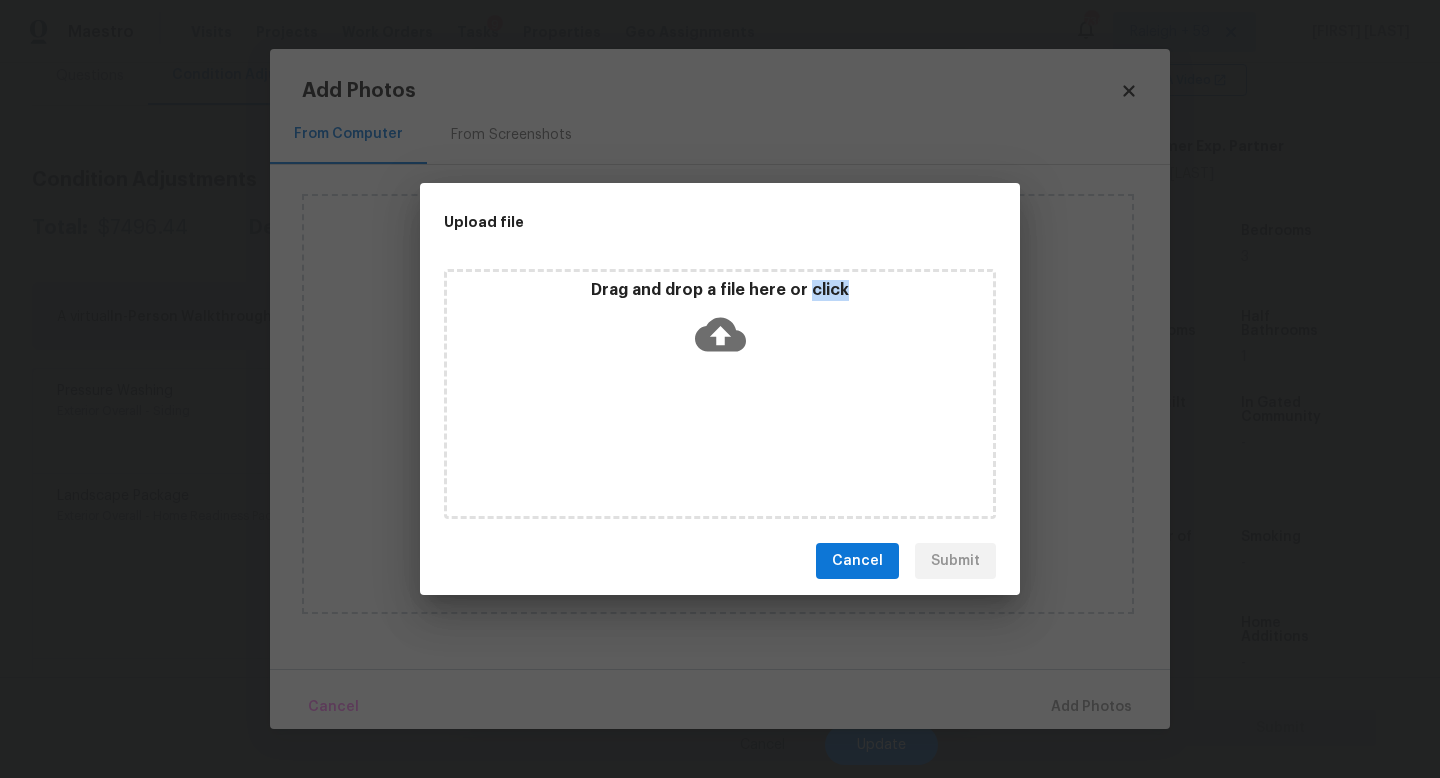 click on "Drag and drop a file here or click" at bounding box center (720, 394) 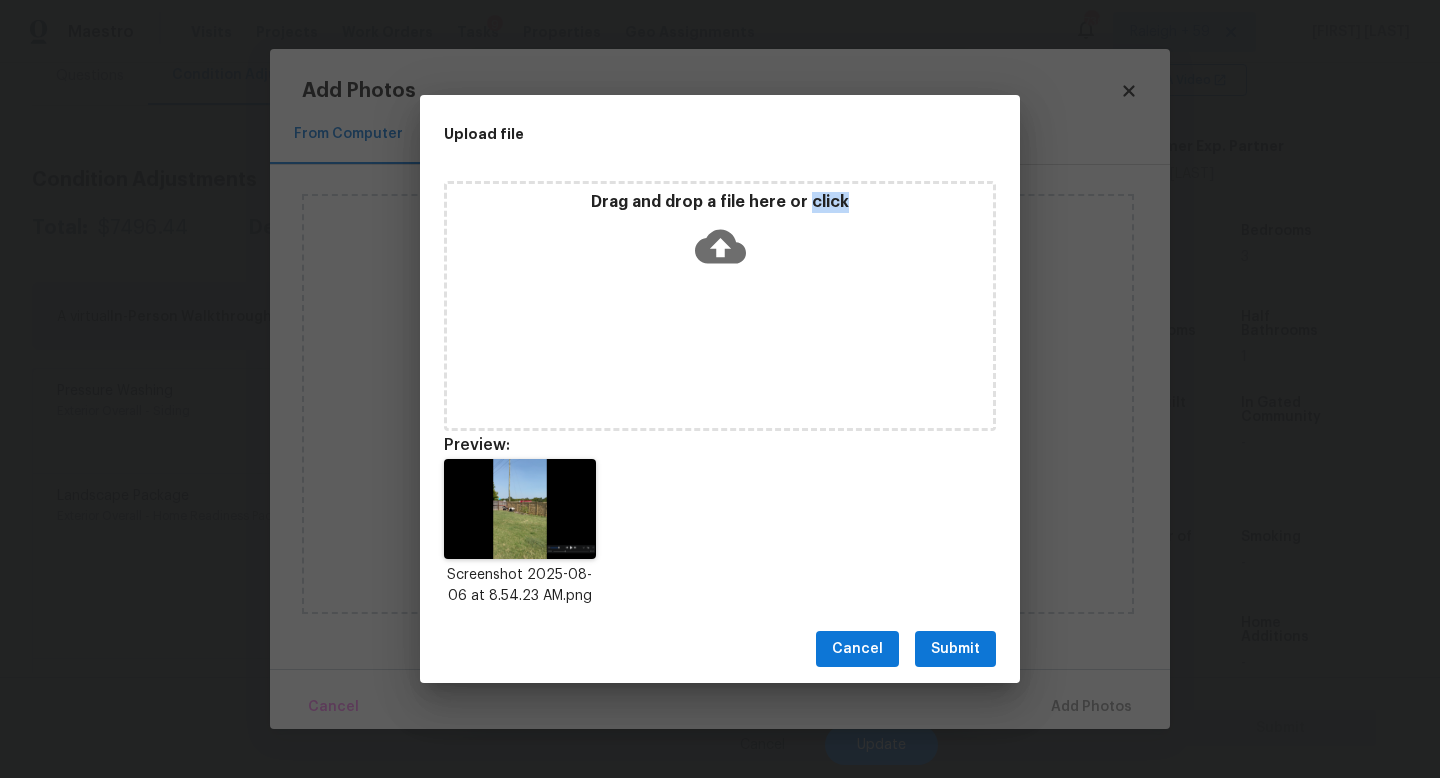 click on "Submit" at bounding box center (955, 649) 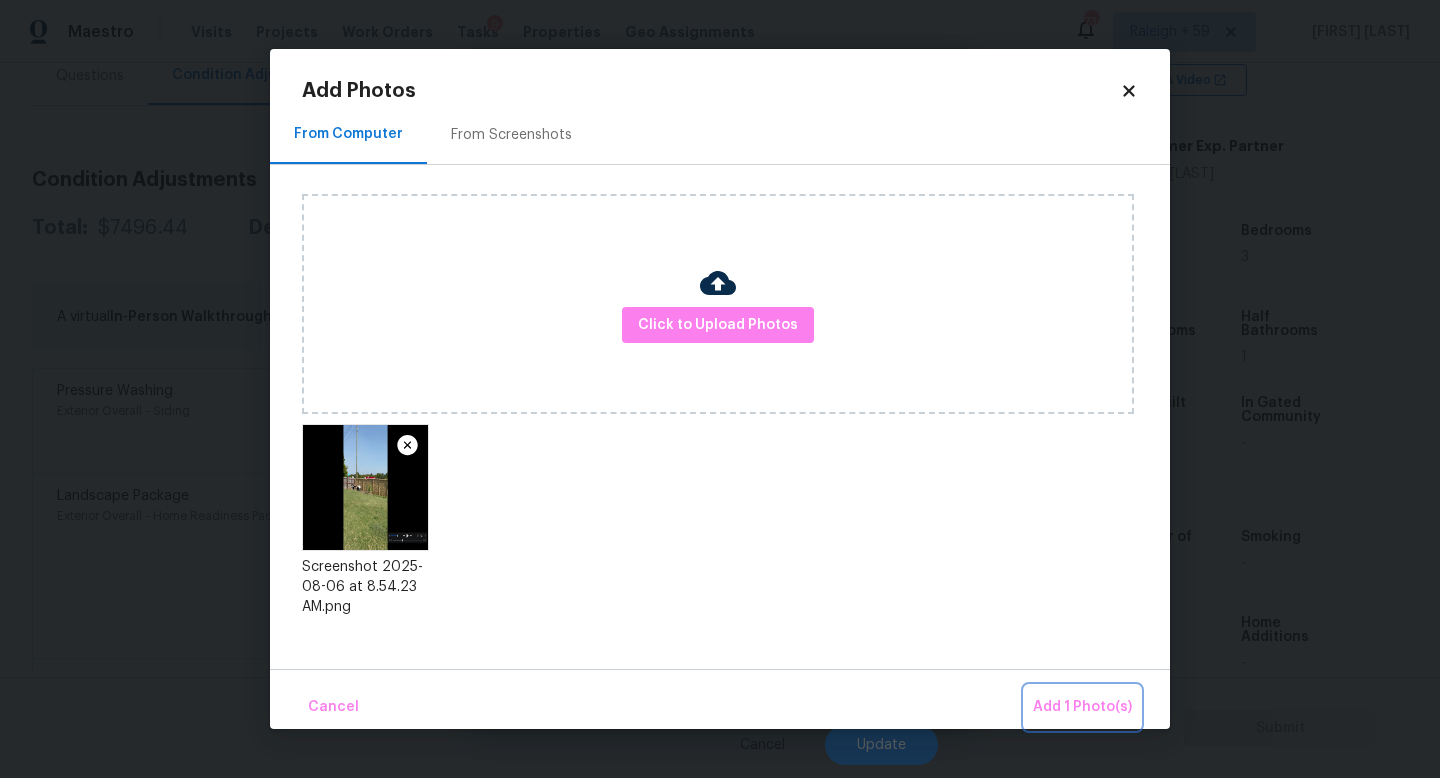 click on "Add 1 Photo(s)" at bounding box center (1082, 707) 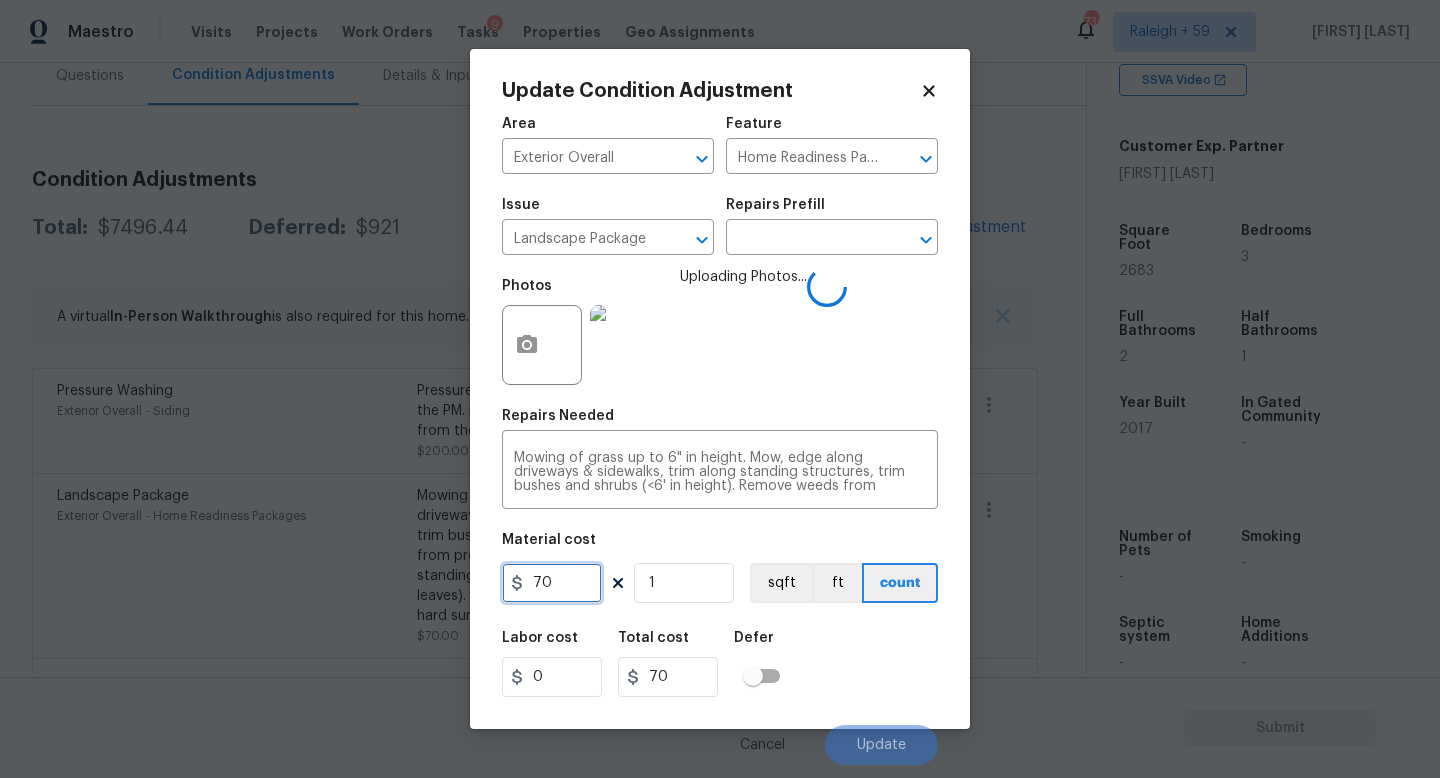 drag, startPoint x: 564, startPoint y: 587, endPoint x: 433, endPoint y: 581, distance: 131.13733 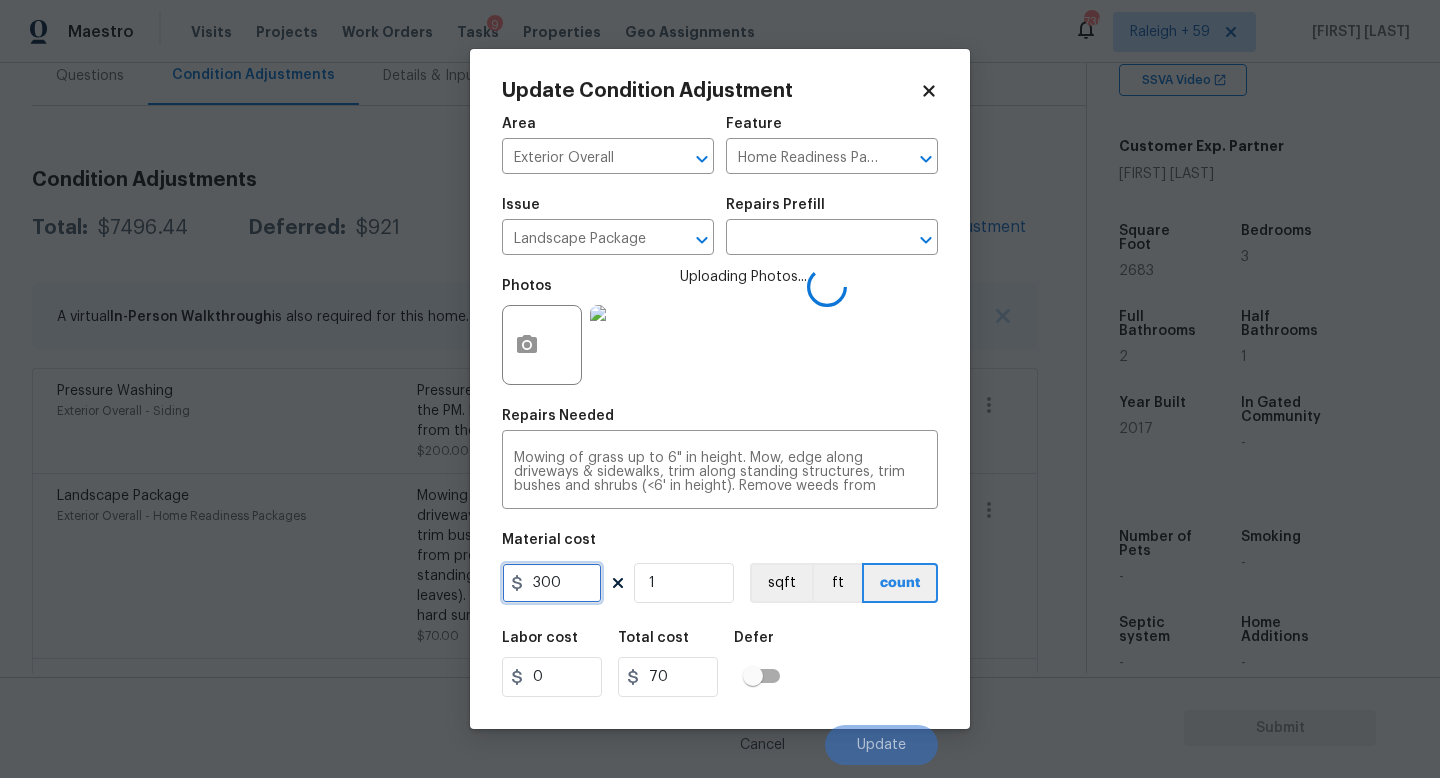 type on "300" 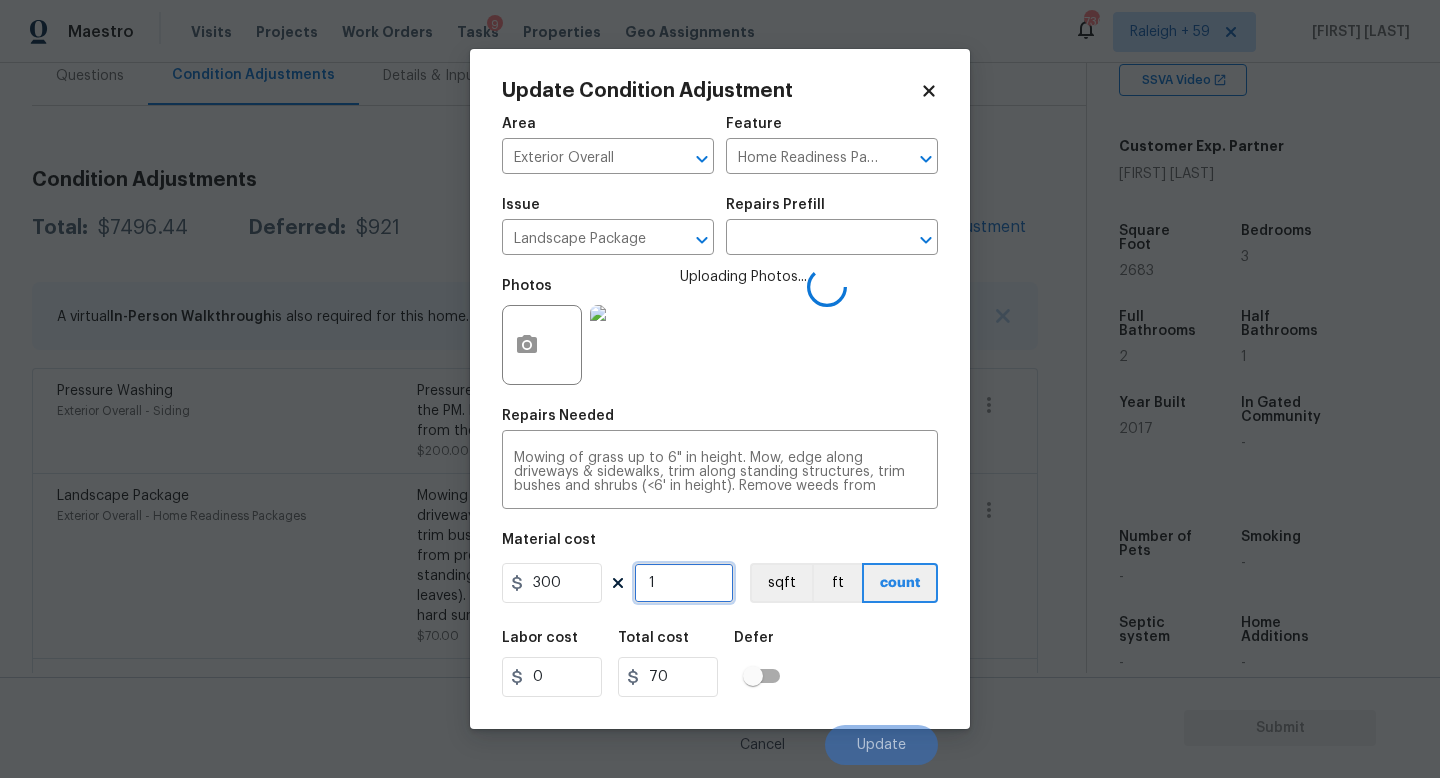 type on "300" 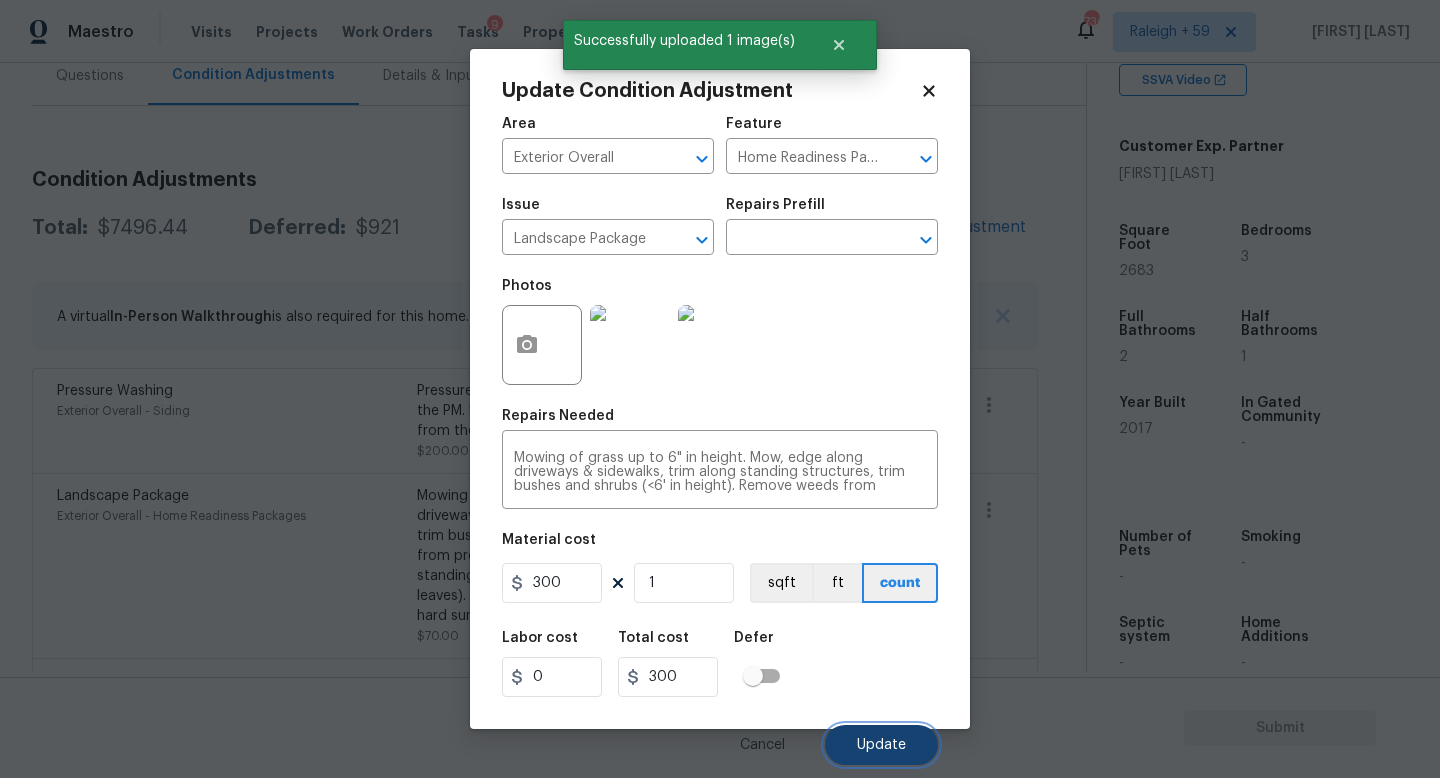 click on "Update" at bounding box center (881, 745) 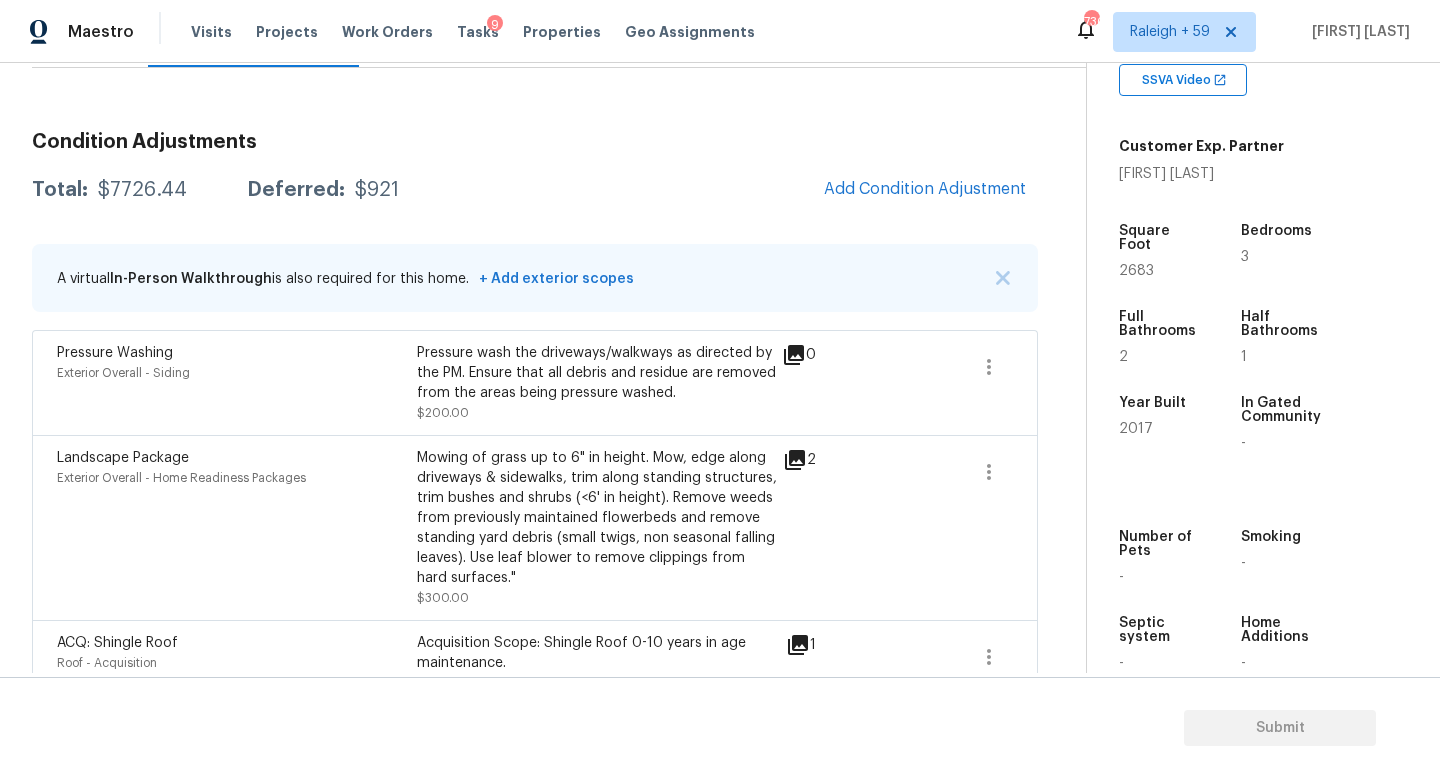 scroll, scrollTop: 124, scrollLeft: 0, axis: vertical 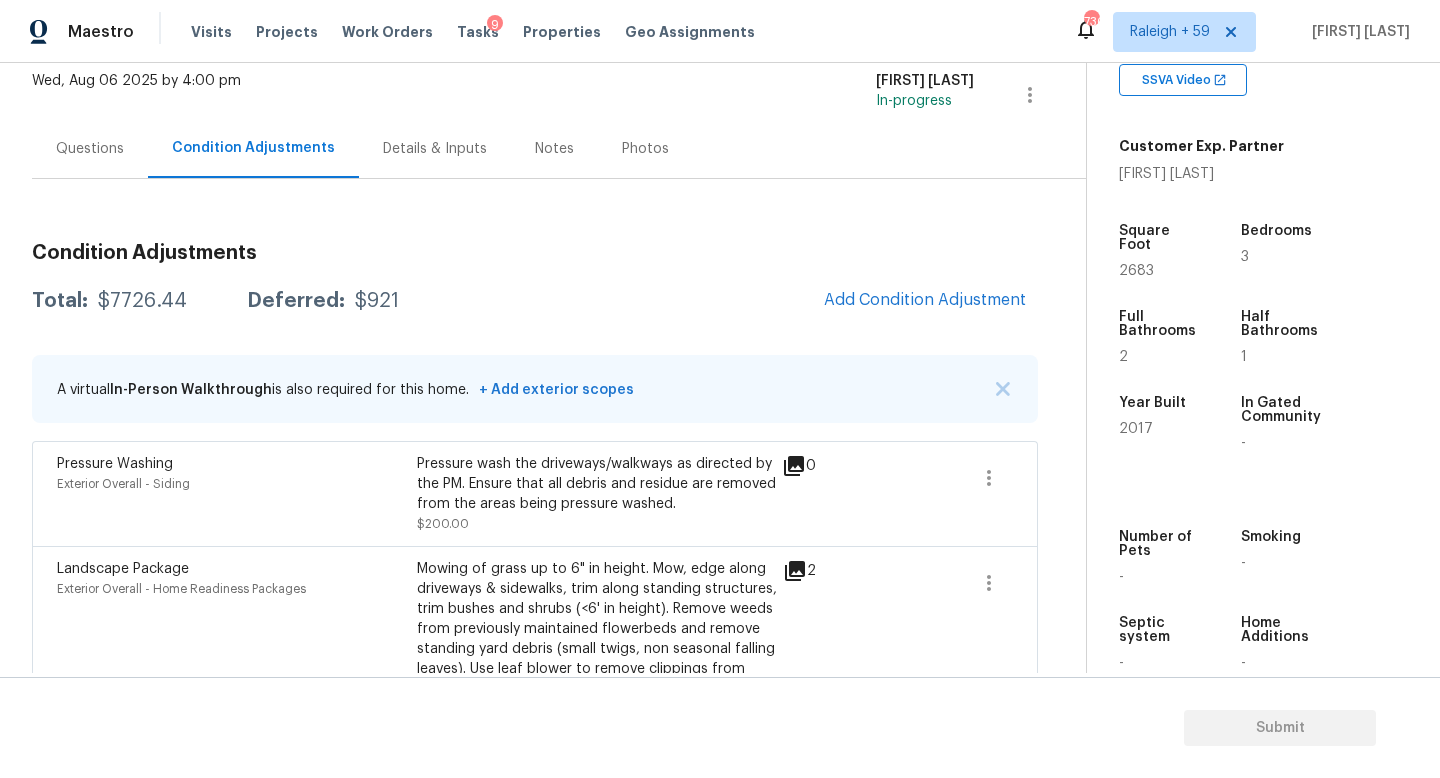 click on "Details & Inputs" at bounding box center [435, 148] 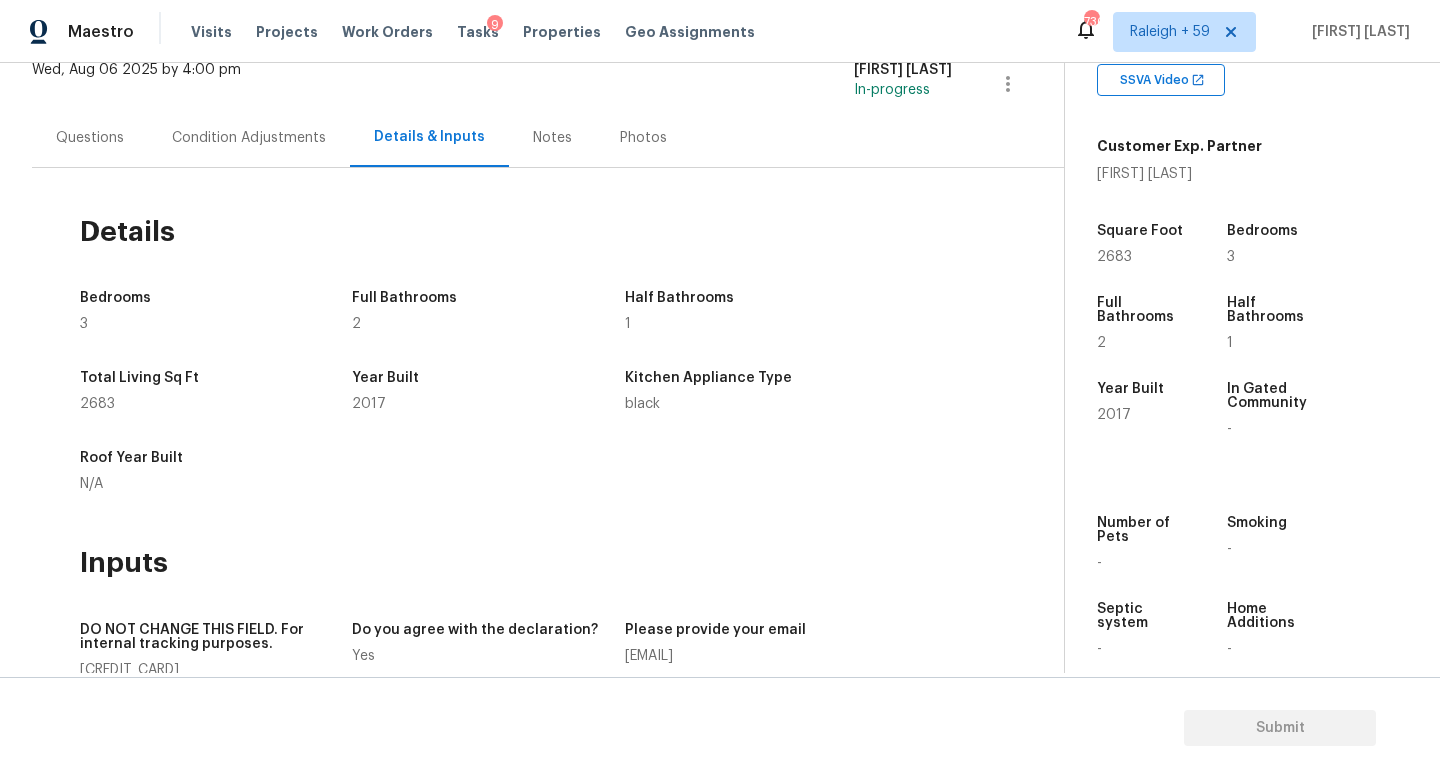 scroll, scrollTop: 111, scrollLeft: 0, axis: vertical 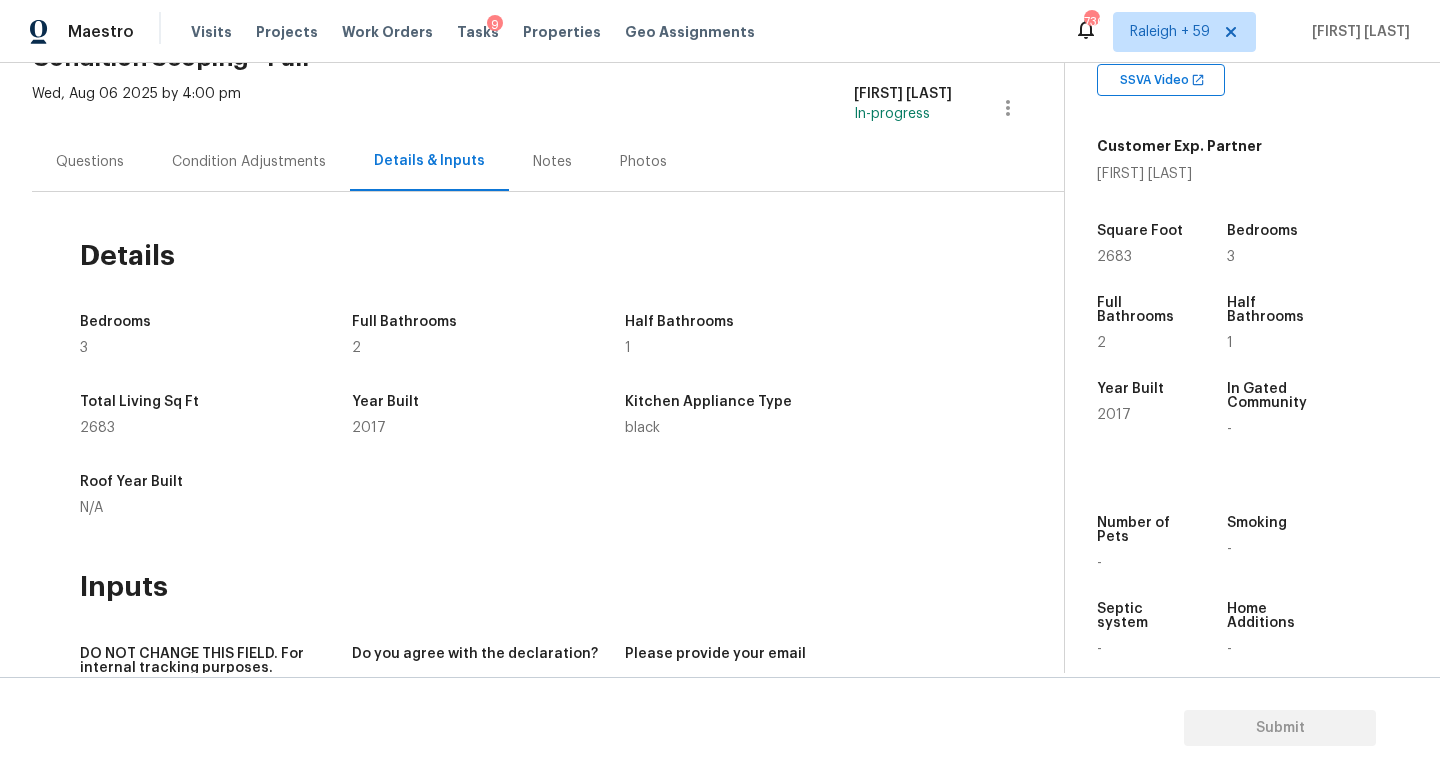 click on "Condition Adjustments" at bounding box center [249, 161] 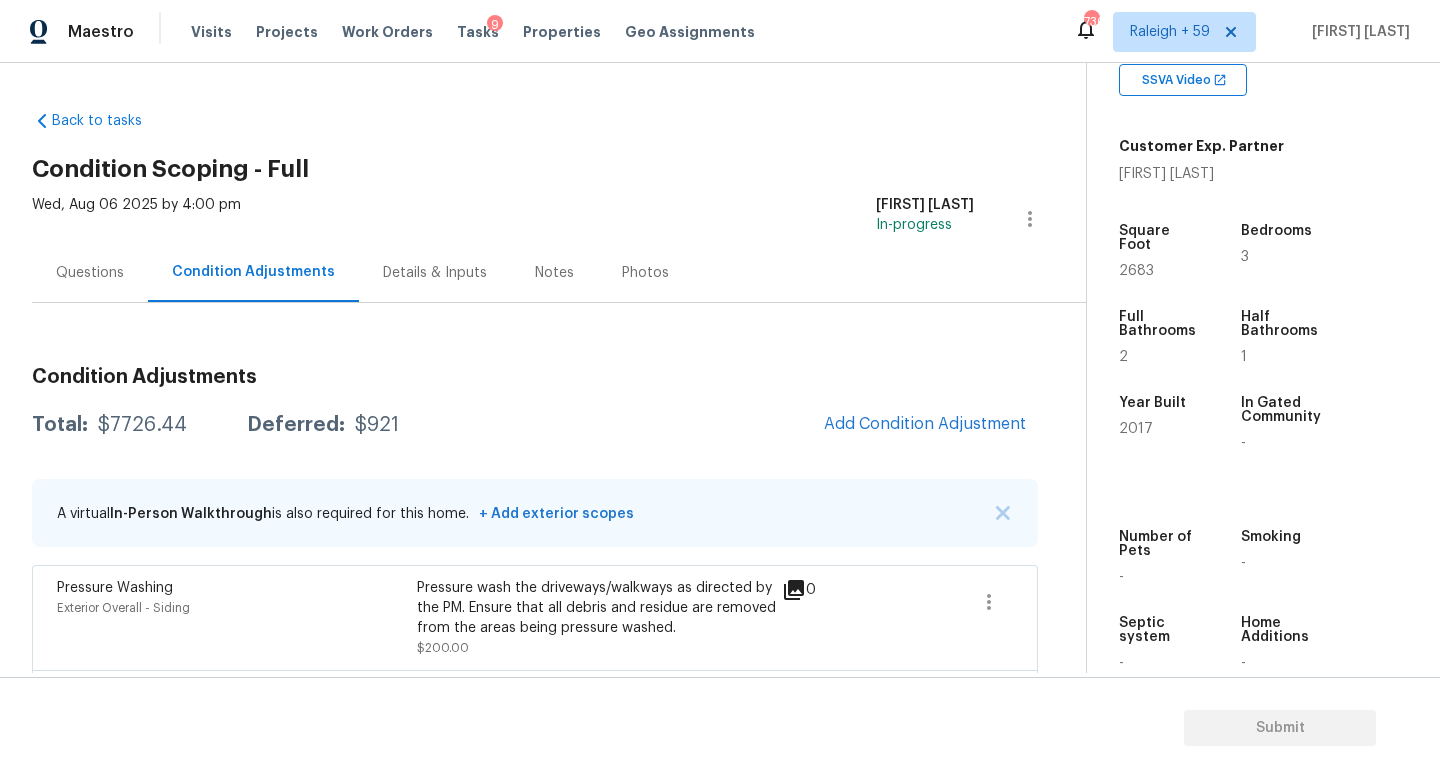 scroll, scrollTop: 188, scrollLeft: 0, axis: vertical 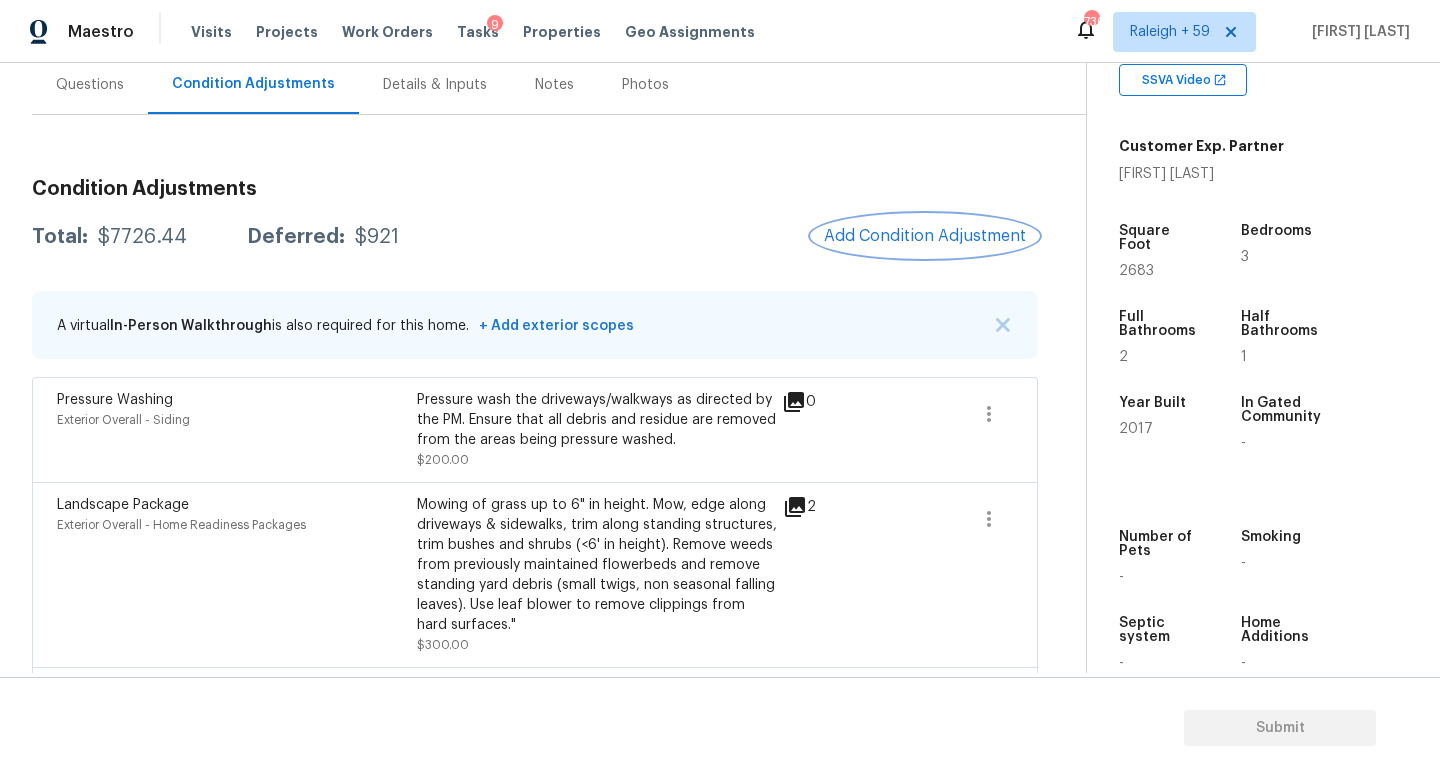 click on "Add Condition Adjustment" at bounding box center [925, 236] 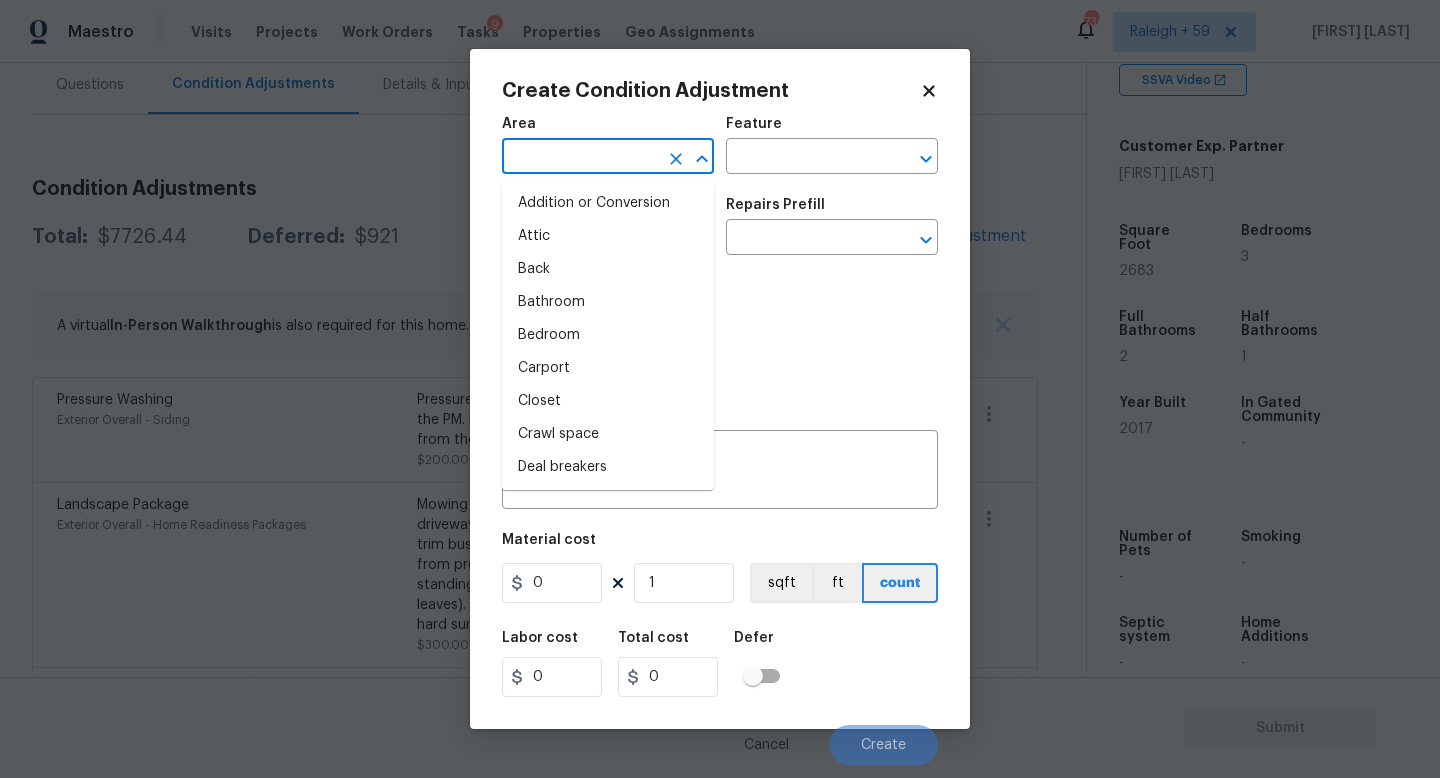 click at bounding box center (580, 158) 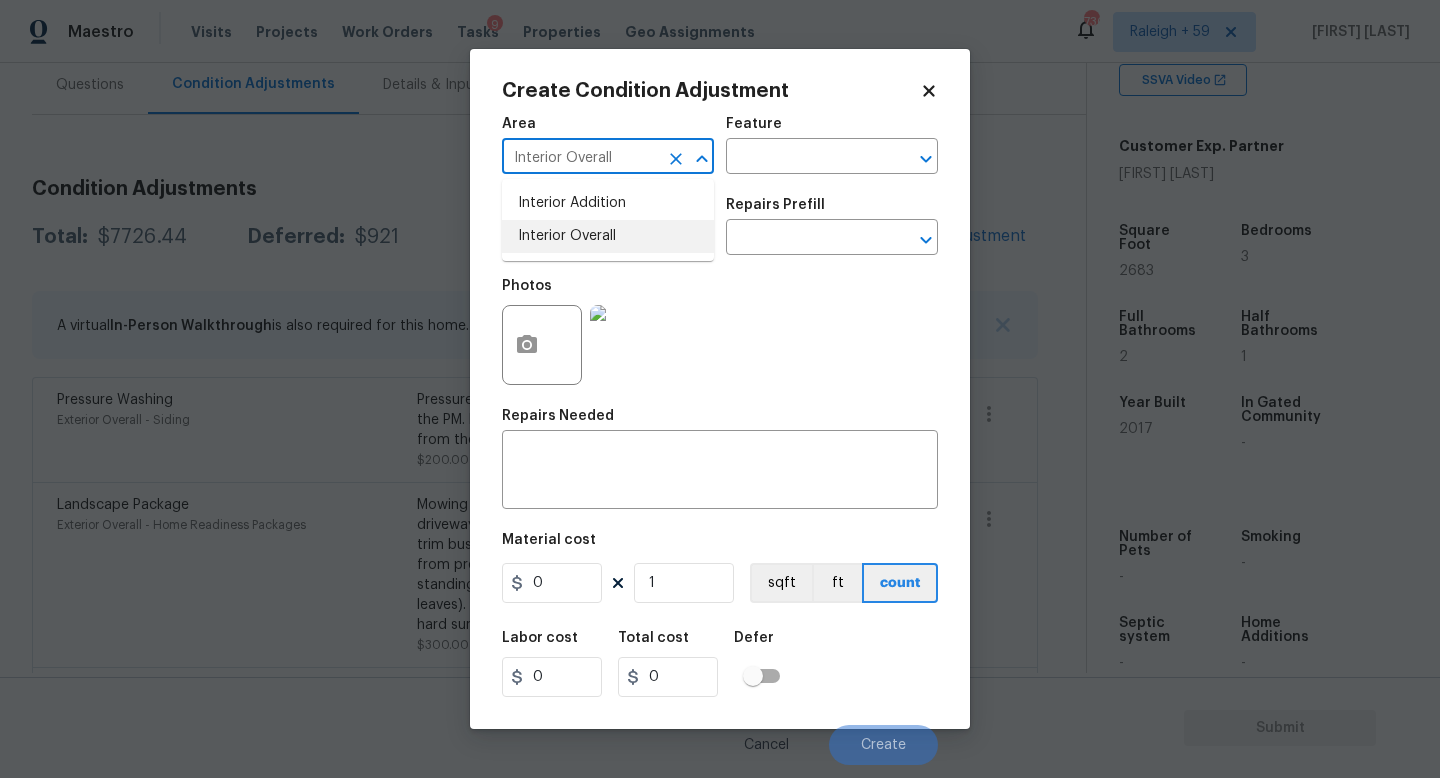 type on "Interior Overall" 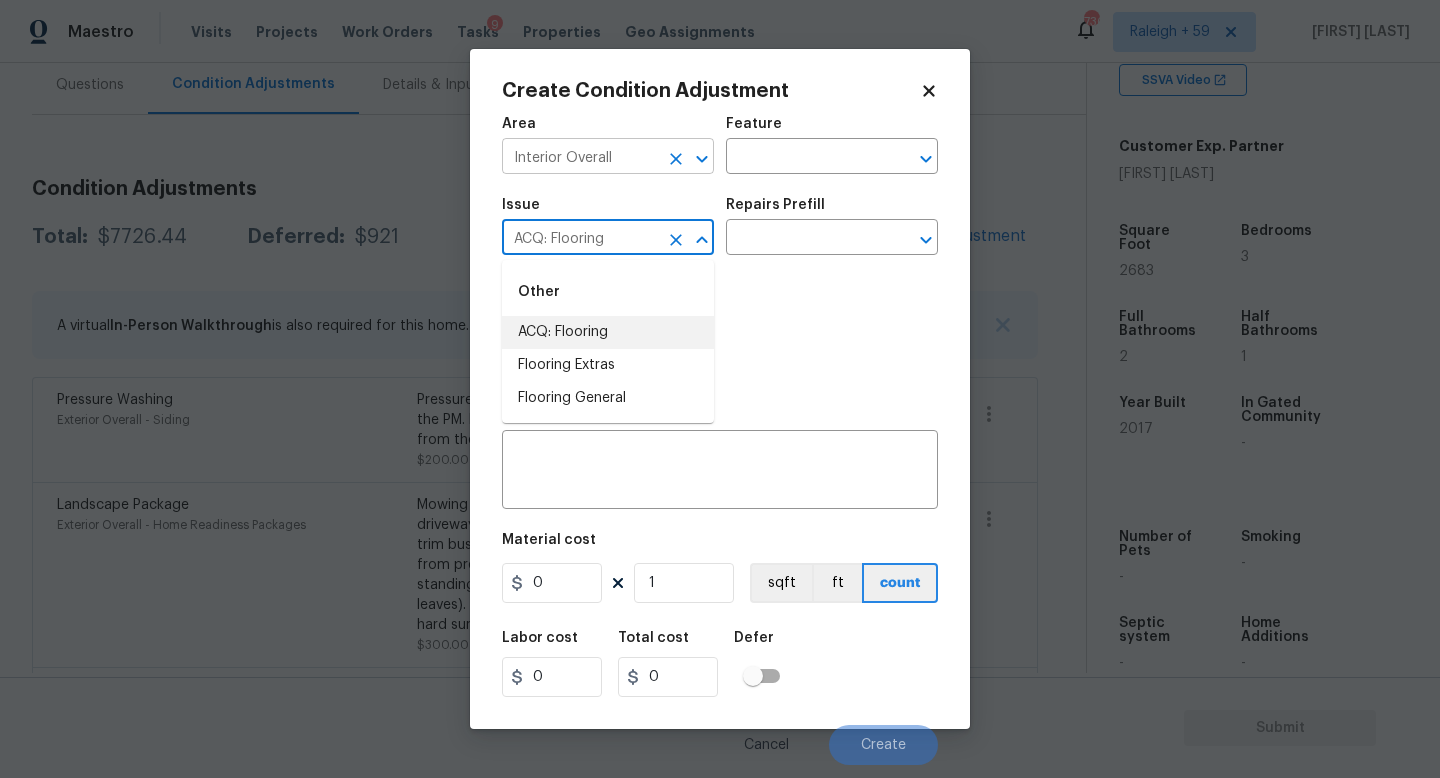 type on "ACQ: Flooring" 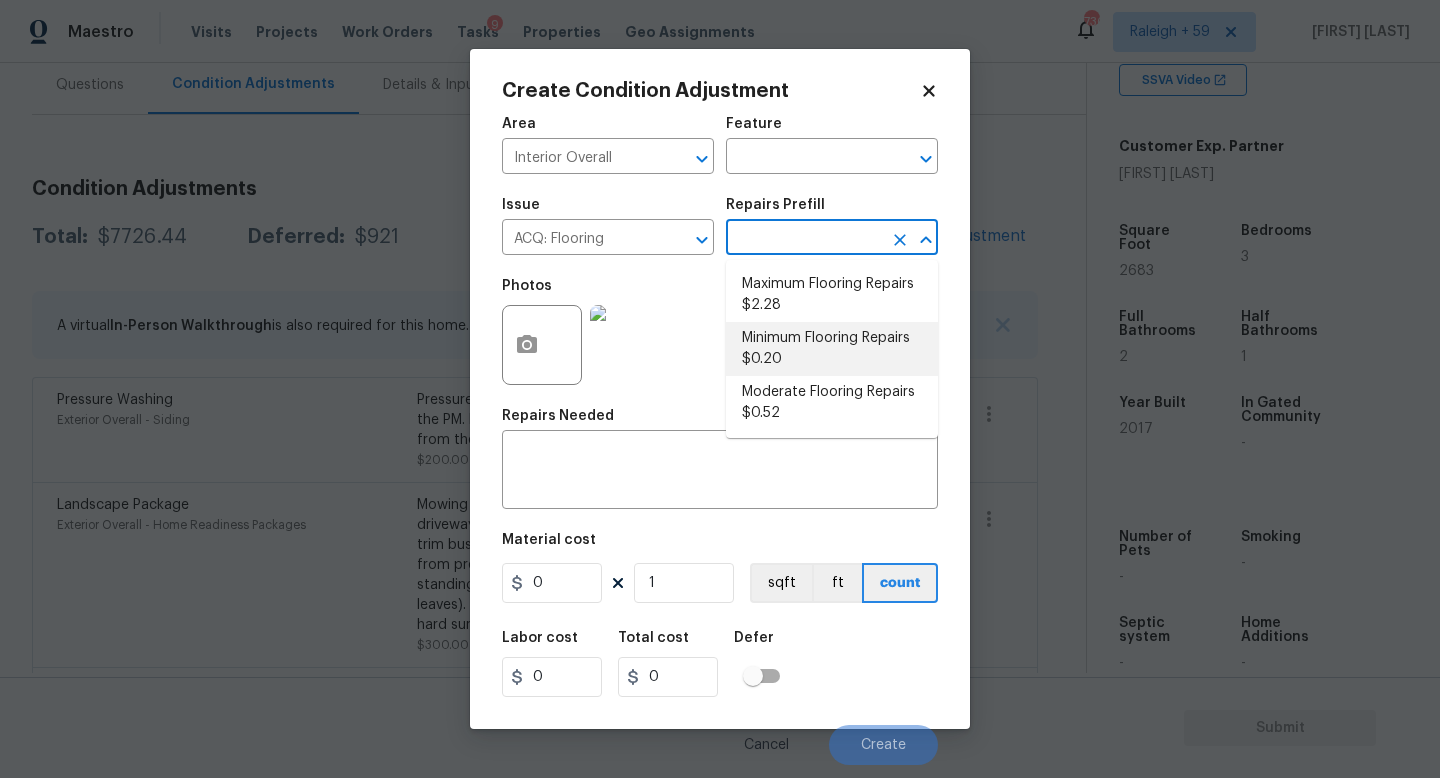 click on "Minimum Flooring Repairs $0.20" at bounding box center (832, 349) 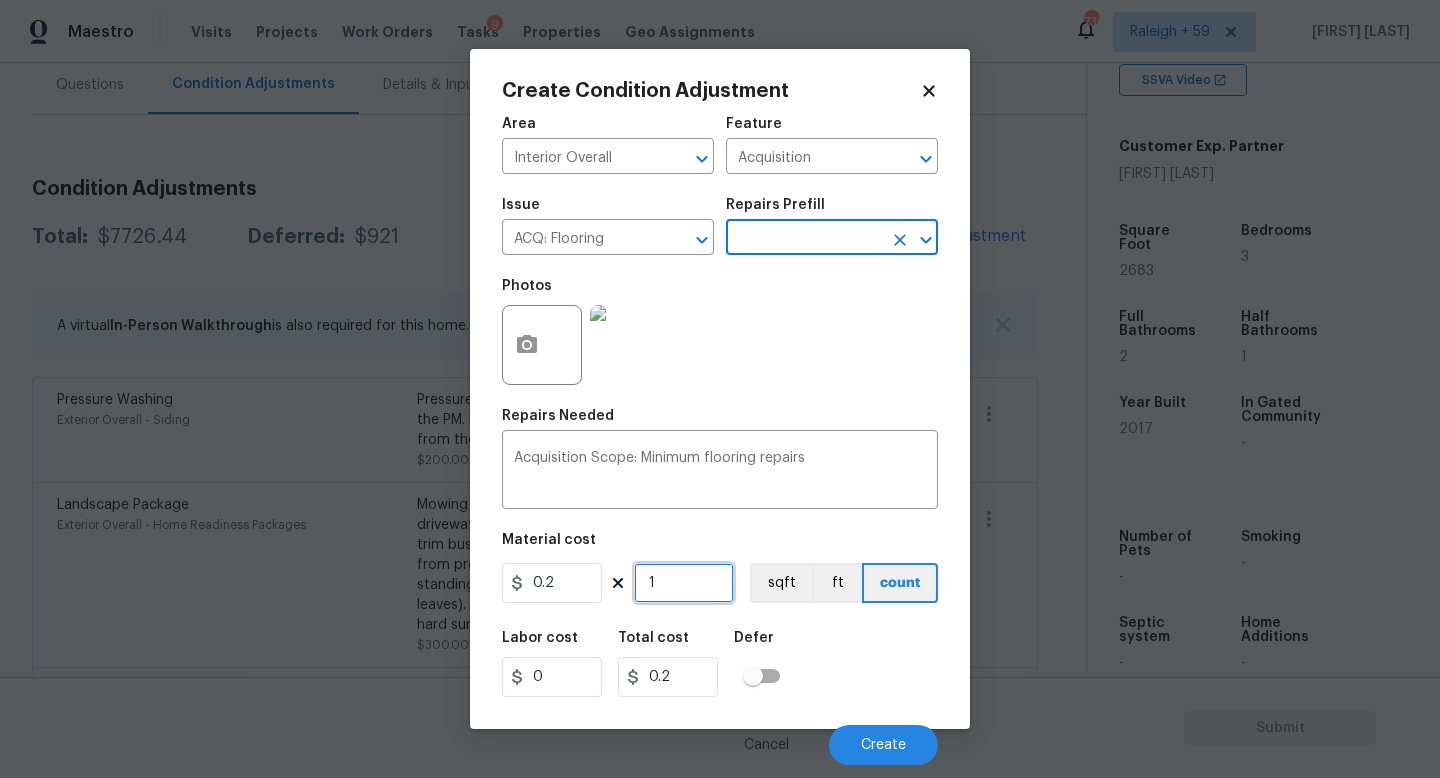 click on "1" at bounding box center (684, 583) 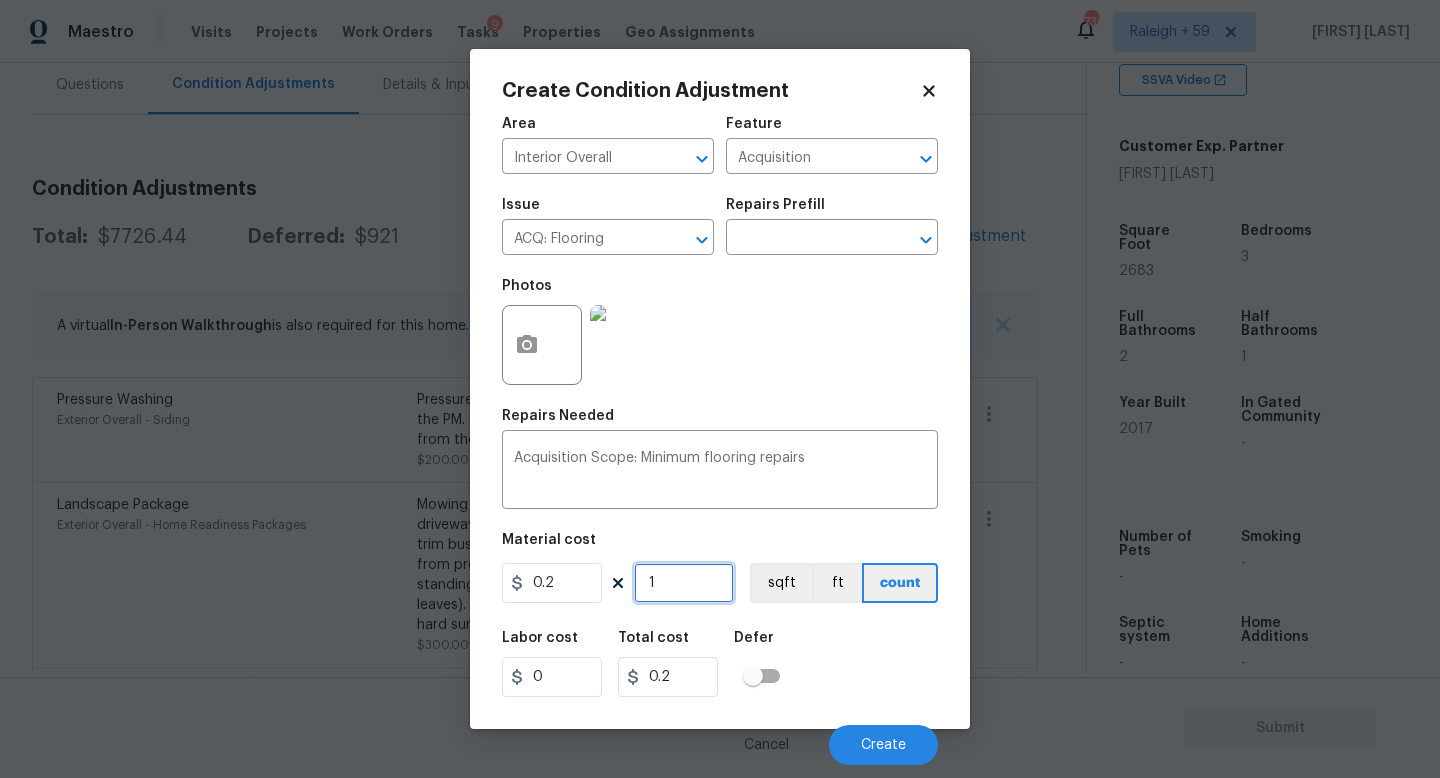 type on "0" 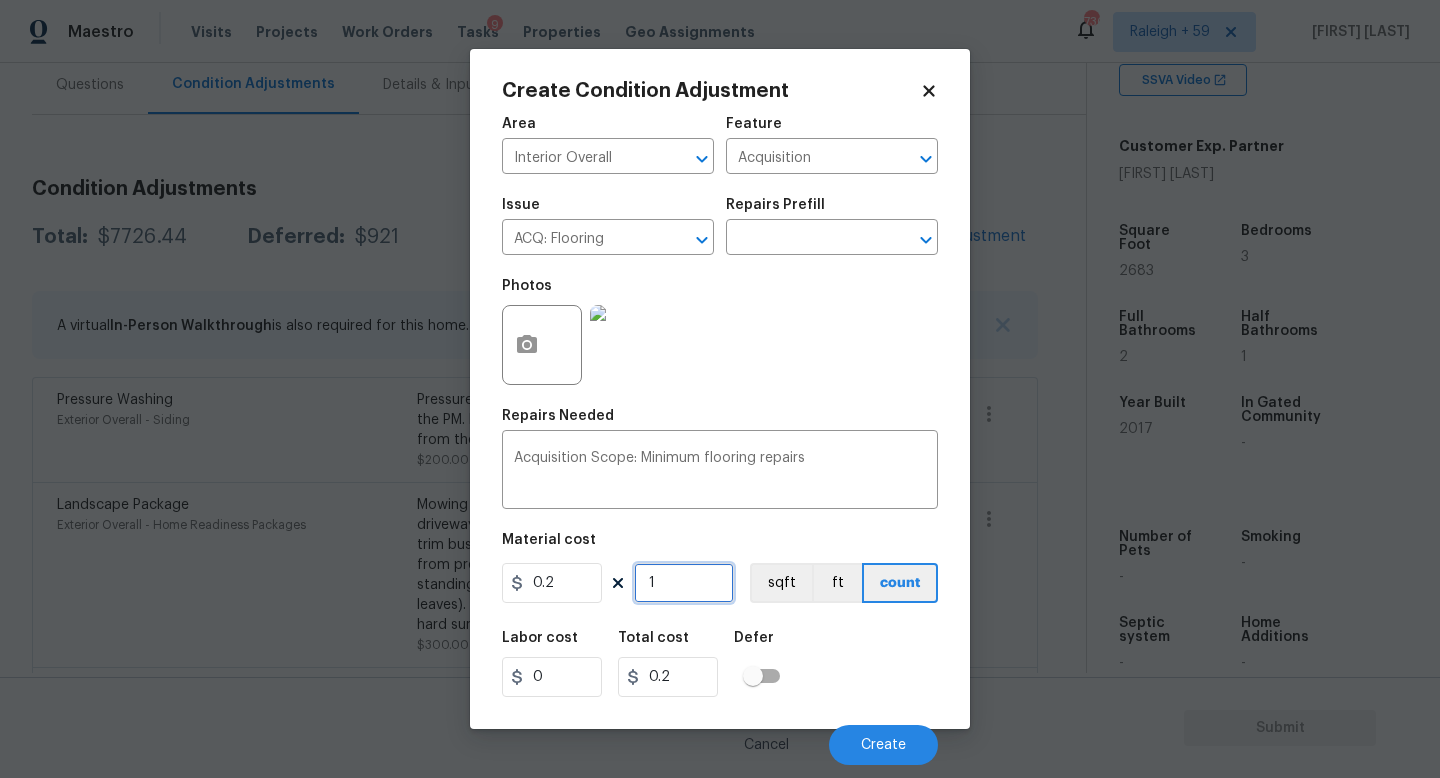 type on "0" 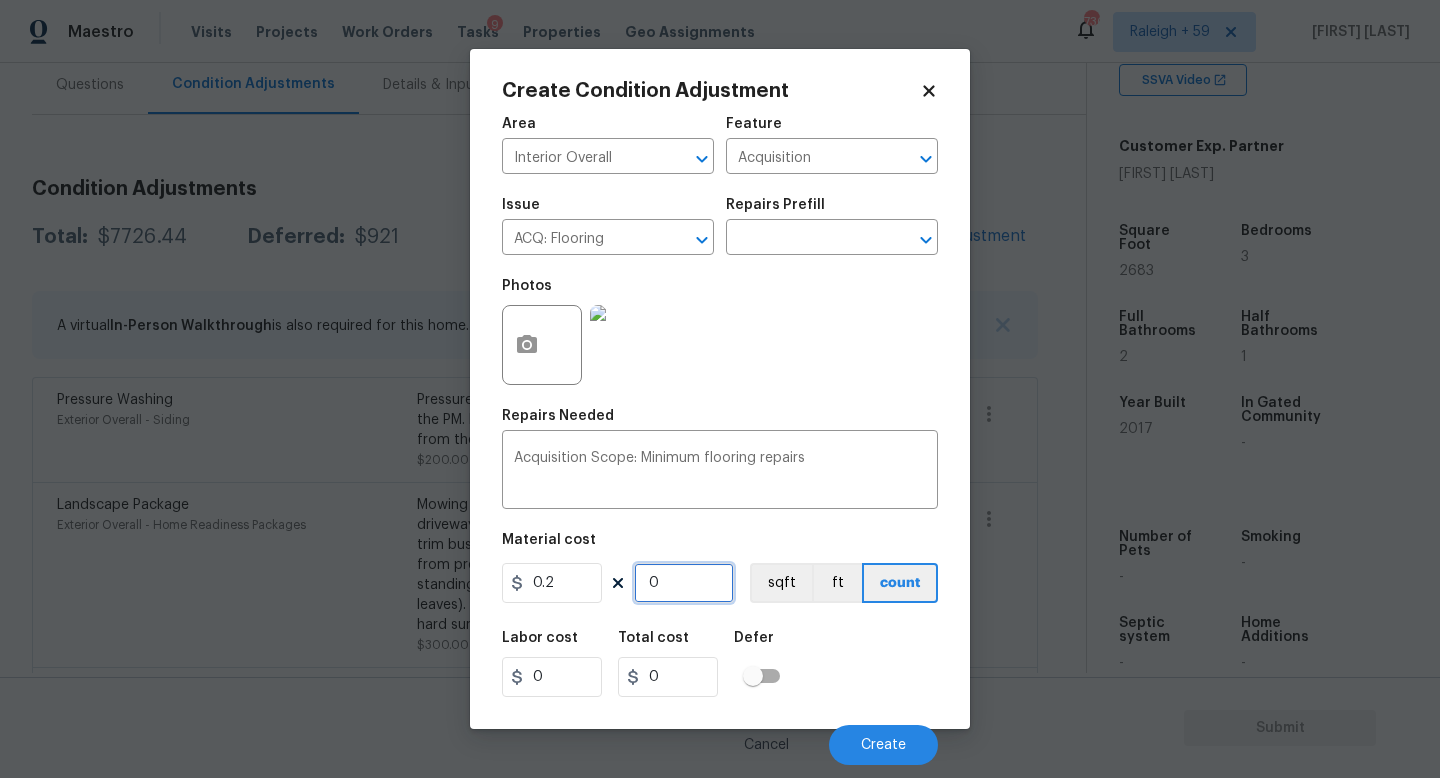 type on "2" 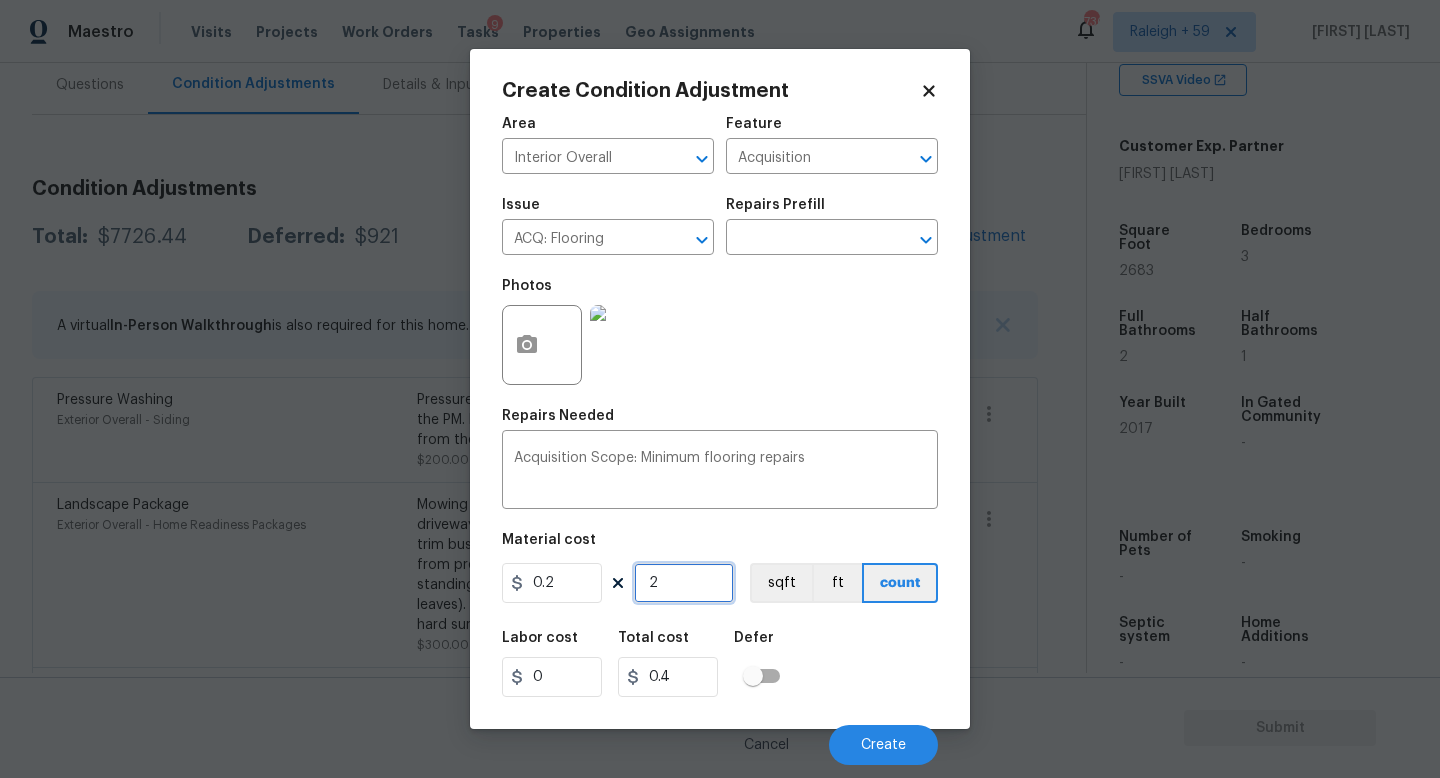 type on "25" 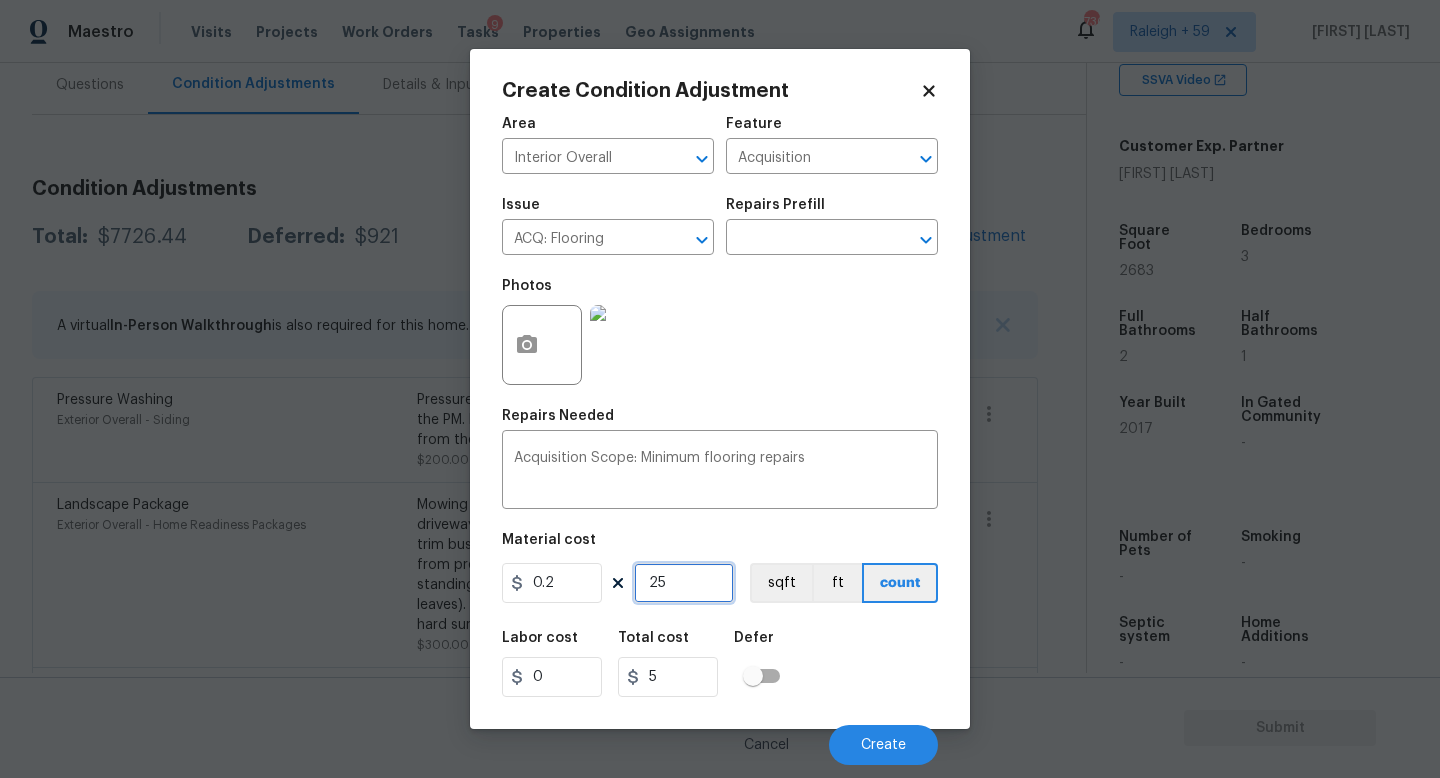 type on "258" 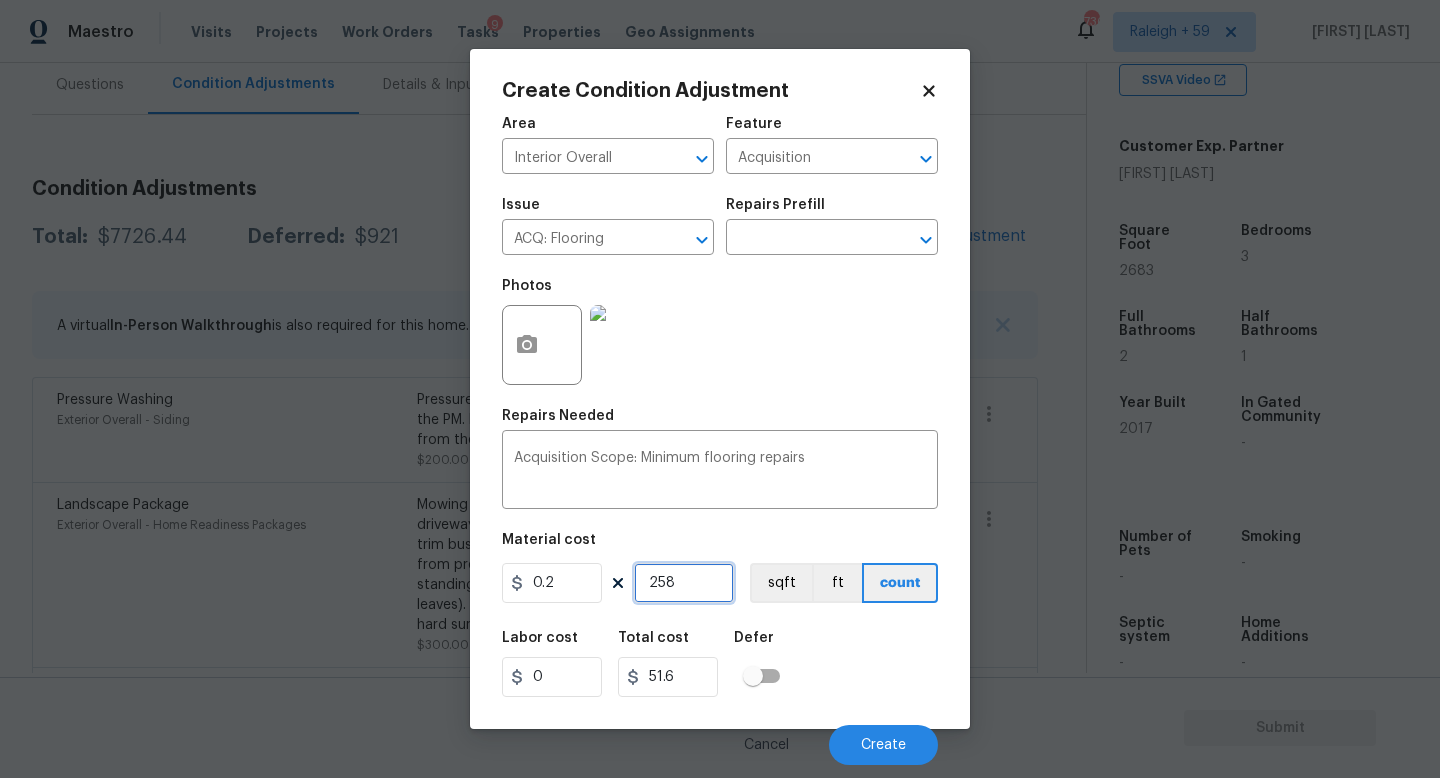 type on "2583" 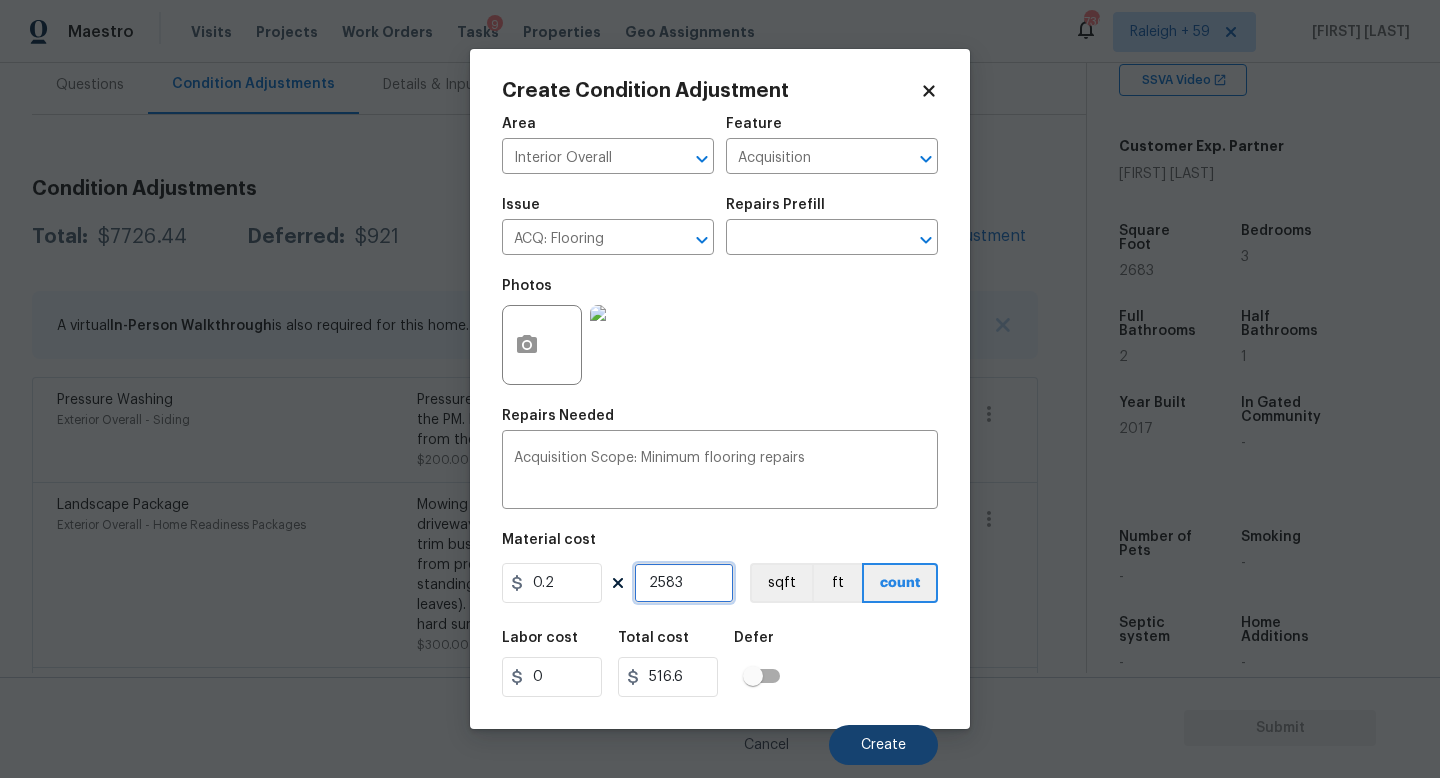 type on "2583" 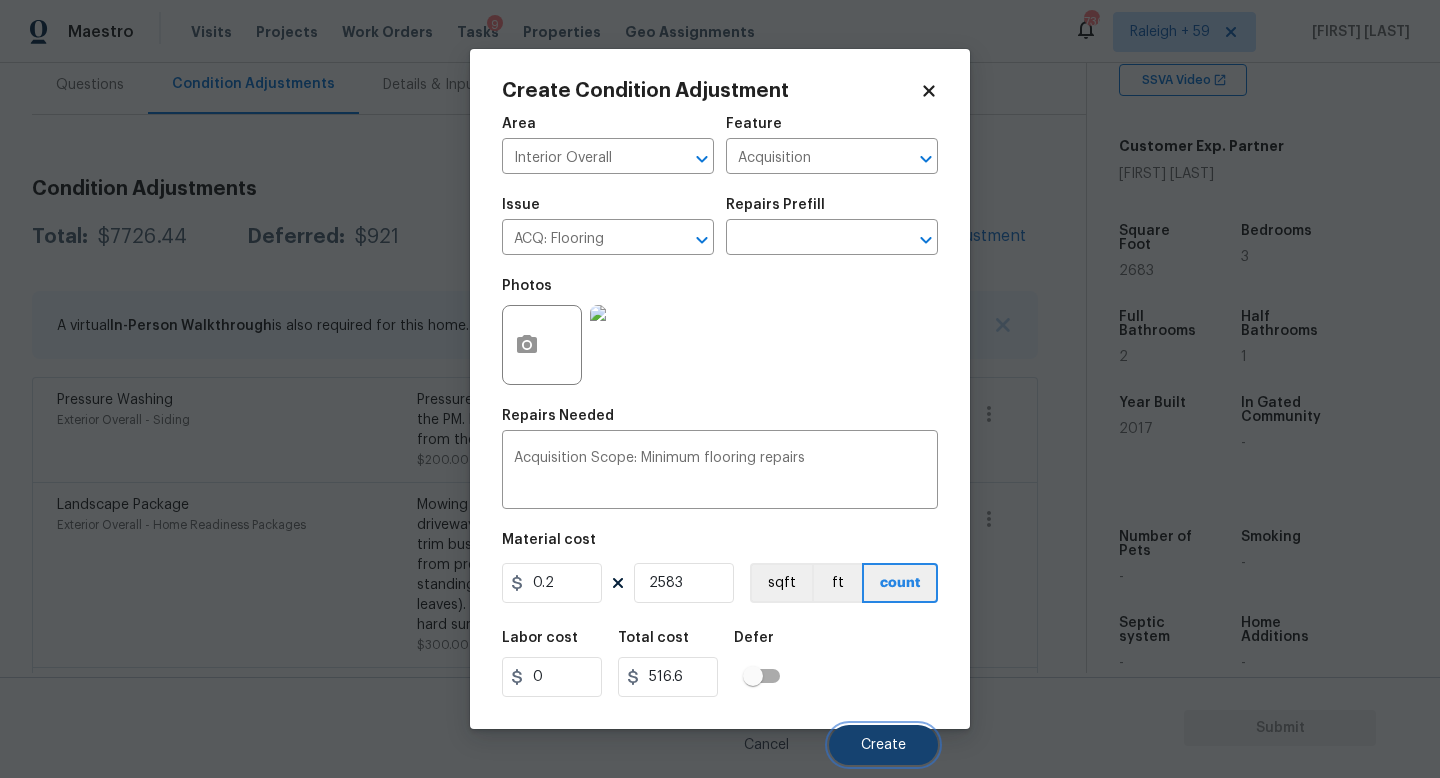 click on "Create" at bounding box center [883, 745] 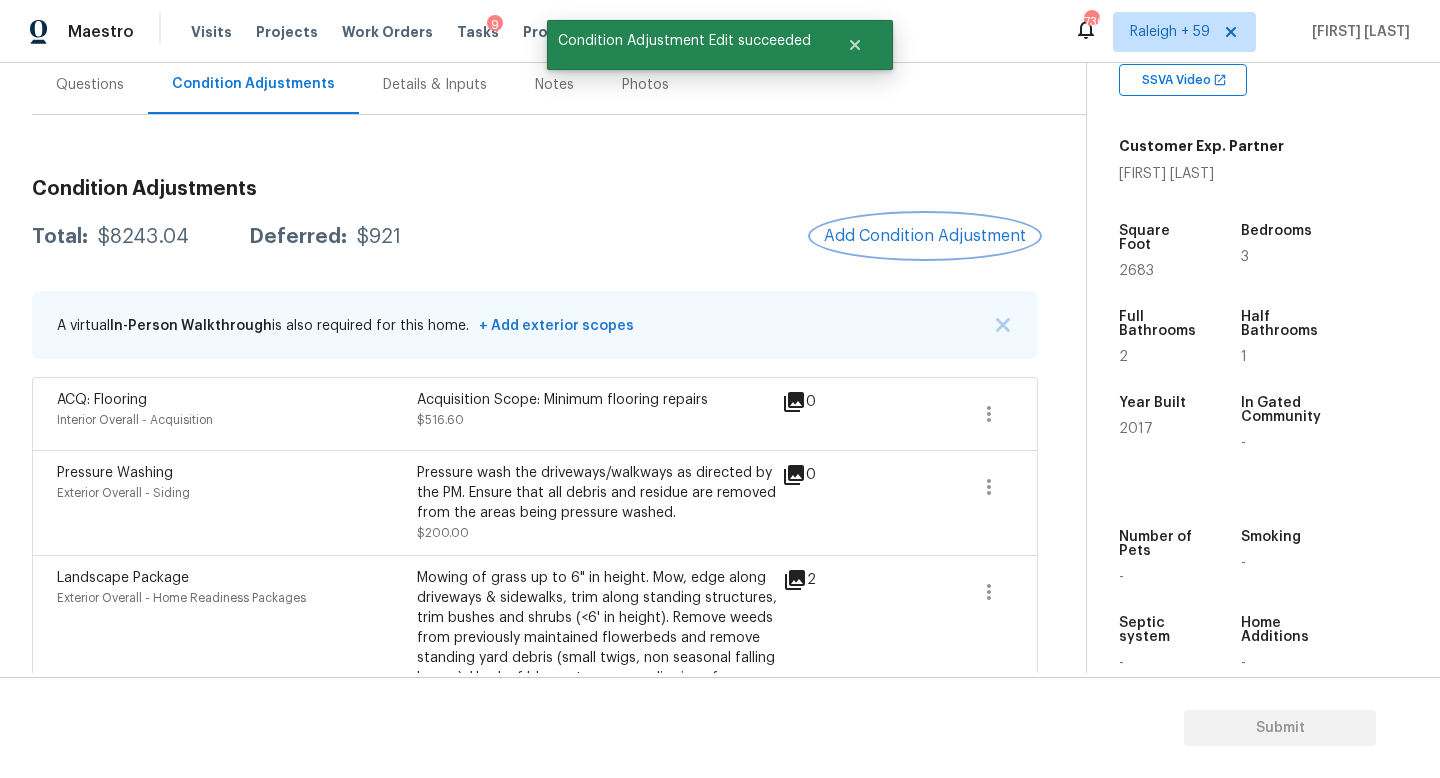 click on "Add Condition Adjustment" at bounding box center [925, 236] 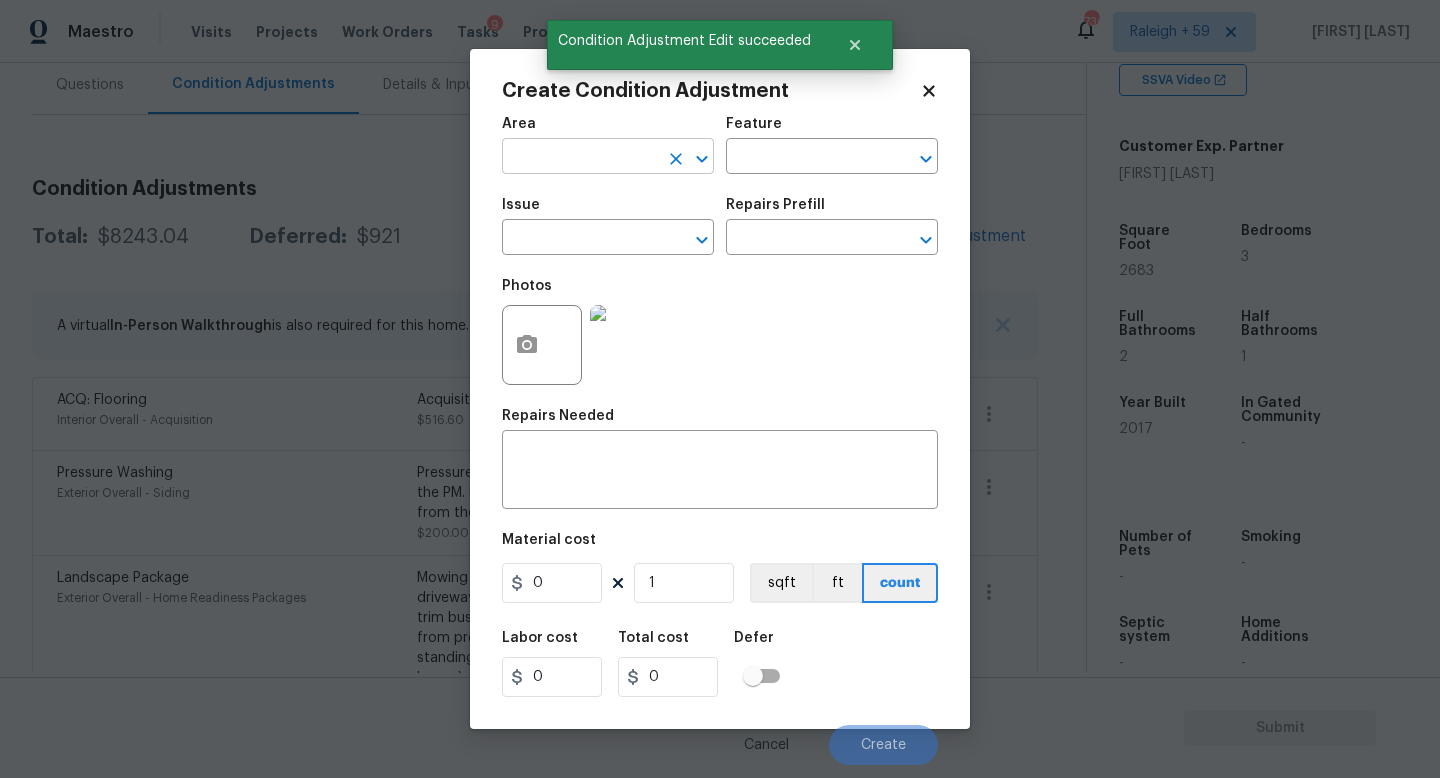 click at bounding box center (580, 158) 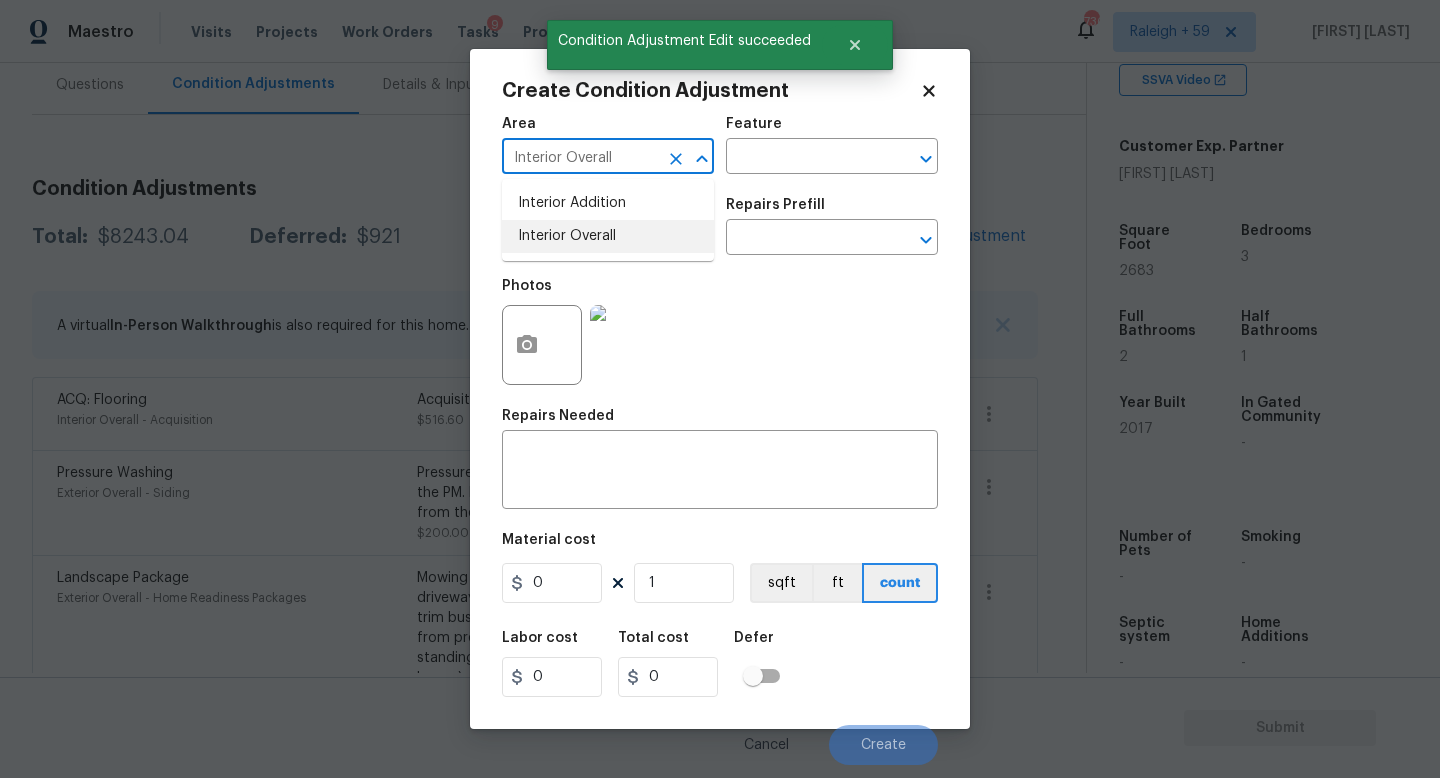 type on "Interior Overall" 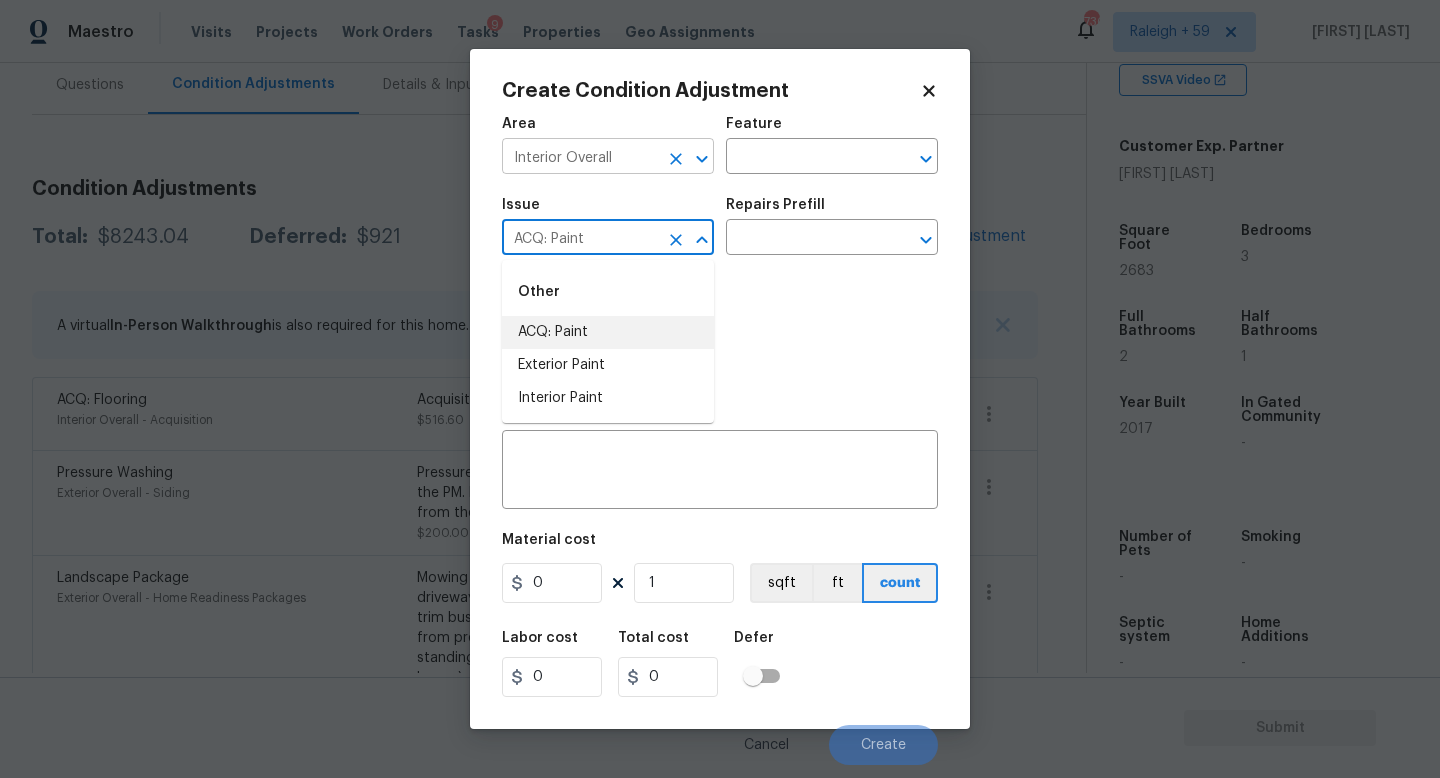 type on "ACQ: Paint" 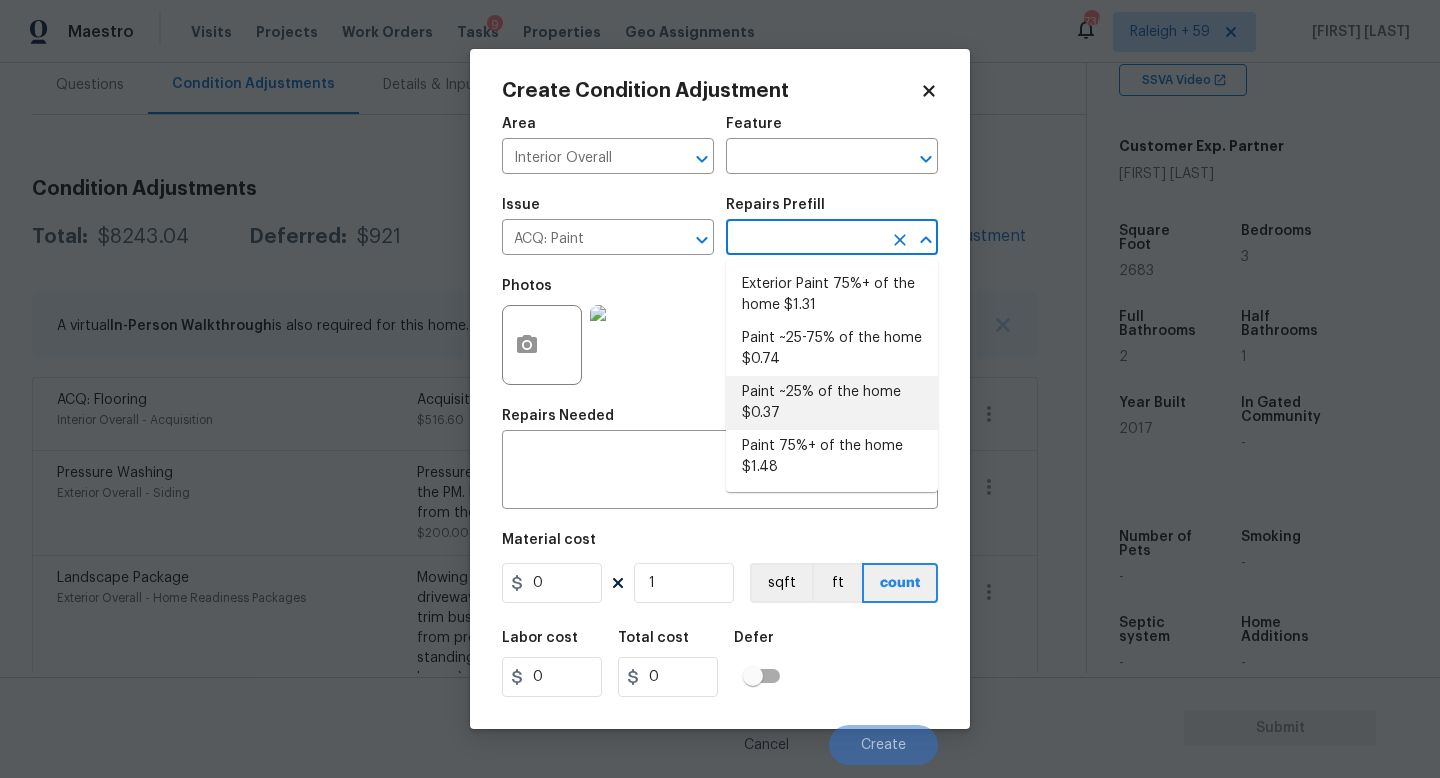click on "Paint ~25% of the home $0.37" at bounding box center [832, 403] 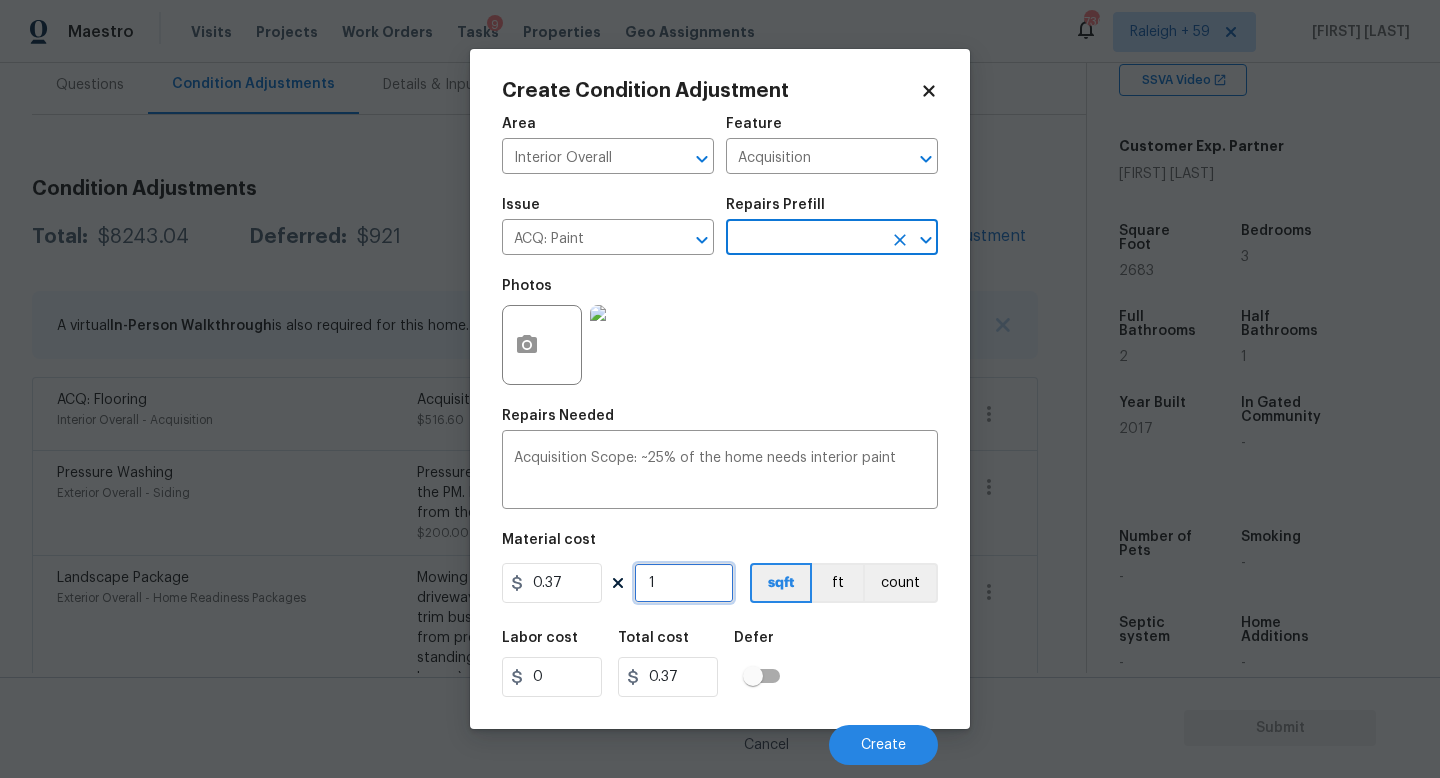 click on "1" at bounding box center (684, 583) 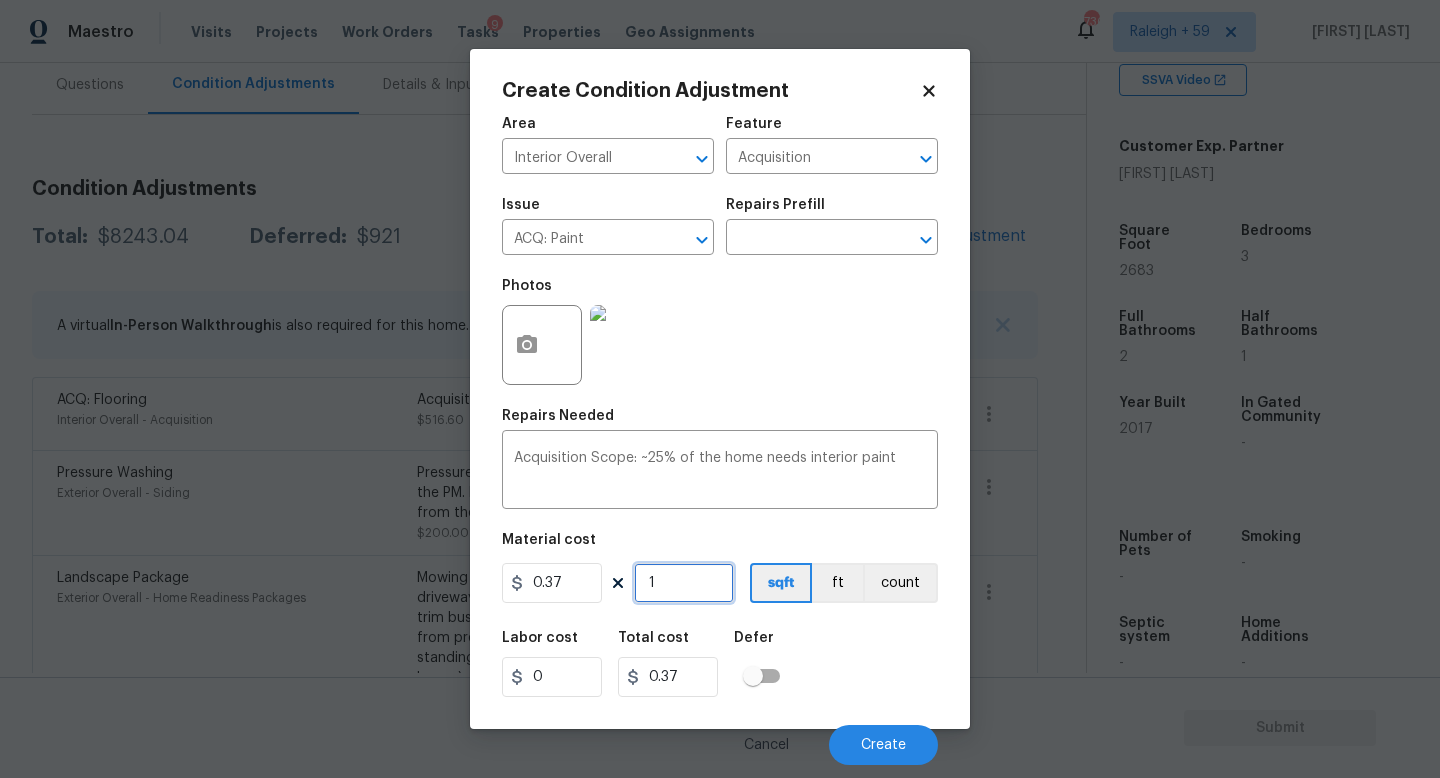 type on "0" 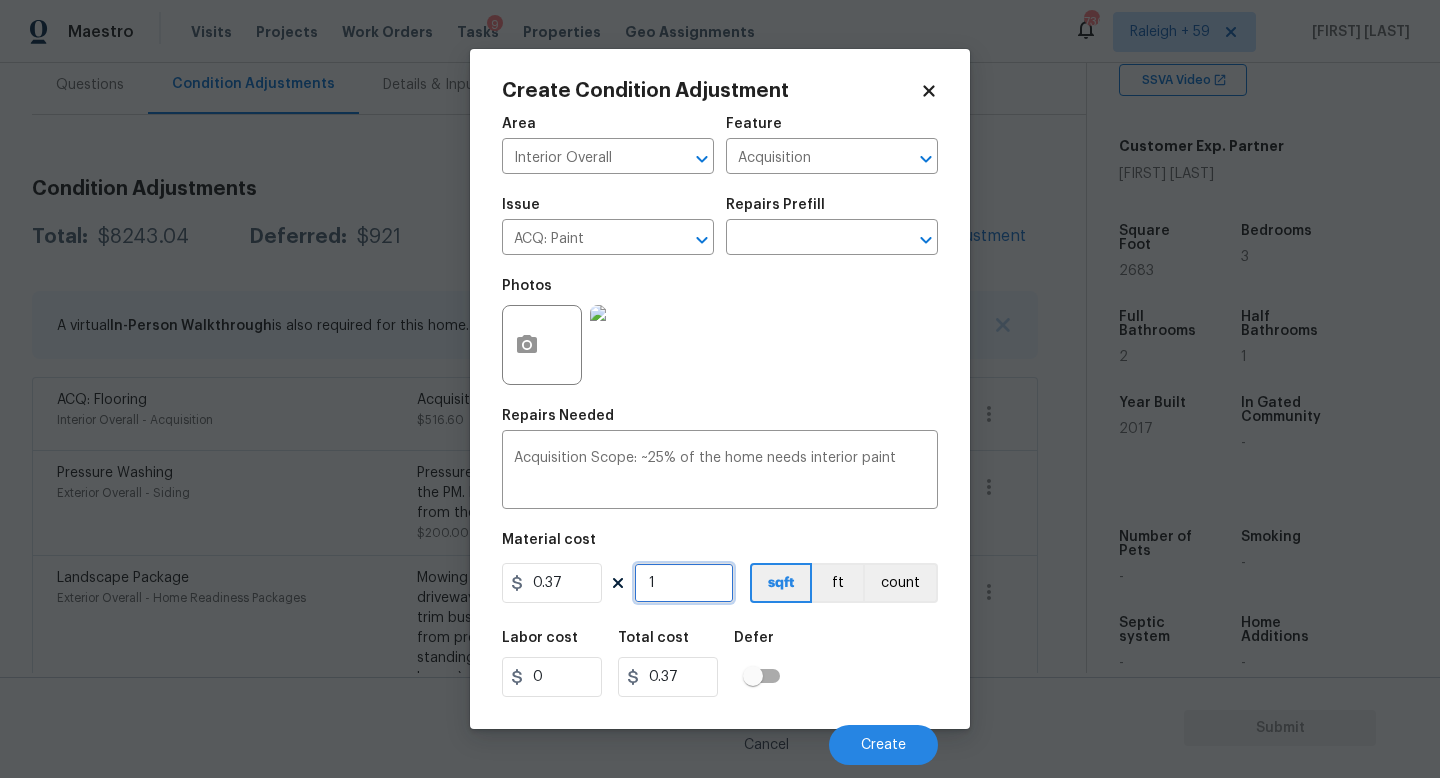 type on "0" 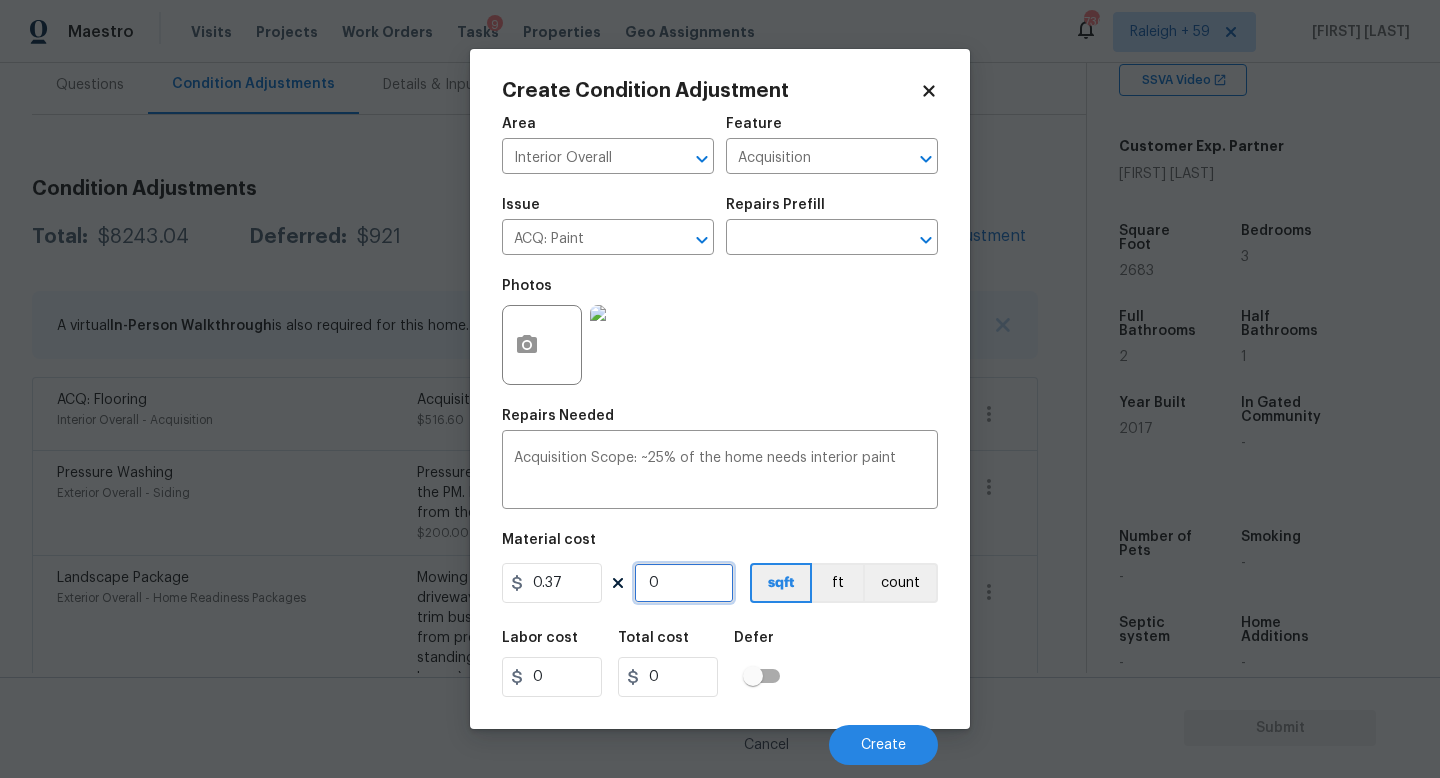 type on "2" 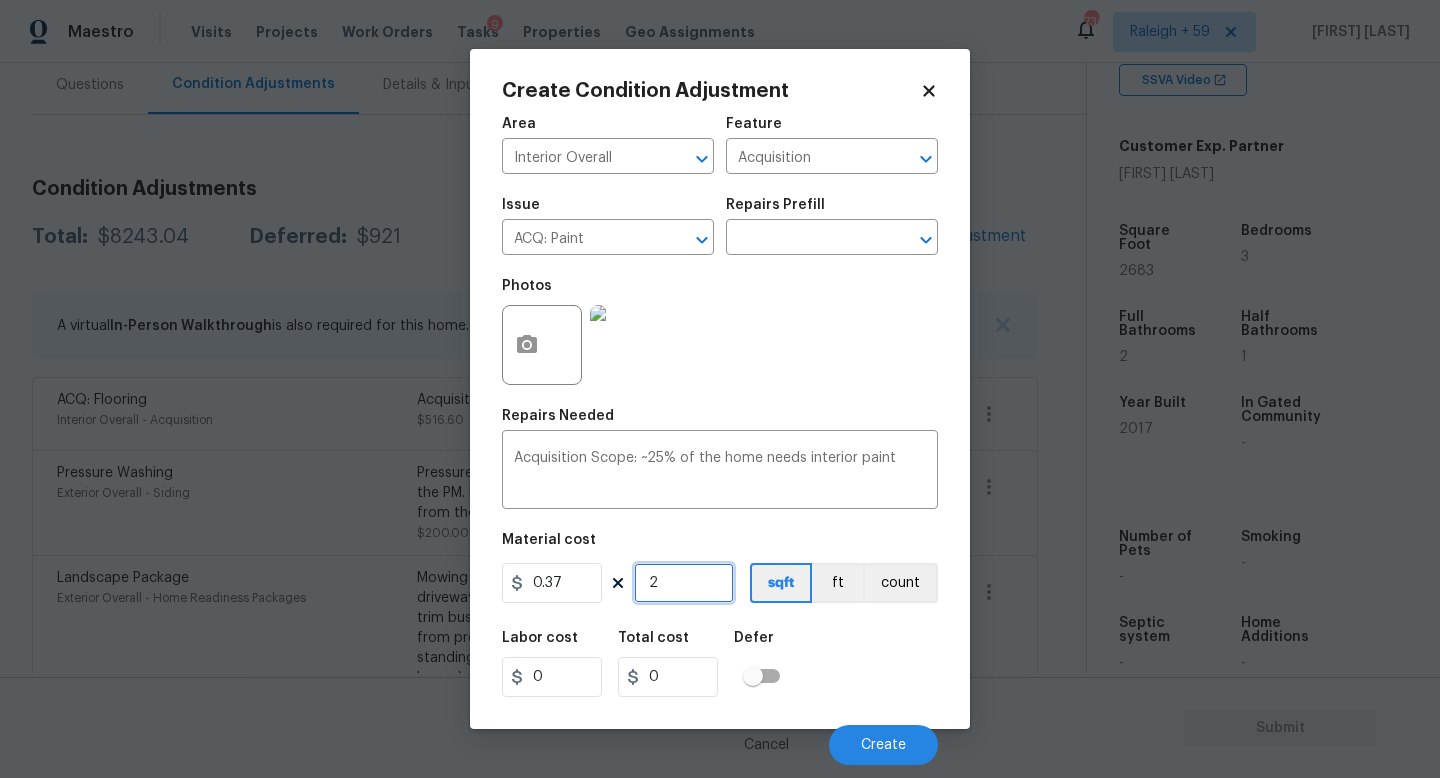 type on "0.74" 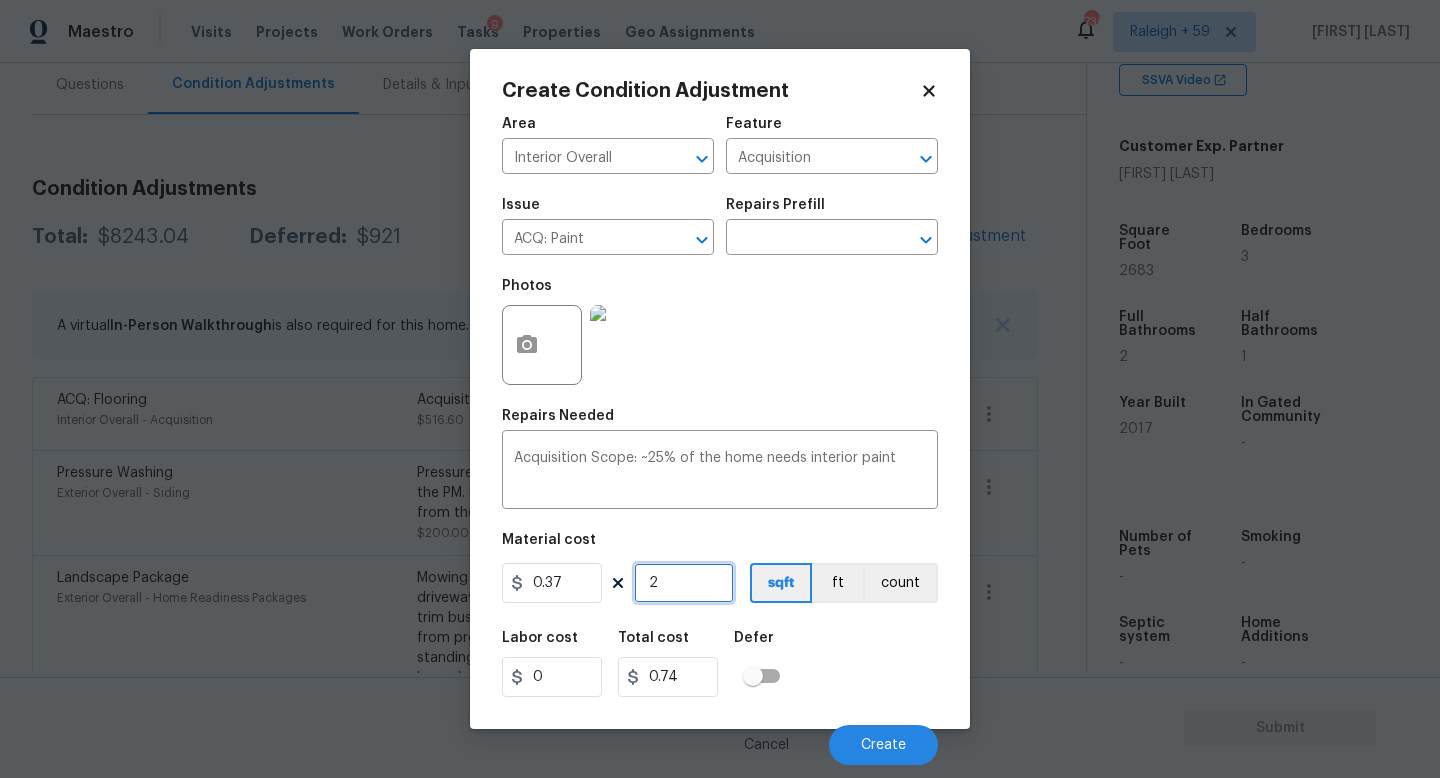 type on "25" 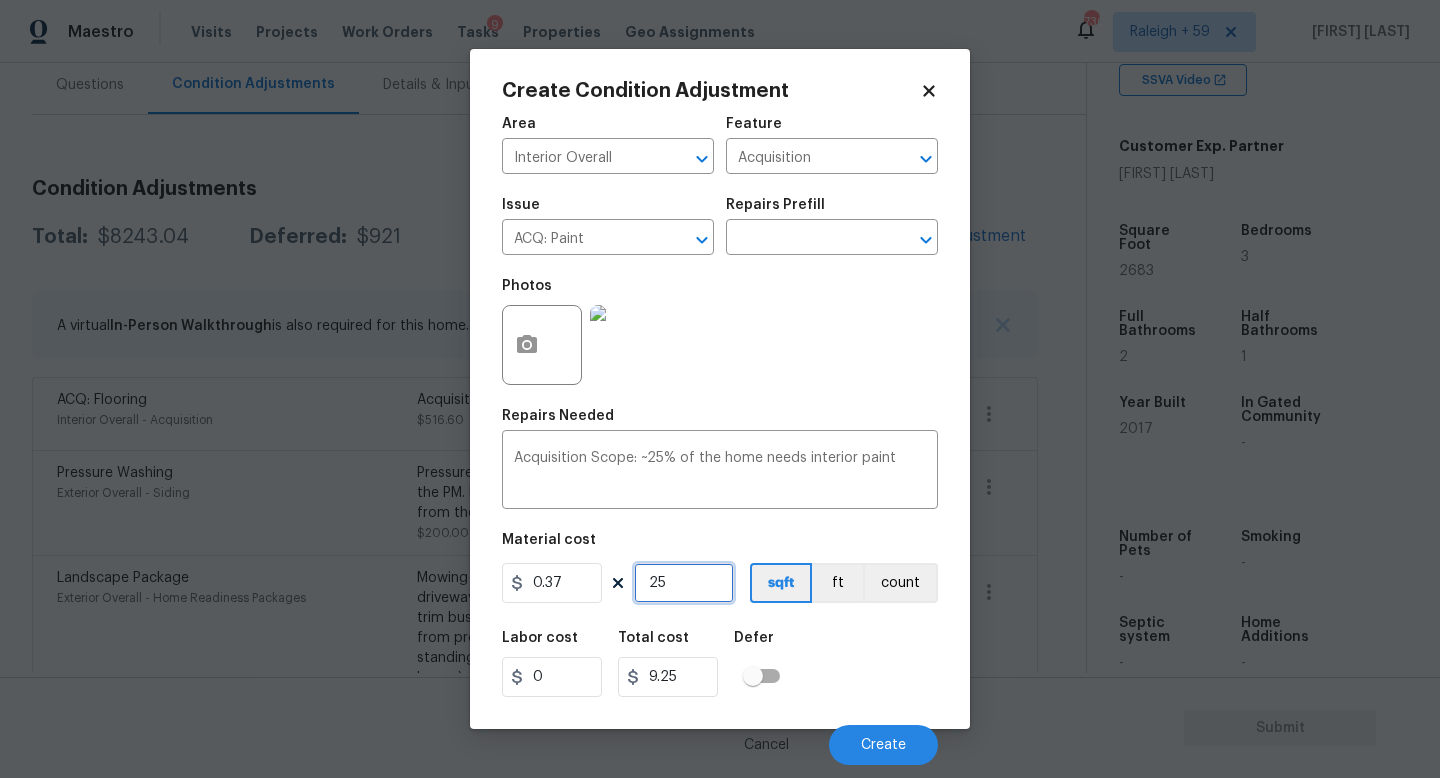 type on "258" 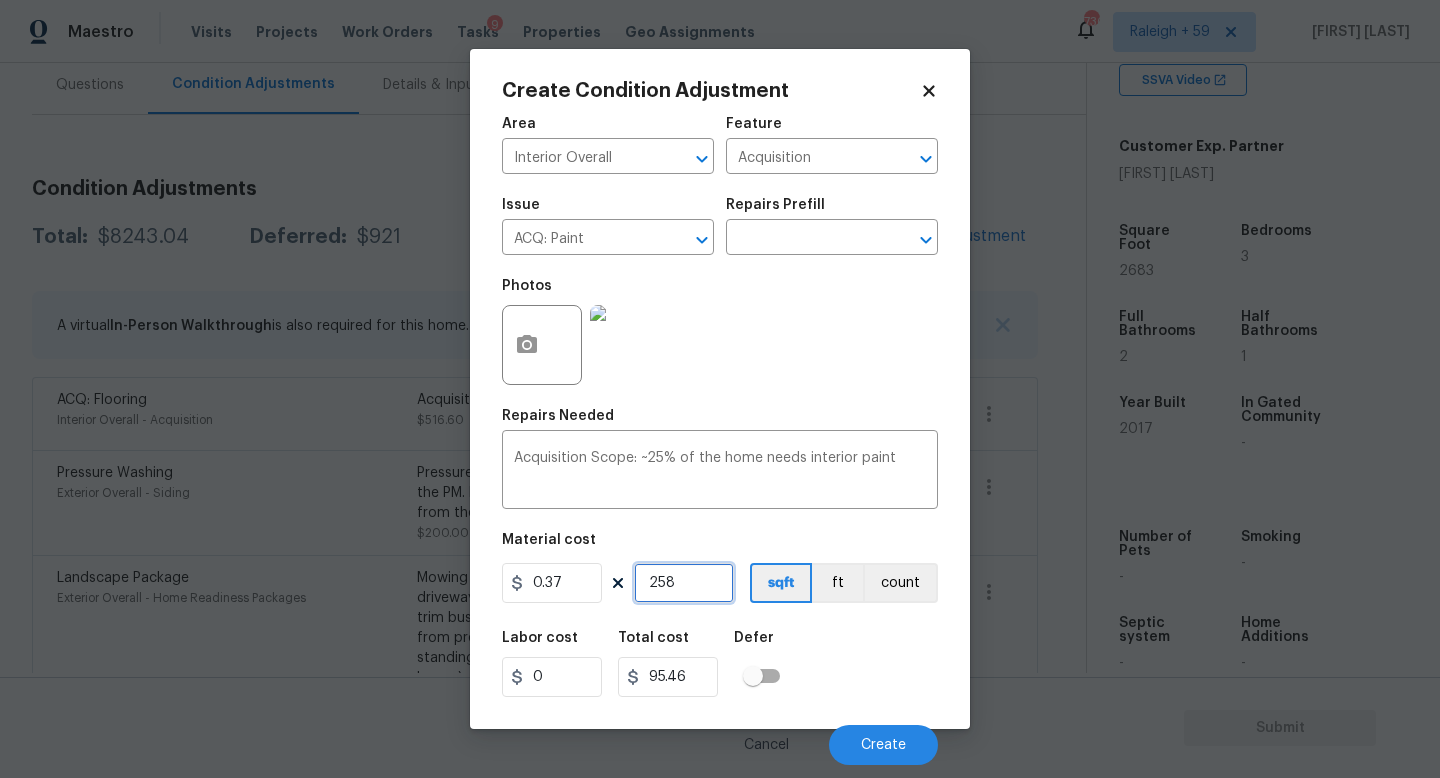 type on "2583" 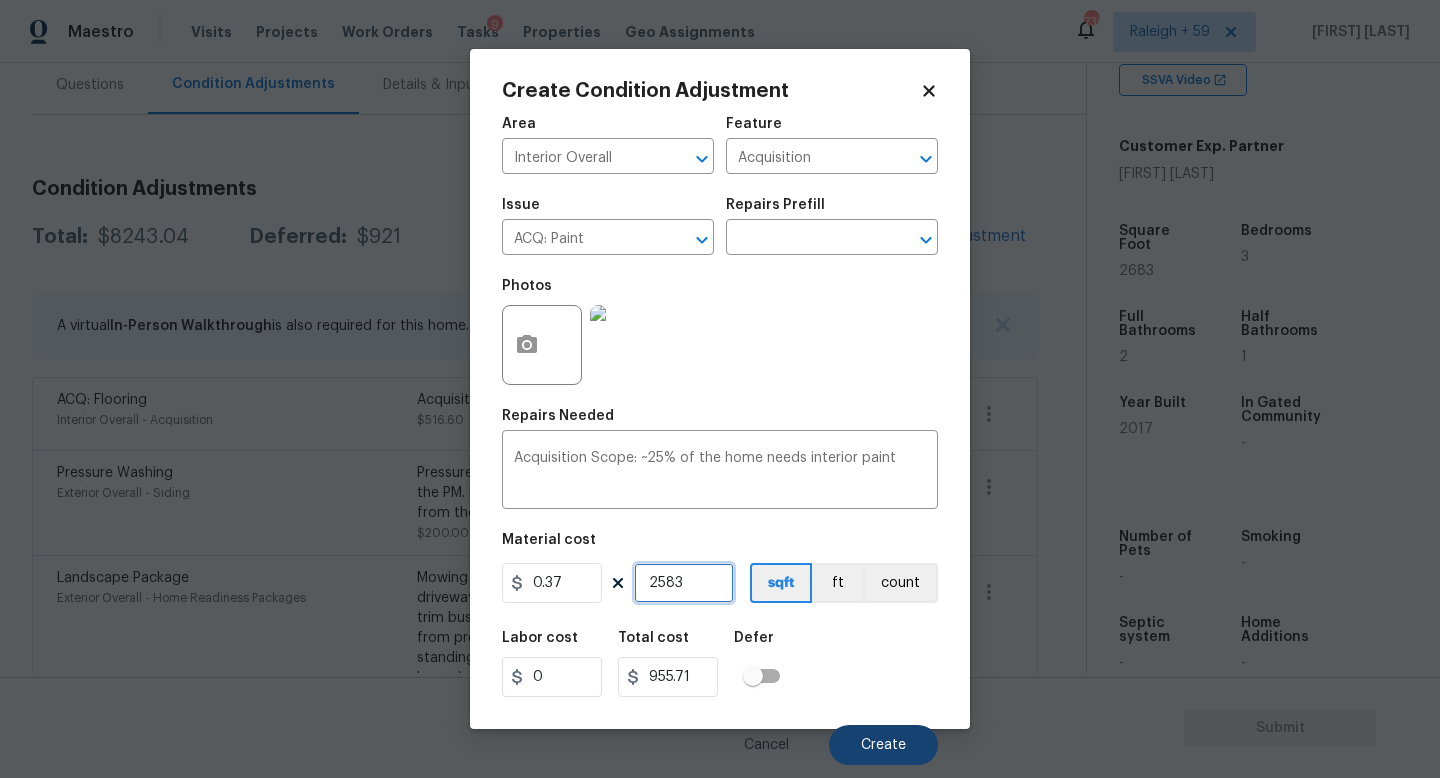 type on "2583" 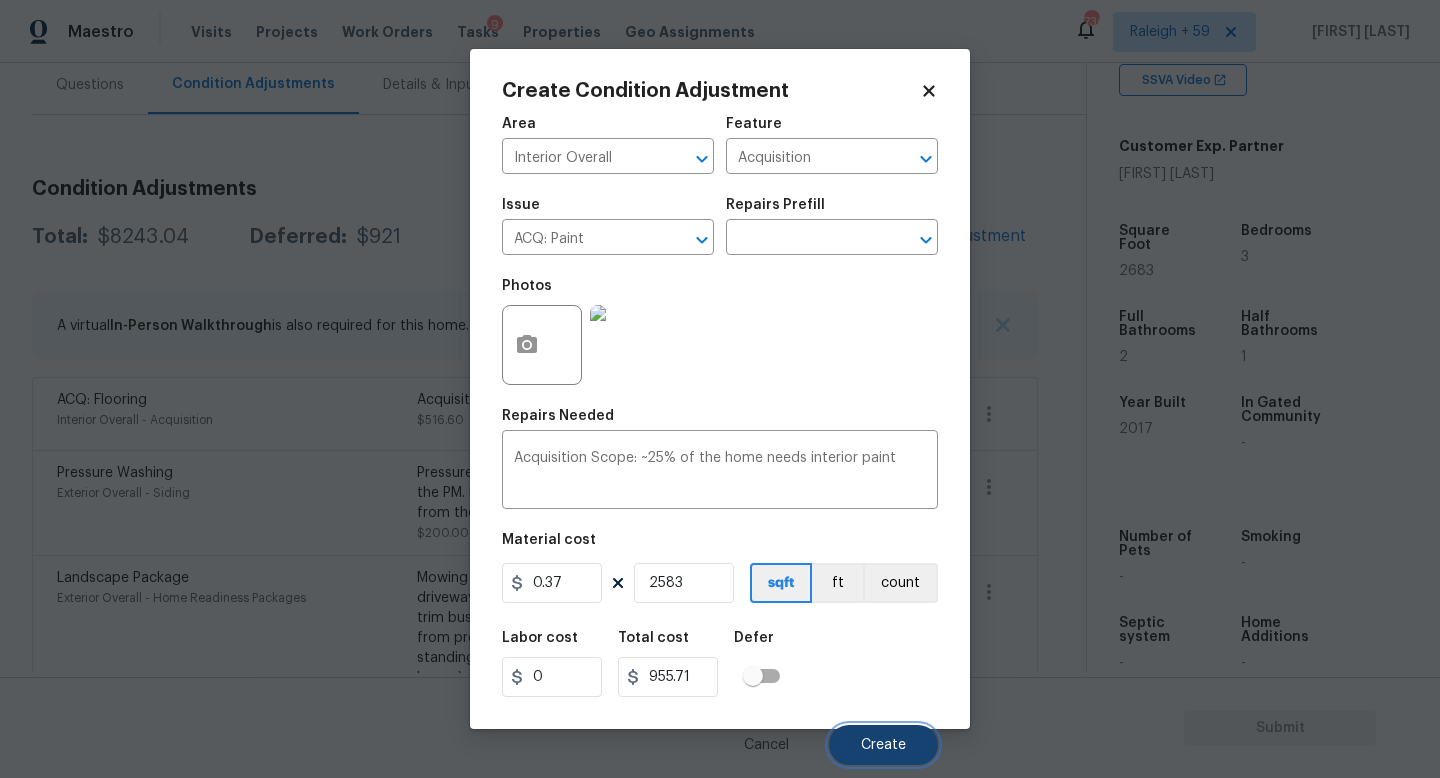 click on "Create" at bounding box center [883, 745] 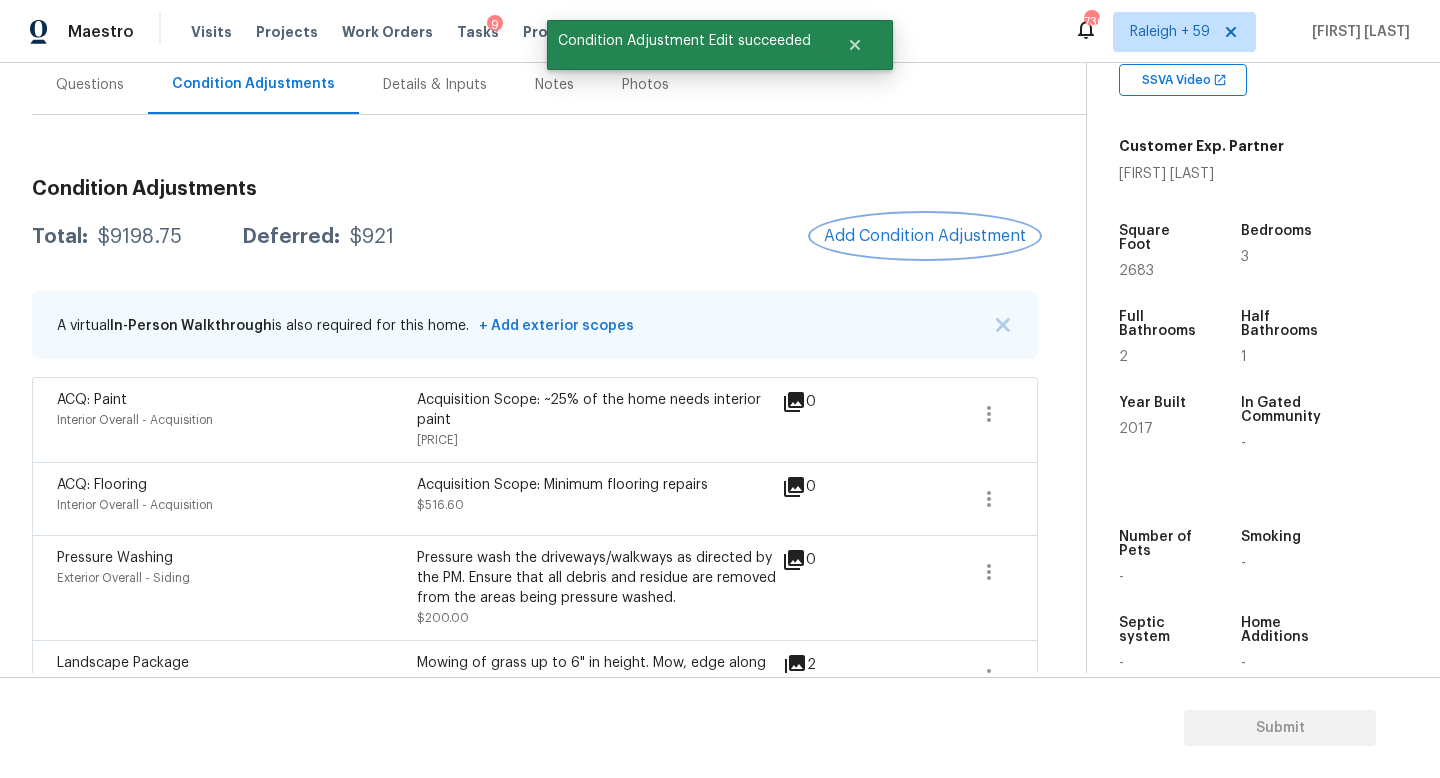 click on "Add Condition Adjustment" at bounding box center (925, 236) 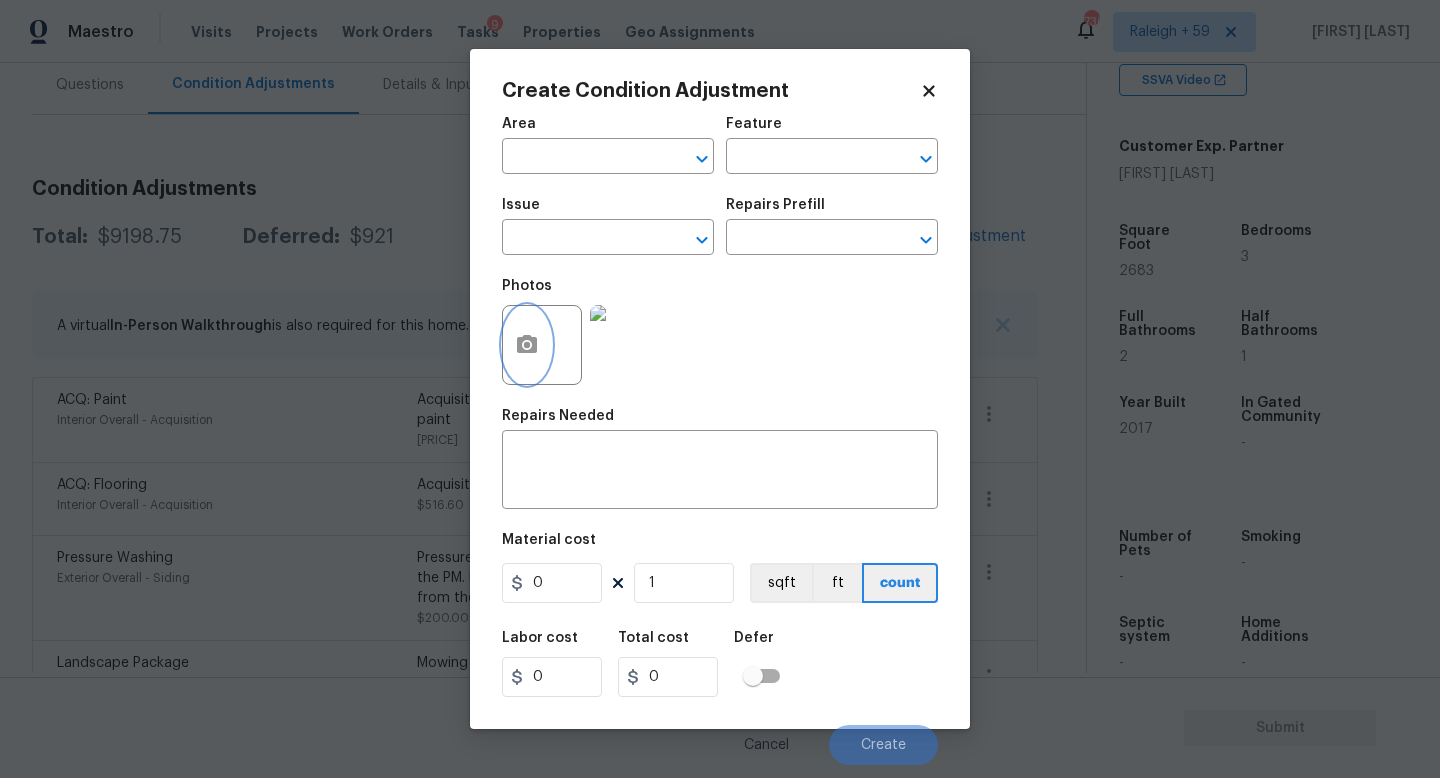 click 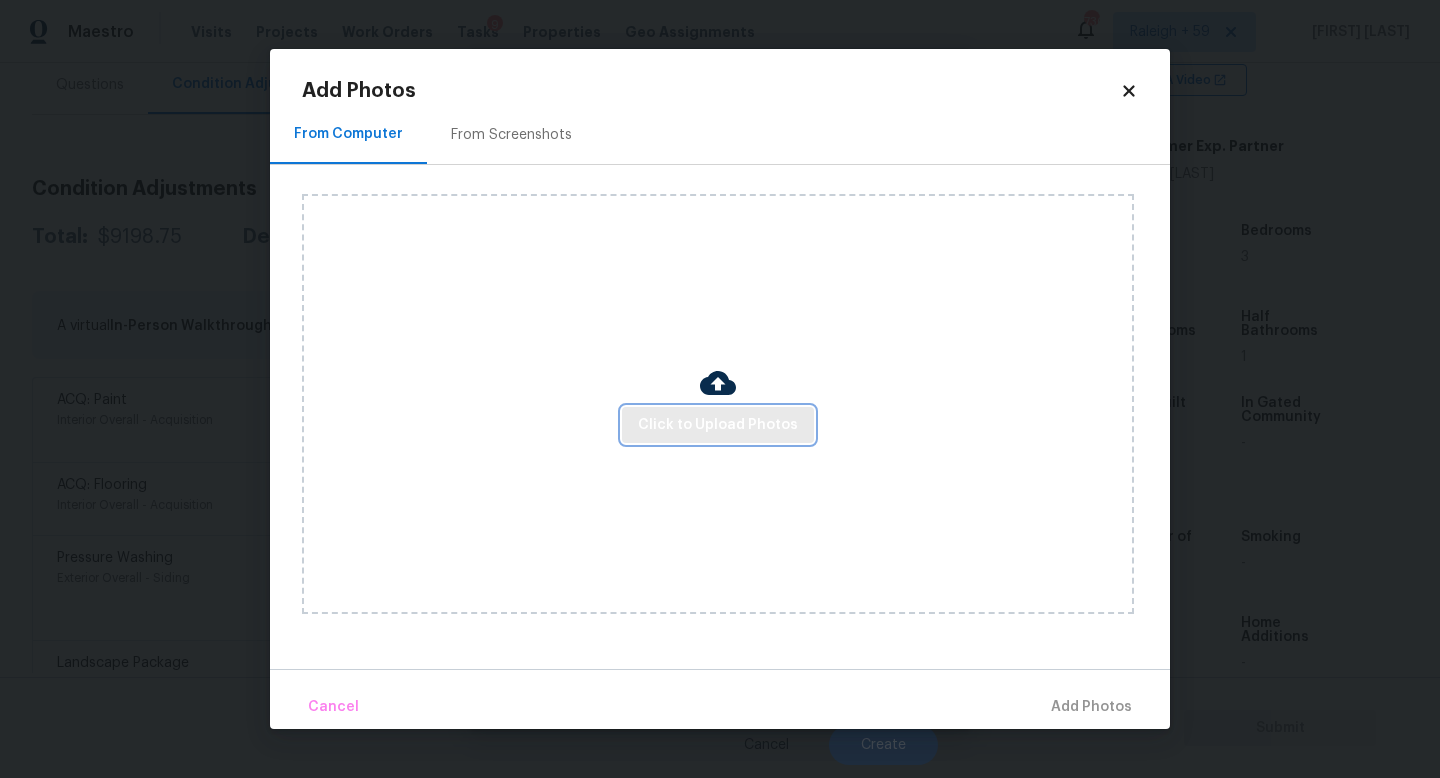 click on "Click to Upload Photos" at bounding box center [718, 425] 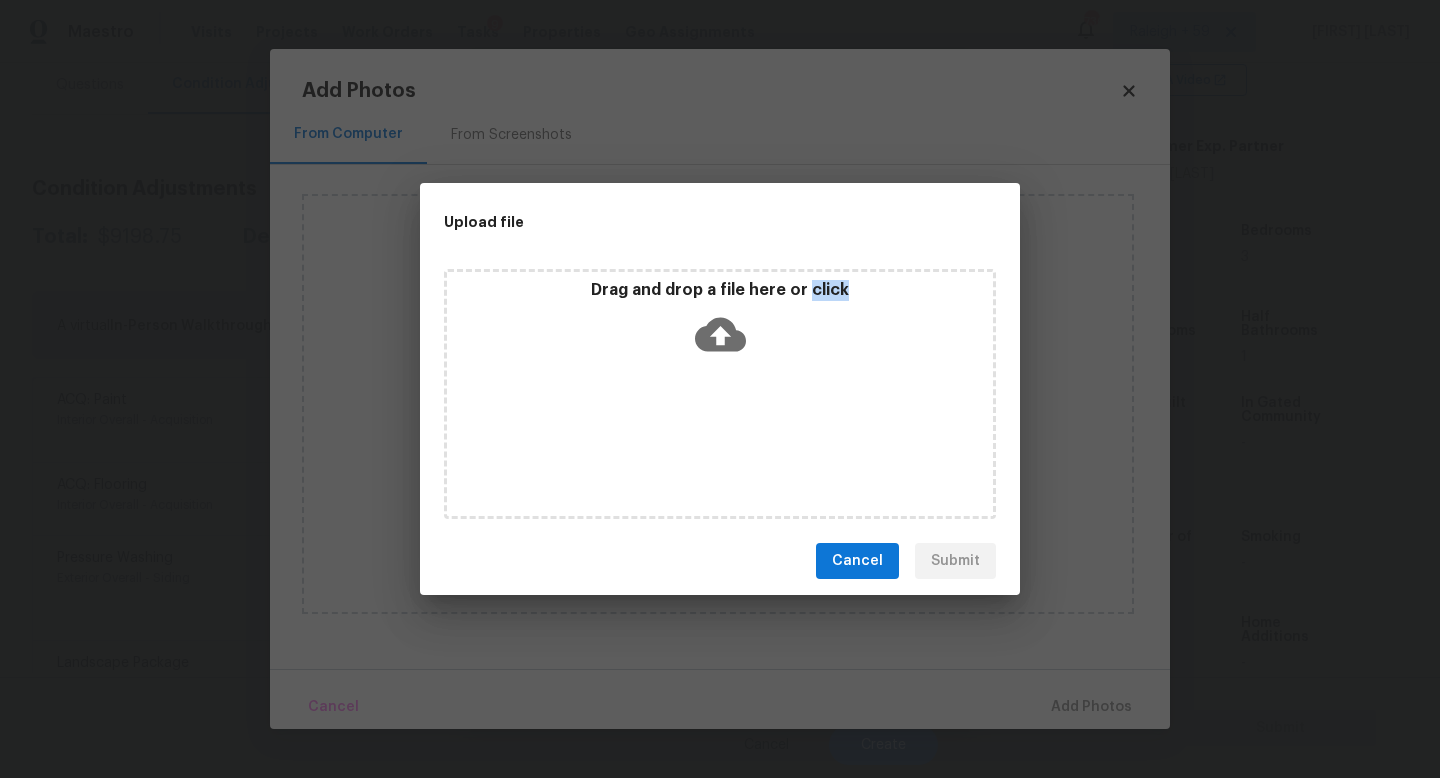 click on "Drag and drop a file here or click" at bounding box center (720, 394) 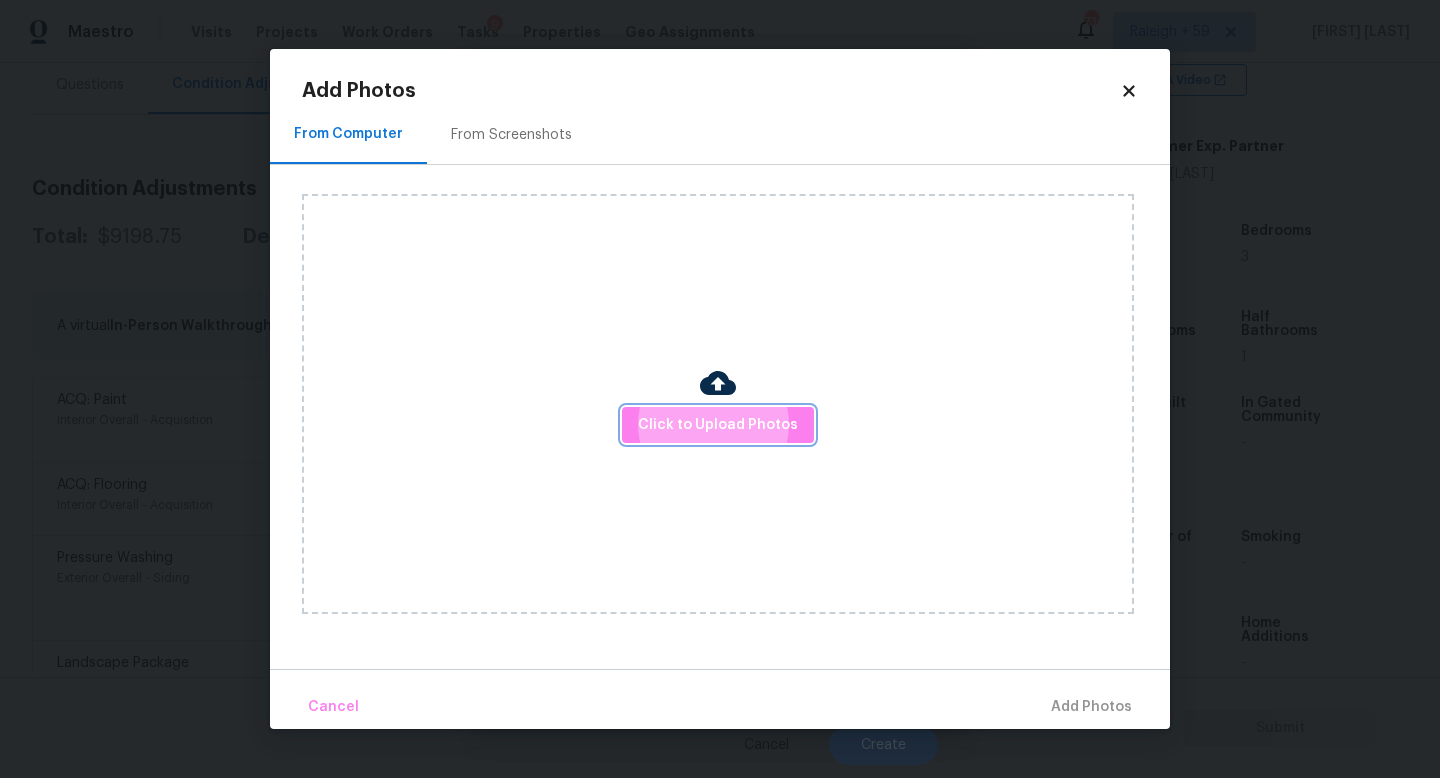 type 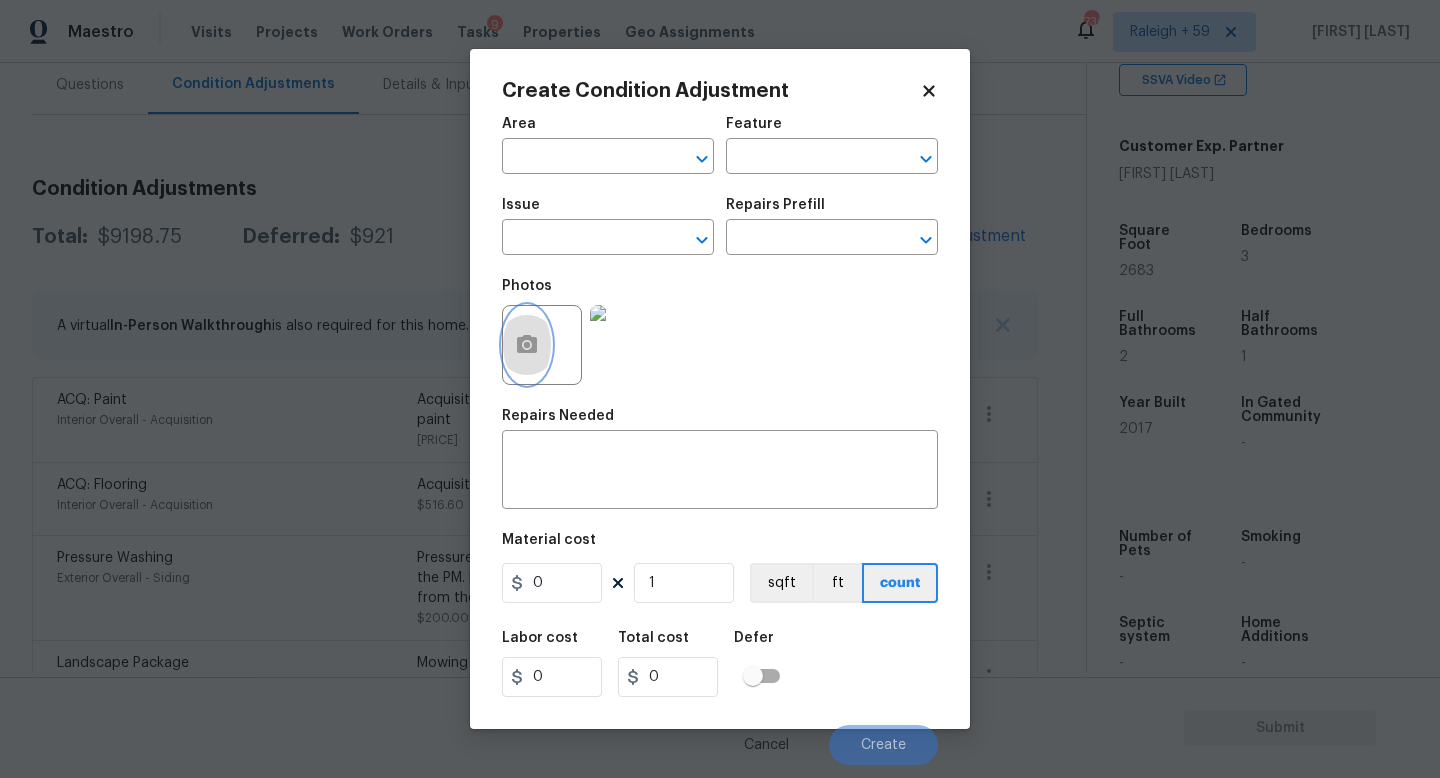 type 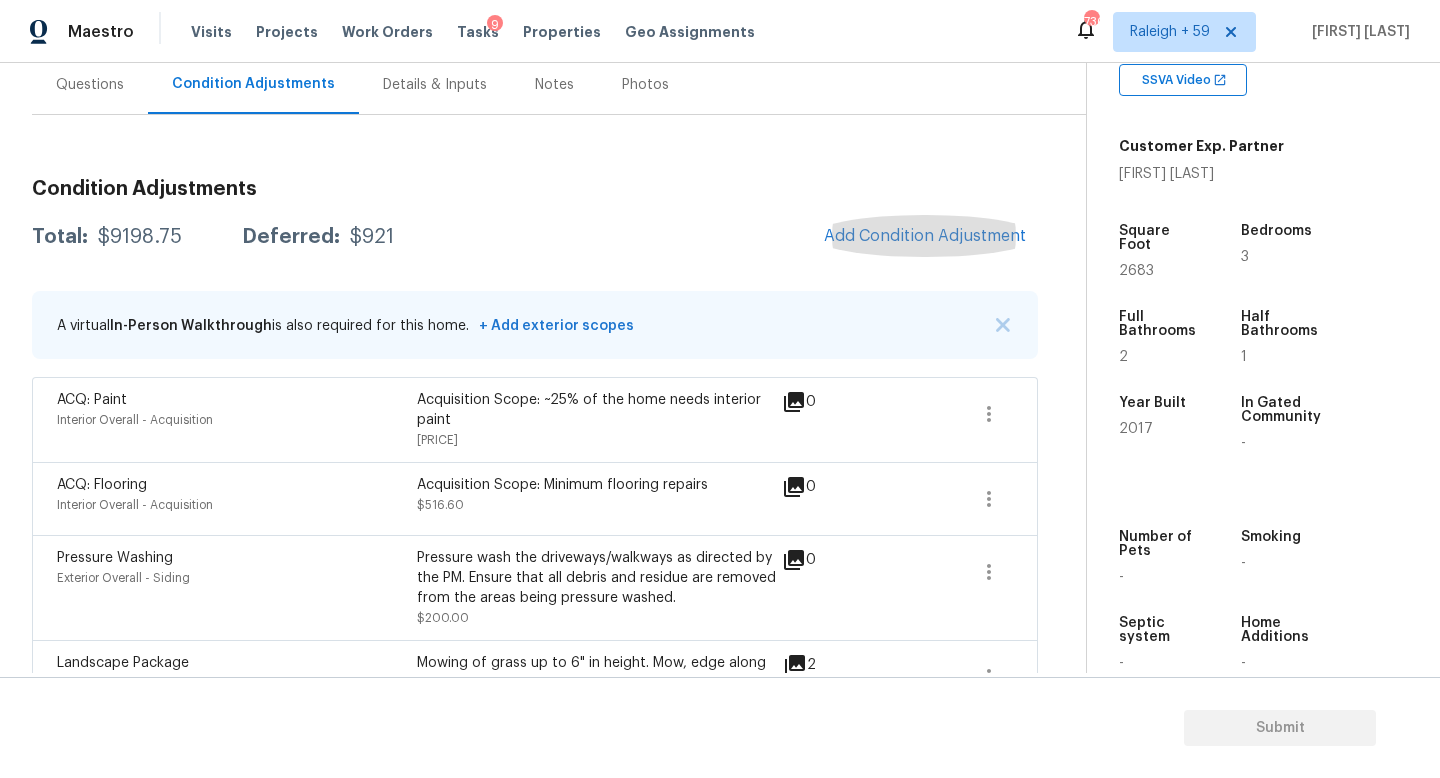 click on "Condition Adjustments Total:  $[PRICE] Deferred:  $[PRICE] Add Condition Adjustment A virtual  In-Person Walkthrough  is also required for this home.   + Add exterior scopes ACQ: Paint Interior Overall - Acquisition Acquisition Scope: ~25% of the home needs interior paint $[PRICE]   0 ACQ: Flooring Interior Overall - Acquisition Acquisition Scope: Minimum flooring repairs $[PRICE]   0 Pressure Washing Exterior Overall - Siding Pressure wash the driveways/walkways as directed by the PM. Ensure that all debris and residue are removed from the areas being pressure washed. $[PRICE]   0 Landscape Package Exterior Overall - Home Readiness Packages Mowing of grass up to 6" in height. Mow, edge along driveways & sidewalks, trim along standing structures, trim bushes and shrubs (<6' in height). Remove weeds from previously maintained flowerbeds and remove standing yard debris (small twigs, non seasonal falling leaves).  Use leaf blower to remove clippings from hard surfaces." $[PRICE]   2 ACQ: Shingle Roof Roof - Acquisition" at bounding box center (535, 818) 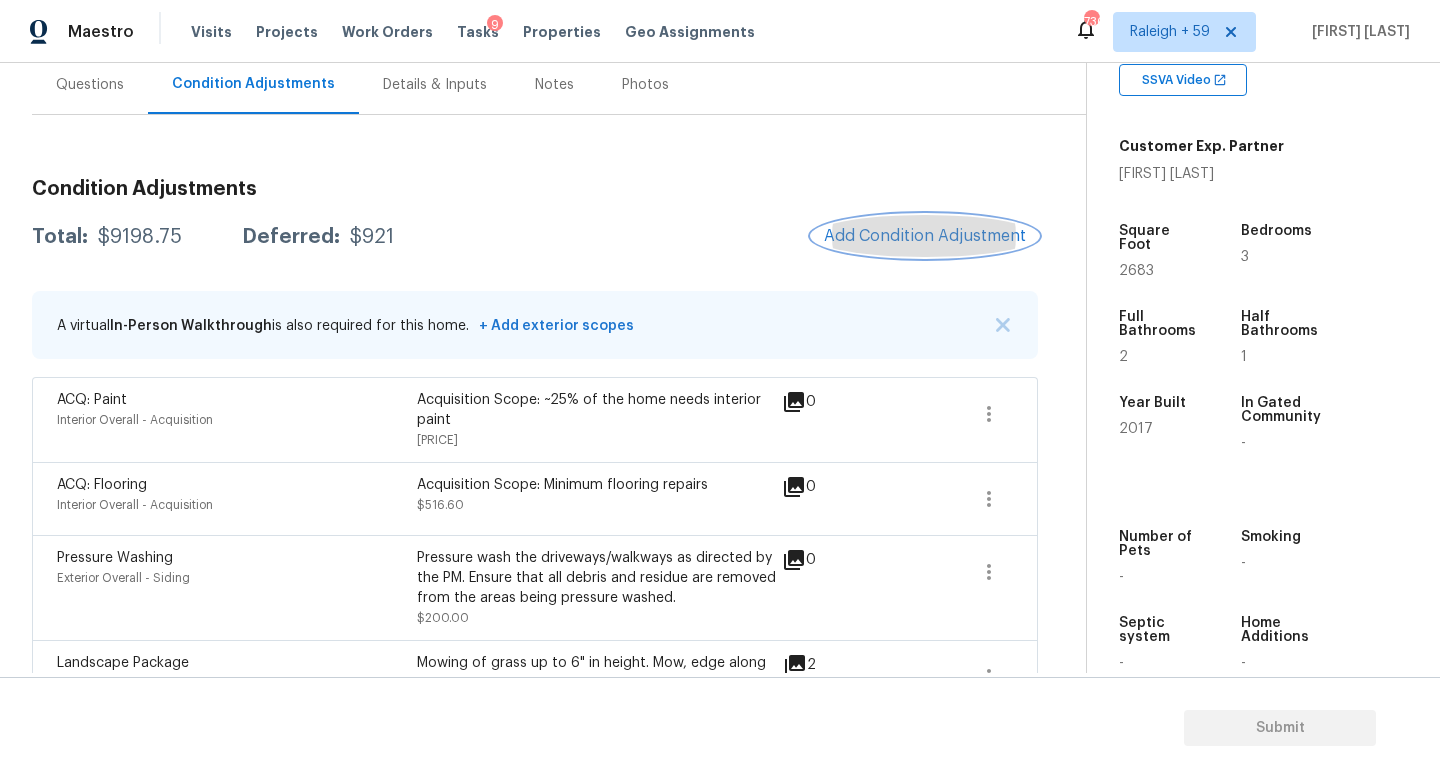 click on "Add Condition Adjustment" at bounding box center [925, 236] 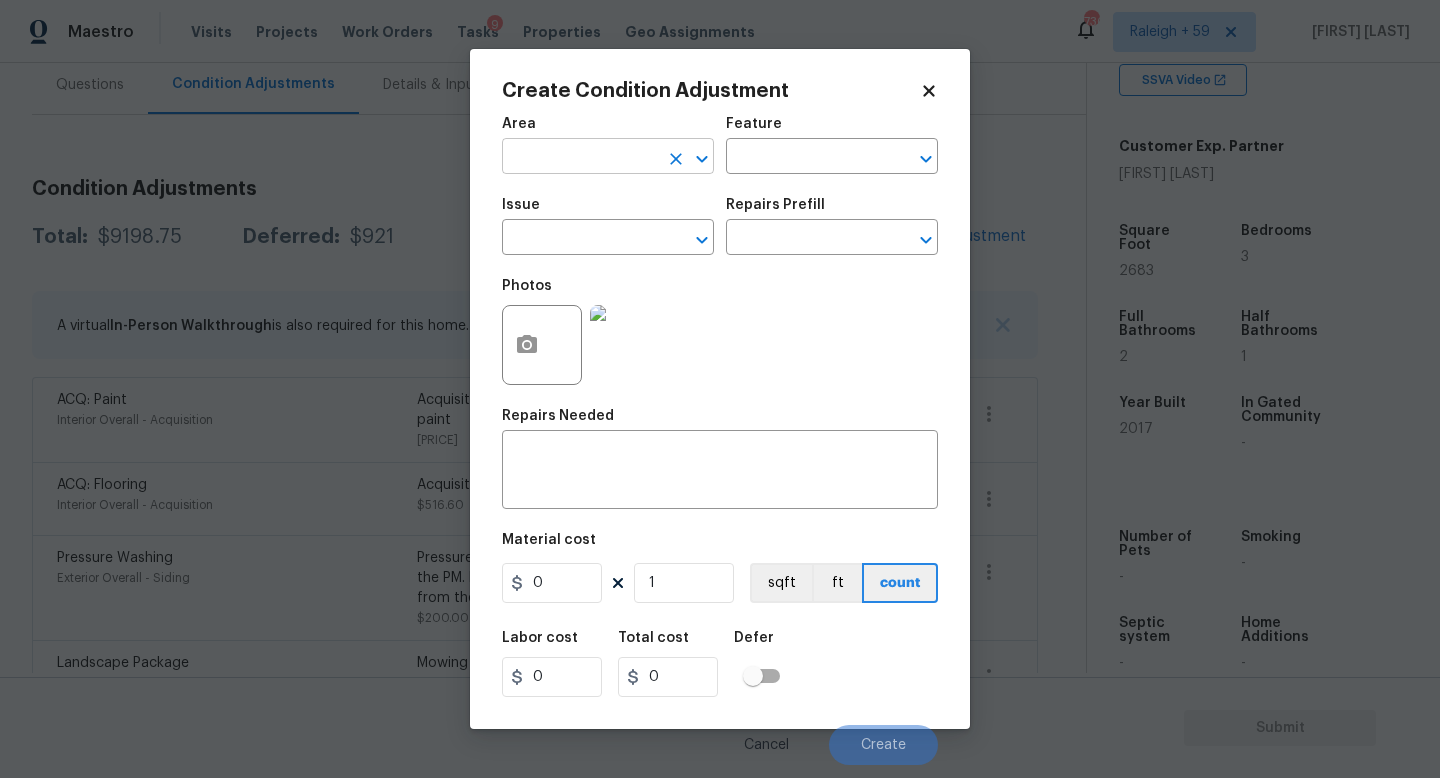 click at bounding box center [580, 158] 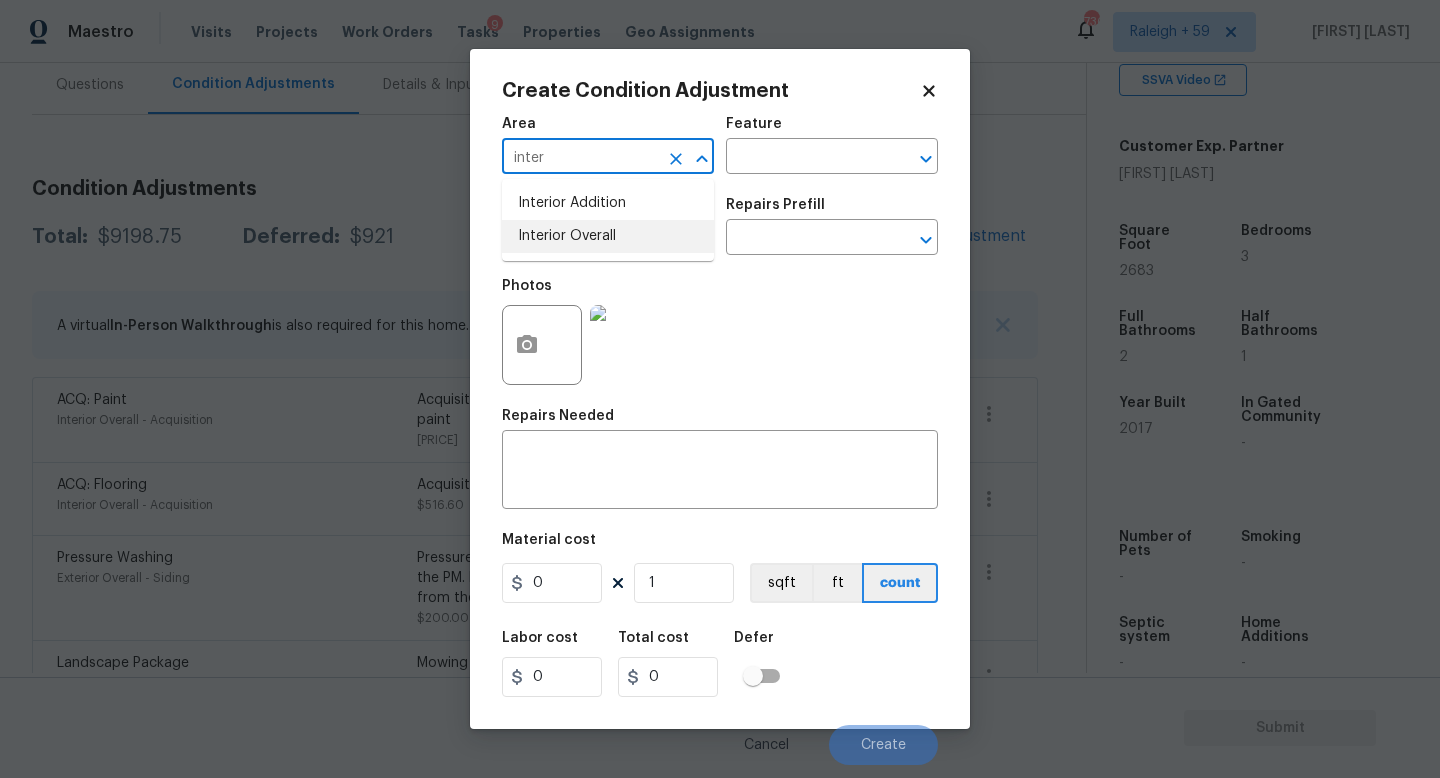 type on "inter" 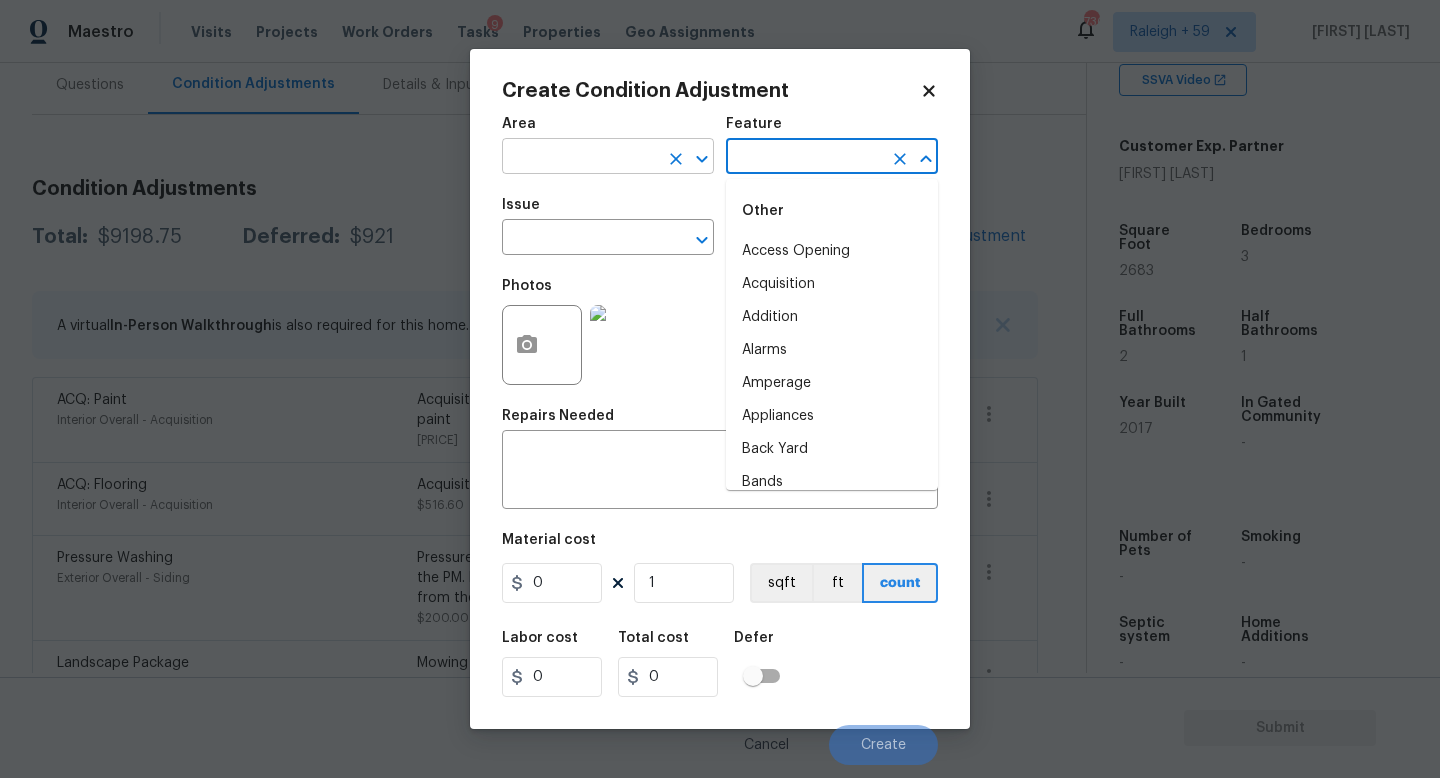 click at bounding box center [580, 158] 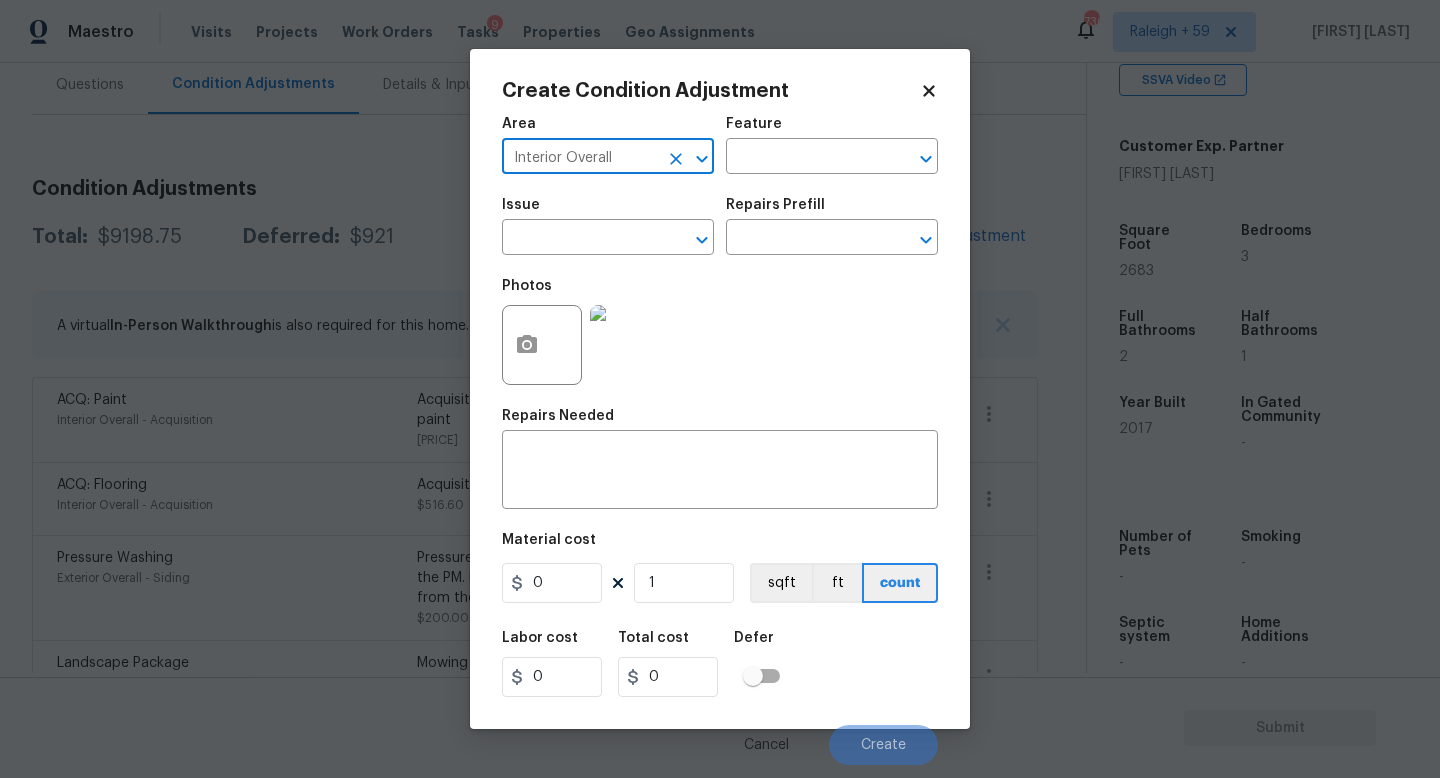 type on "Interior Overall" 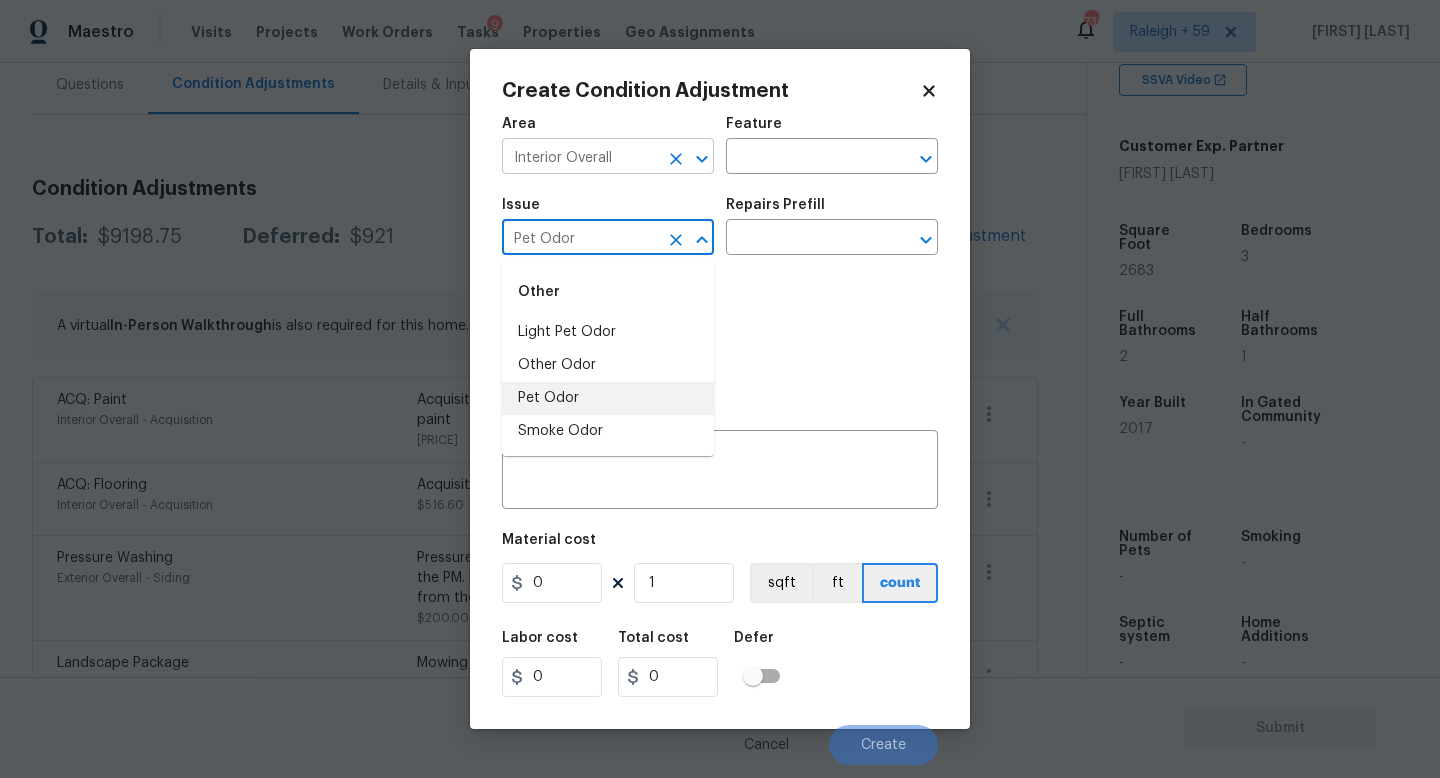 type on "Pet Odor" 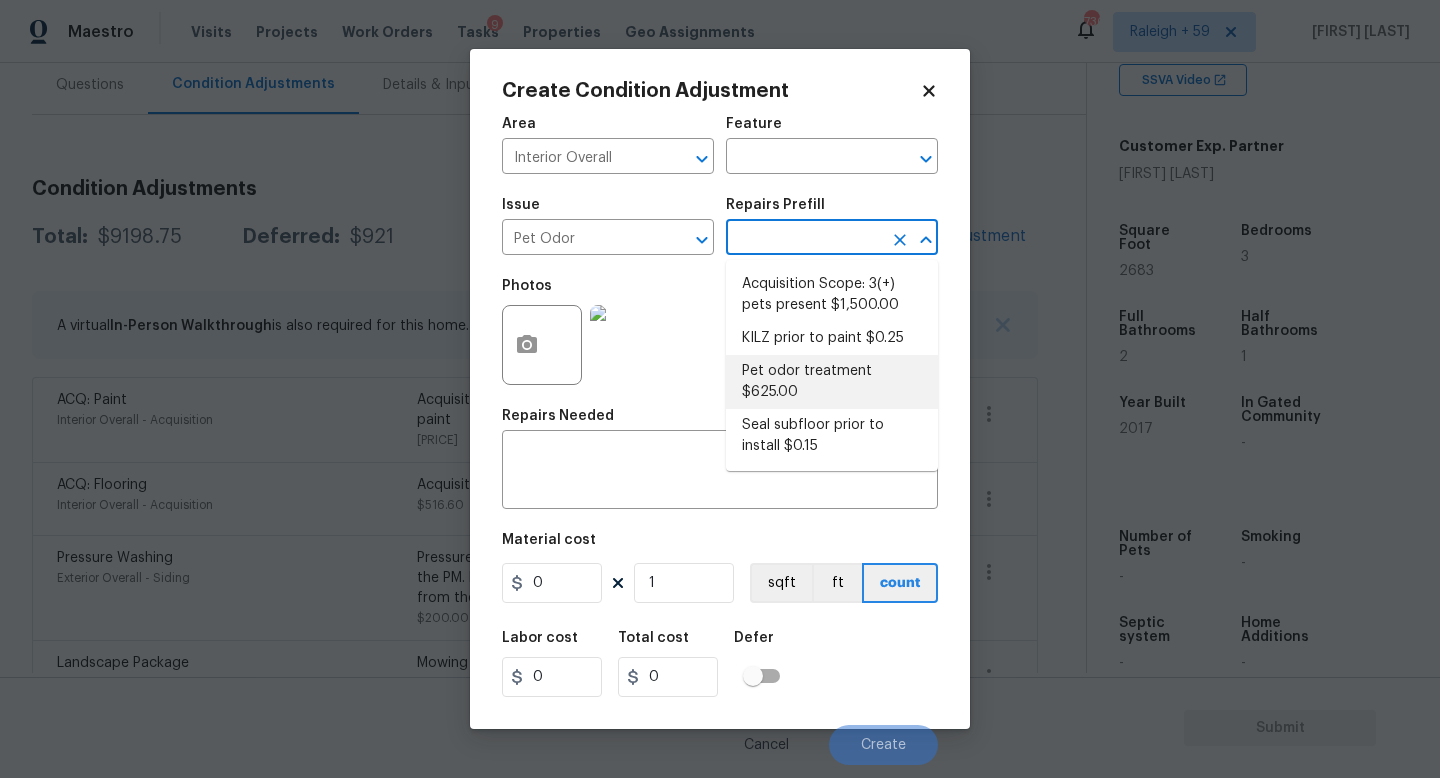 click on "Pet odor treatment $625.00" at bounding box center [832, 382] 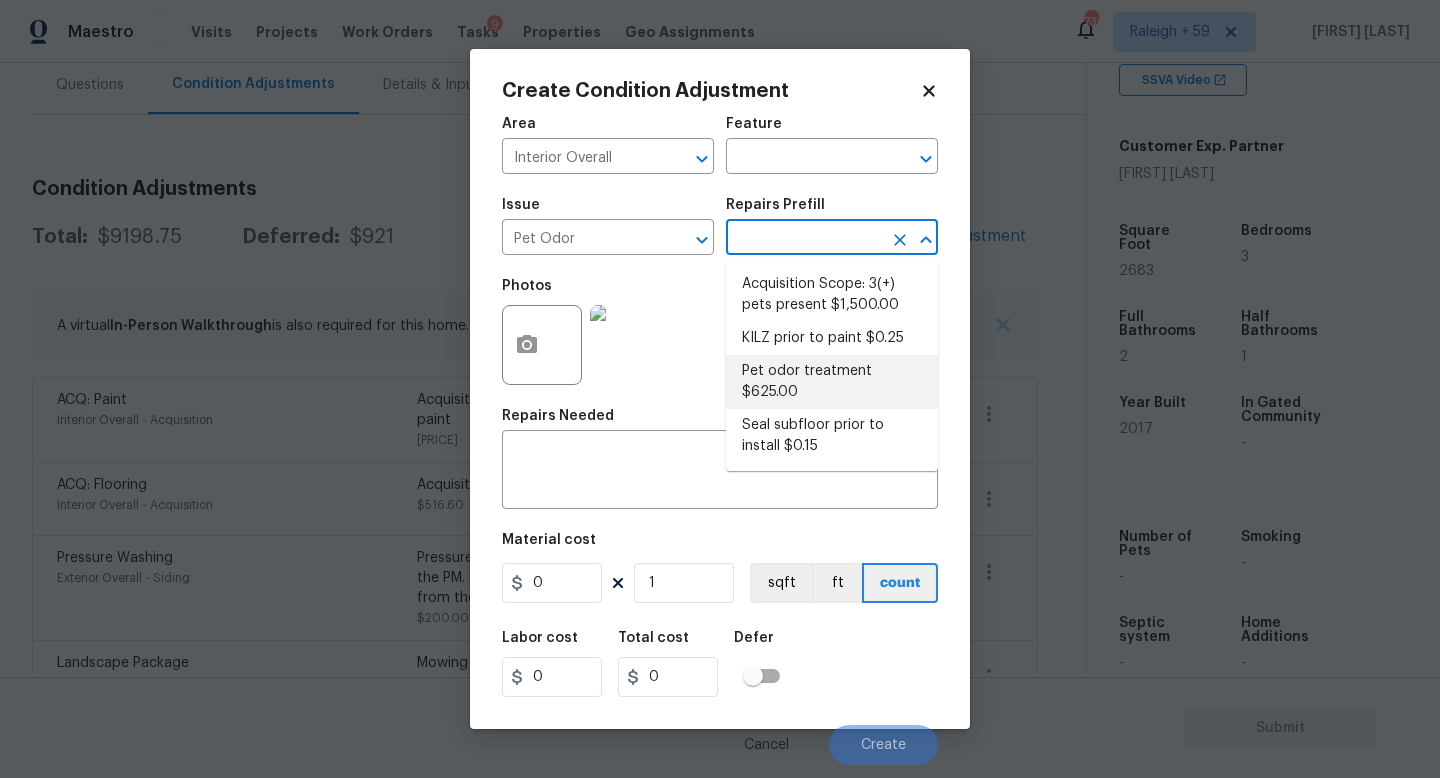 type 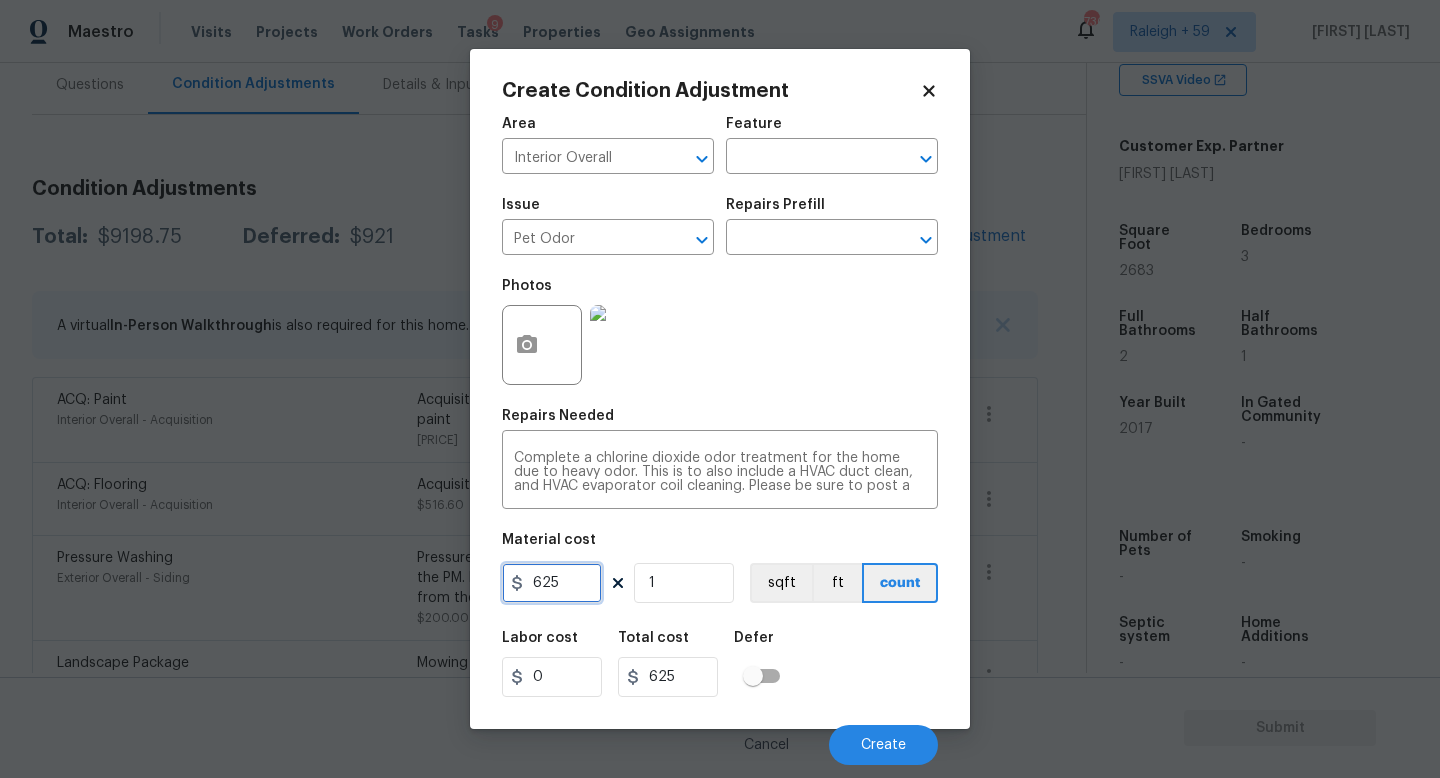 drag, startPoint x: 528, startPoint y: 591, endPoint x: 475, endPoint y: 595, distance: 53.15073 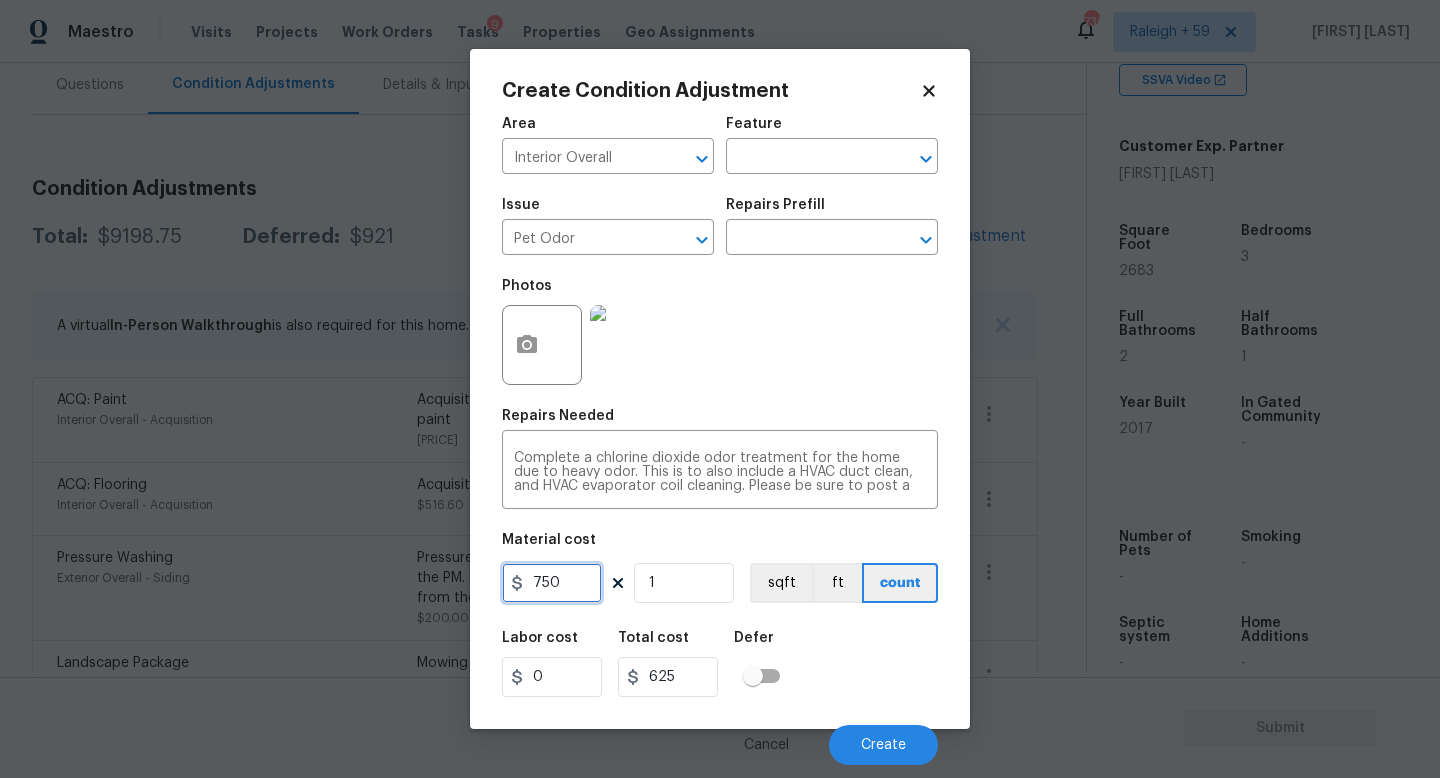 type on "750" 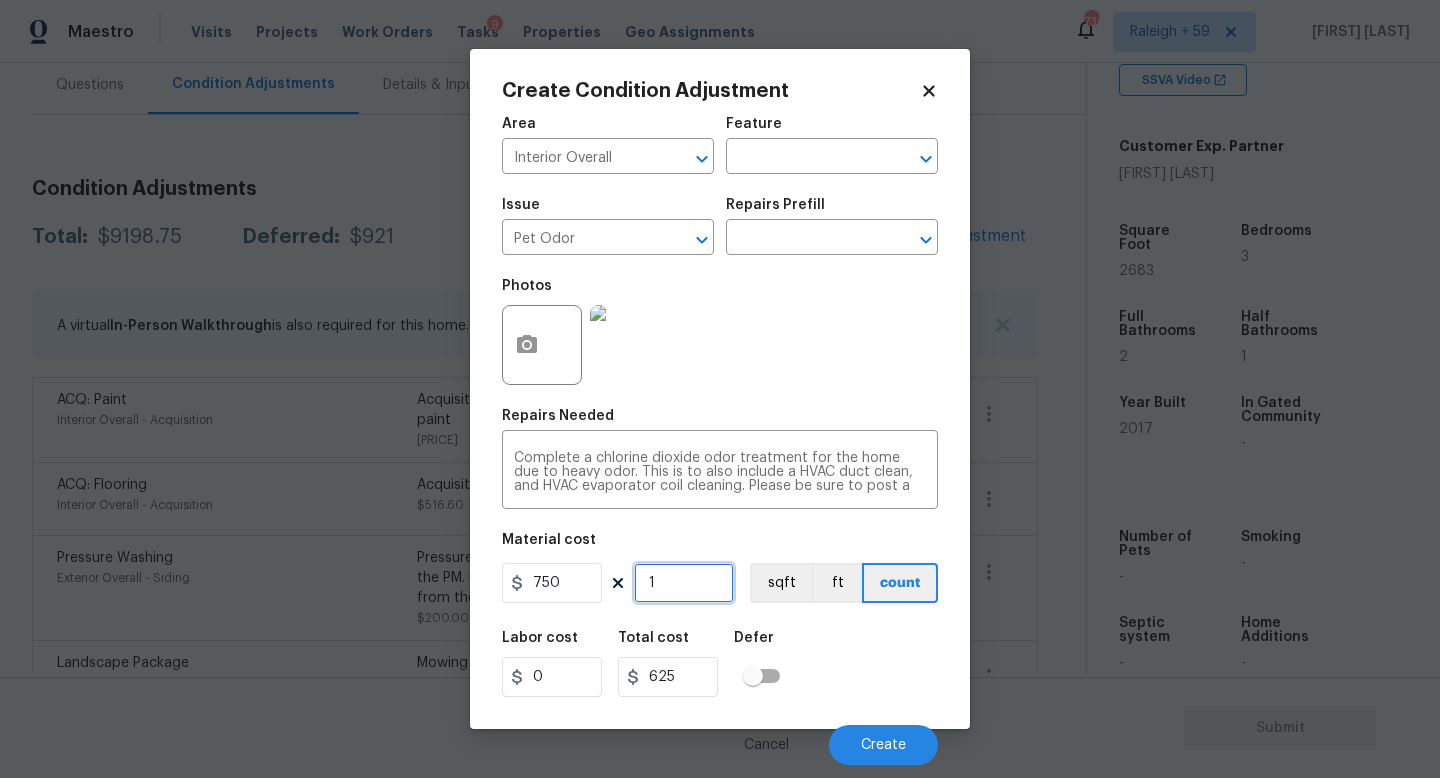 type on "750" 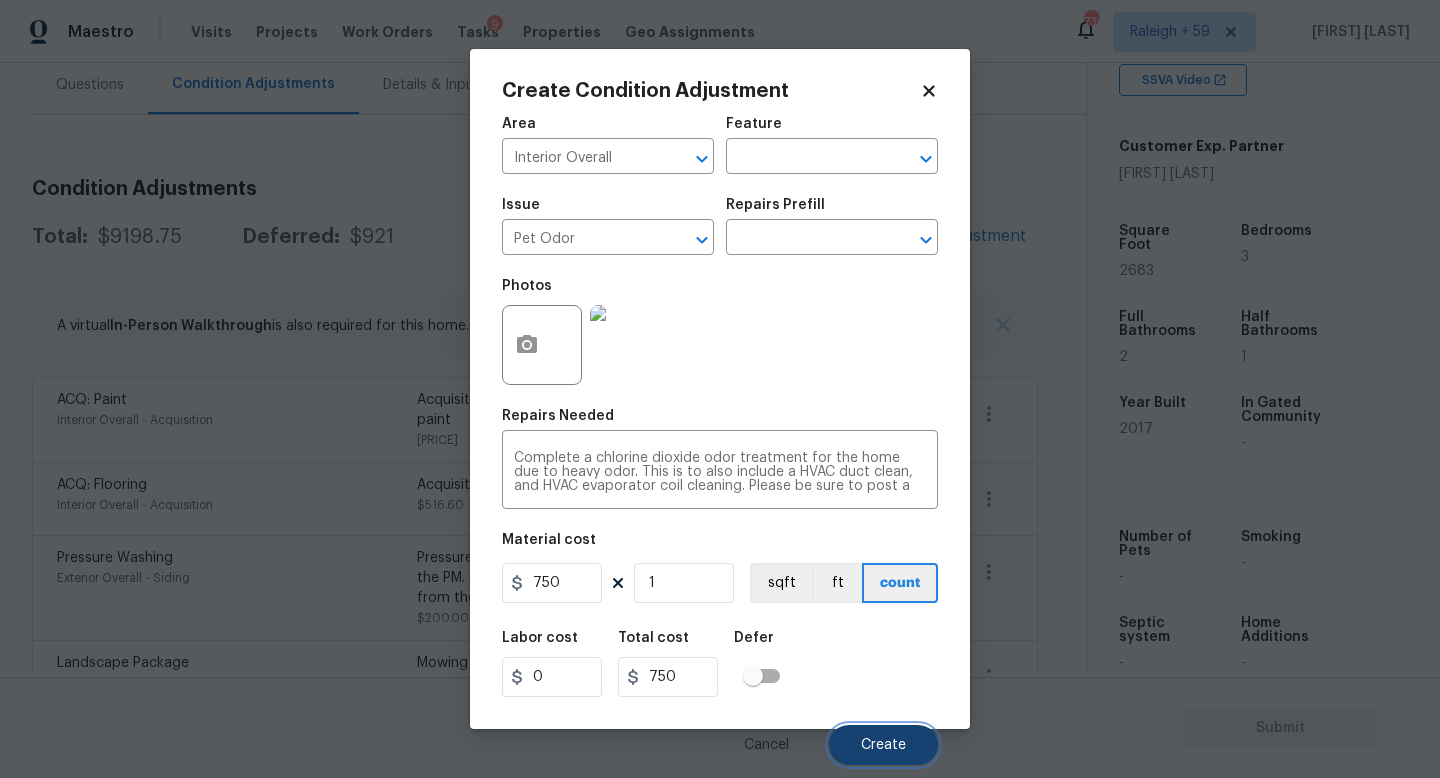 click on "Create" at bounding box center (883, 745) 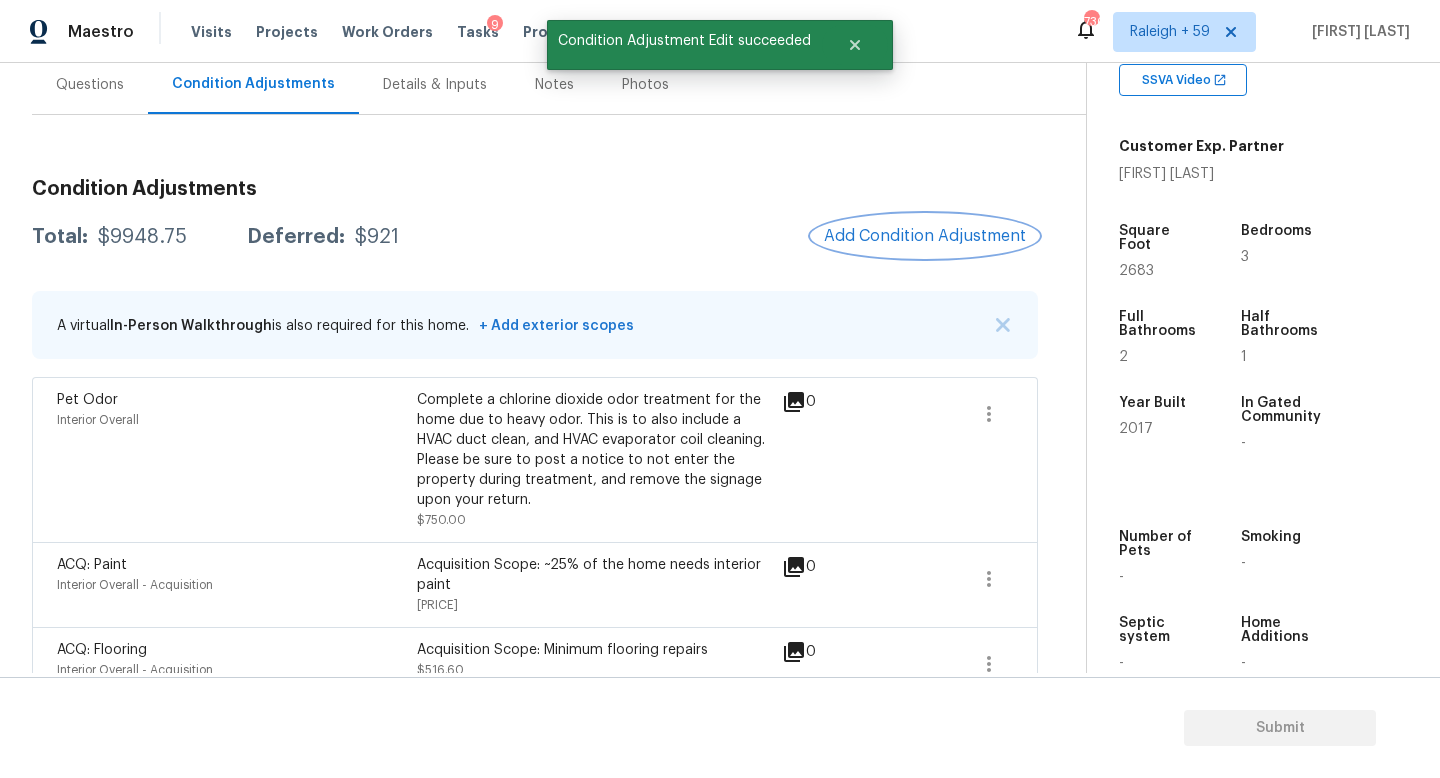 click on "Add Condition Adjustment" at bounding box center [925, 236] 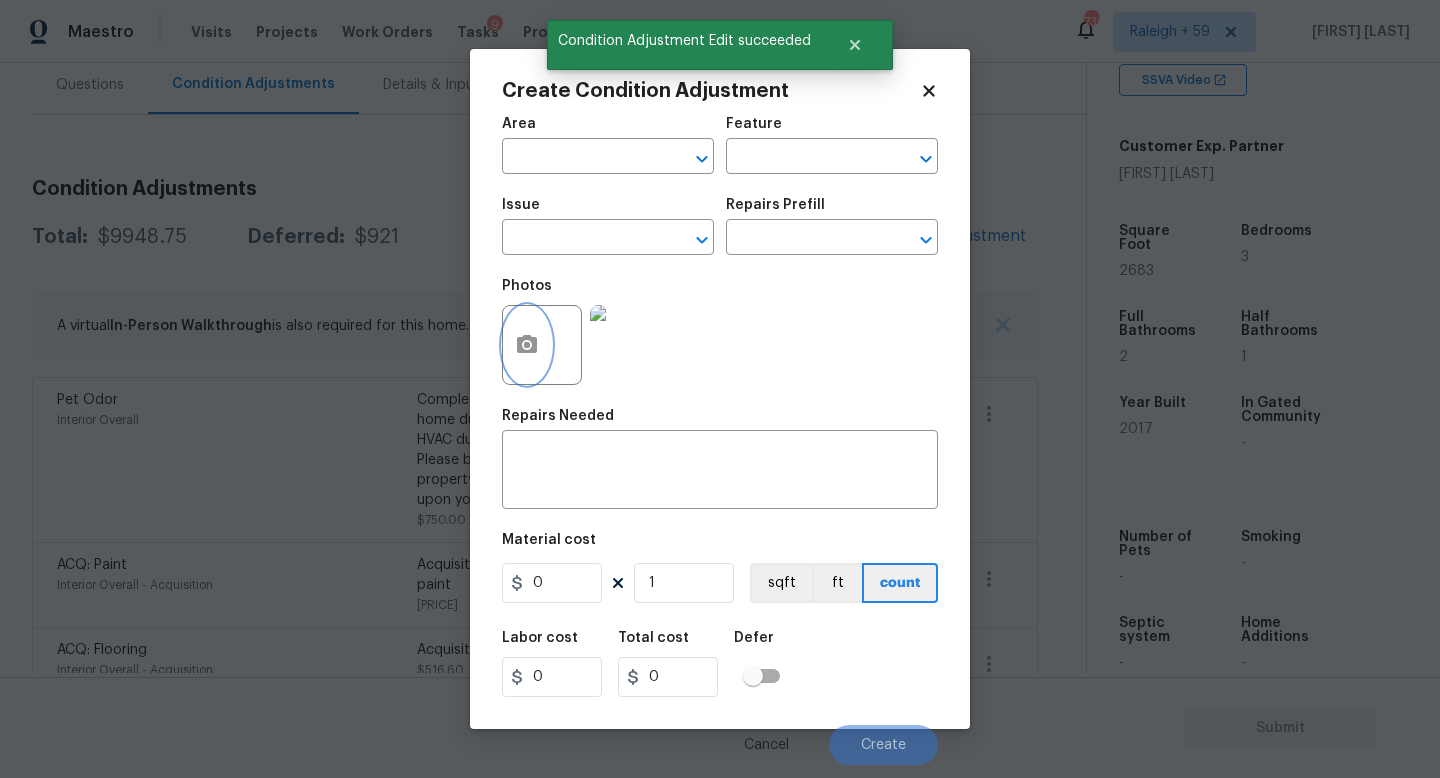 click 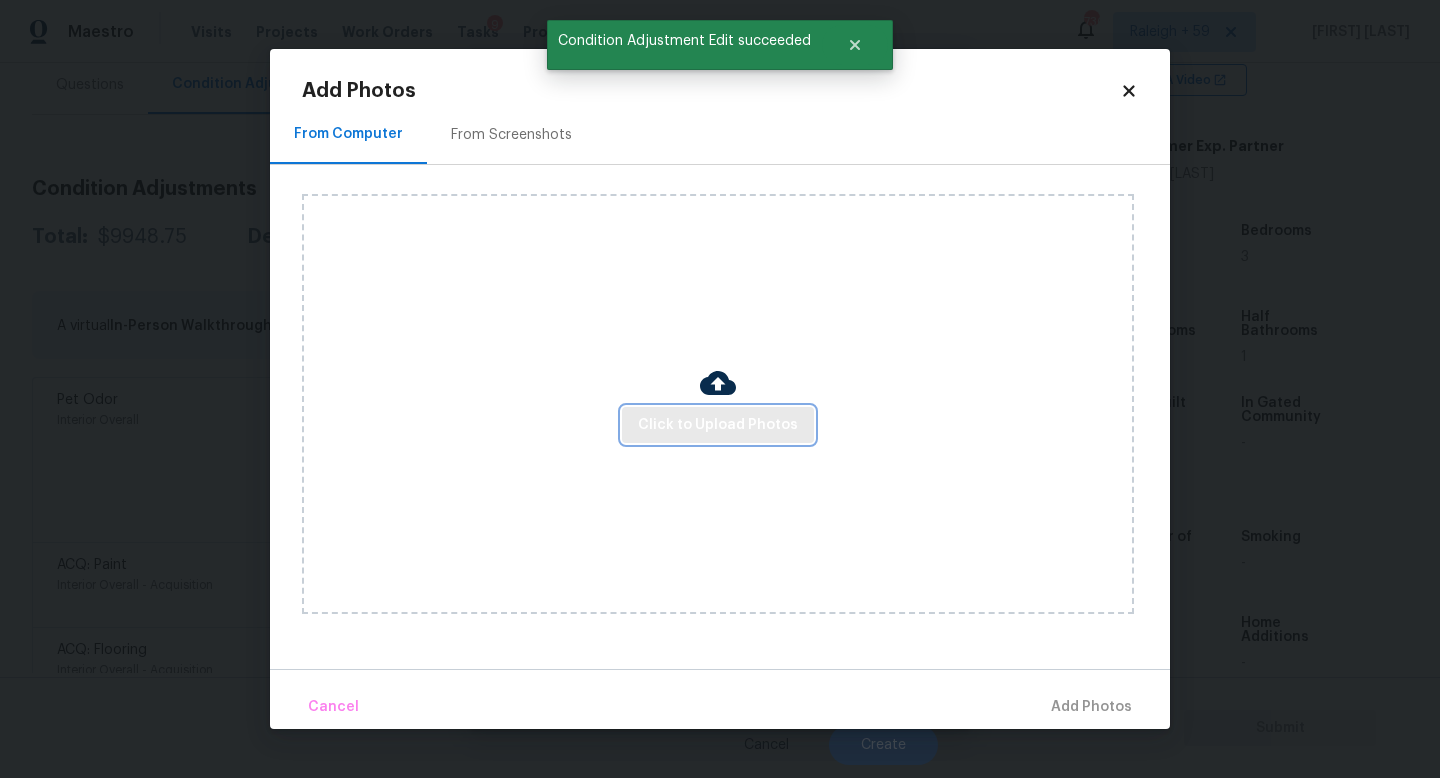 click on "Click to Upload Photos" at bounding box center [718, 425] 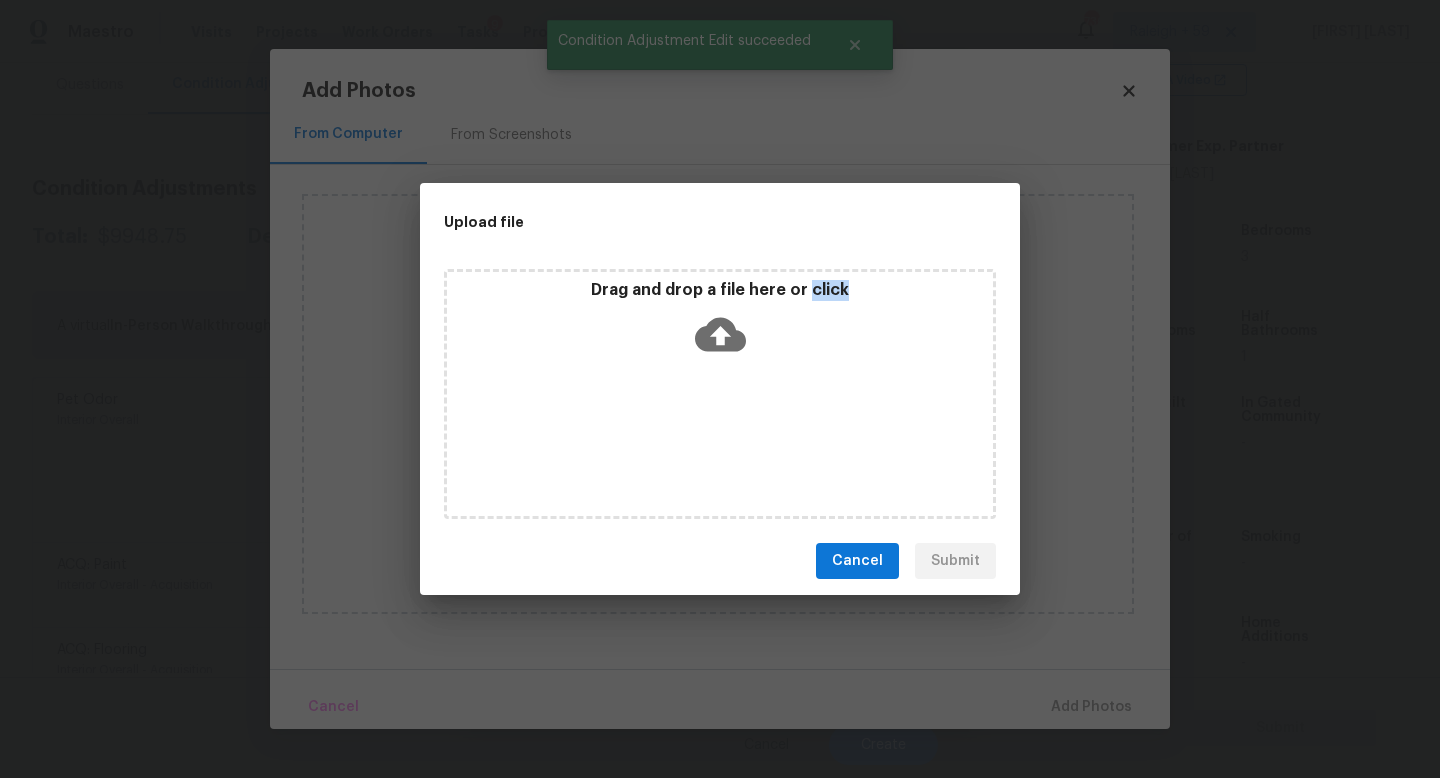 click on "Drag and drop a file here or click" at bounding box center (720, 394) 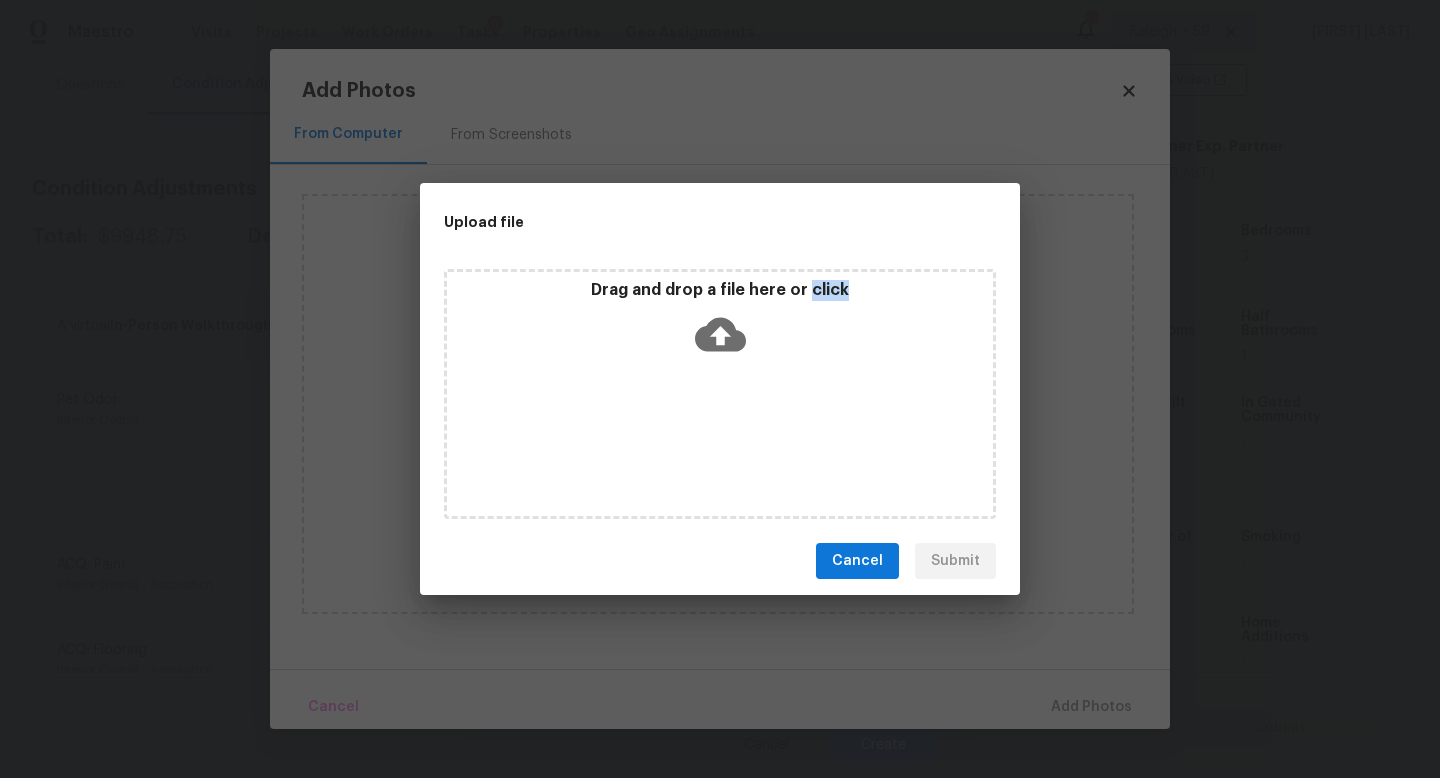 type 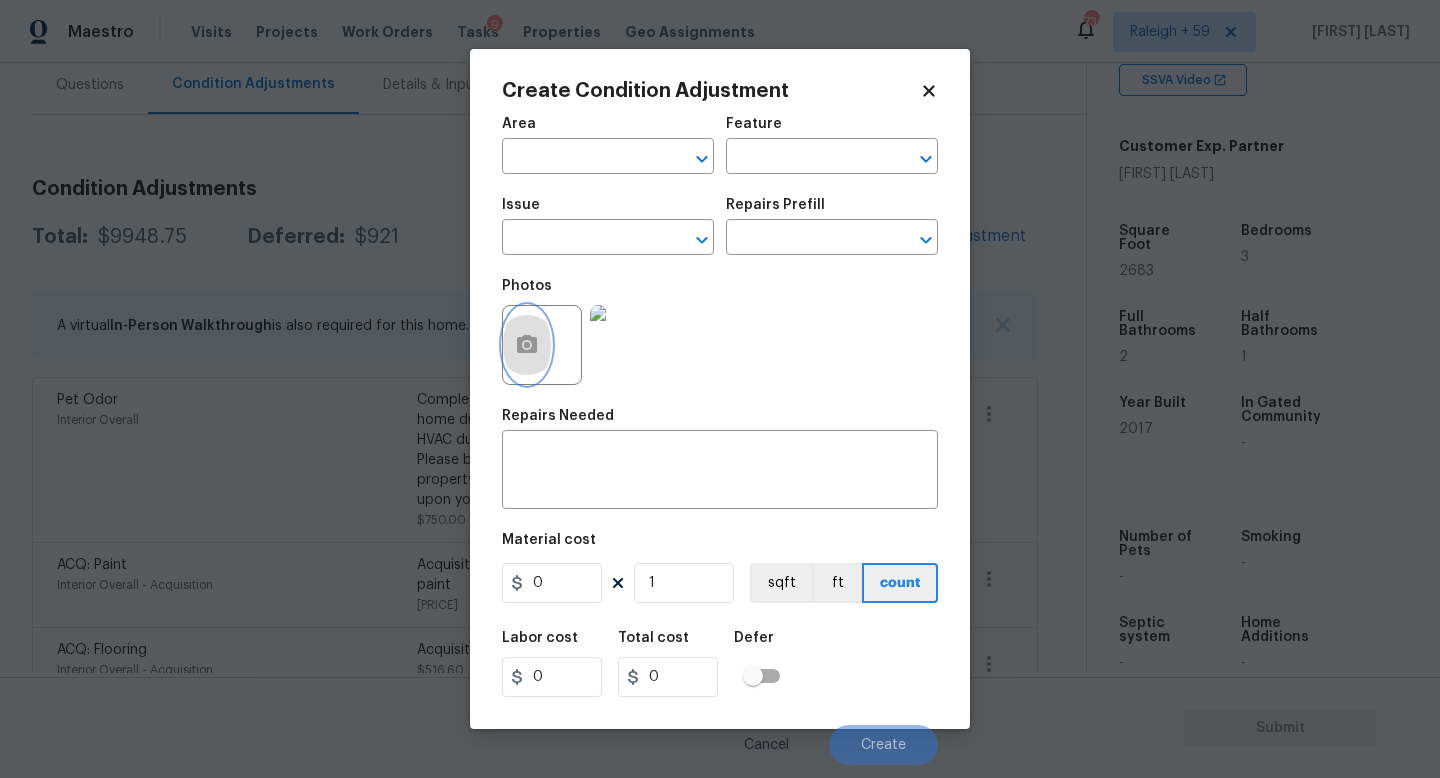 type 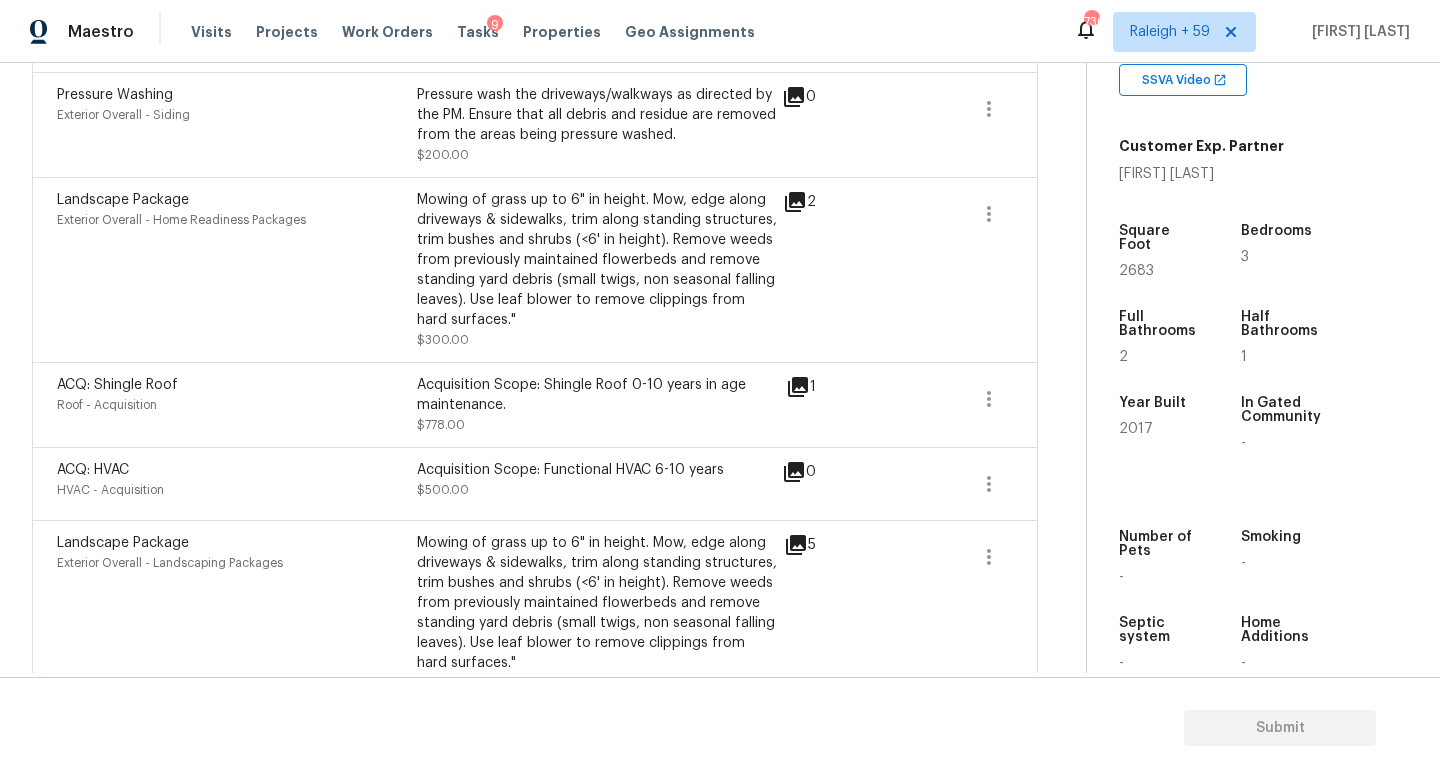 scroll, scrollTop: 1003, scrollLeft: 0, axis: vertical 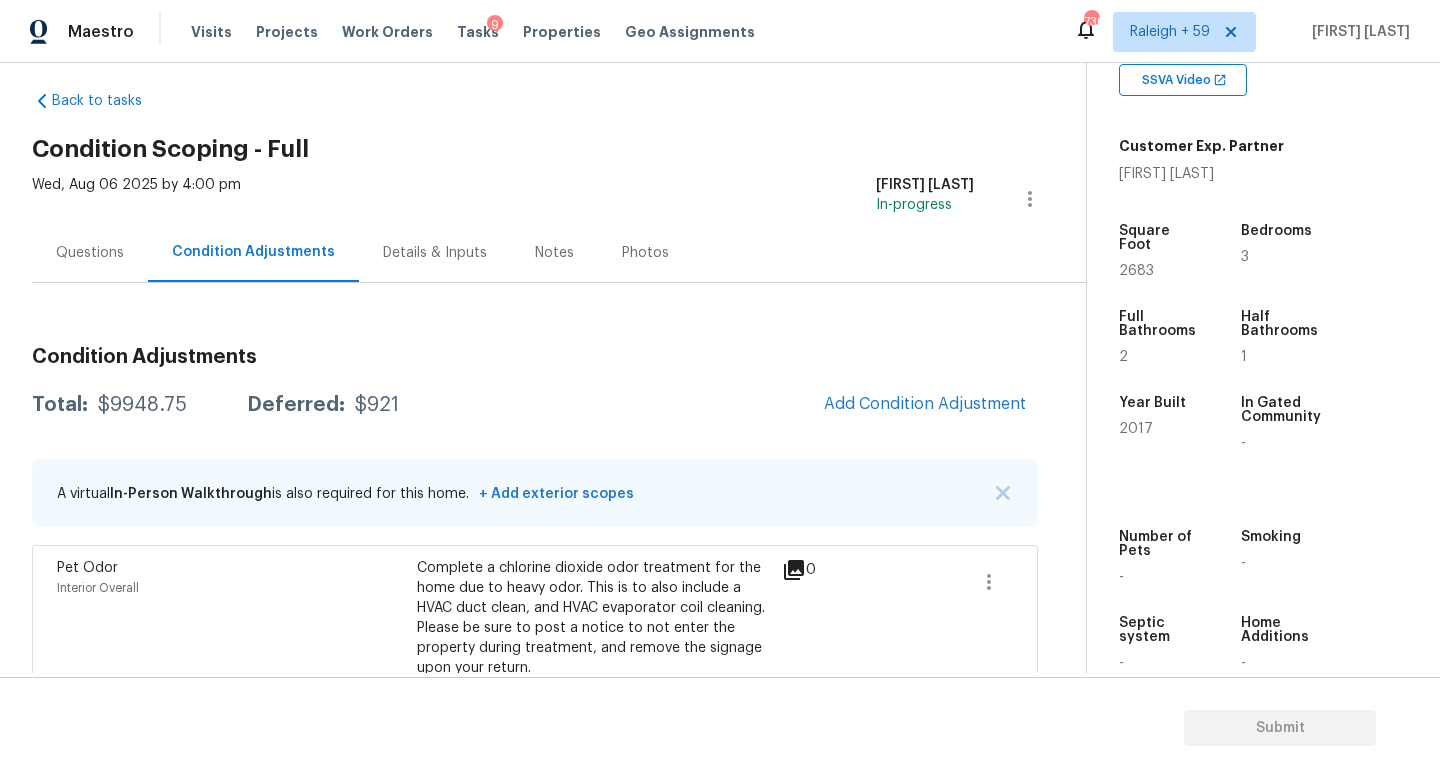 click on "Details & Inputs" at bounding box center [435, 252] 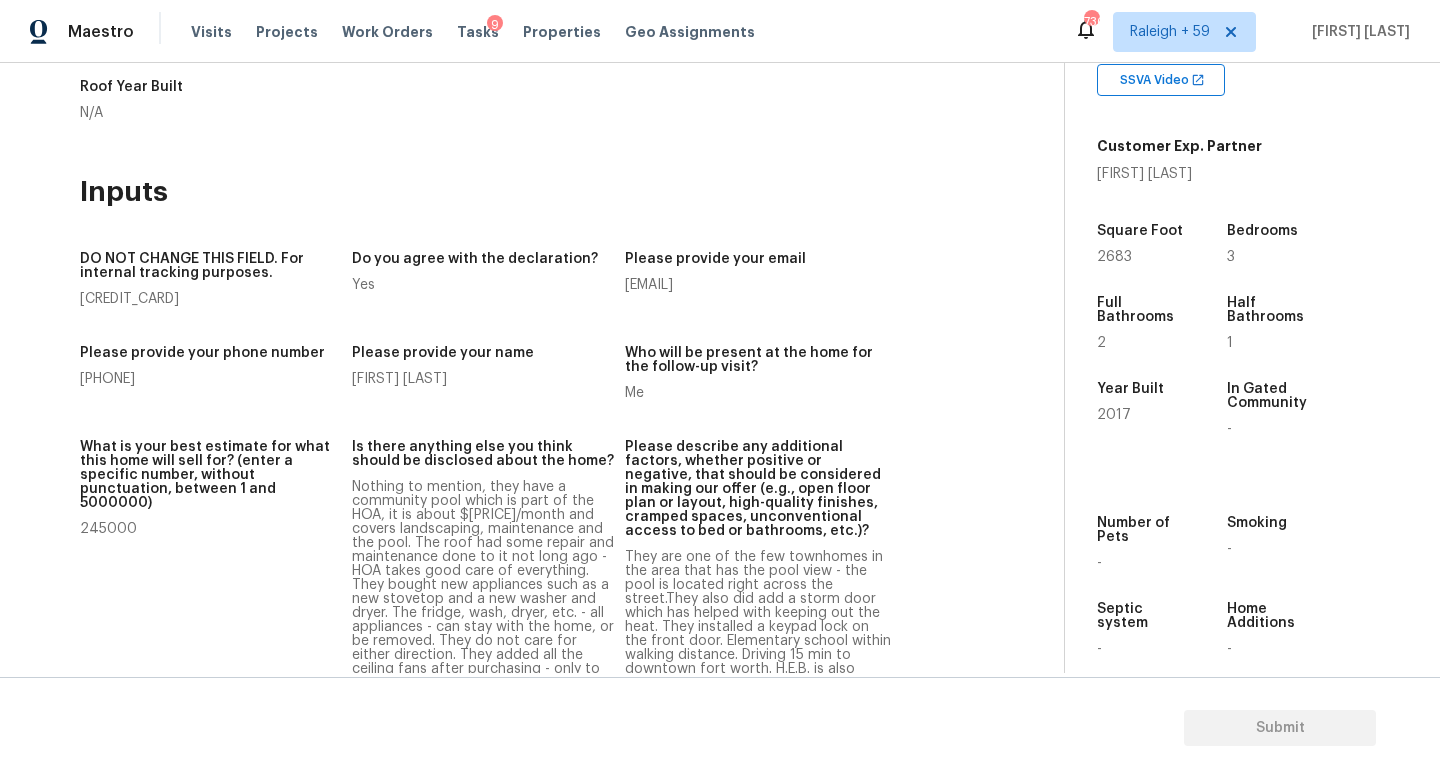scroll, scrollTop: 0, scrollLeft: 0, axis: both 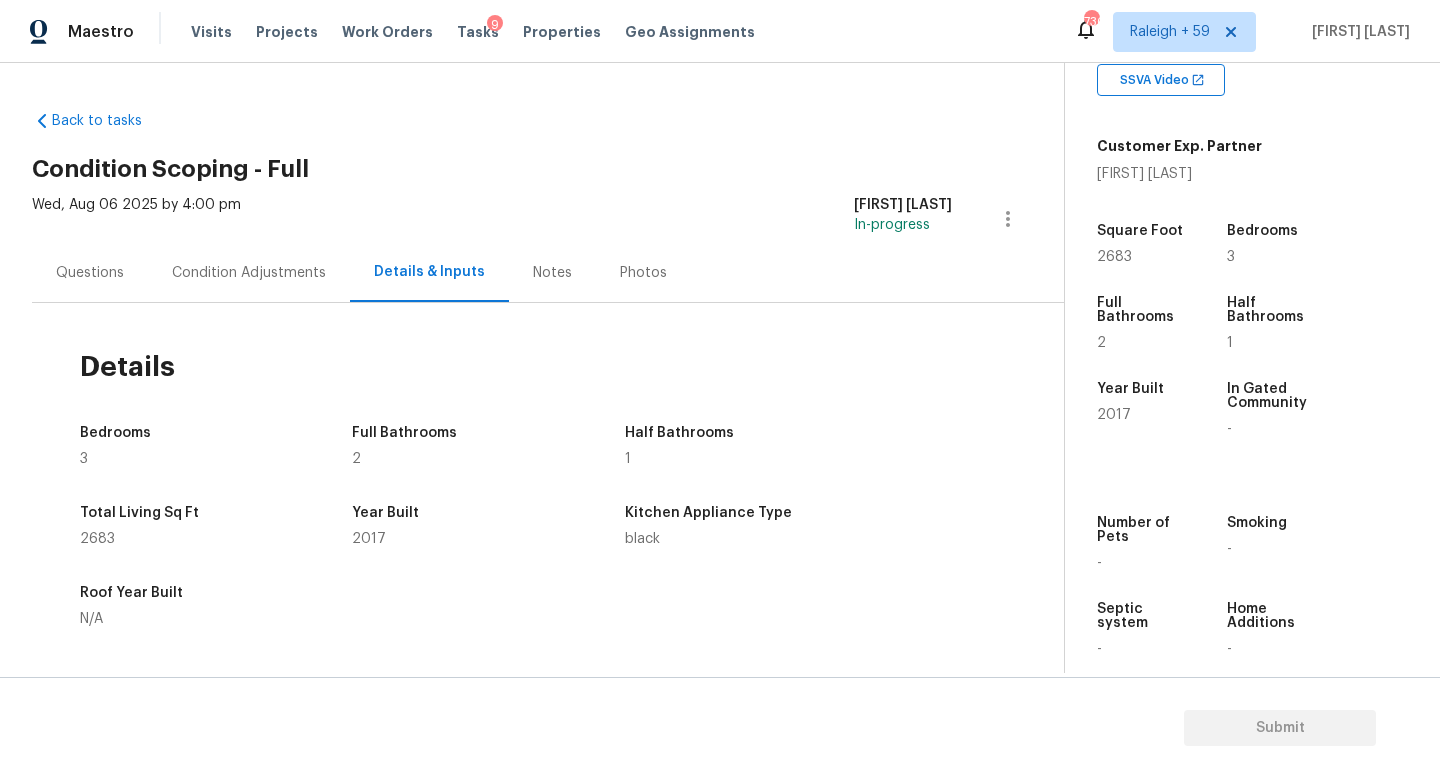 click on "Condition Adjustments" at bounding box center (249, 272) 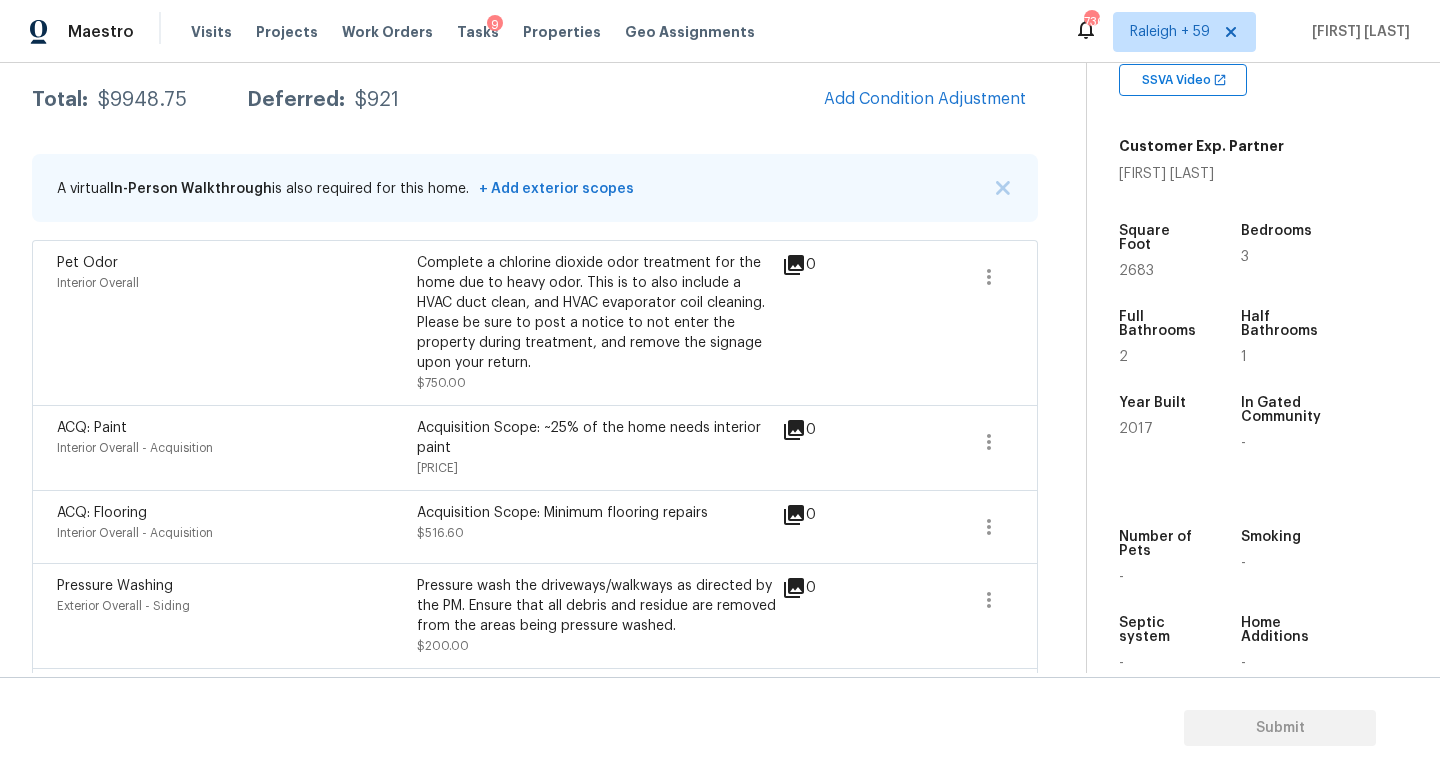 scroll, scrollTop: 303, scrollLeft: 0, axis: vertical 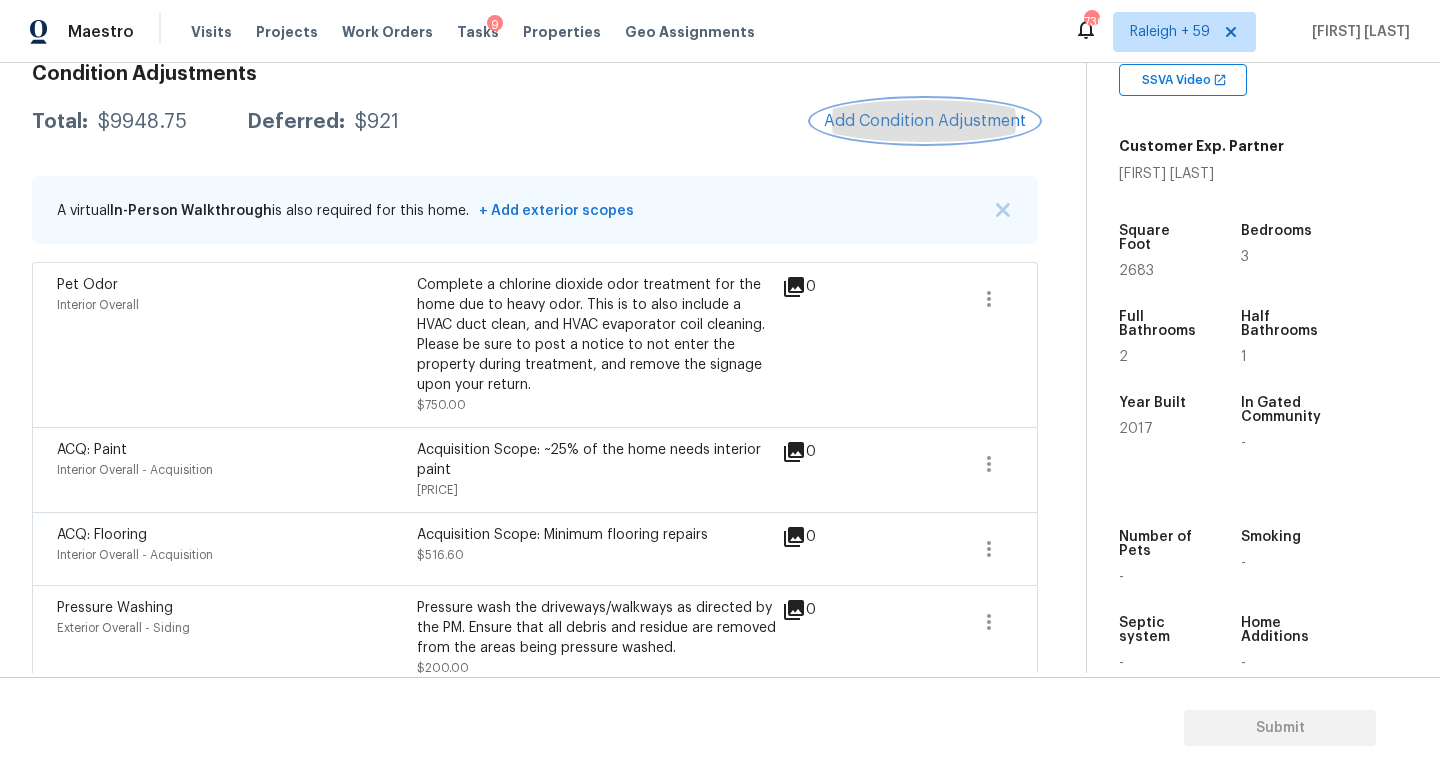 click on "Add Condition Adjustment" at bounding box center (925, 121) 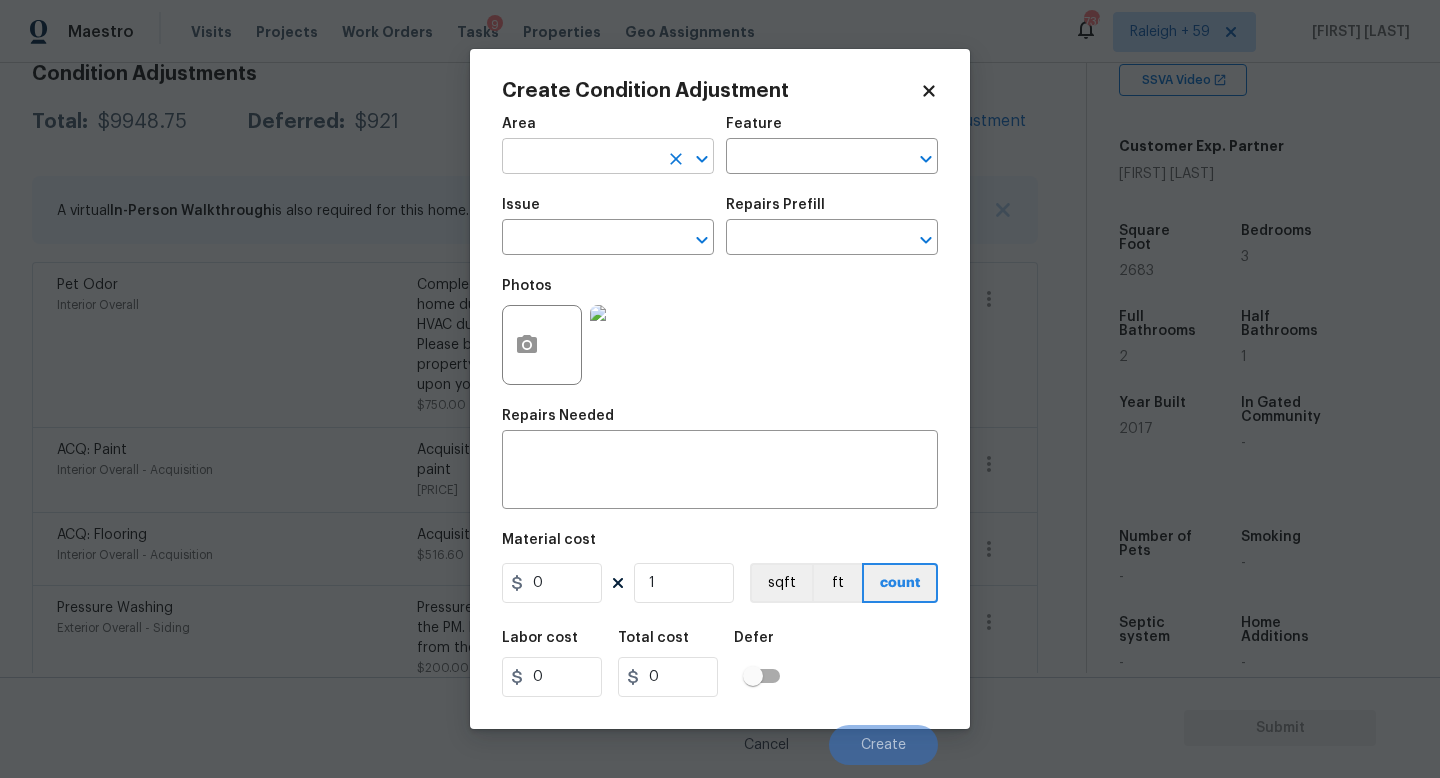 click at bounding box center [580, 158] 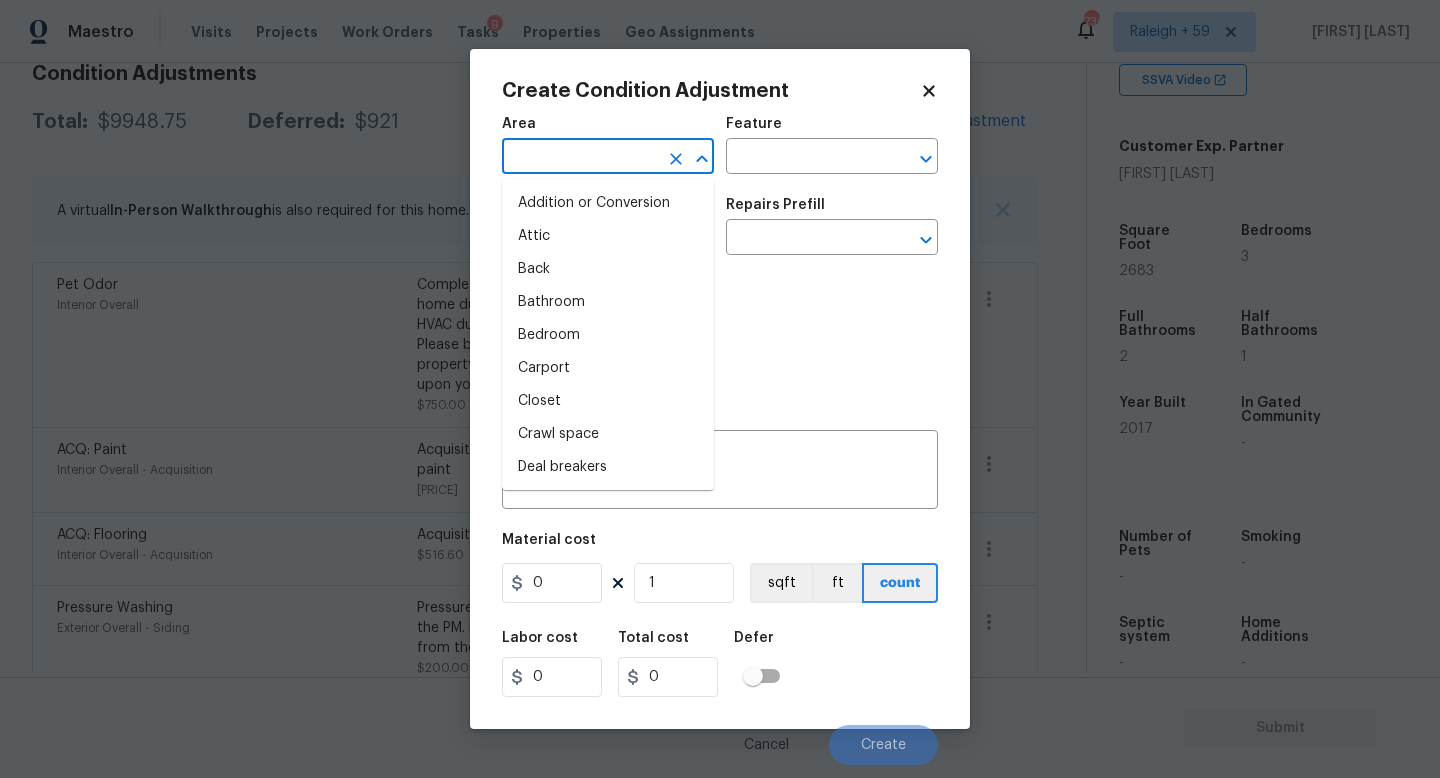 click at bounding box center [580, 158] 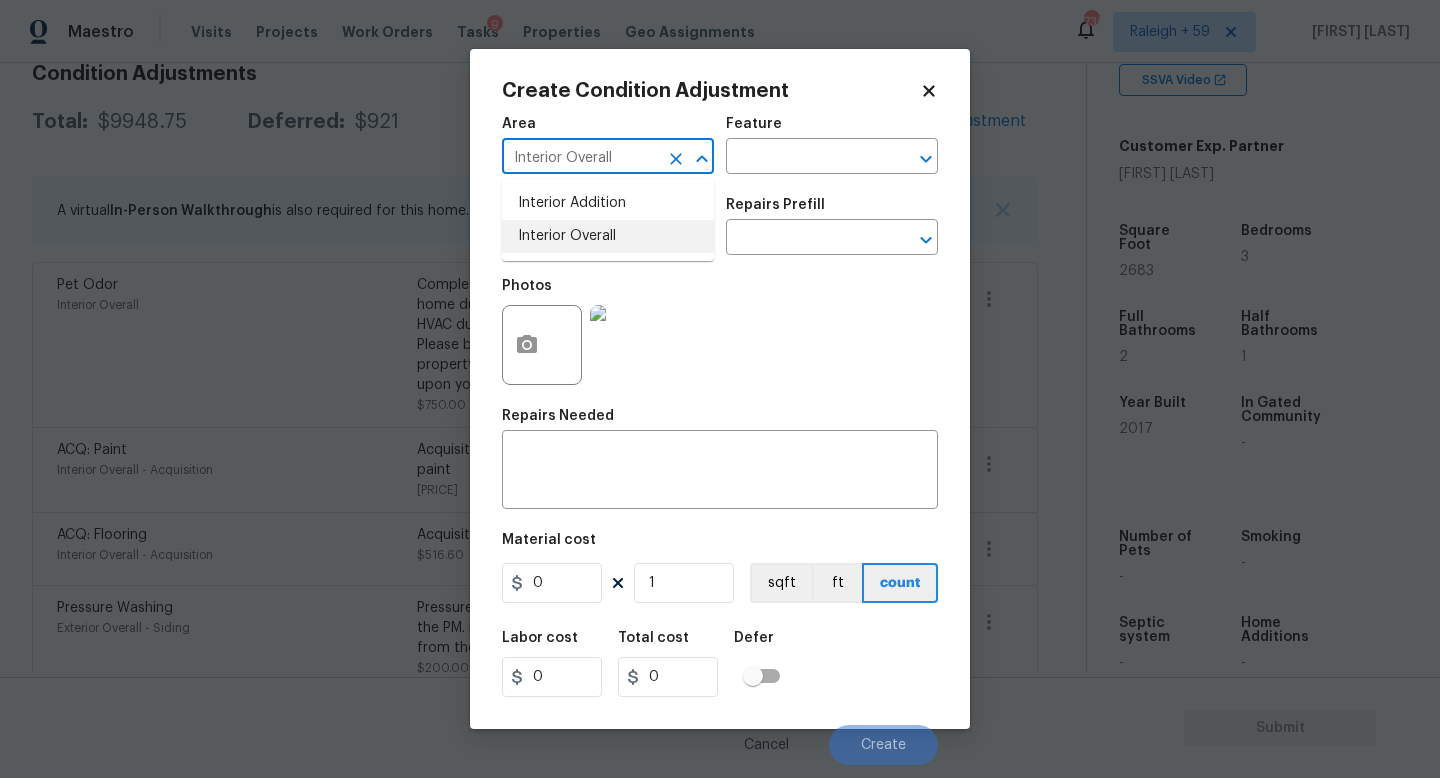 type on "Interior Overall" 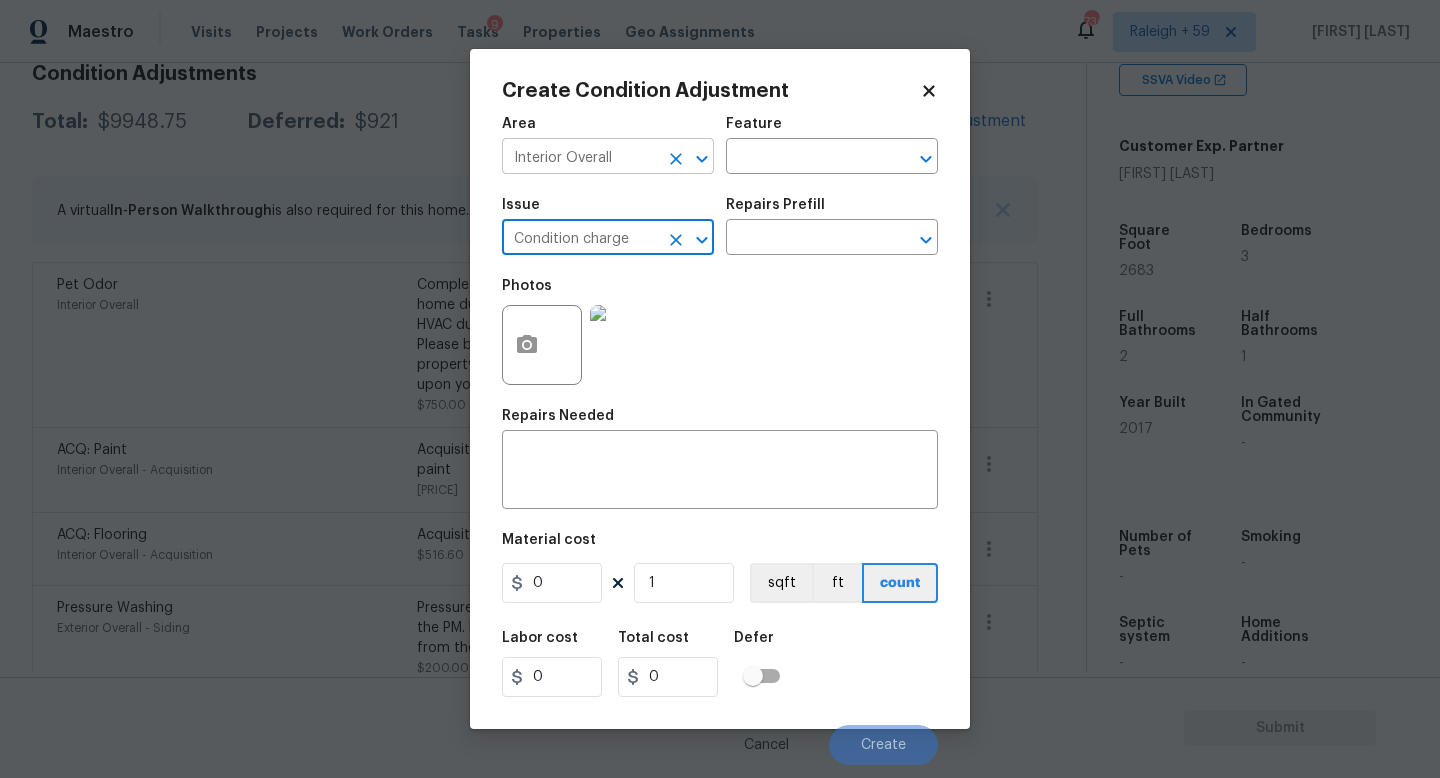 type on "Condition charge" 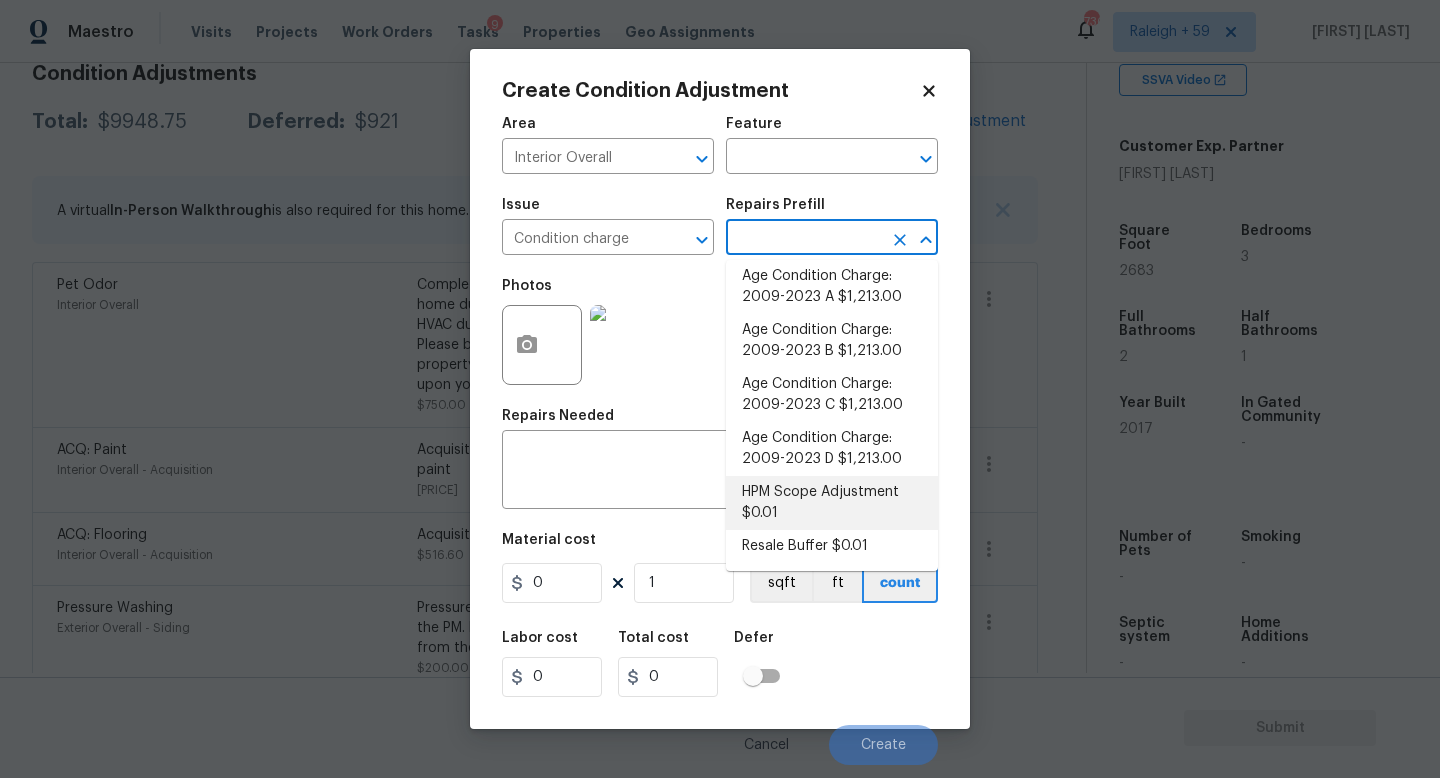 scroll, scrollTop: 627, scrollLeft: 0, axis: vertical 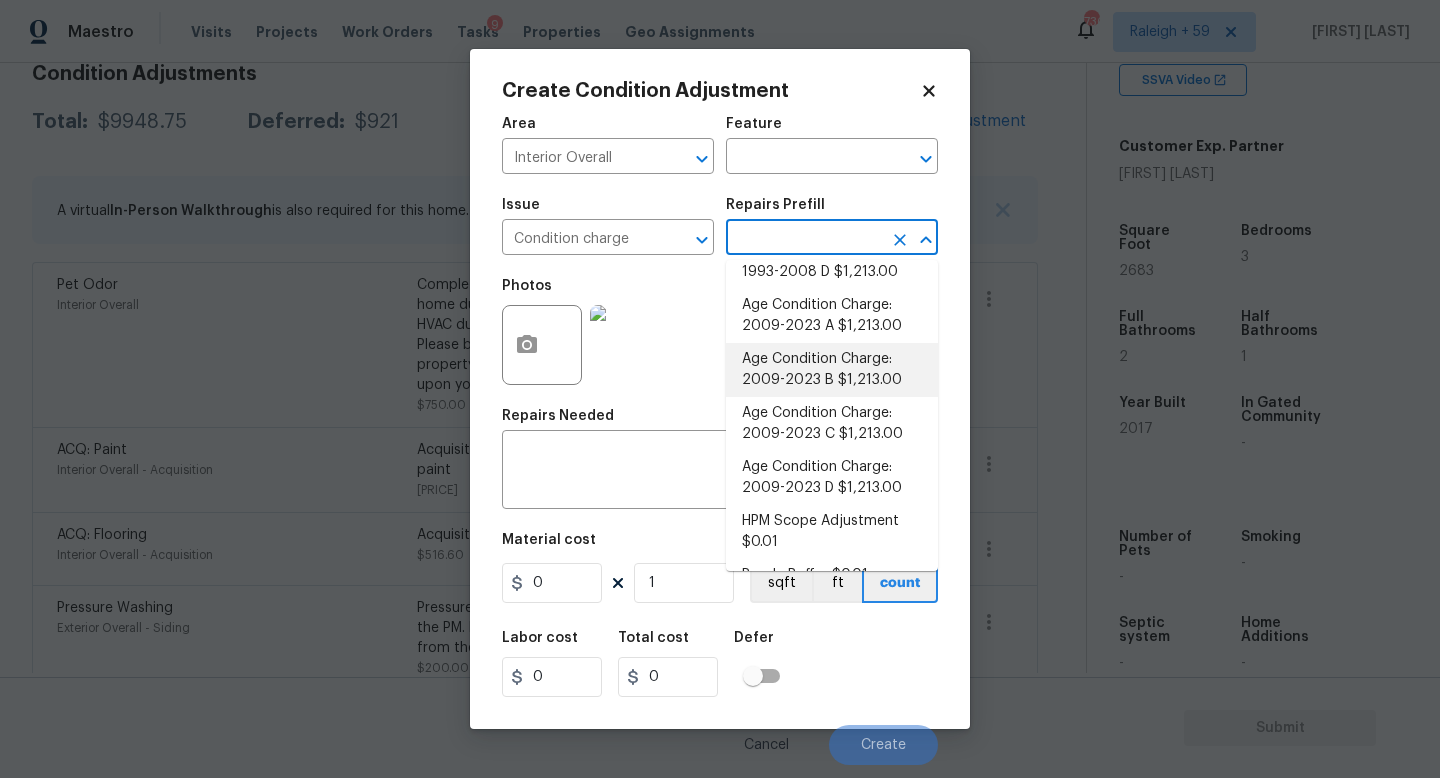 click on "Age Condition Charge: 2009-2023 B	 $1,213.00" at bounding box center [832, 370] 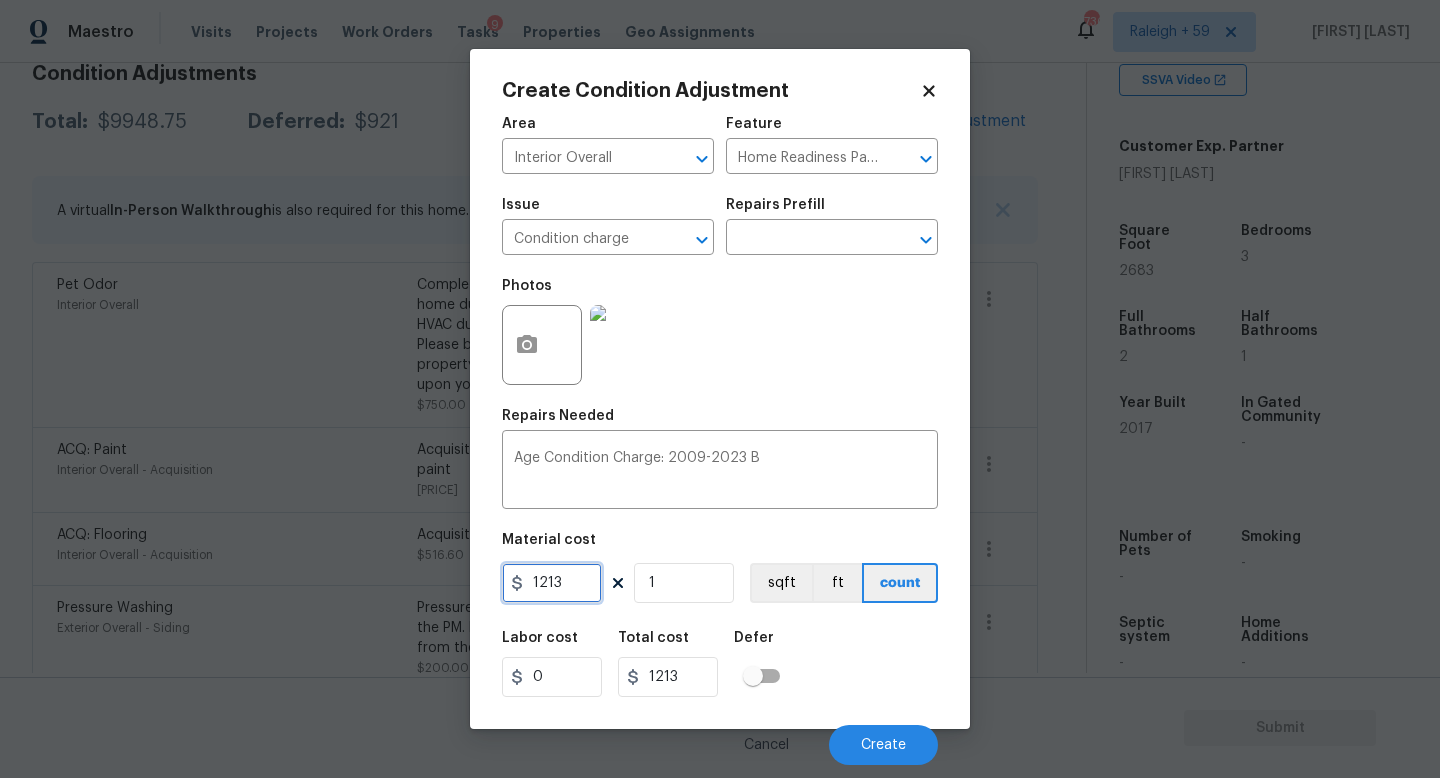 drag, startPoint x: 443, startPoint y: 584, endPoint x: 296, endPoint y: 581, distance: 147.03061 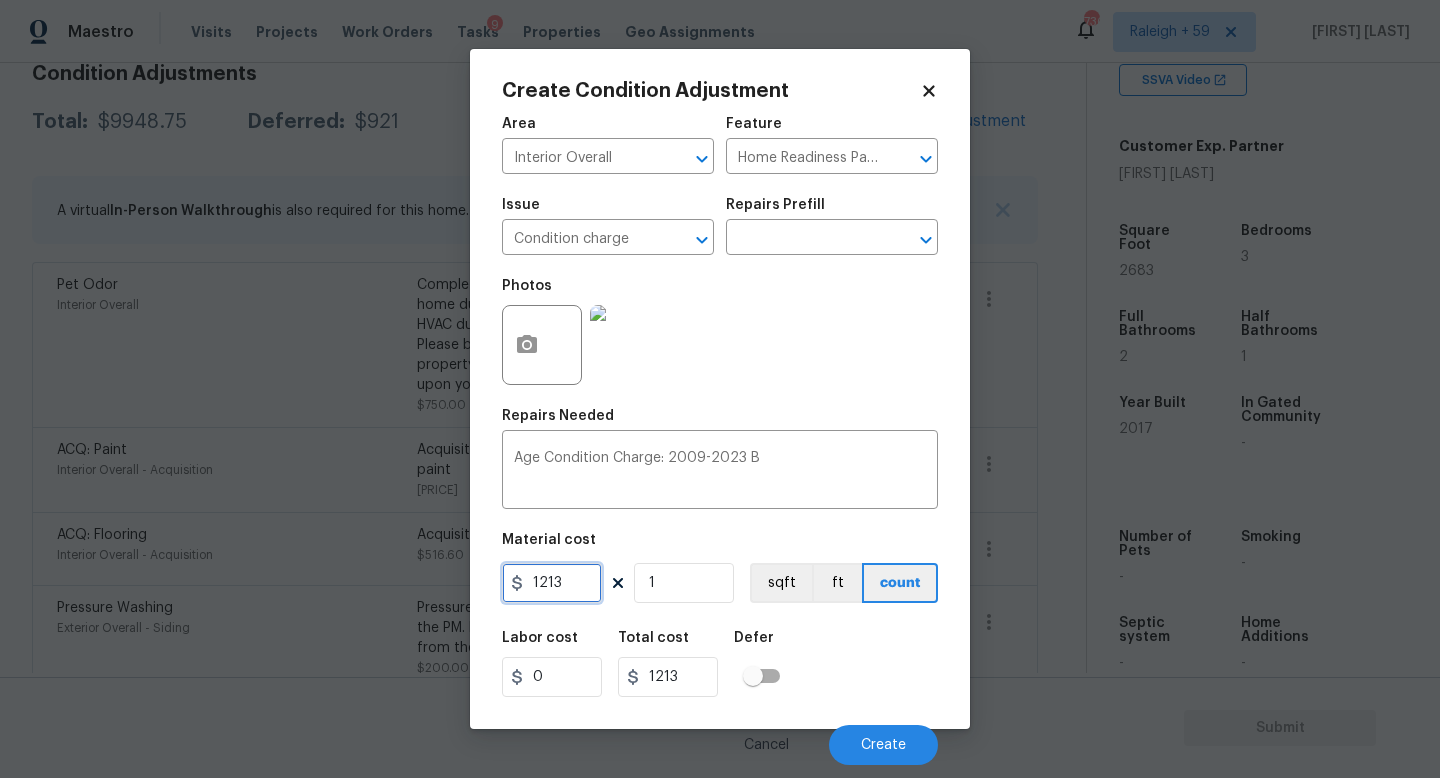 click on "Create Condition Adjustment Area Interior Overall Feature Home Readiness Packages Issue Condition charge Repairs Prefill Photos Repairs Needed Age Condition Charge: 2009-2023 B x Material cost 1213 1 sqft ft count Labor cost 0 Total cost 1213 Defer Cancel Create" at bounding box center (720, 389) 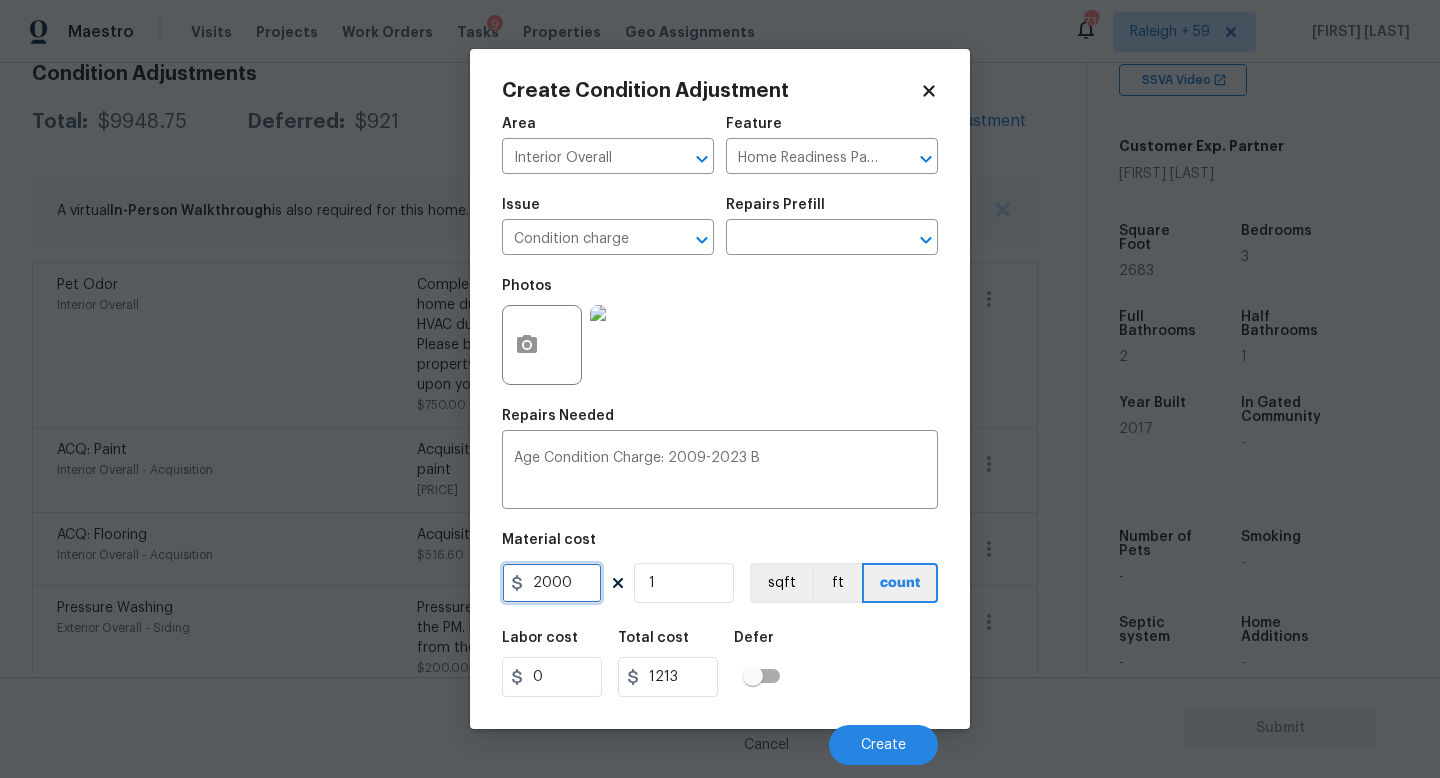 type on "2000" 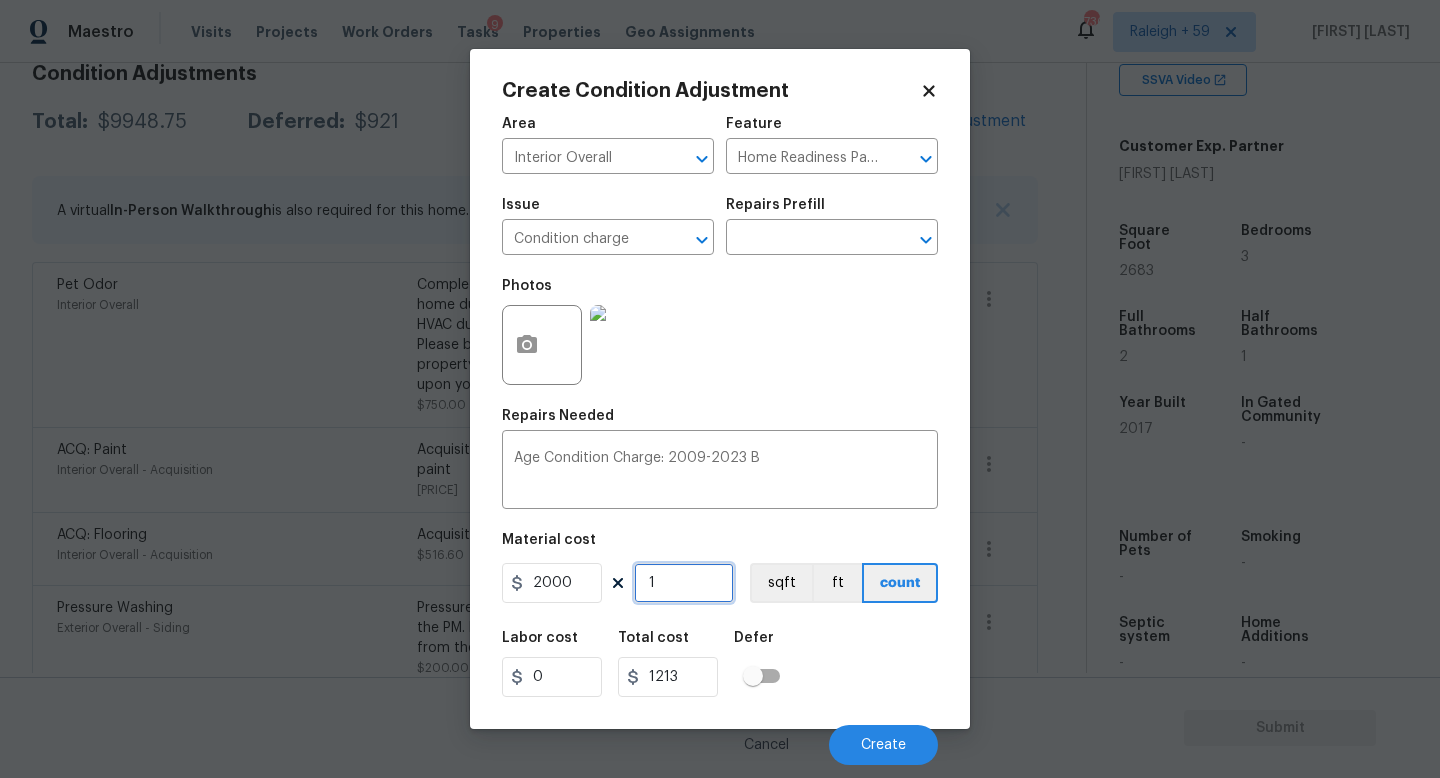 type on "2000" 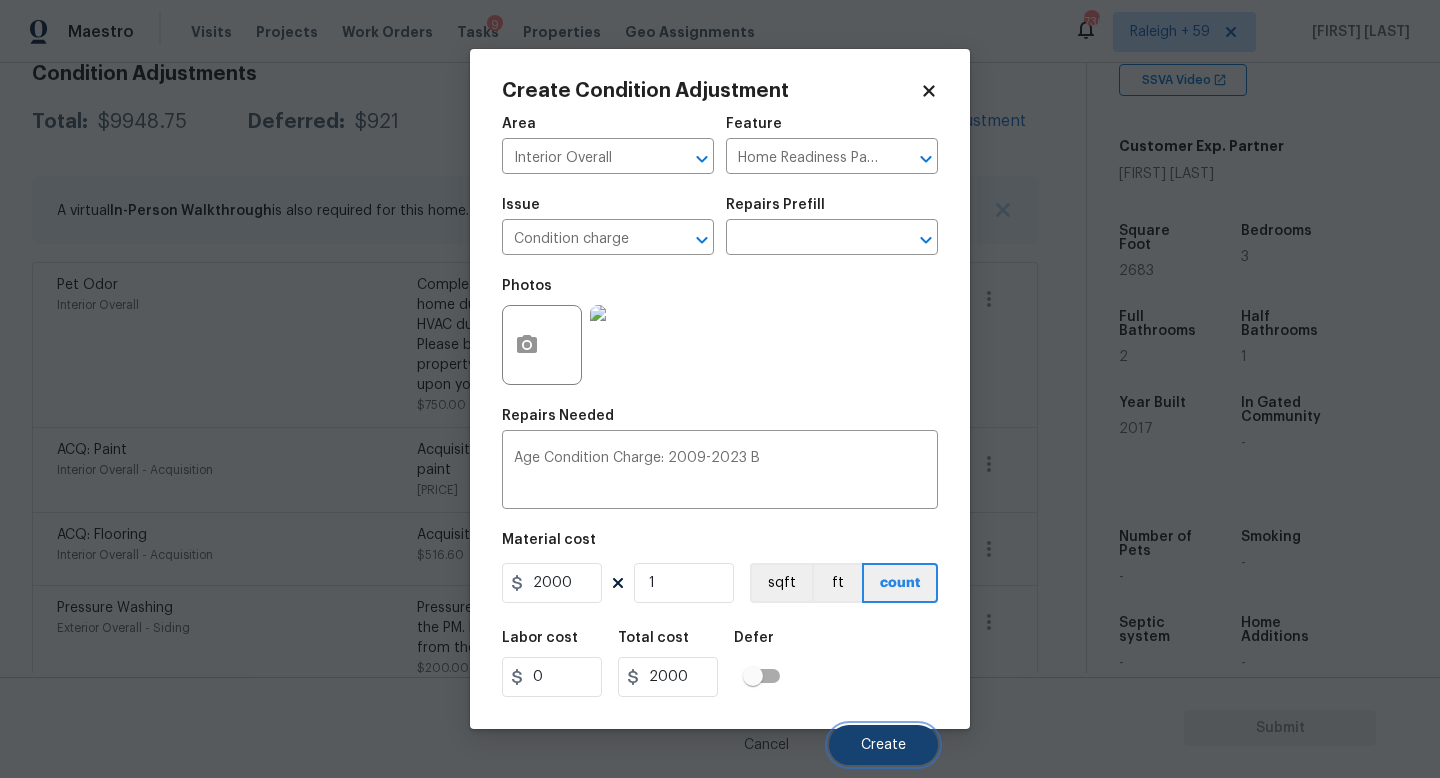 click on "Create" at bounding box center (883, 745) 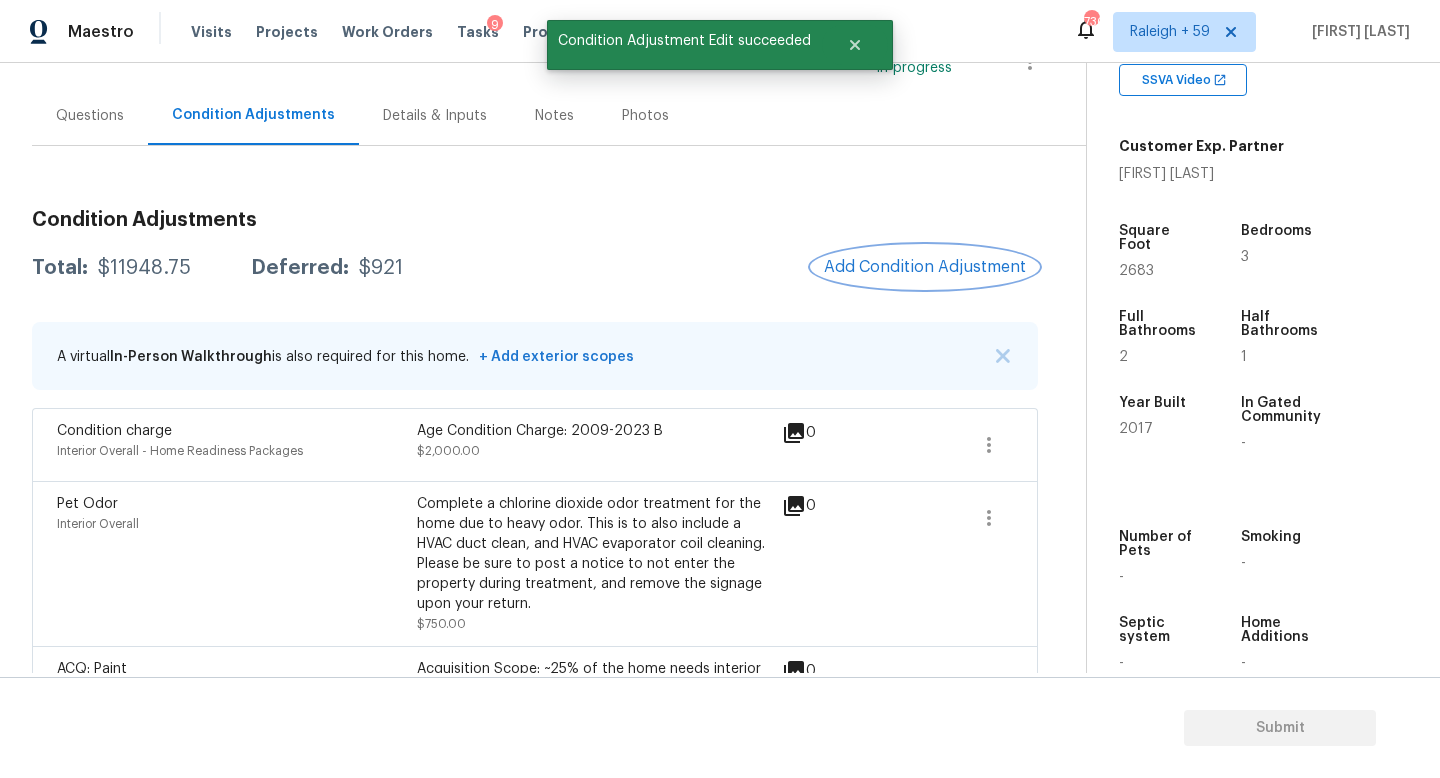 scroll, scrollTop: 100, scrollLeft: 0, axis: vertical 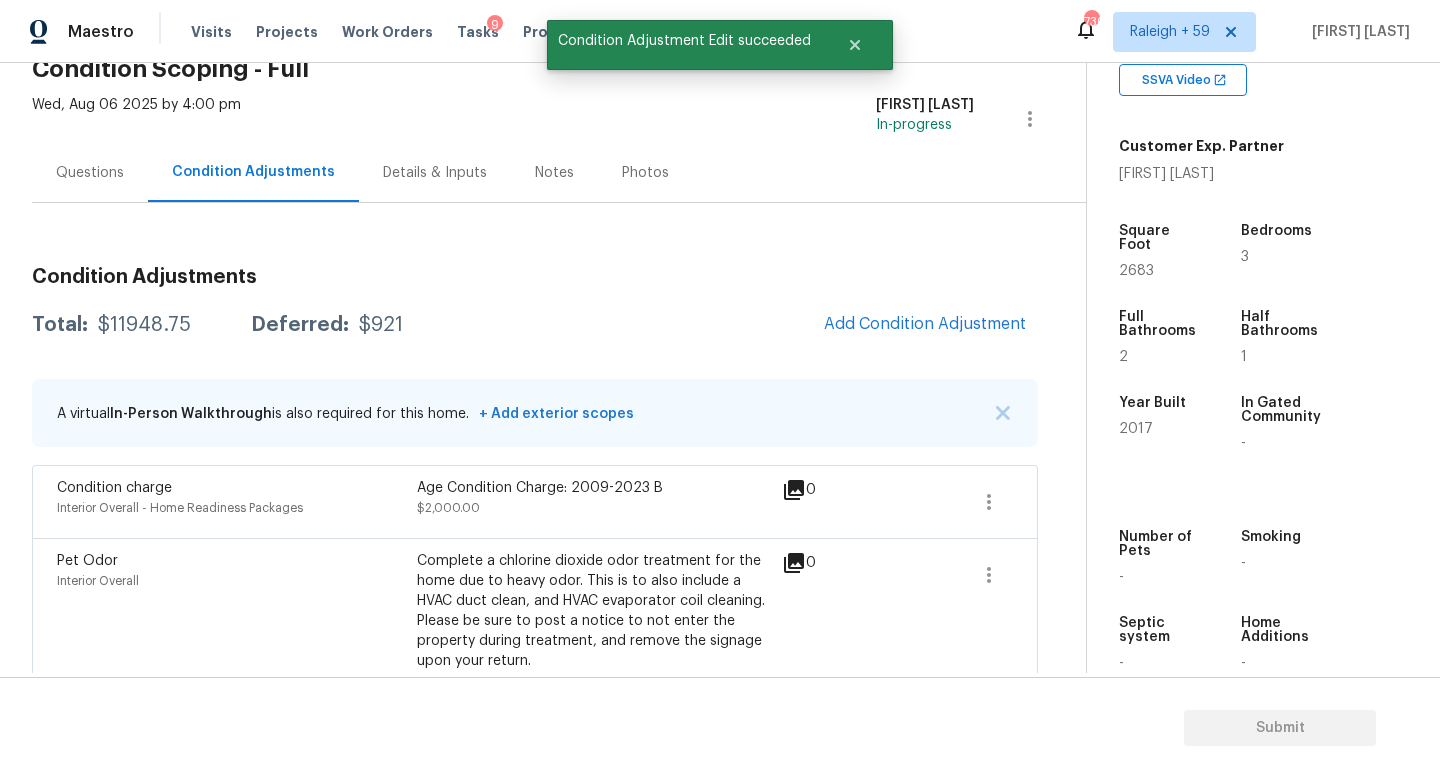 click on "Questions" at bounding box center (90, 172) 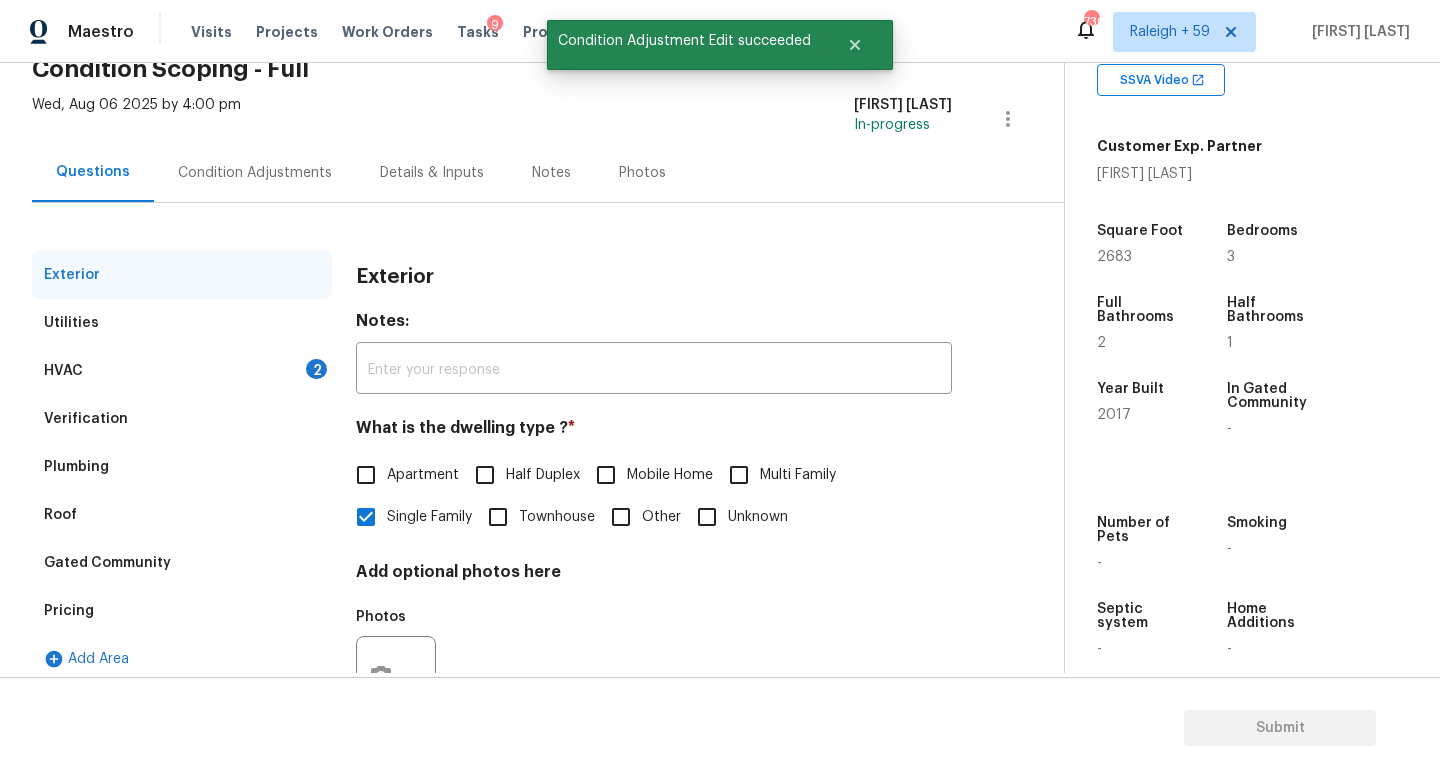 click on "Condition Adjustments" at bounding box center (255, 172) 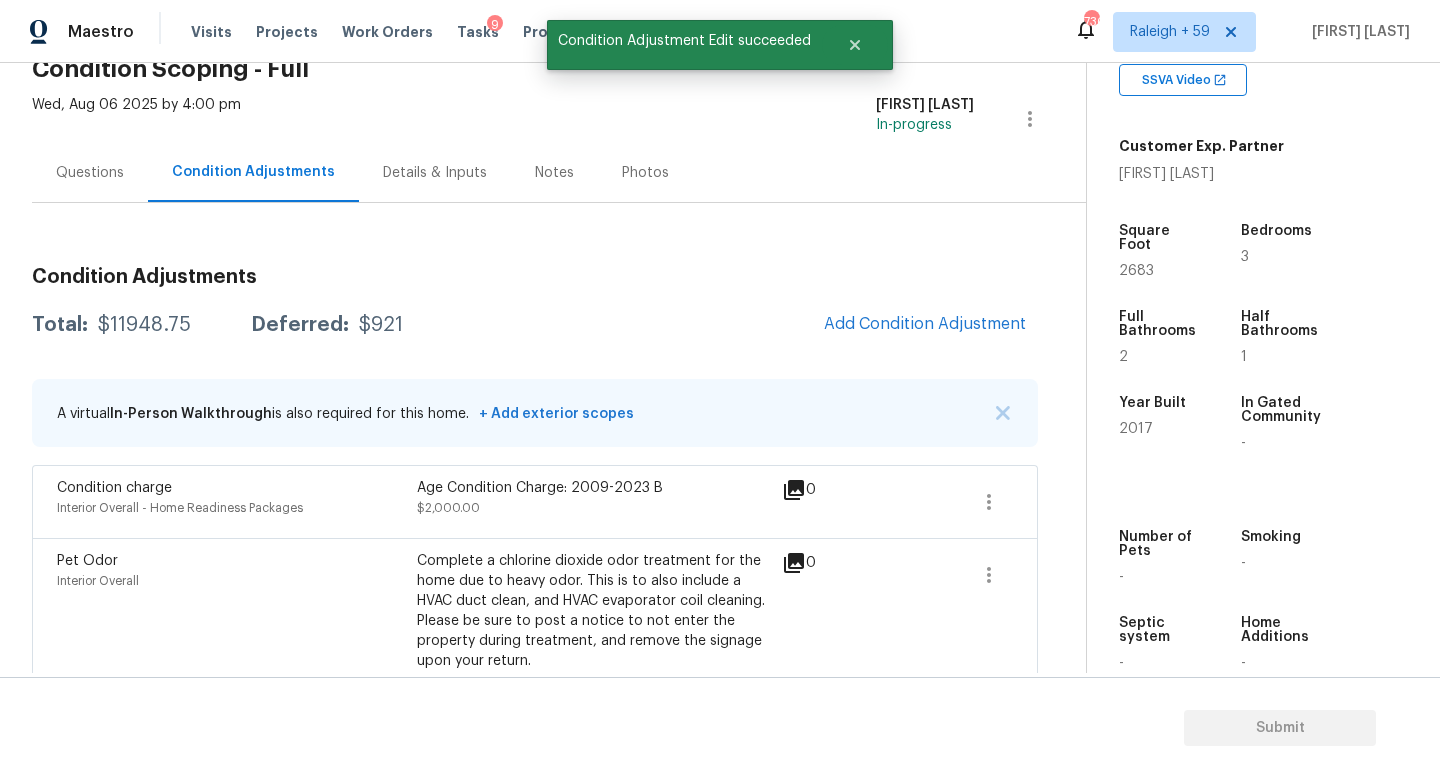 click on "Questions" at bounding box center (90, 172) 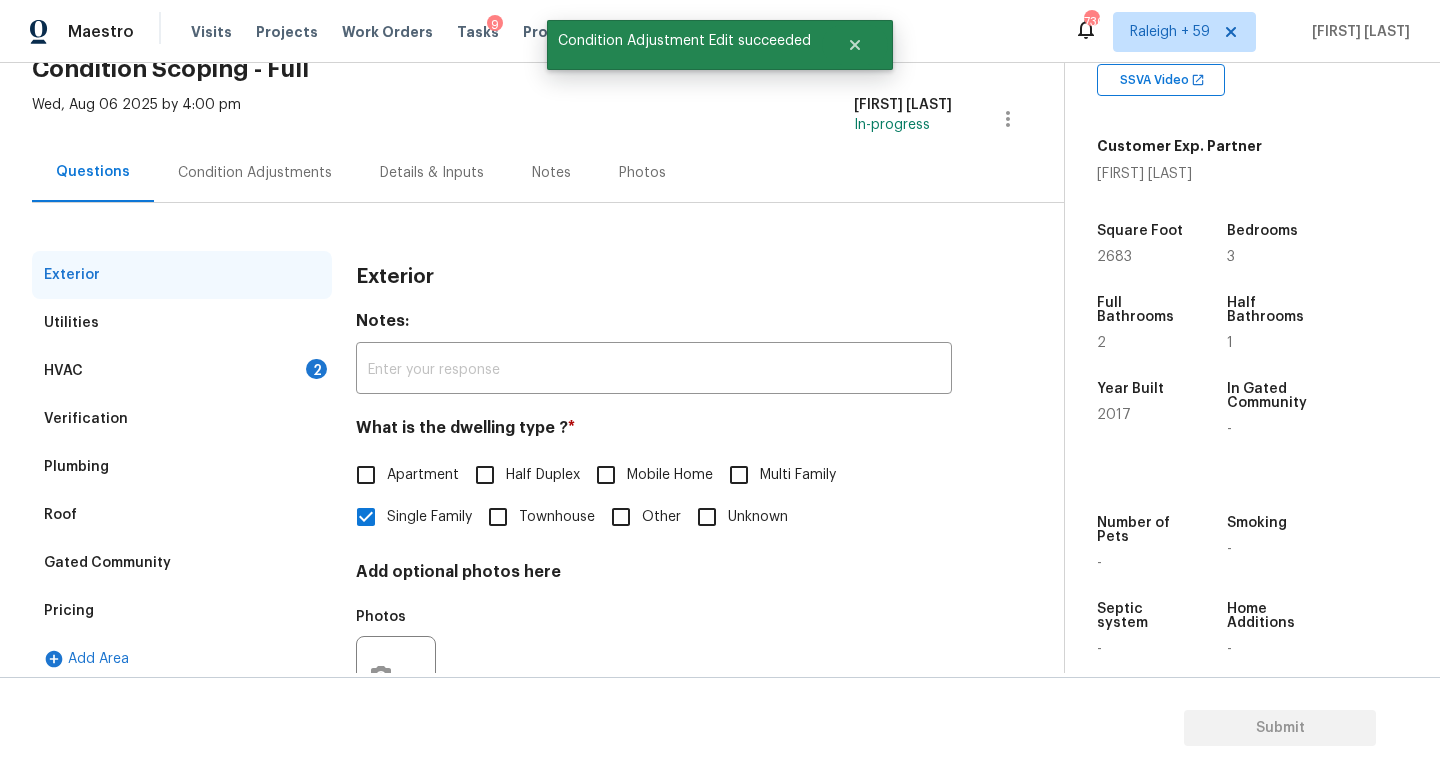click on "HVAC 2" at bounding box center (182, 371) 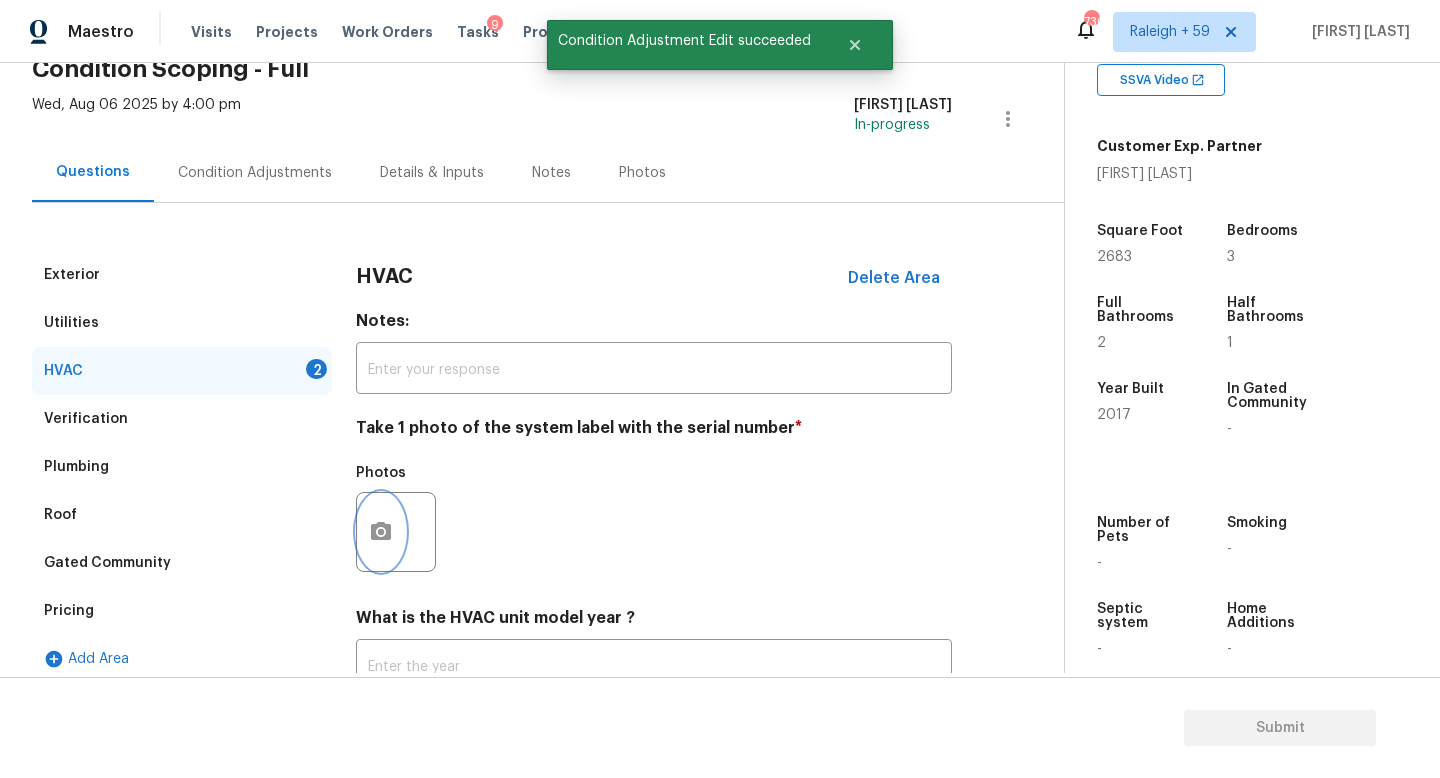 click 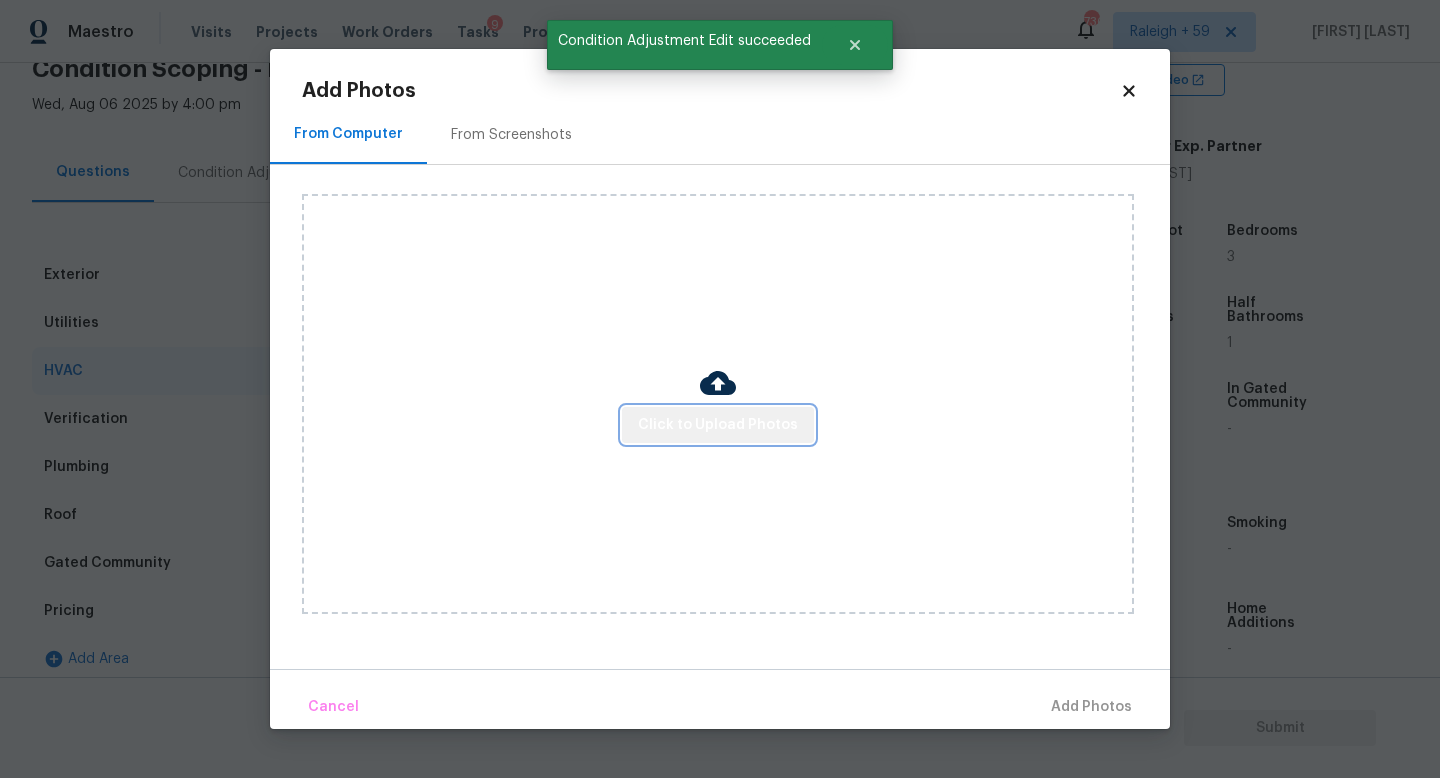 click on "Click to Upload Photos" at bounding box center (718, 425) 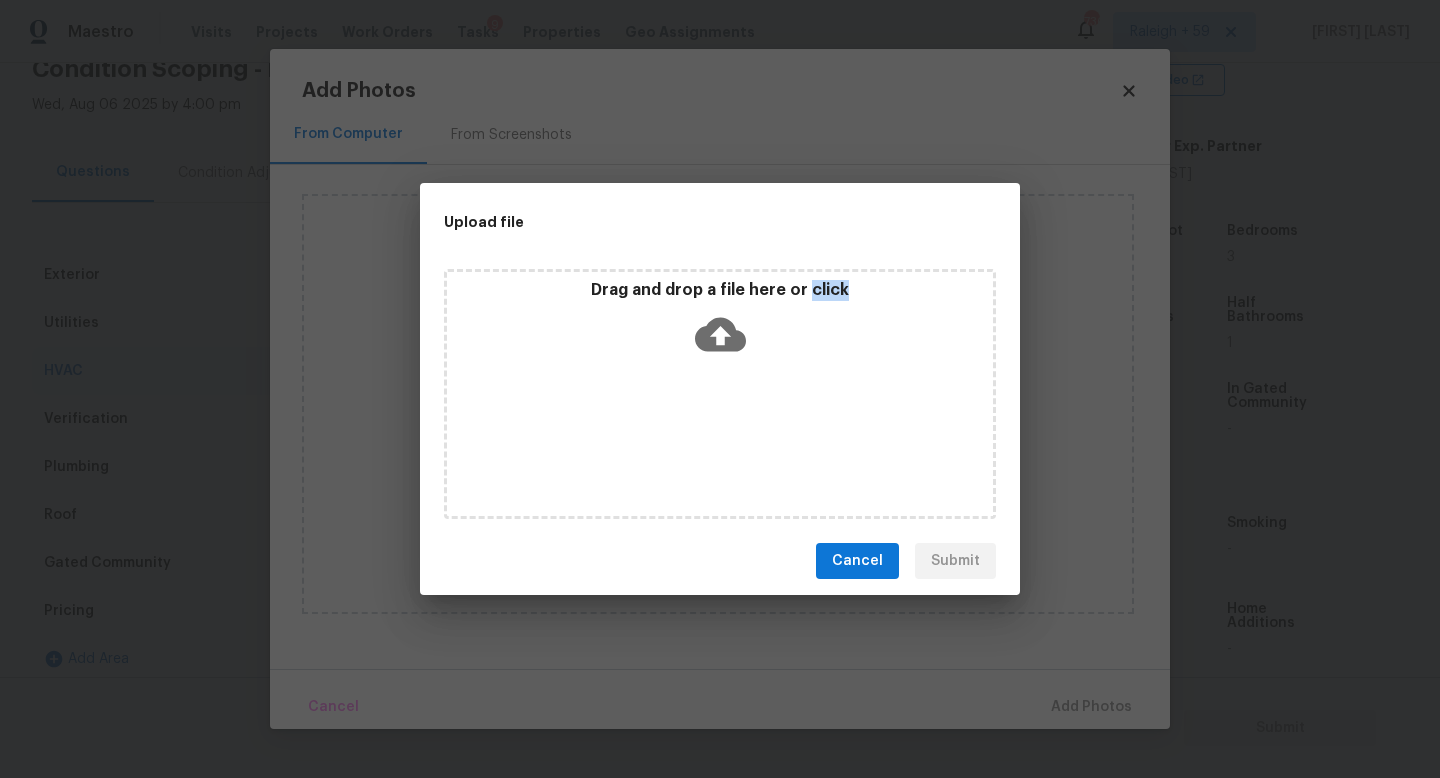 click on "Drag and drop a file here or click" at bounding box center (720, 394) 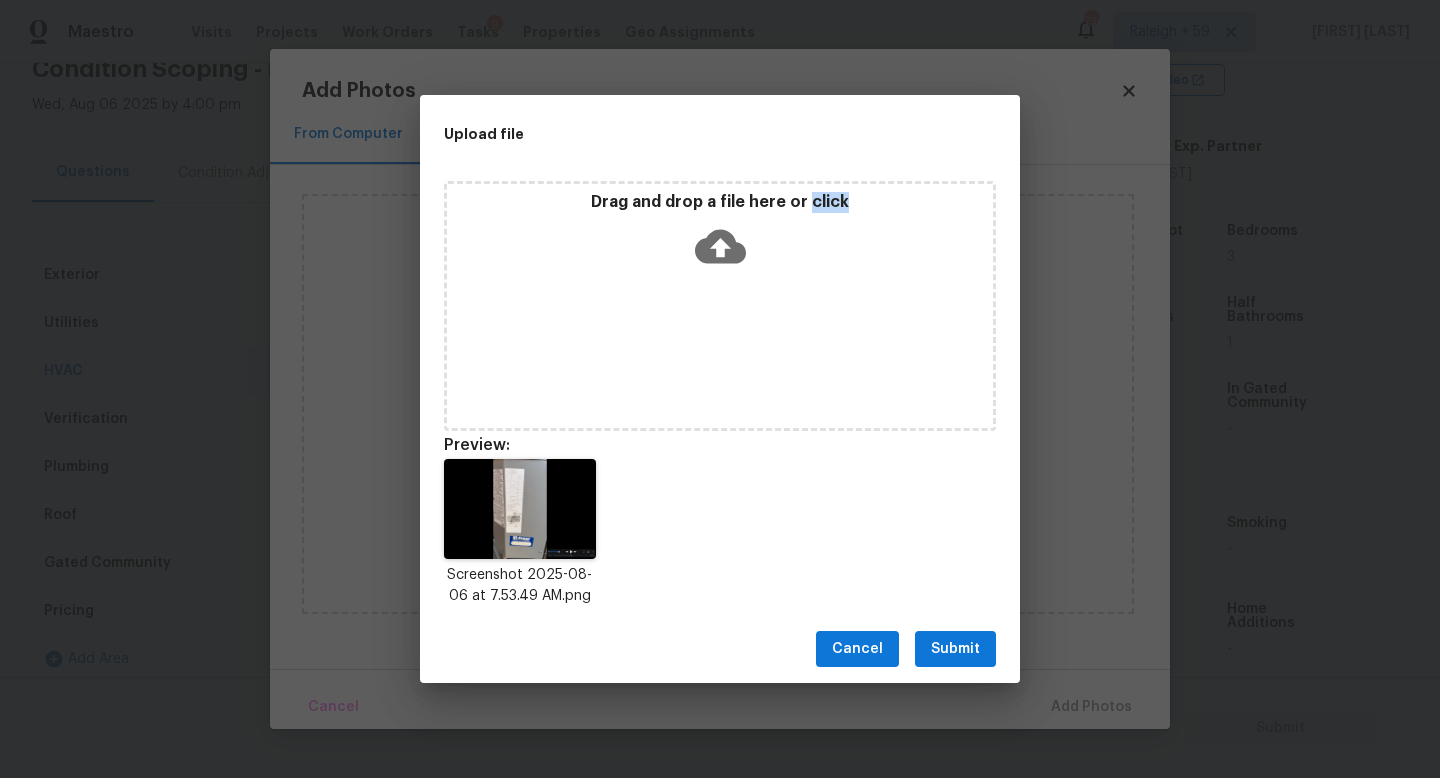 click on "Submit" at bounding box center (955, 649) 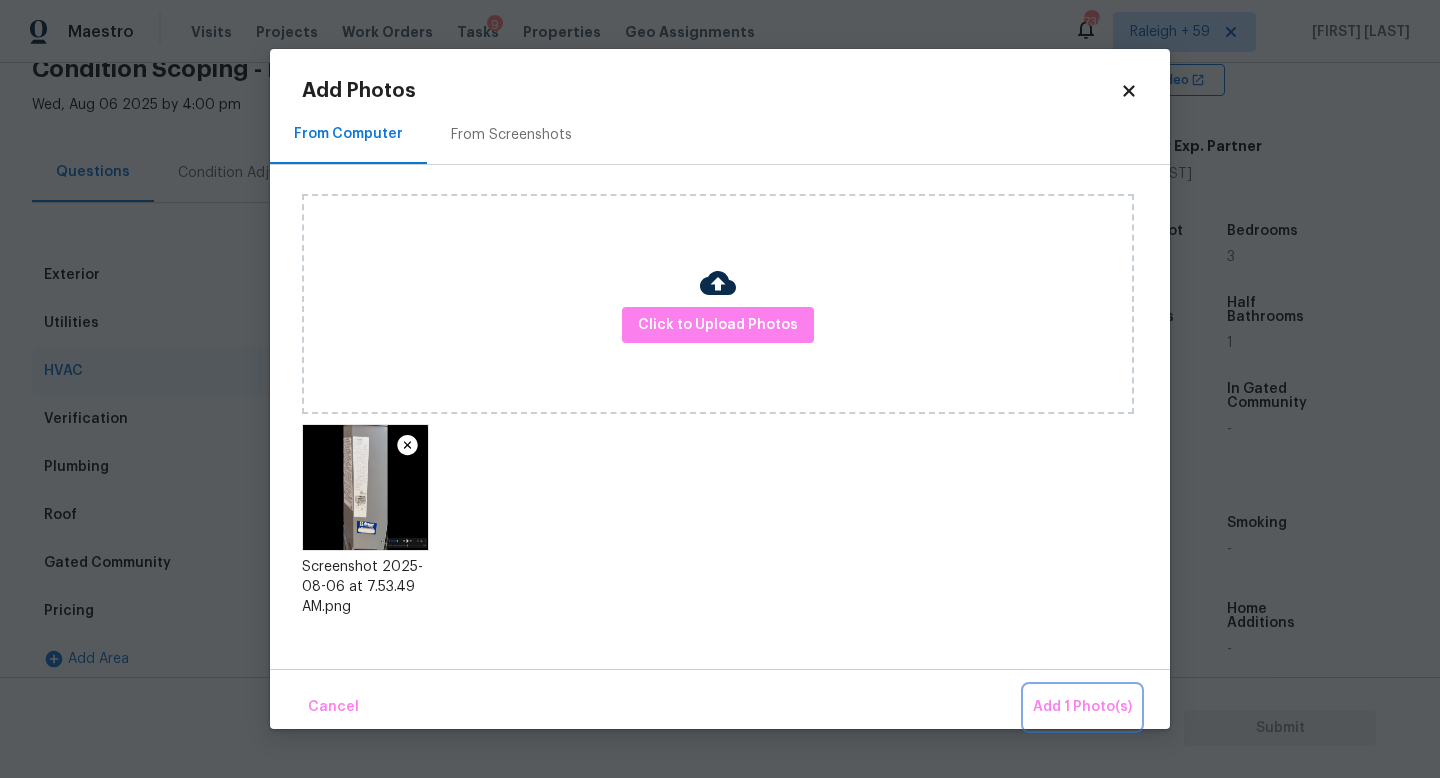 click on "Add 1 Photo(s)" at bounding box center (1082, 707) 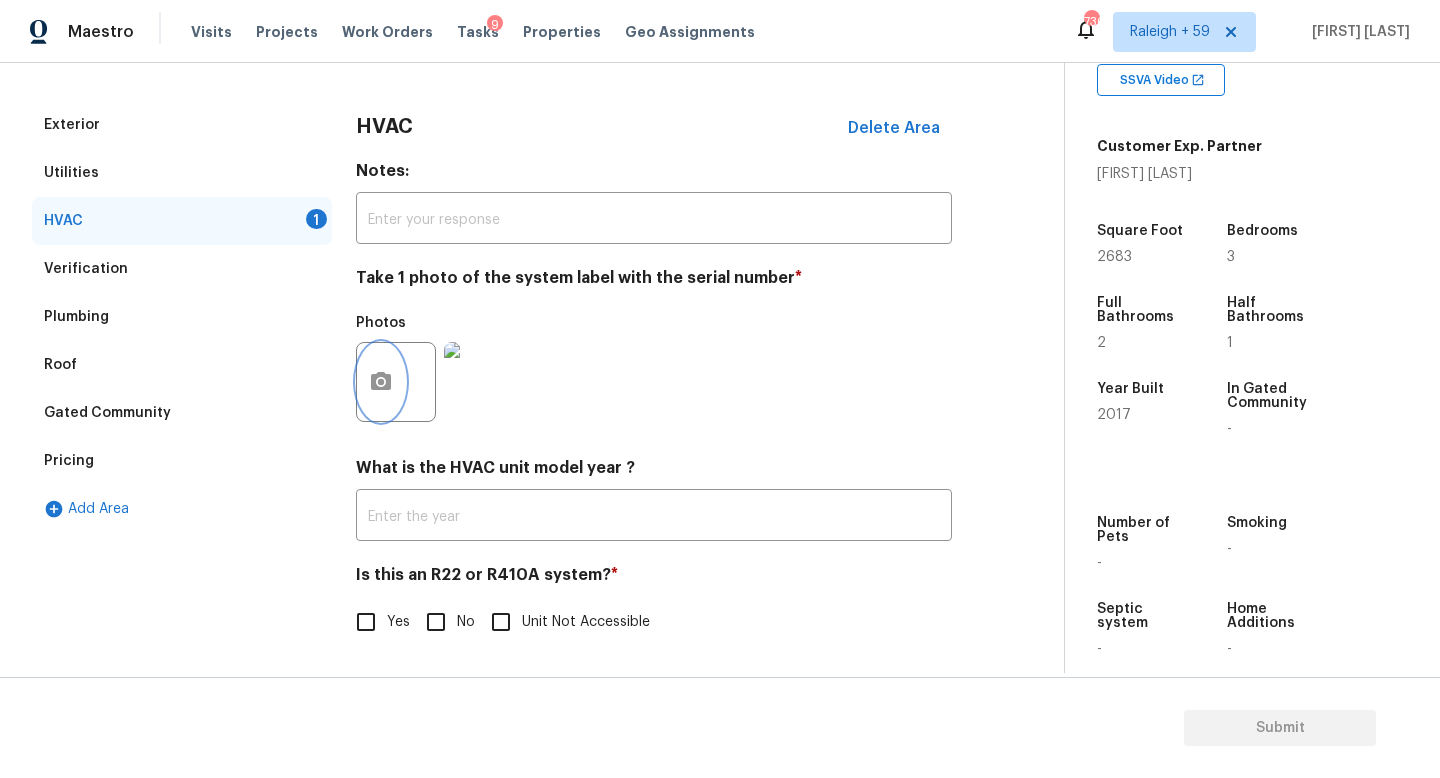 scroll, scrollTop: 266, scrollLeft: 0, axis: vertical 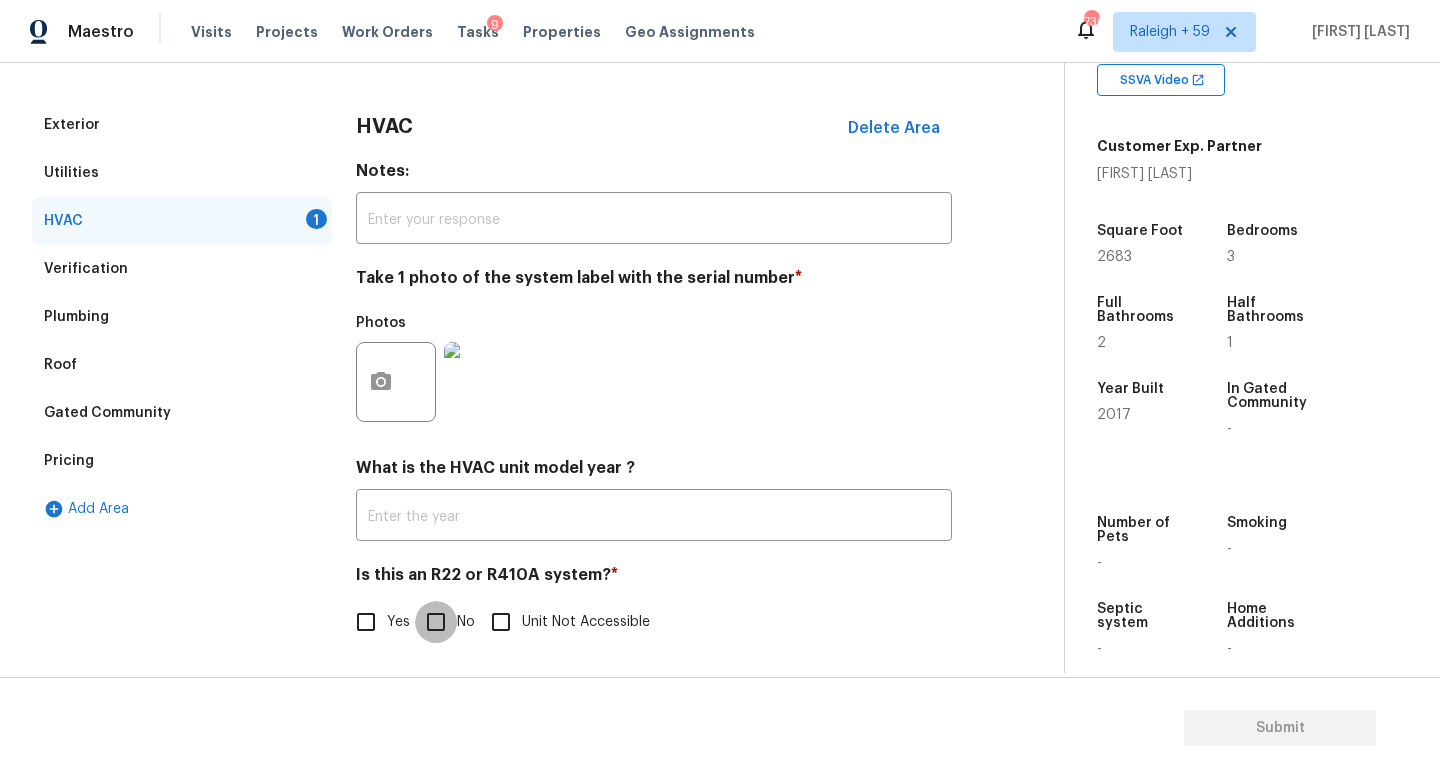 click on "No" at bounding box center [436, 622] 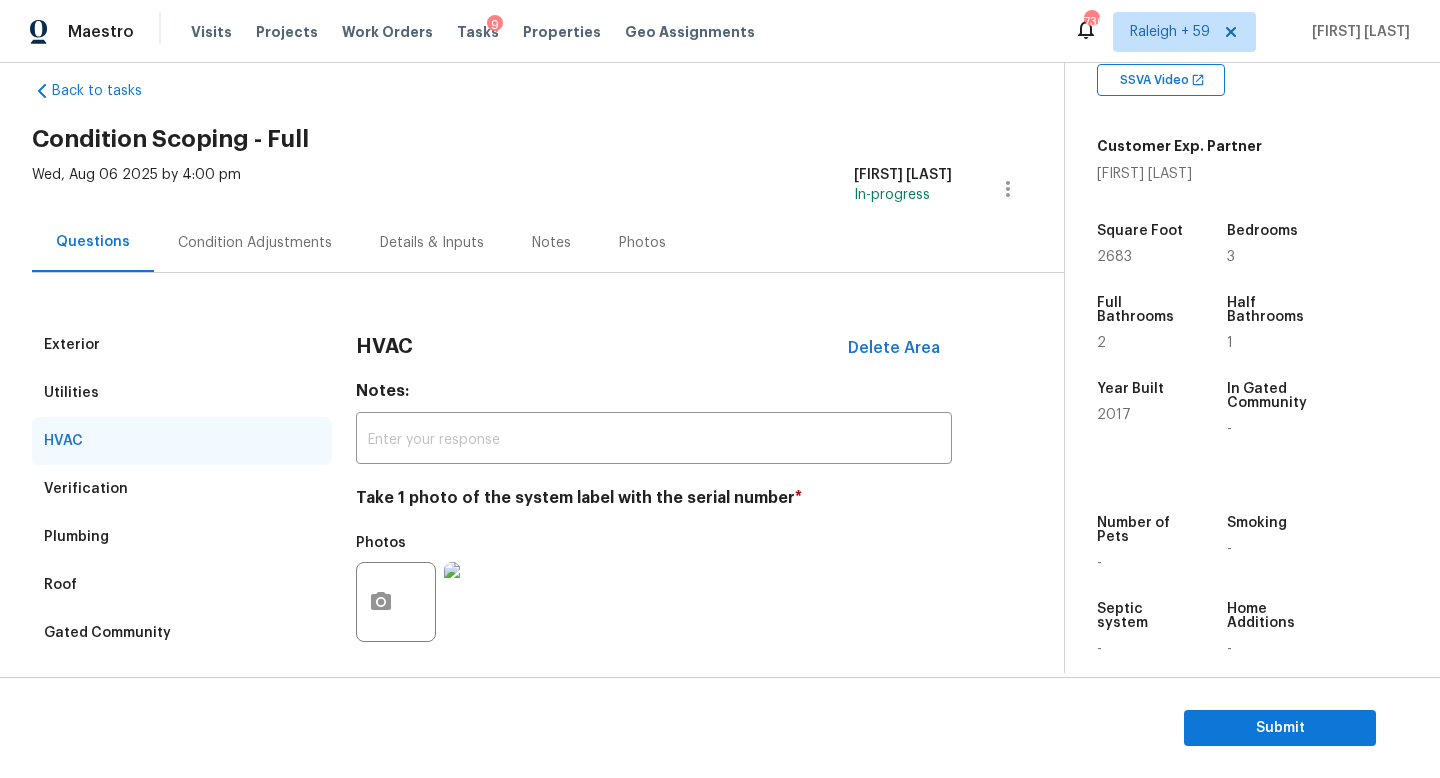 scroll, scrollTop: 0, scrollLeft: 0, axis: both 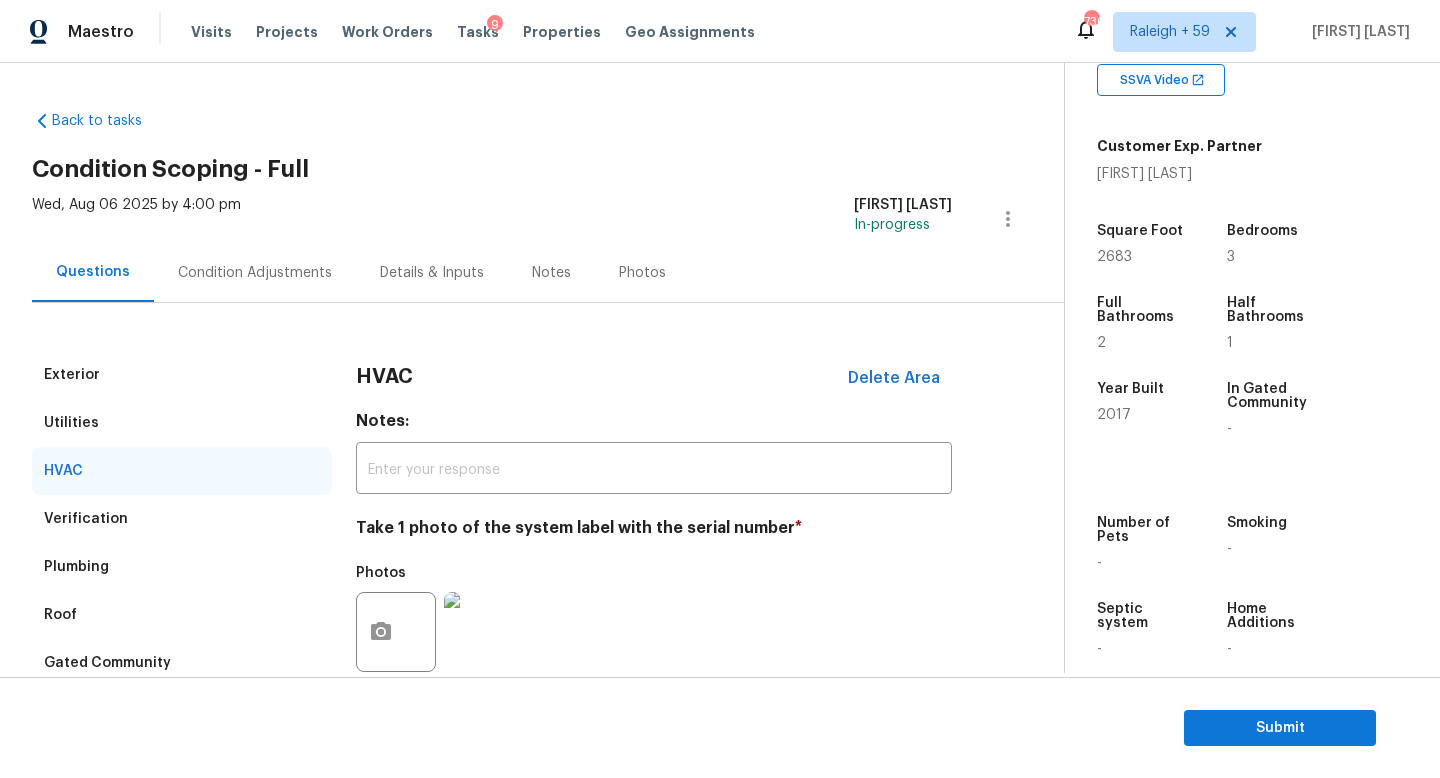 click on "Condition Adjustments" at bounding box center [255, 273] 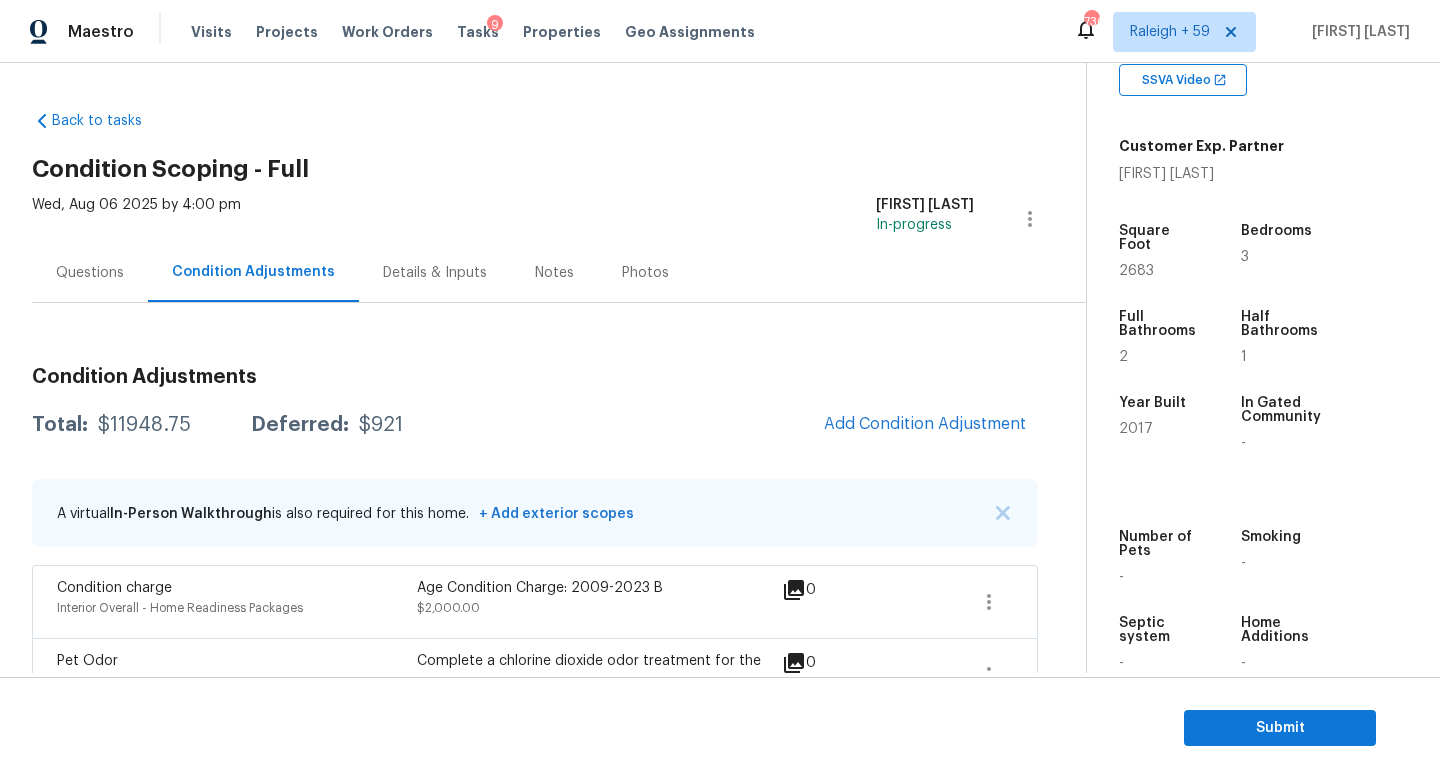 click on "Questions" at bounding box center [90, 273] 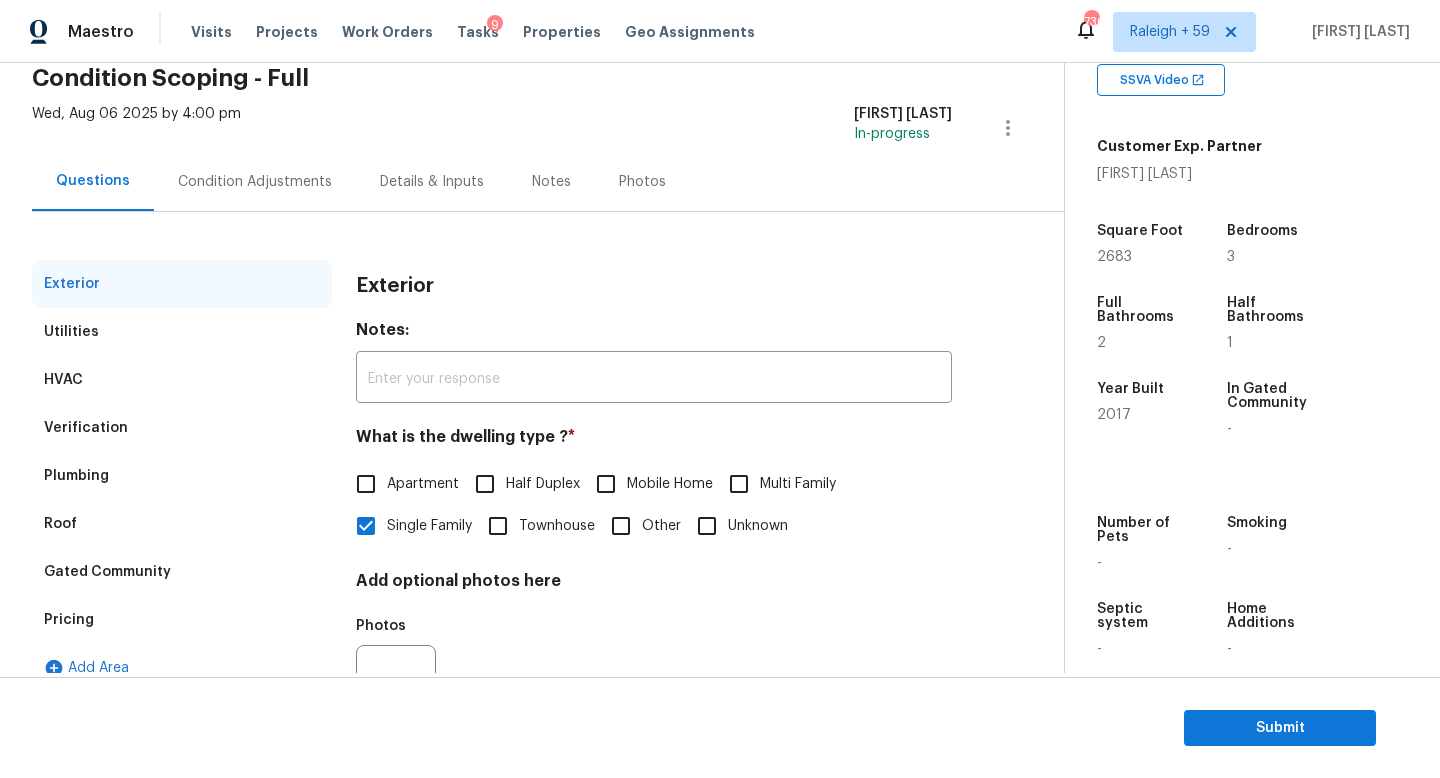 scroll, scrollTop: 173, scrollLeft: 0, axis: vertical 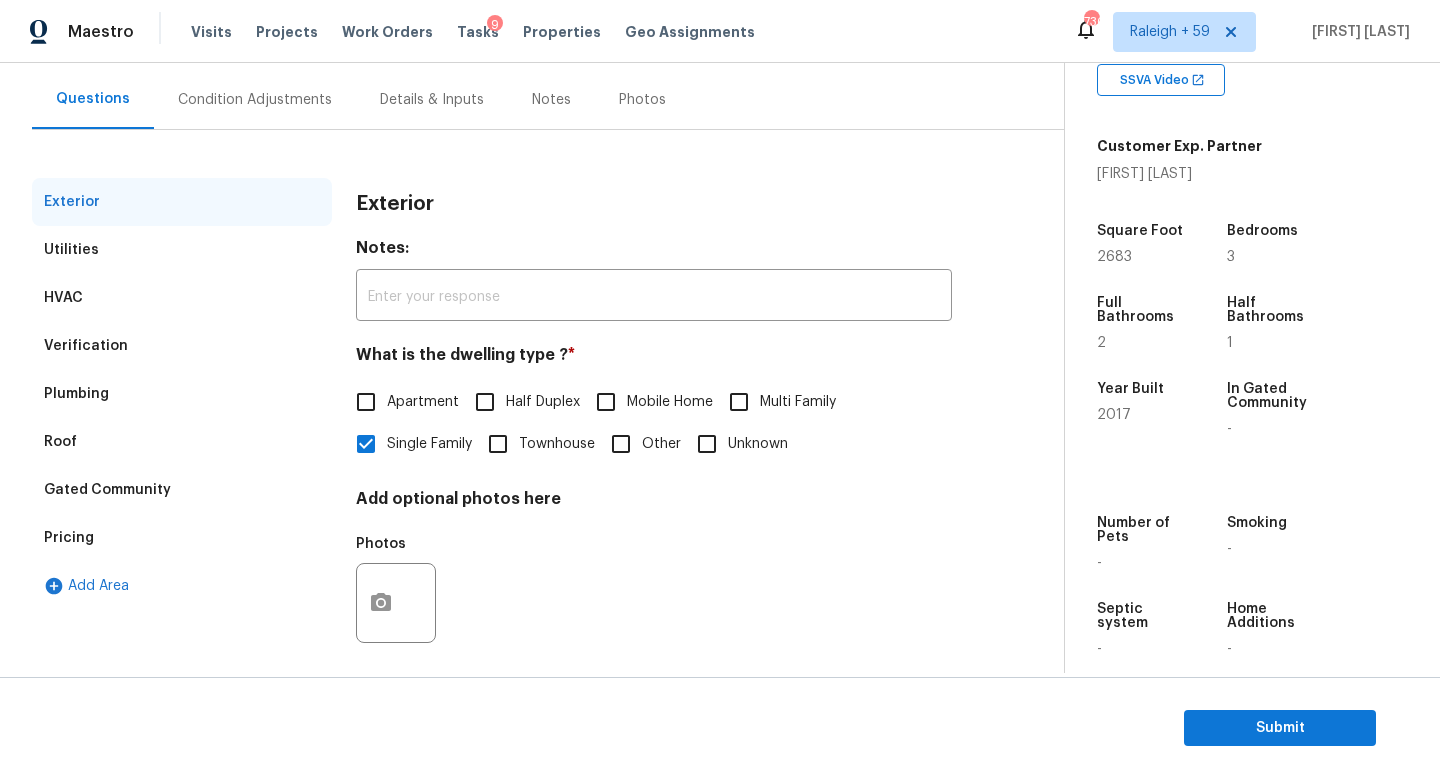 click on "Verification" at bounding box center (182, 346) 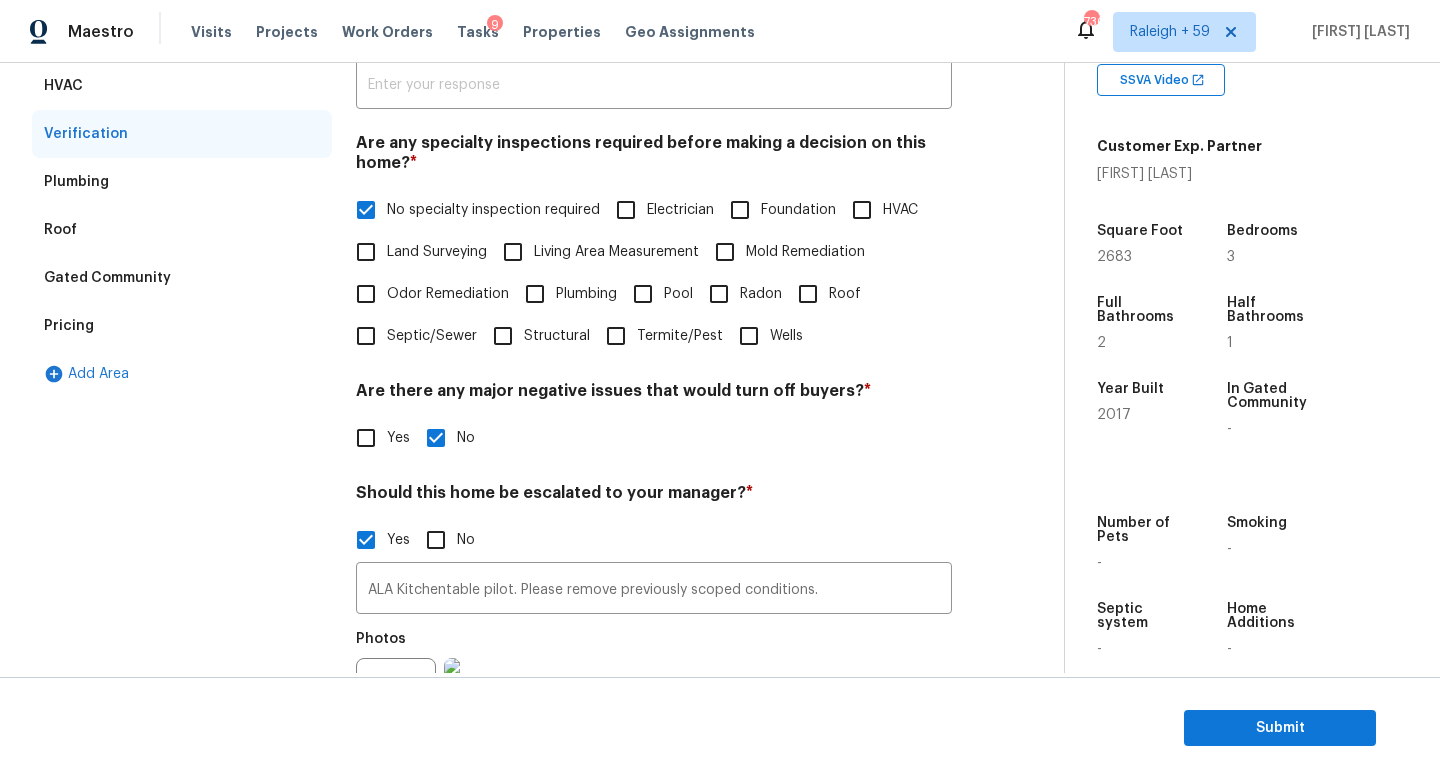 scroll, scrollTop: 0, scrollLeft: 0, axis: both 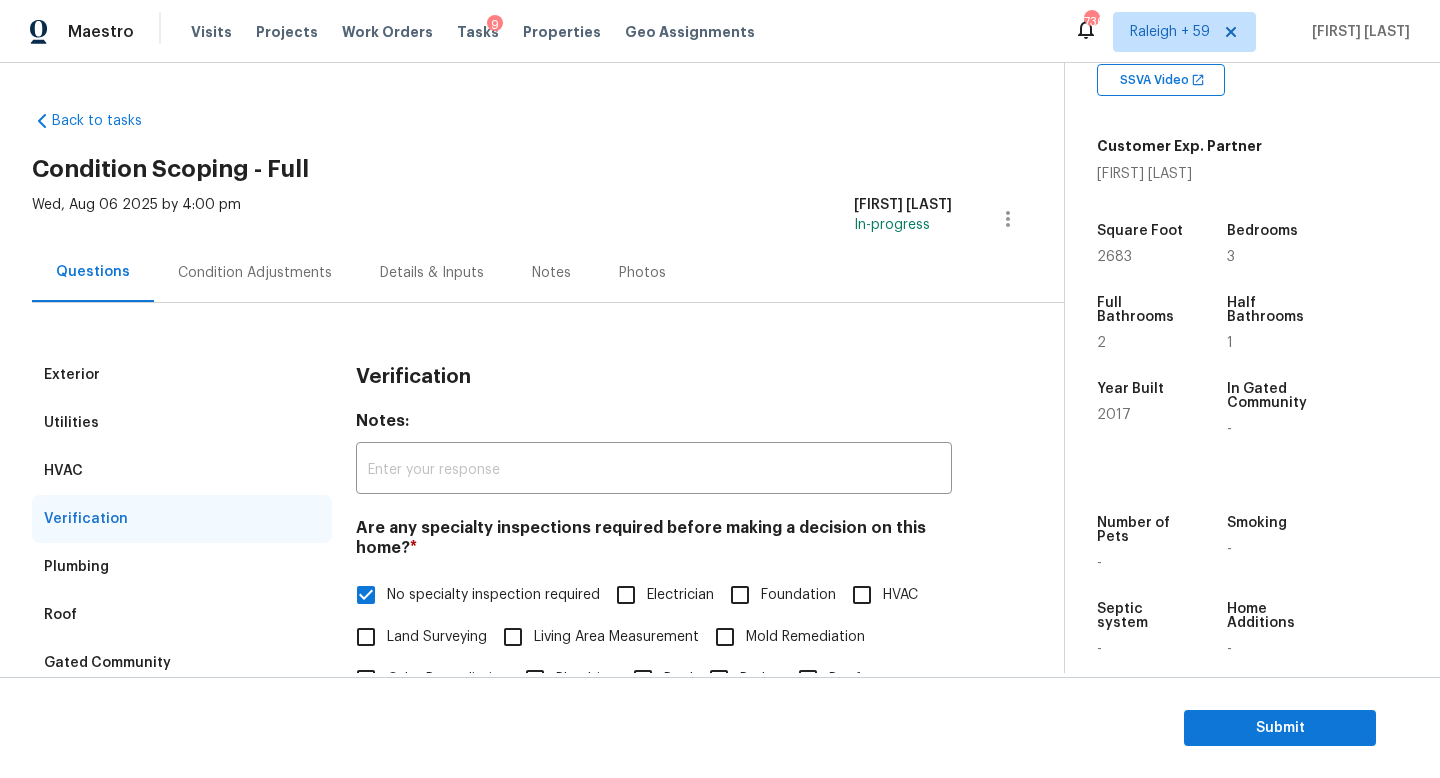 click on "Condition Adjustments" at bounding box center [255, 273] 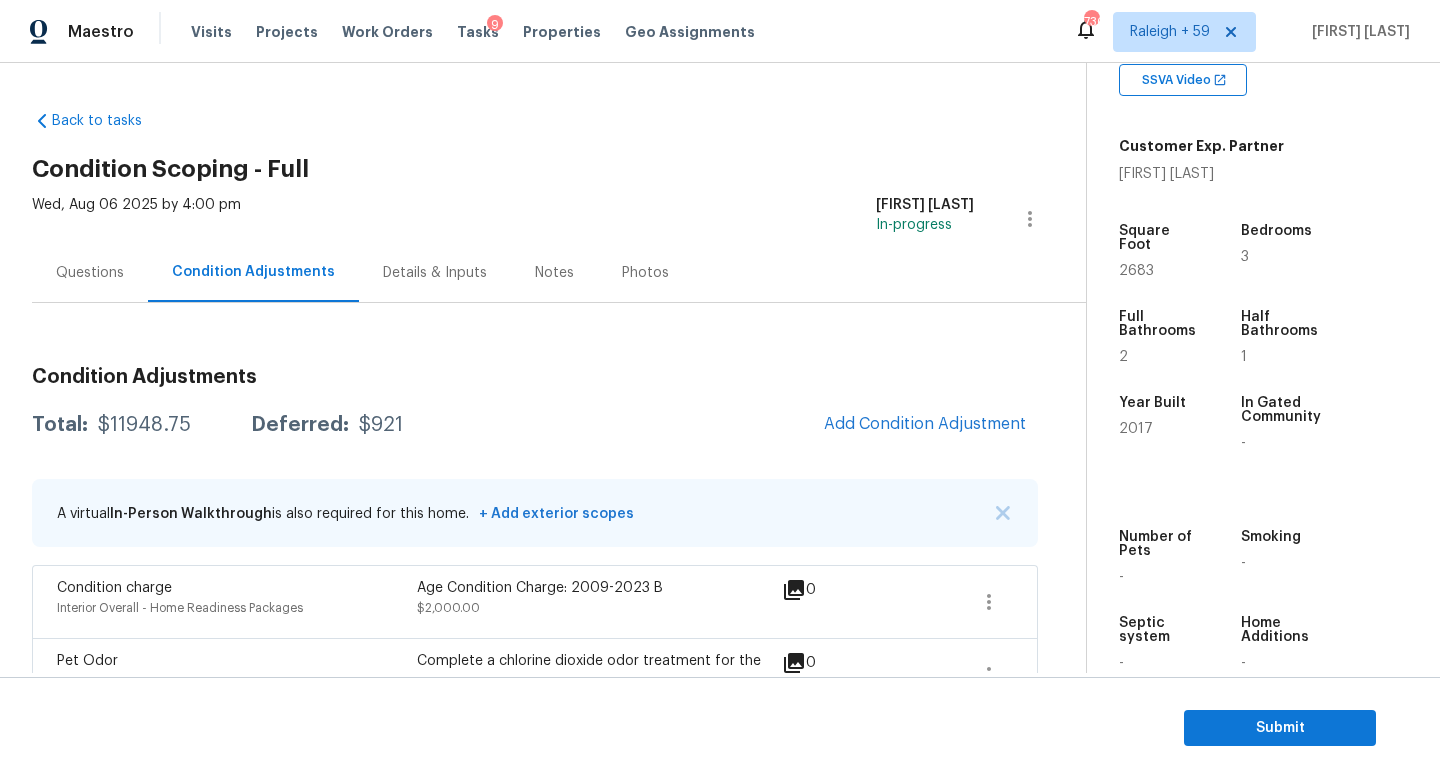 click on "Questions" at bounding box center [90, 272] 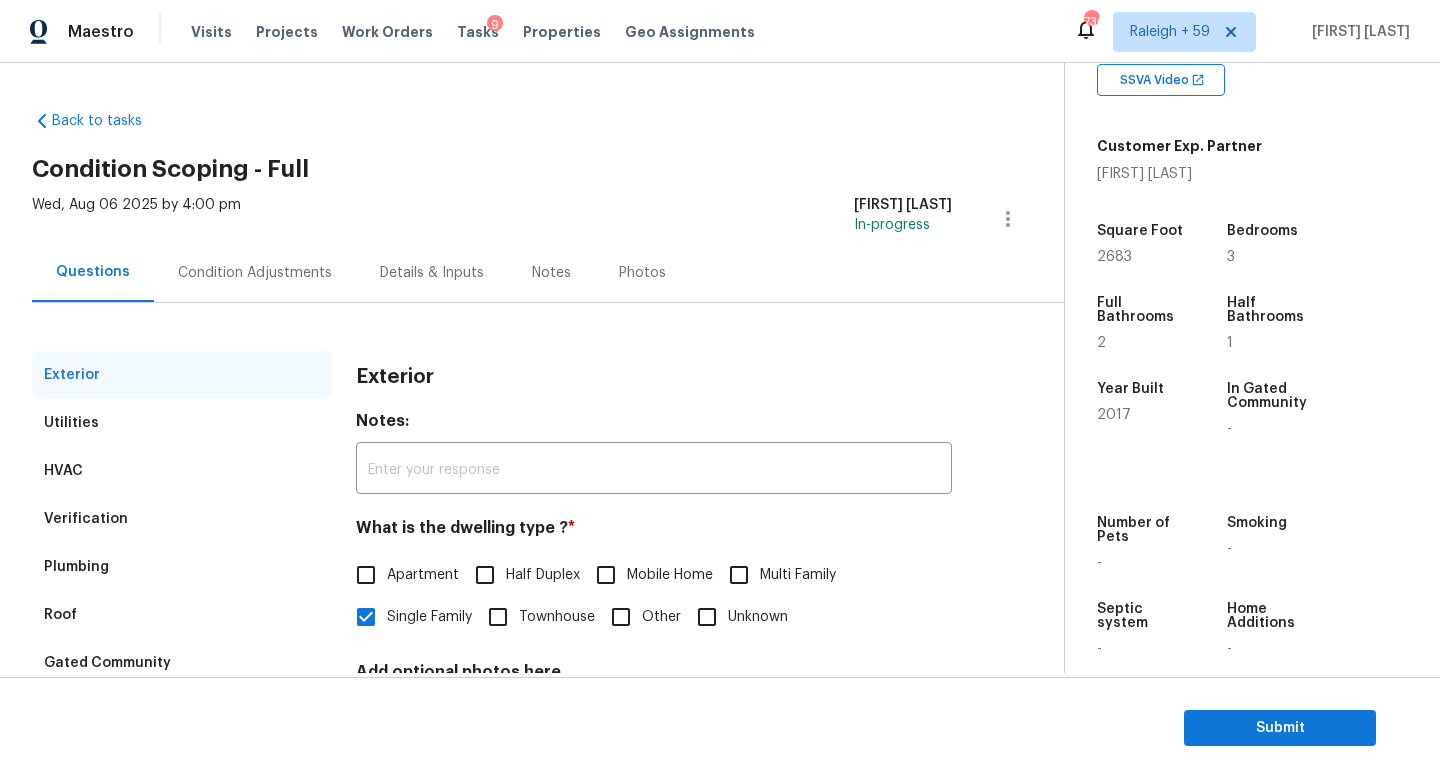 click on "Condition Adjustments" at bounding box center [255, 273] 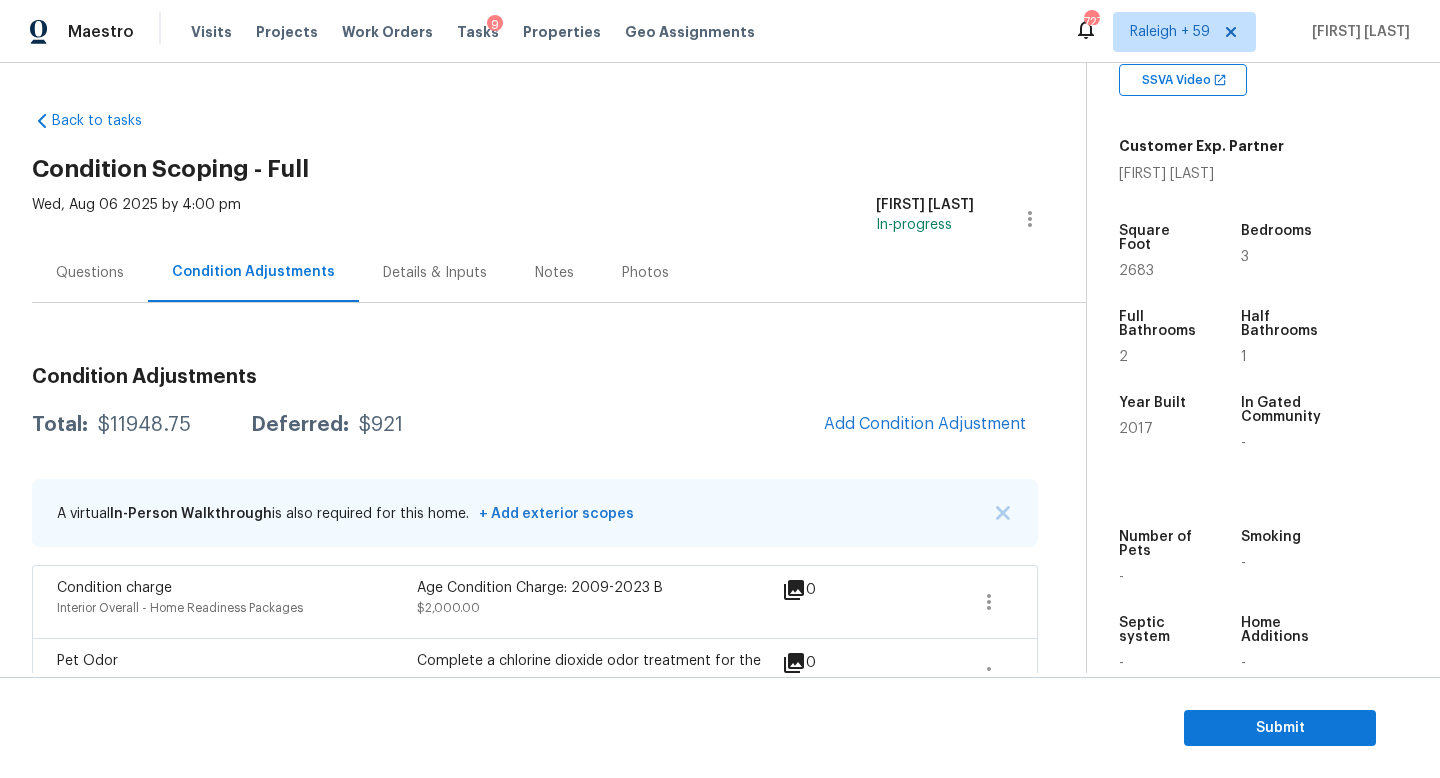click on "Questions" at bounding box center (90, 273) 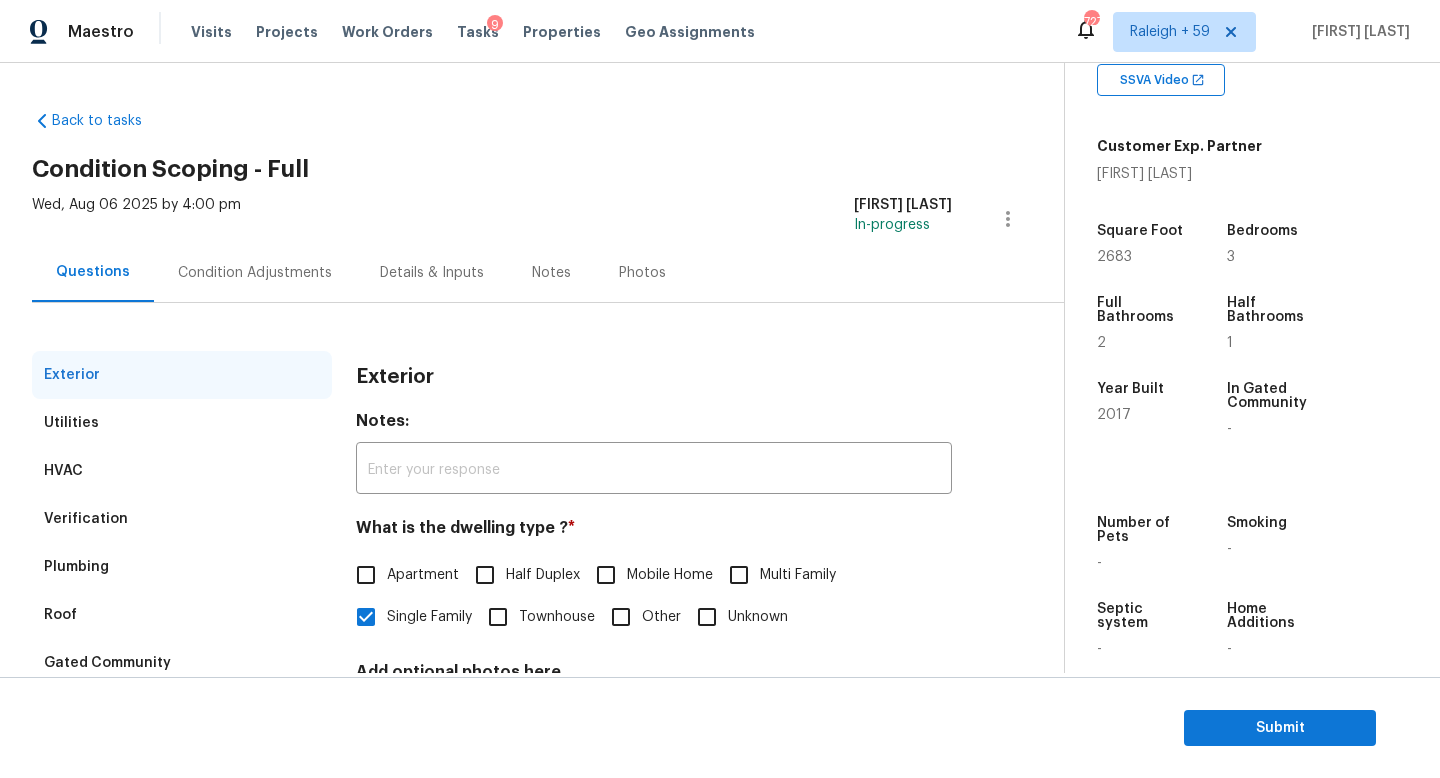 click on "Condition Adjustments" at bounding box center (255, 272) 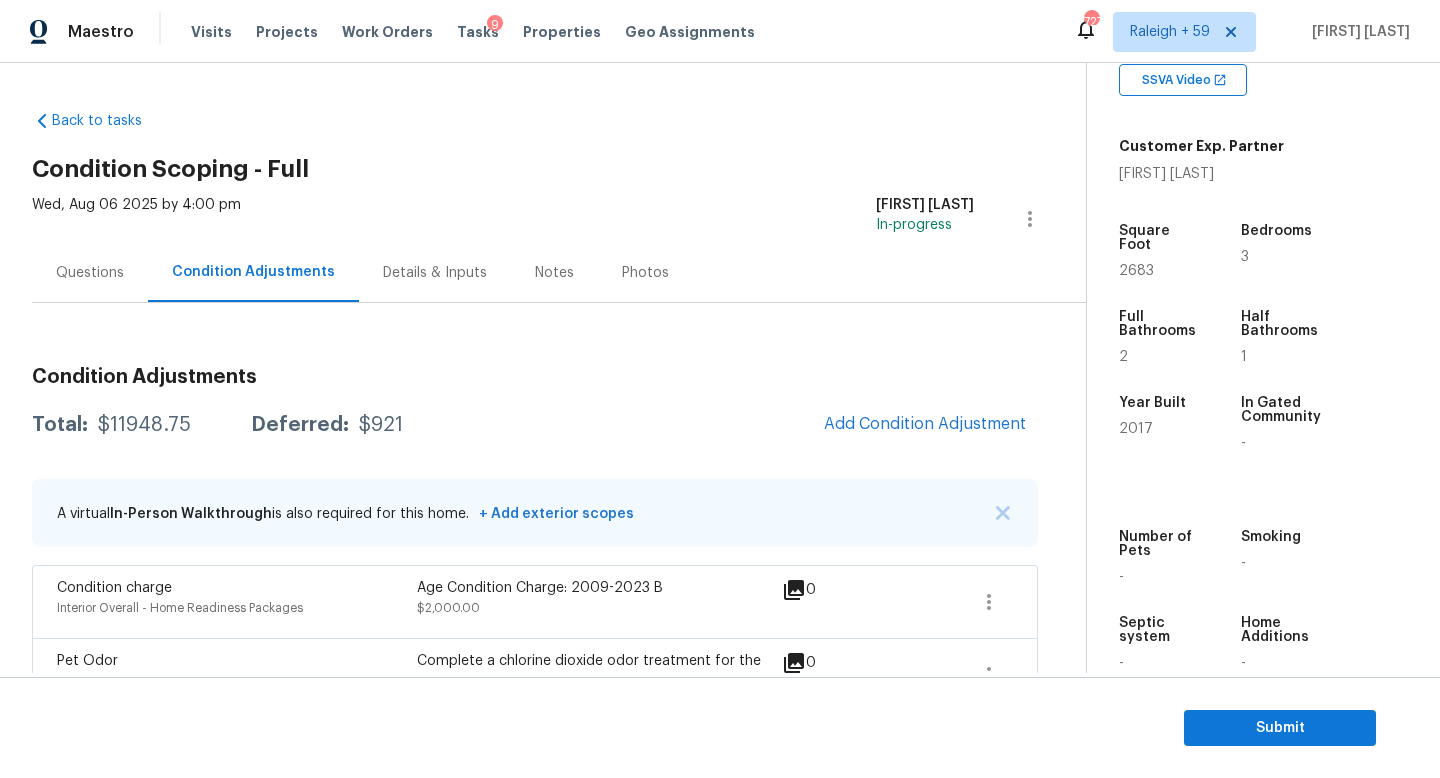 click on "Questions" at bounding box center (90, 272) 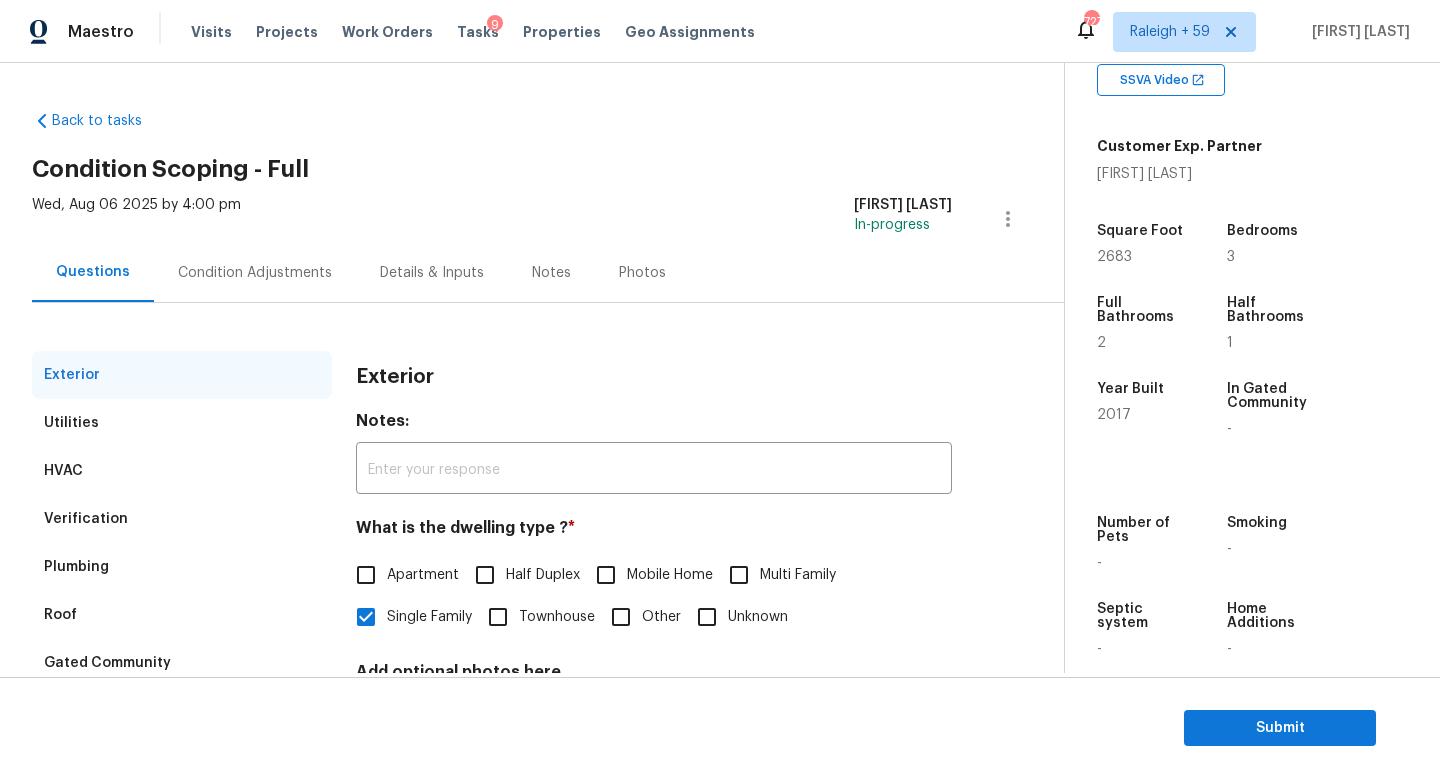 click on "Condition Adjustments" at bounding box center (255, 272) 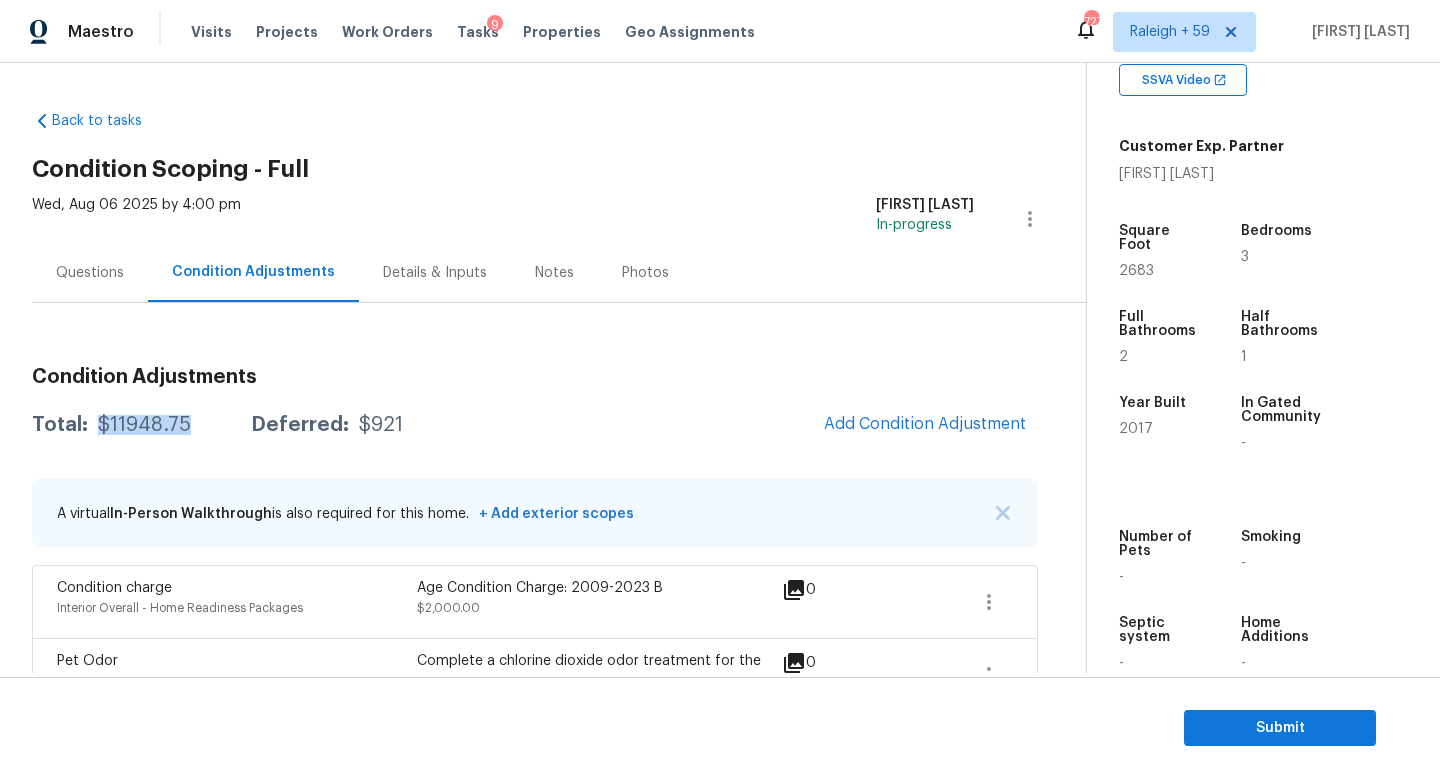 drag, startPoint x: 168, startPoint y: 425, endPoint x: 99, endPoint y: 433, distance: 69.46222 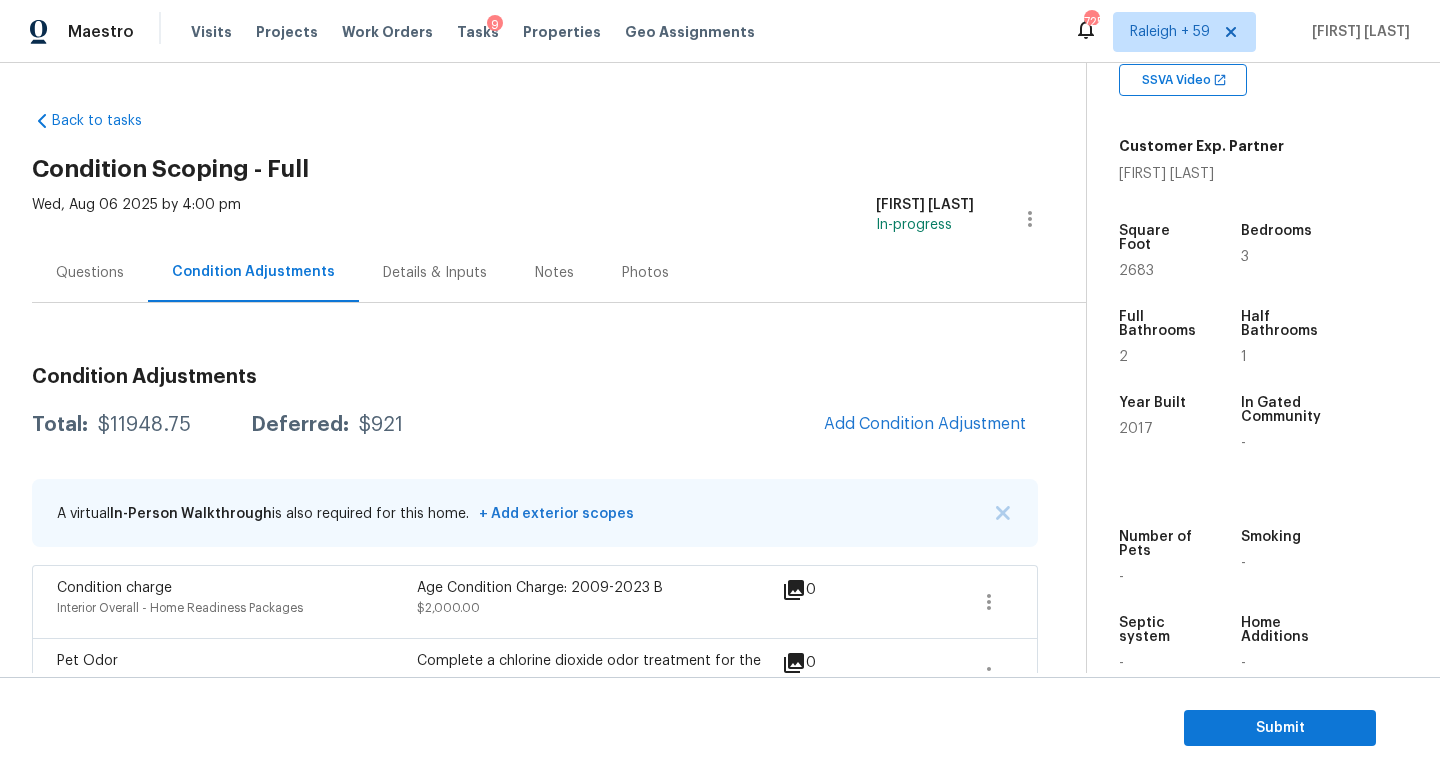 click on "Questions" at bounding box center (90, 273) 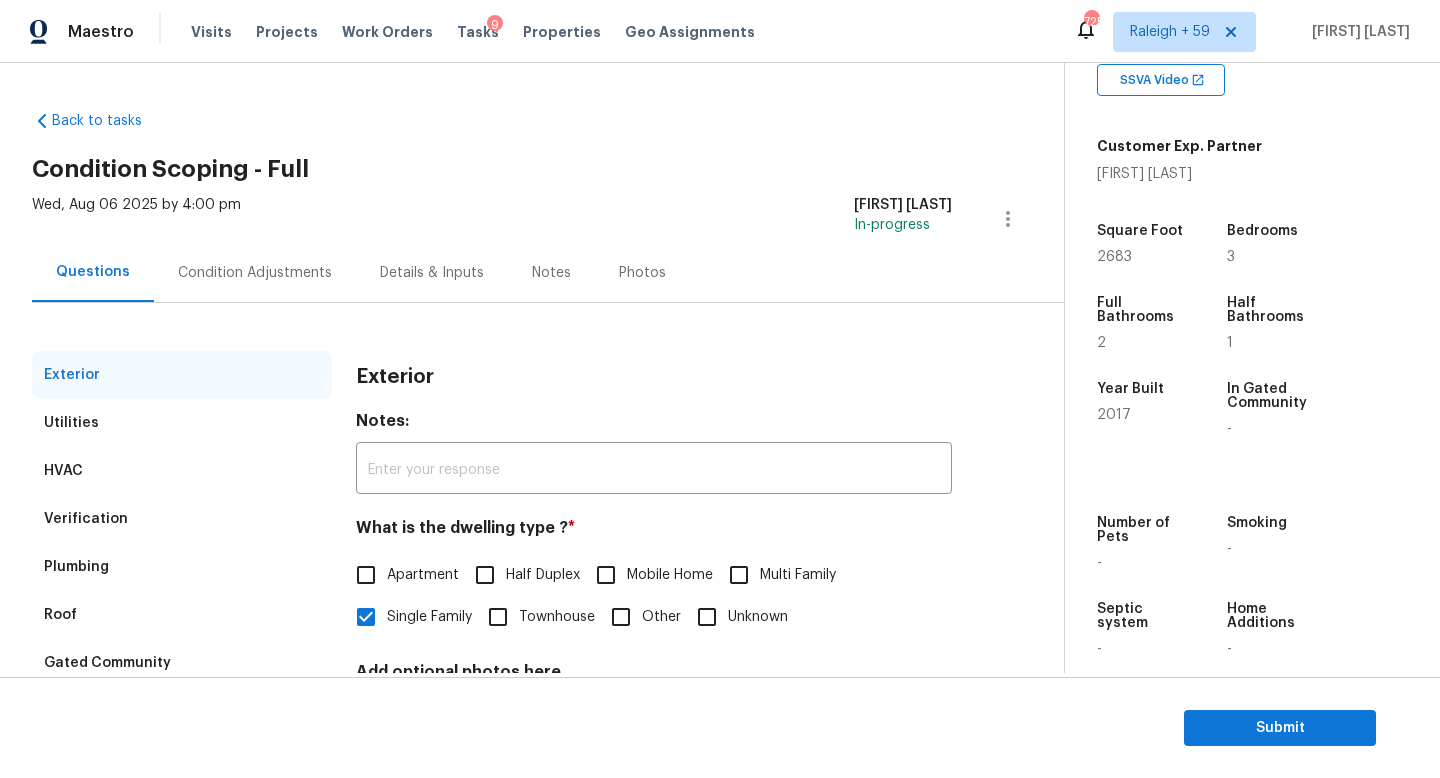 click on "Condition Adjustments" at bounding box center [255, 272] 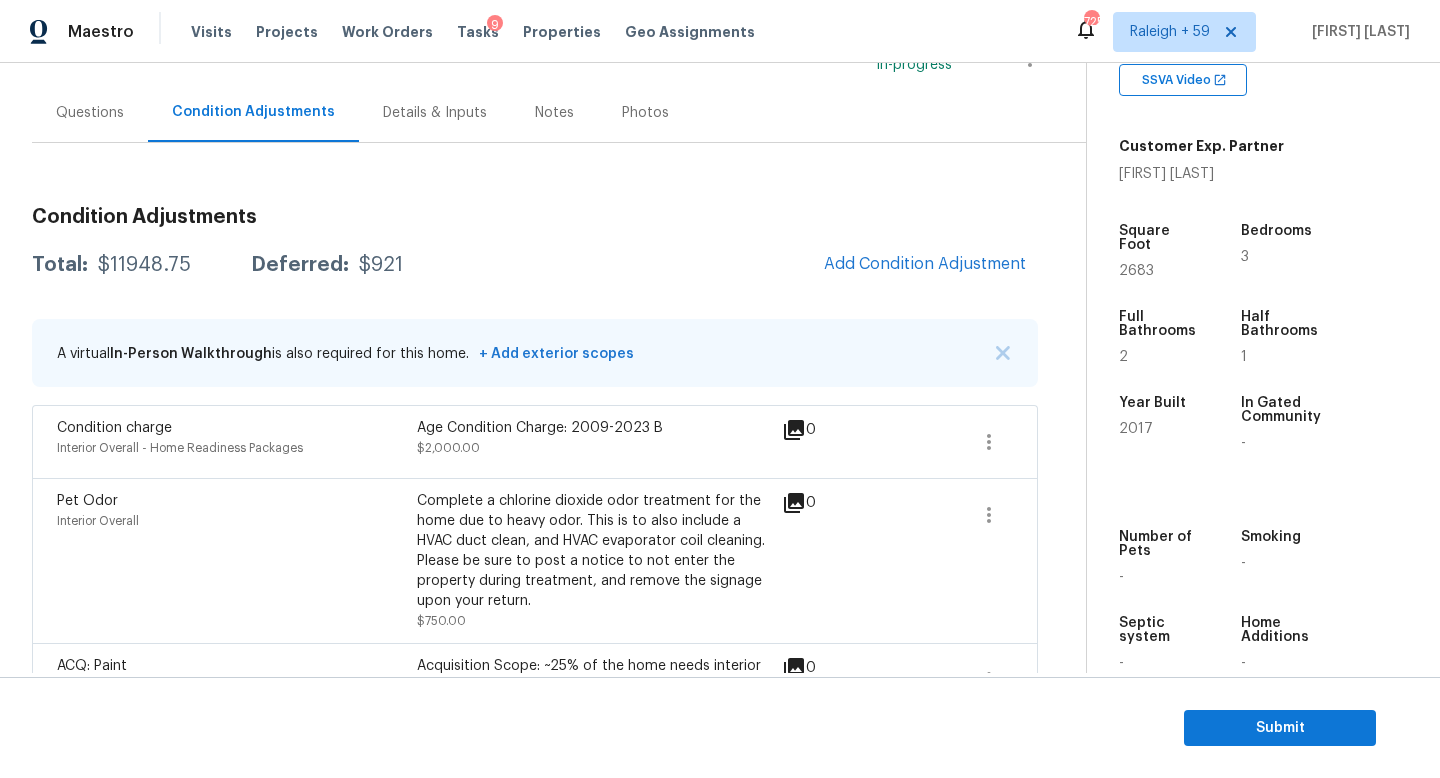 scroll, scrollTop: 199, scrollLeft: 0, axis: vertical 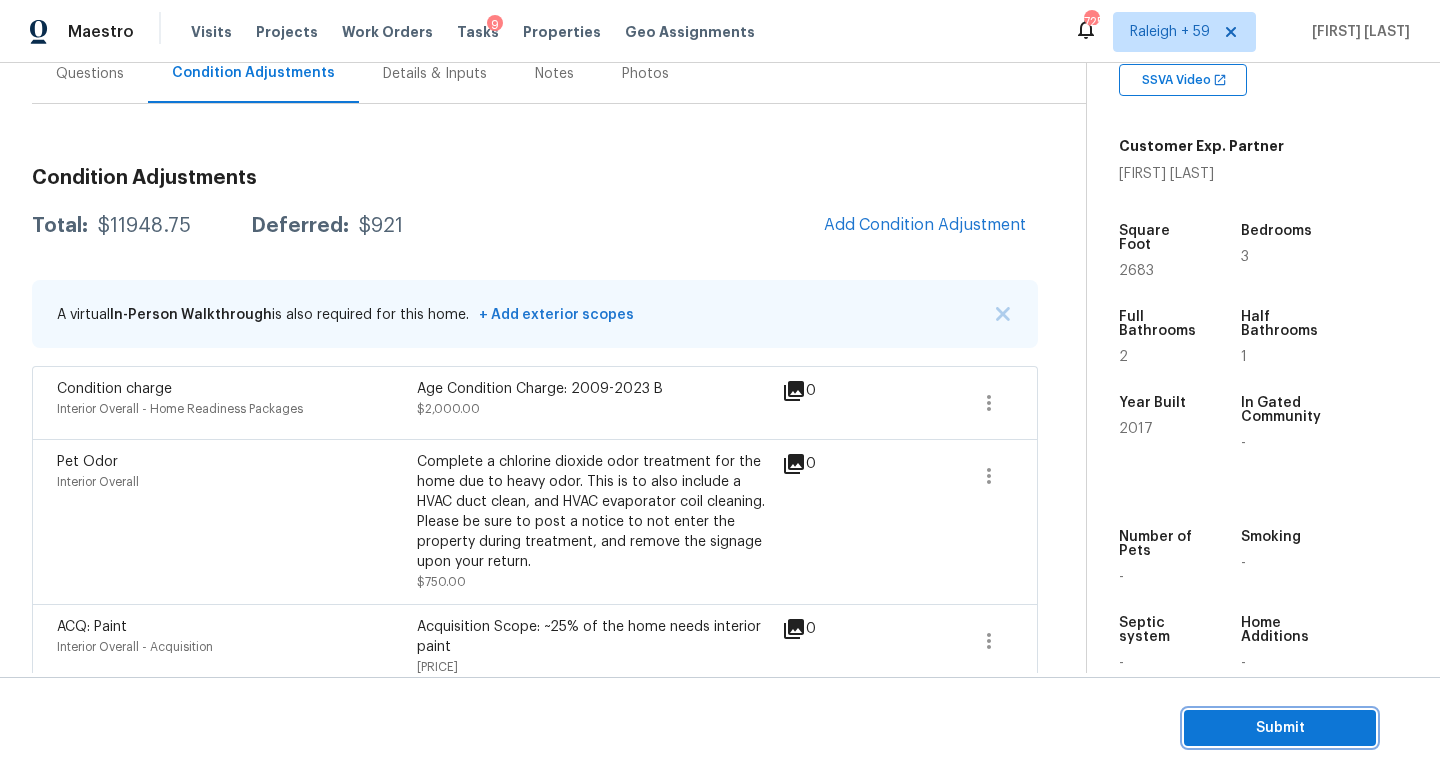 click on "Submit" at bounding box center [1280, 728] 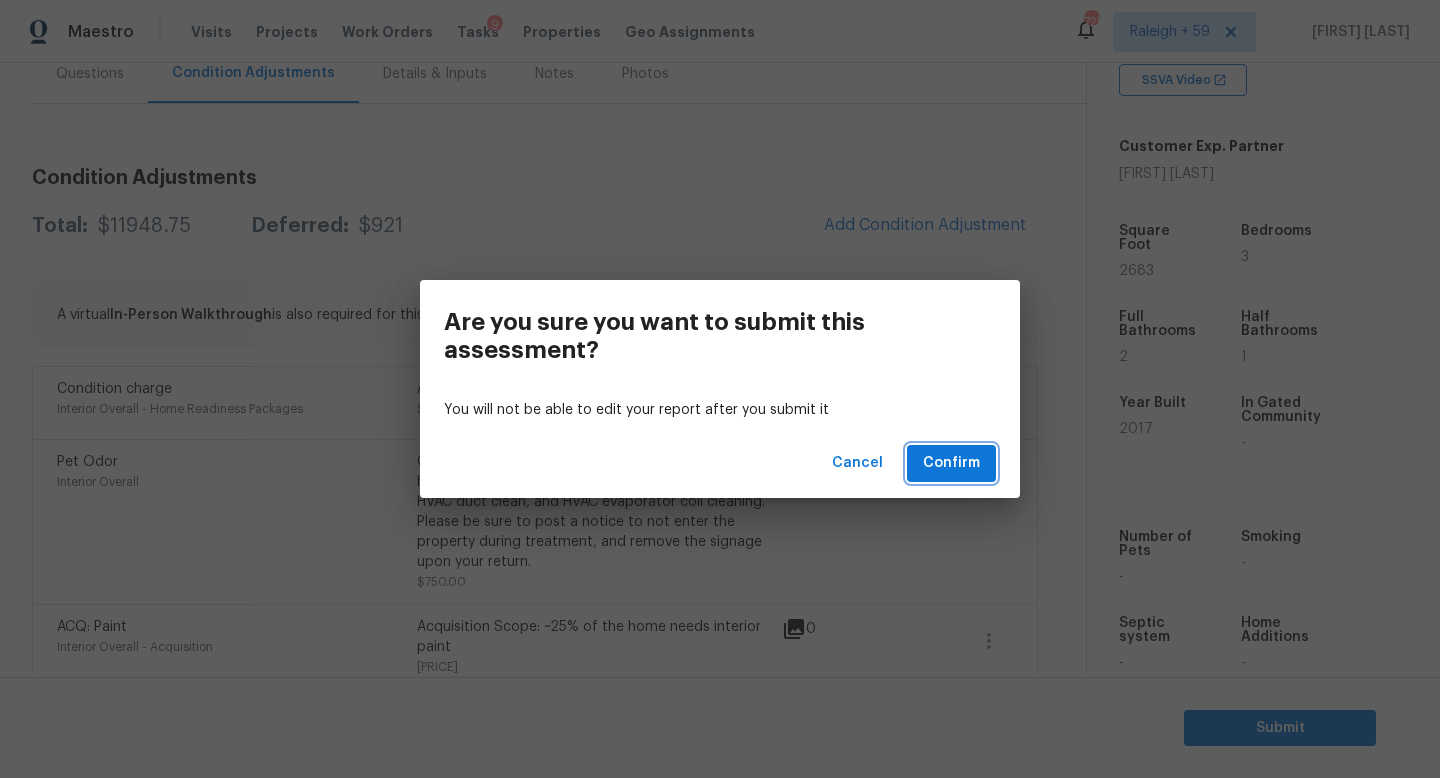 click on "Confirm" at bounding box center [951, 463] 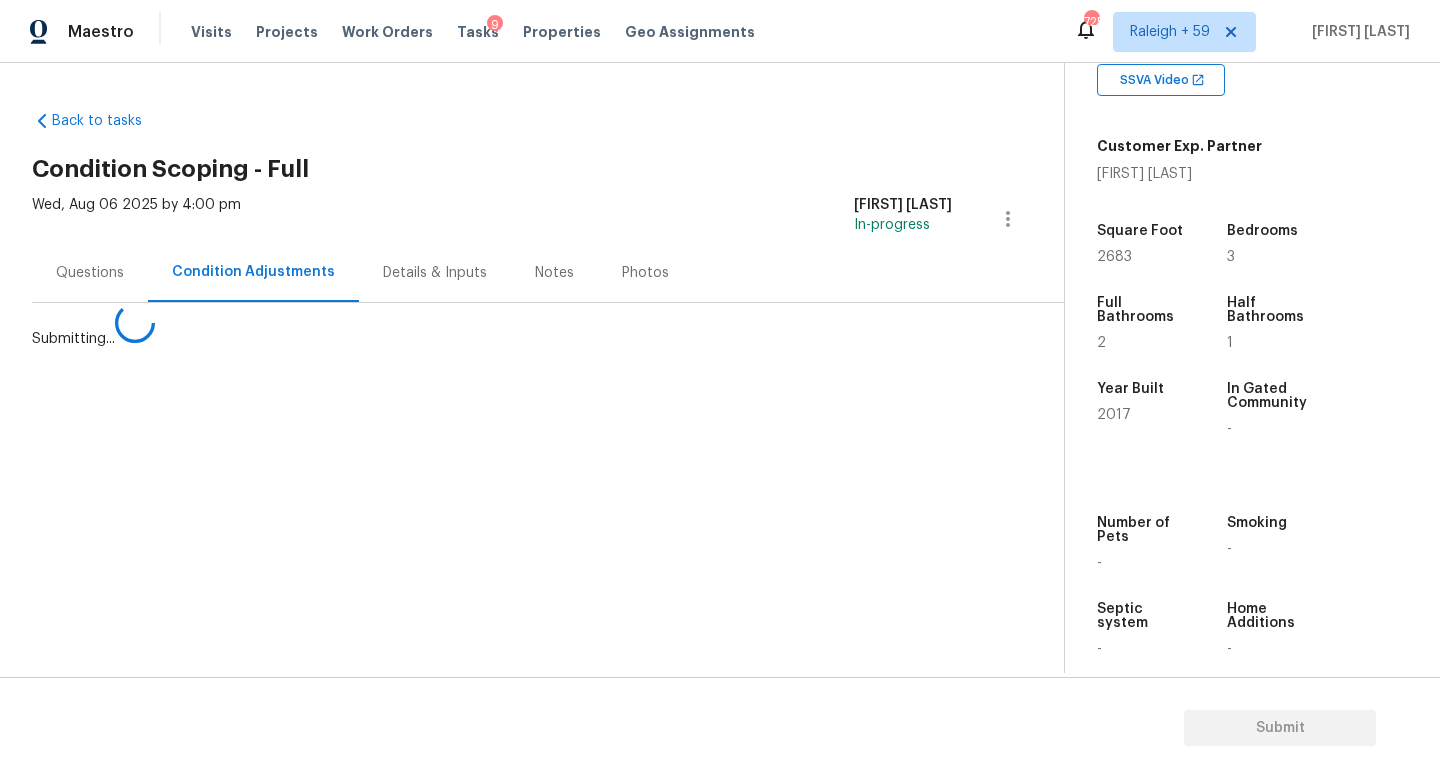 scroll, scrollTop: 0, scrollLeft: 0, axis: both 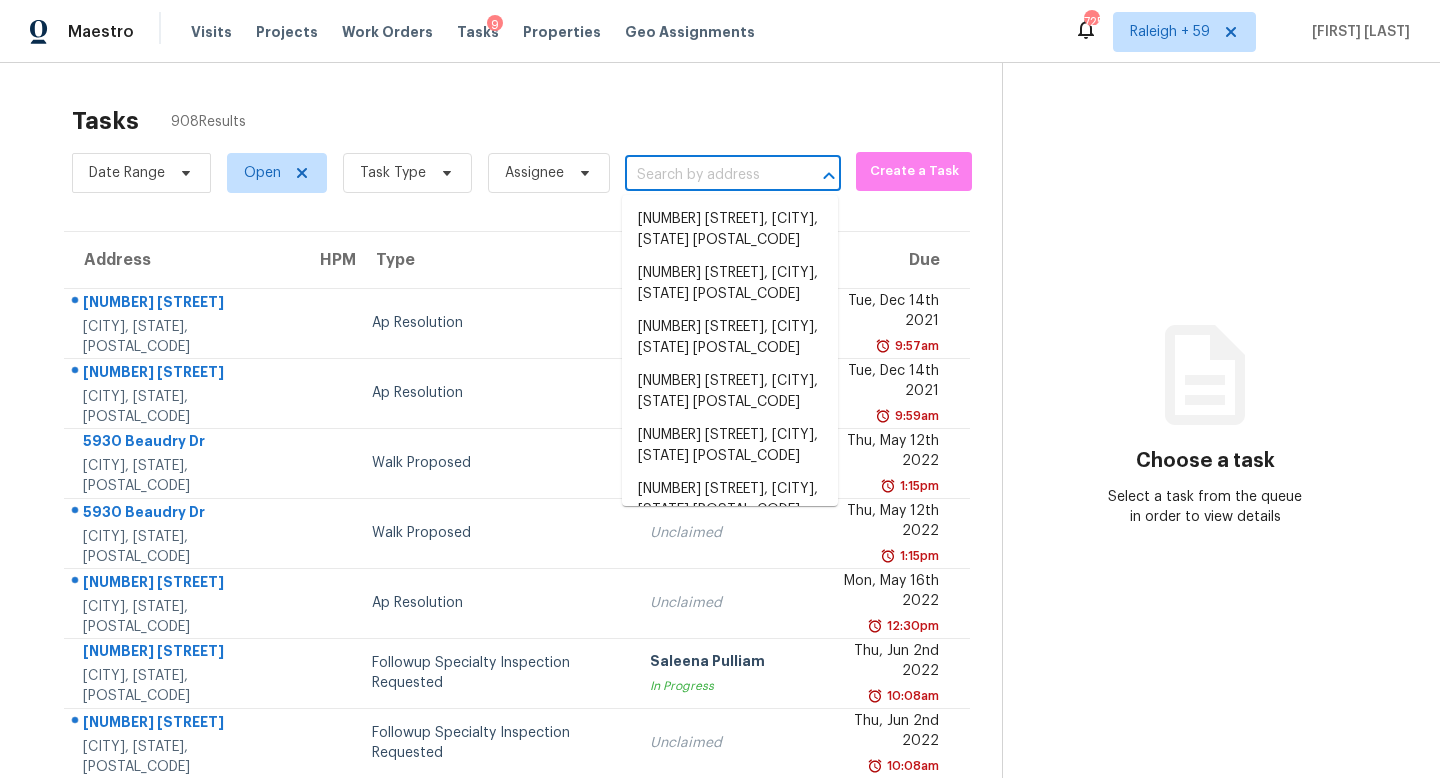 click at bounding box center [705, 175] 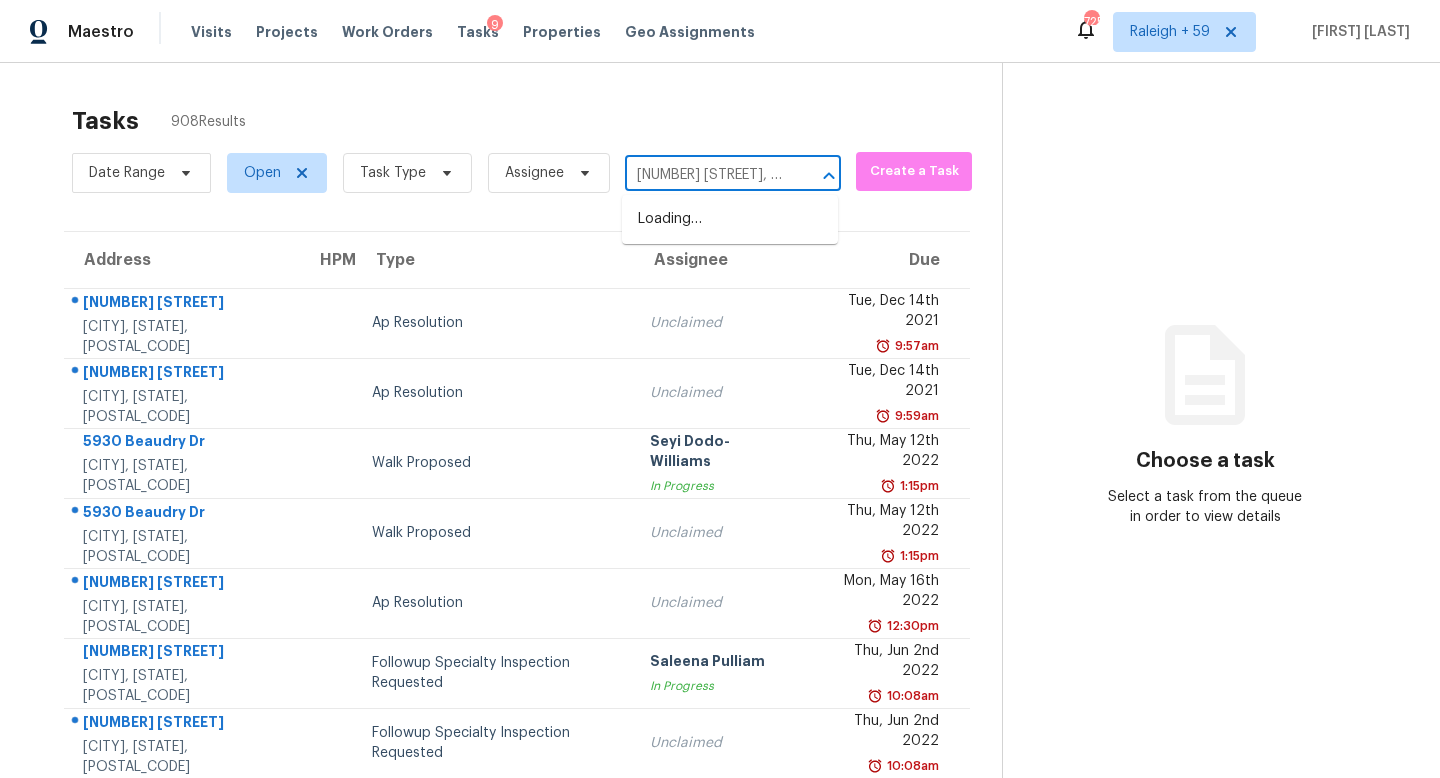 scroll, scrollTop: 0, scrollLeft: 104, axis: horizontal 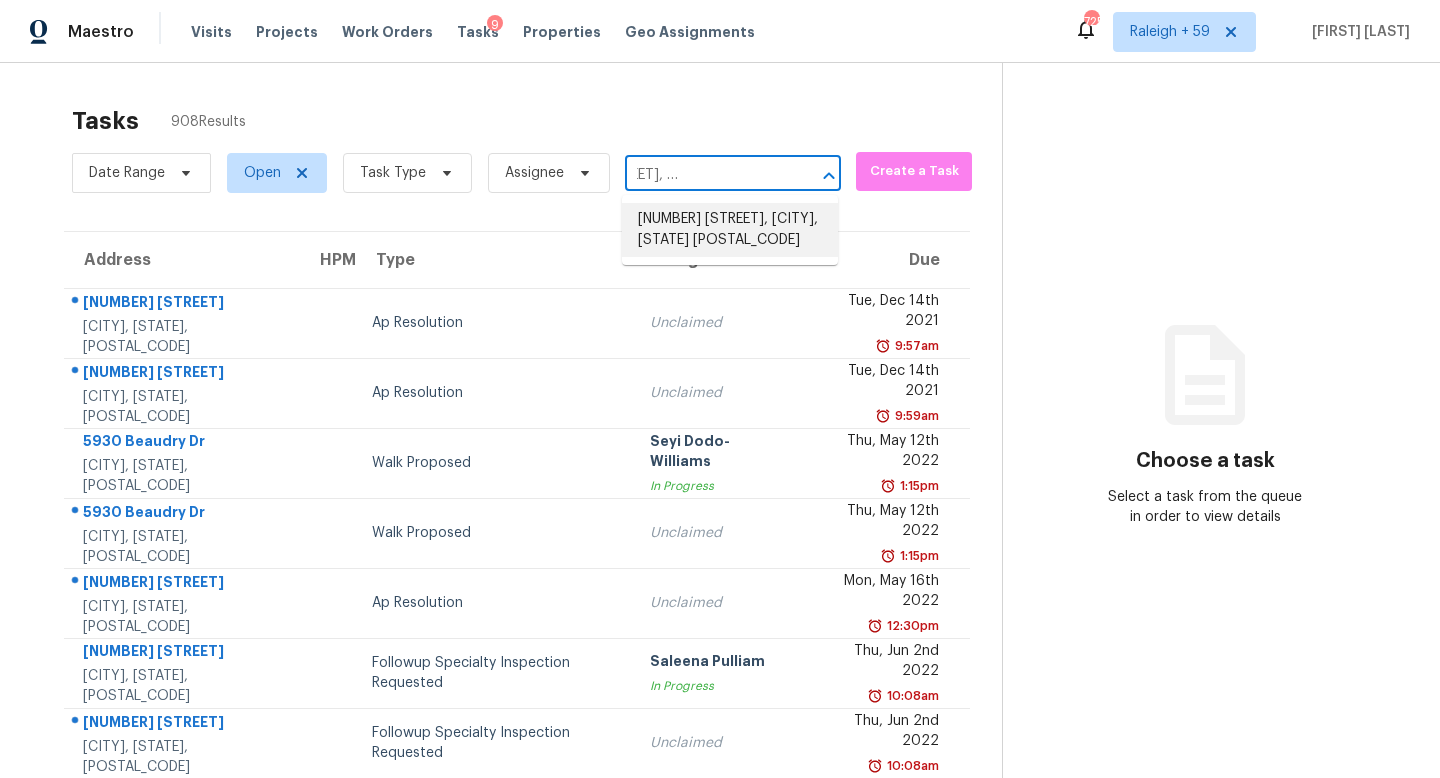 click on "[NUMBER] [STREET], [CITY], [STATE] [POSTAL_CODE]" at bounding box center (730, 230) 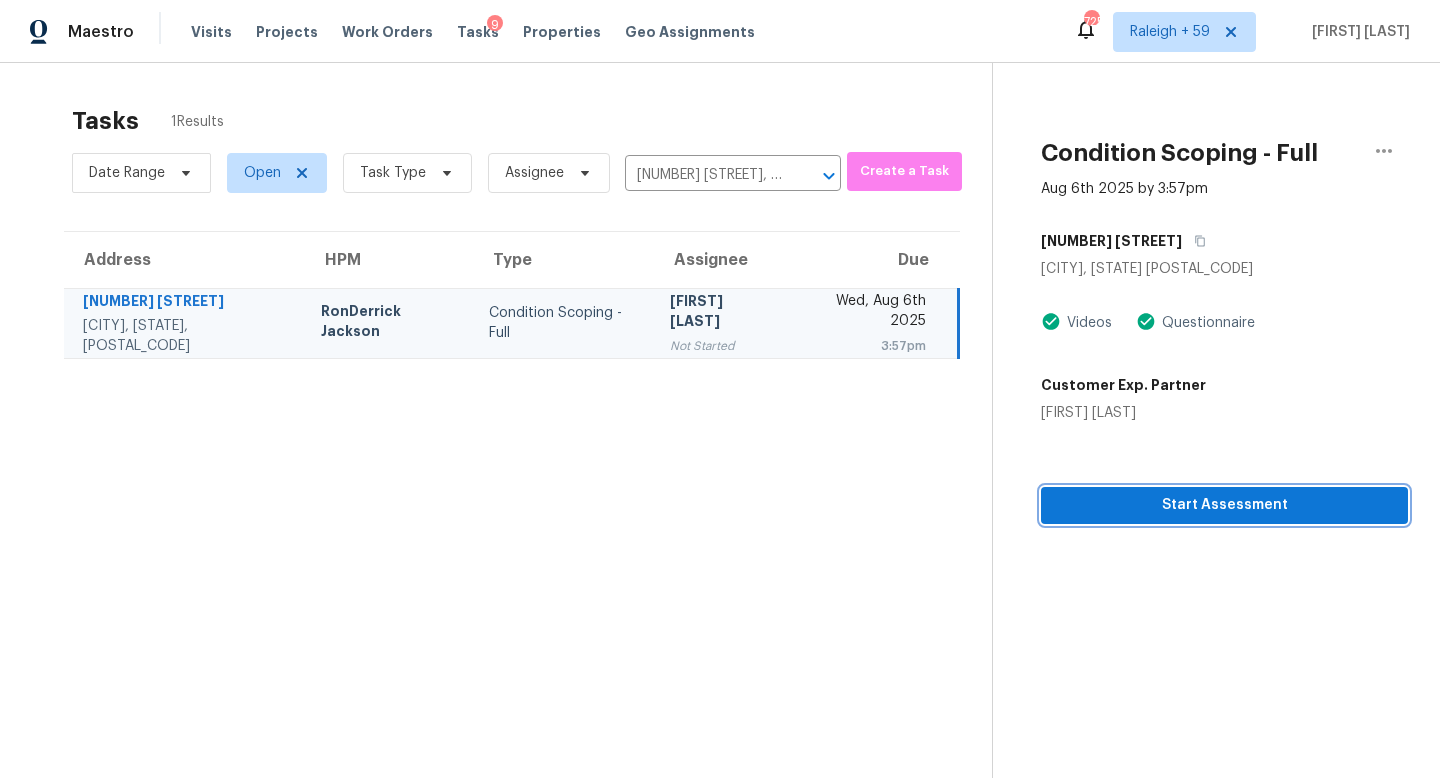 click on "Start Assessment" at bounding box center [1224, 505] 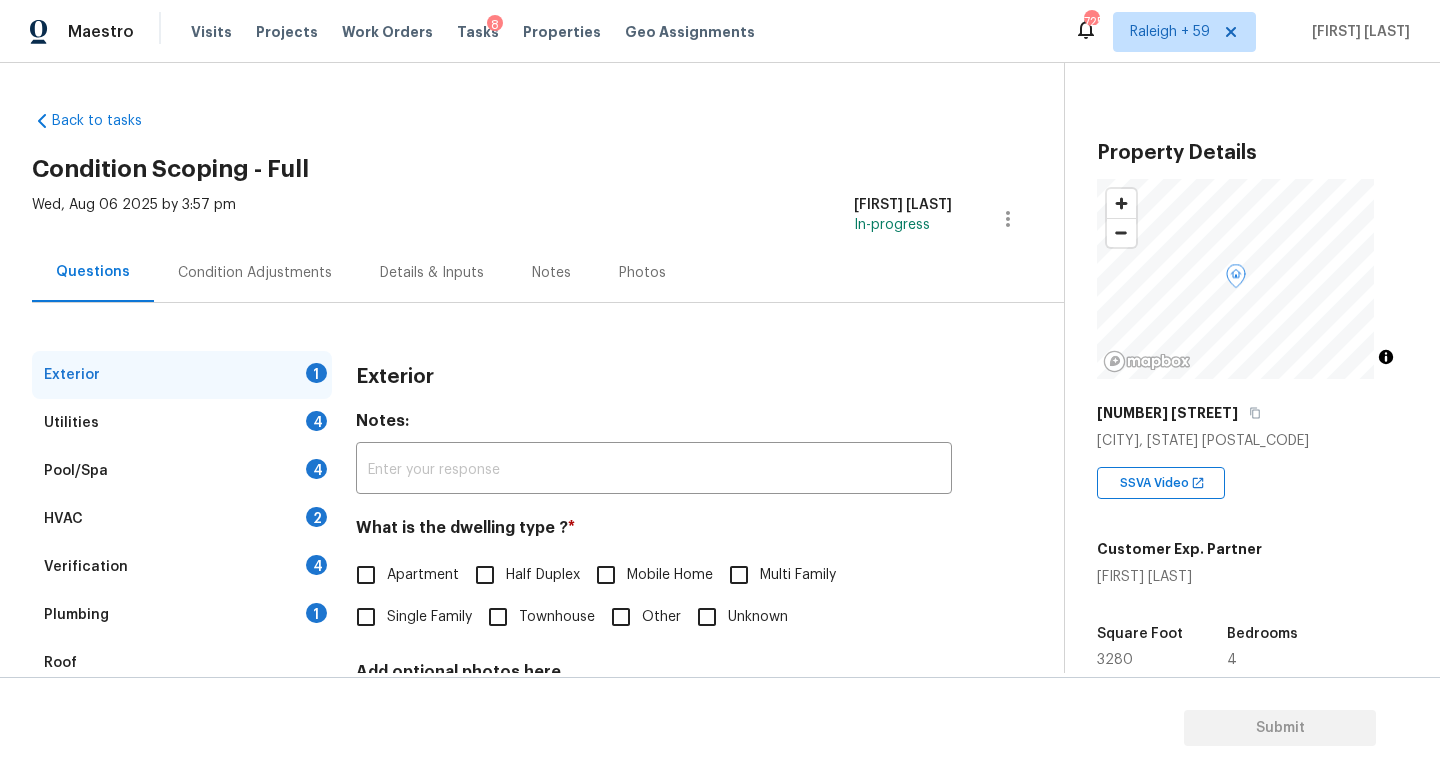 click on "Single Family" at bounding box center (408, 617) 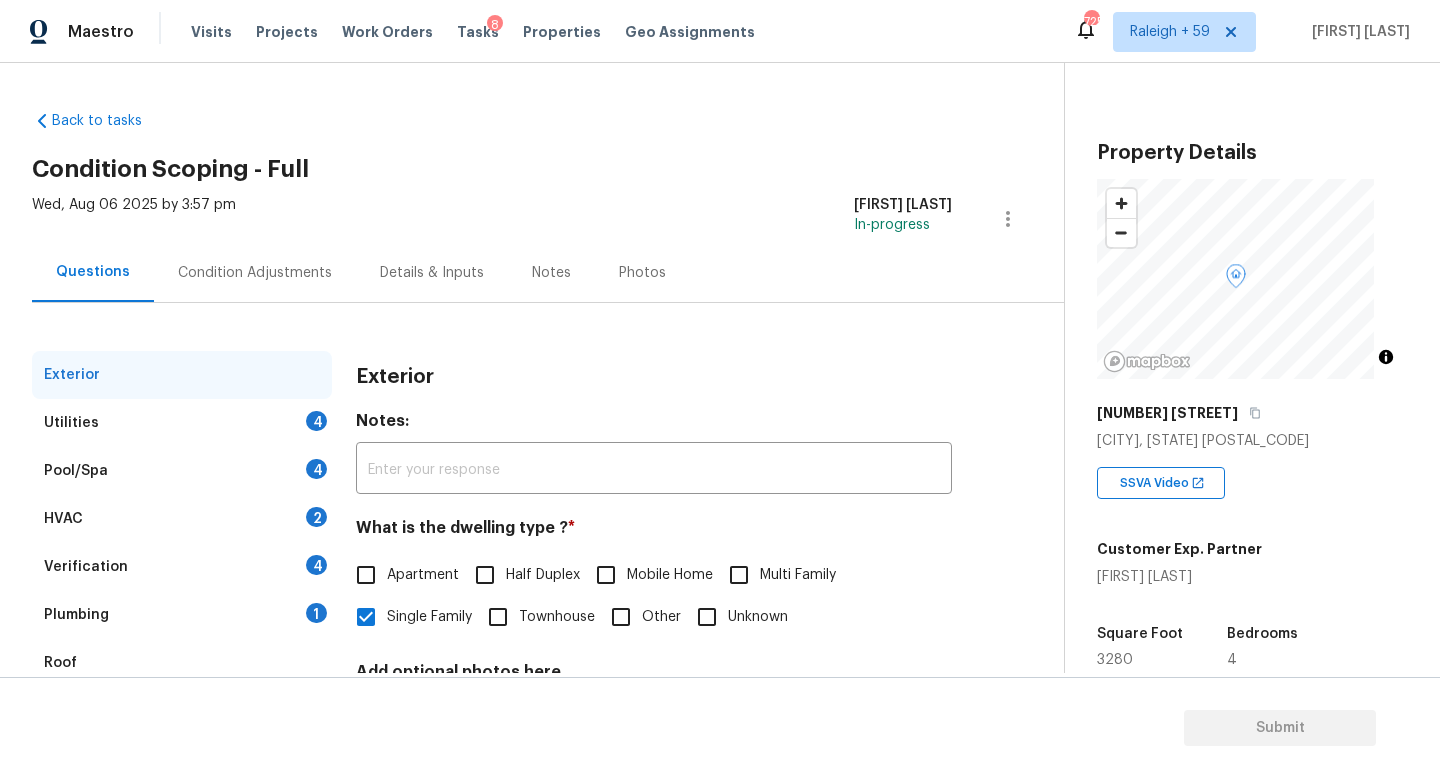 click on "Verification 4" at bounding box center [182, 567] 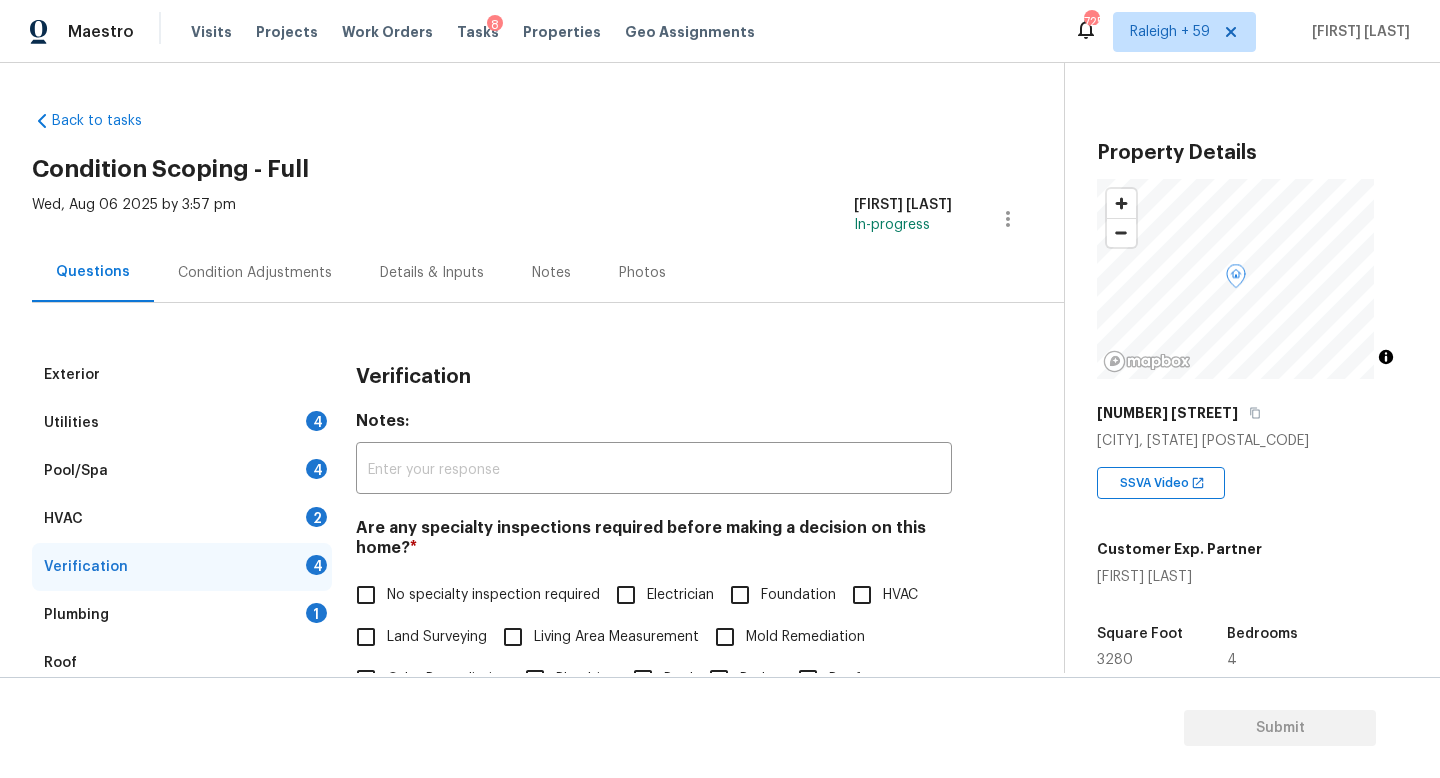 click on "No specialty inspection required" at bounding box center [493, 595] 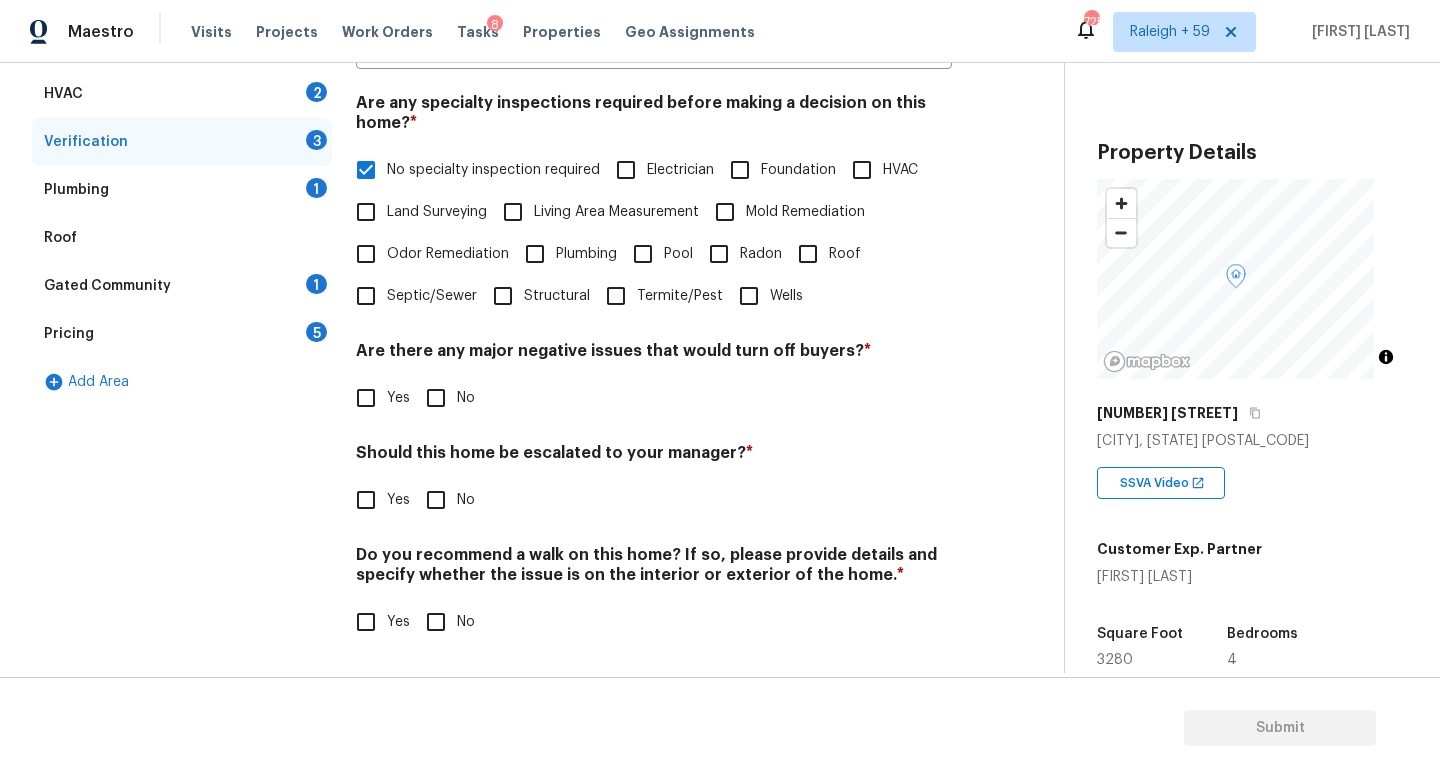 scroll, scrollTop: 482, scrollLeft: 0, axis: vertical 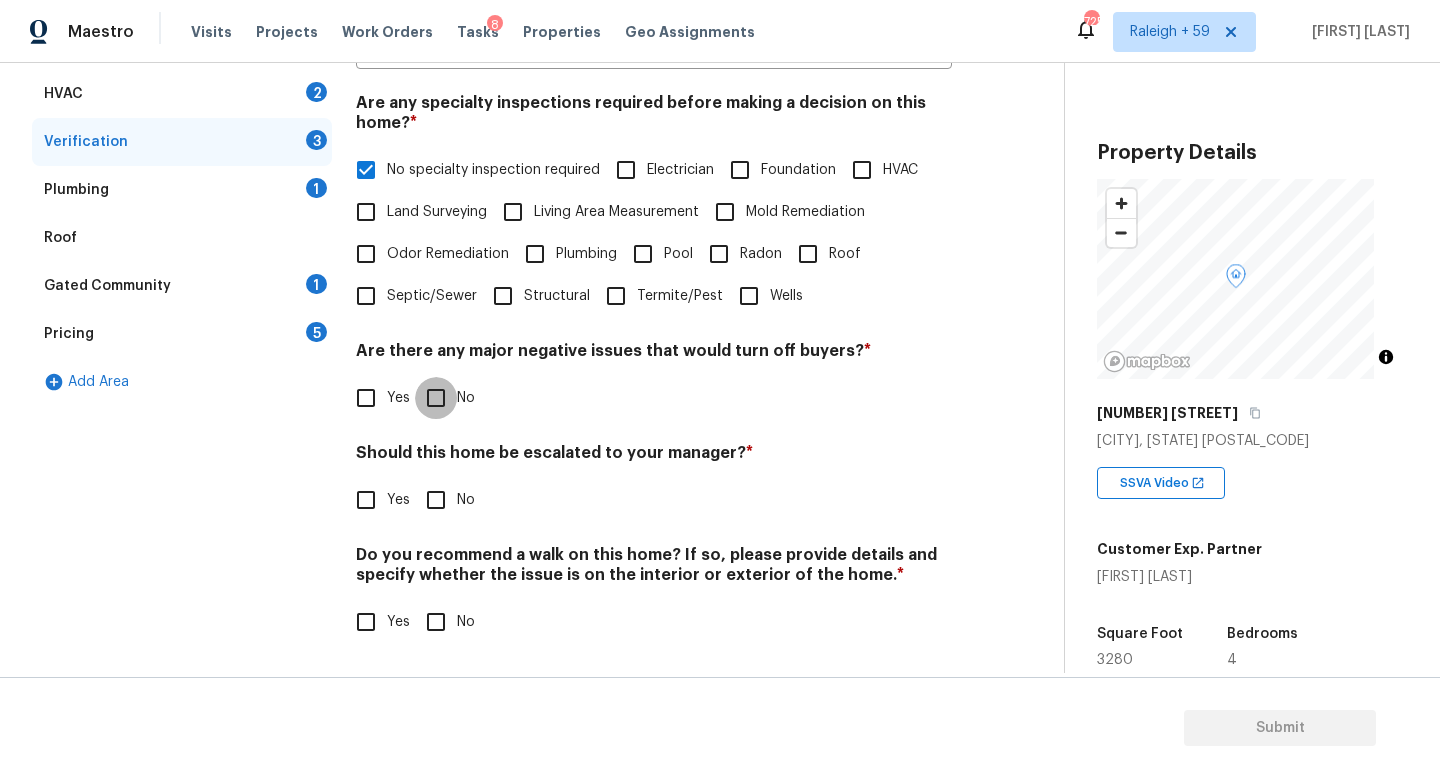 click on "No" at bounding box center [436, 398] 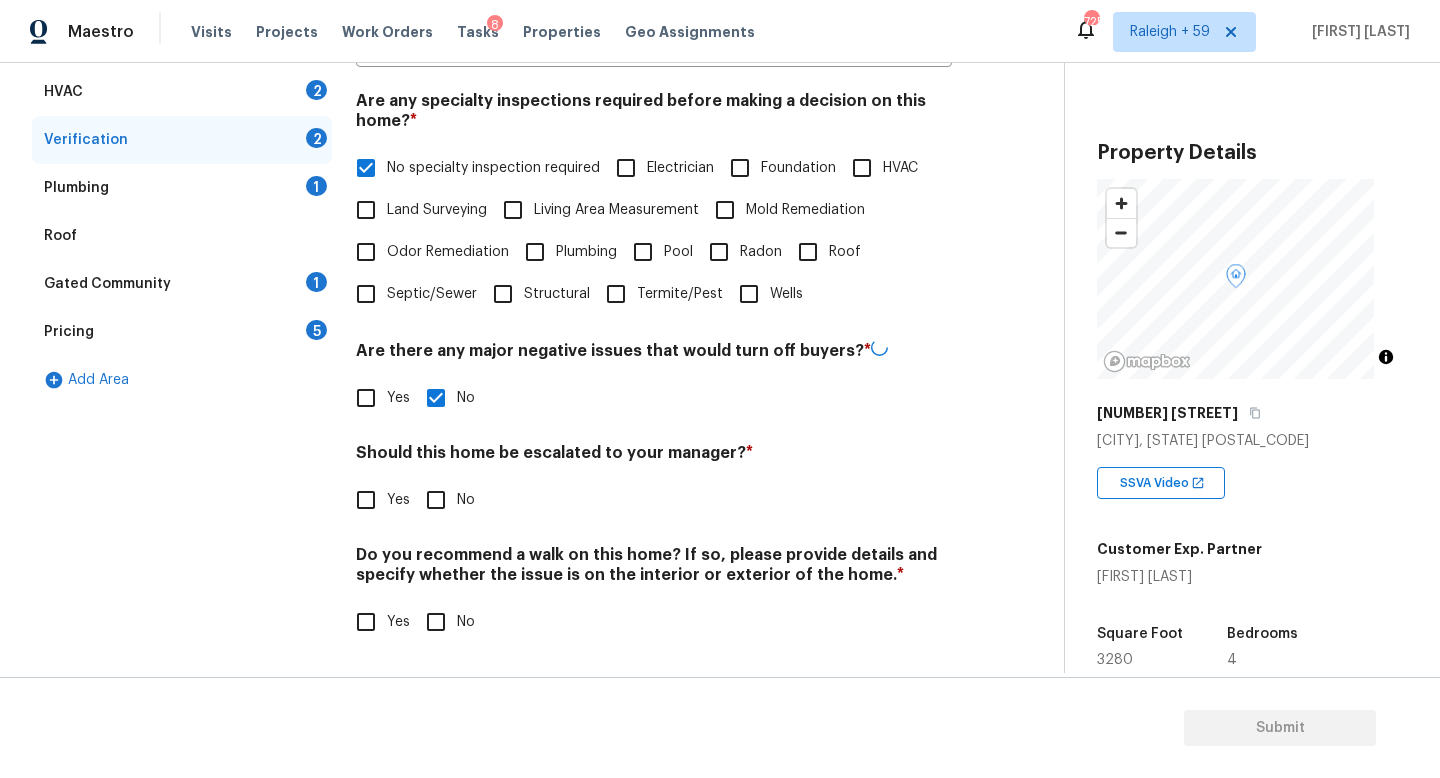 click on "Should this home be escalated to your manager?  * Yes No" at bounding box center [654, 482] 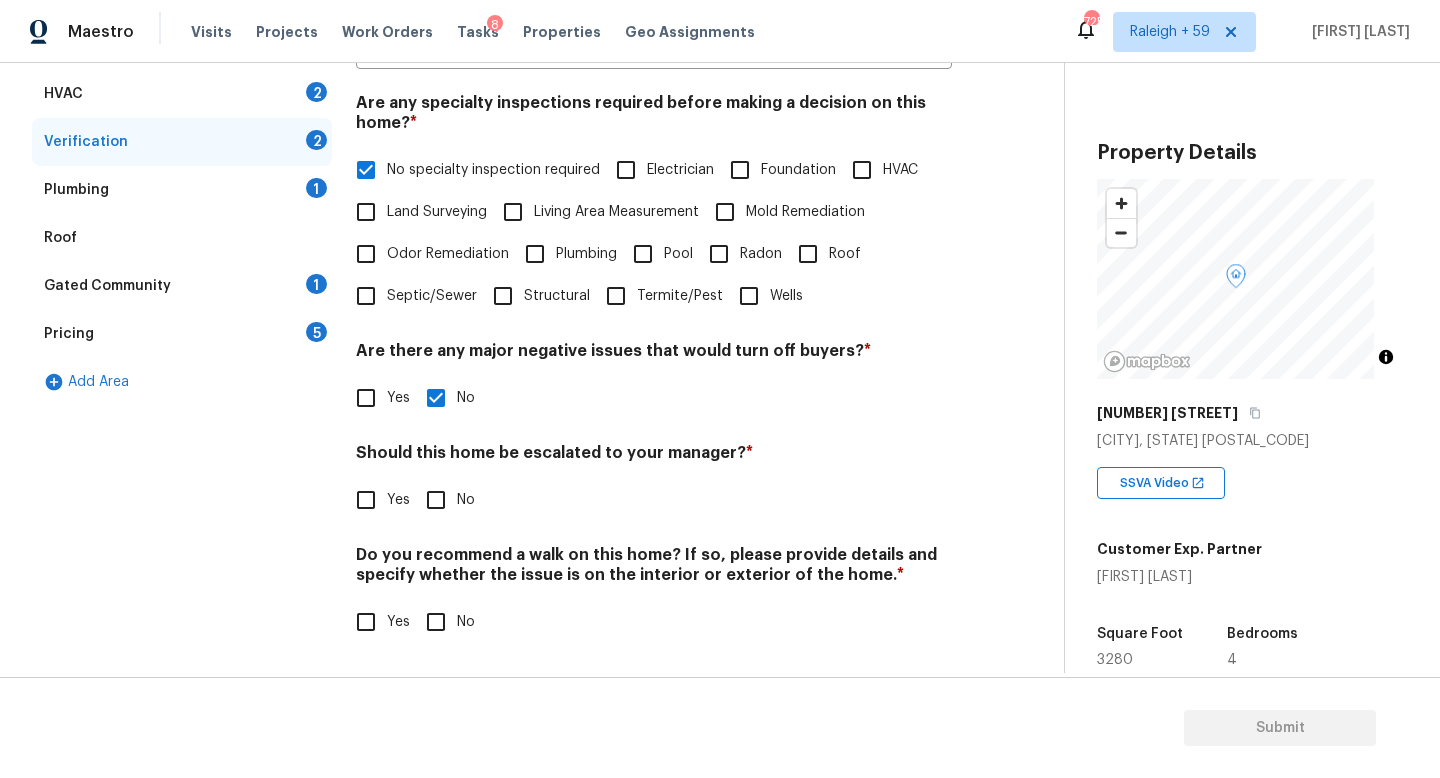 click on "Yes" at bounding box center [398, 500] 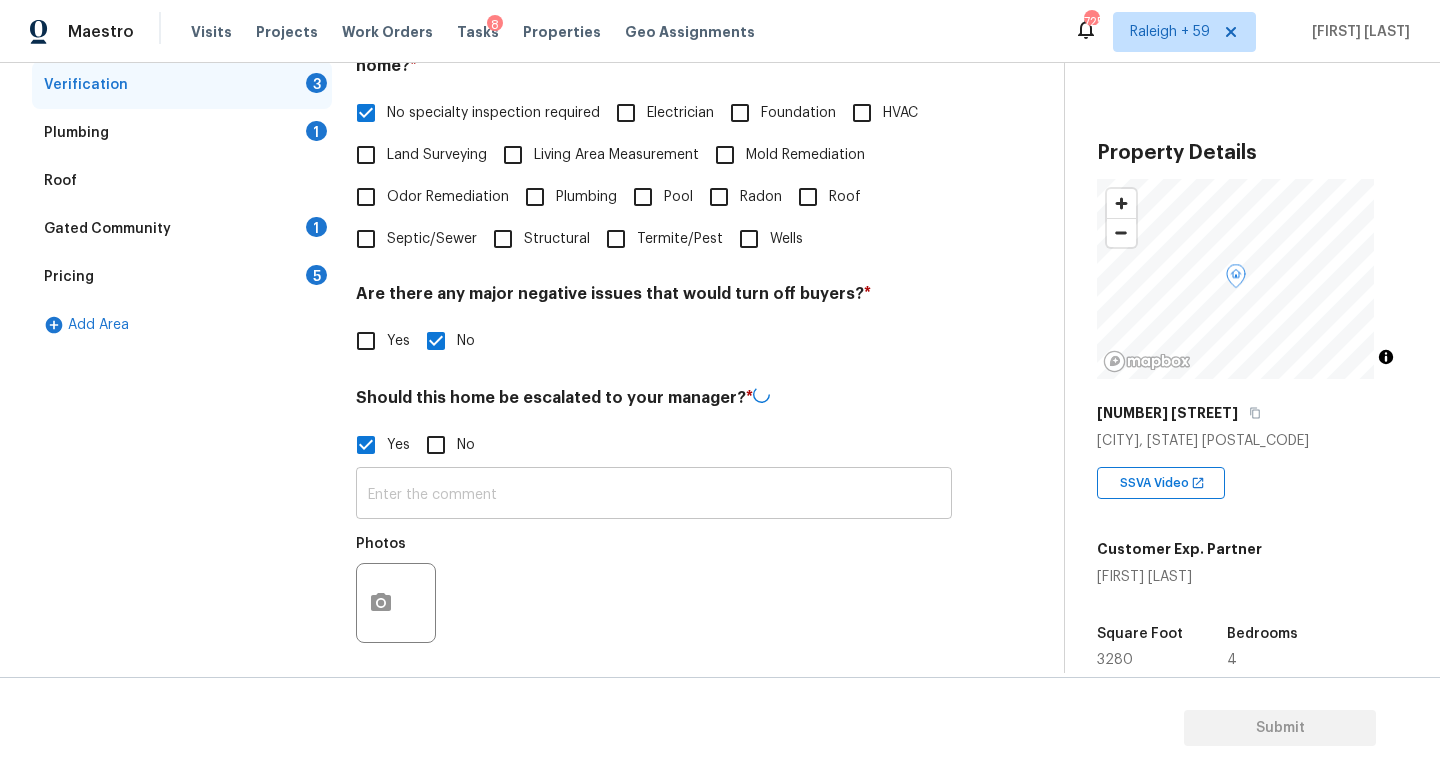 click at bounding box center [654, 495] 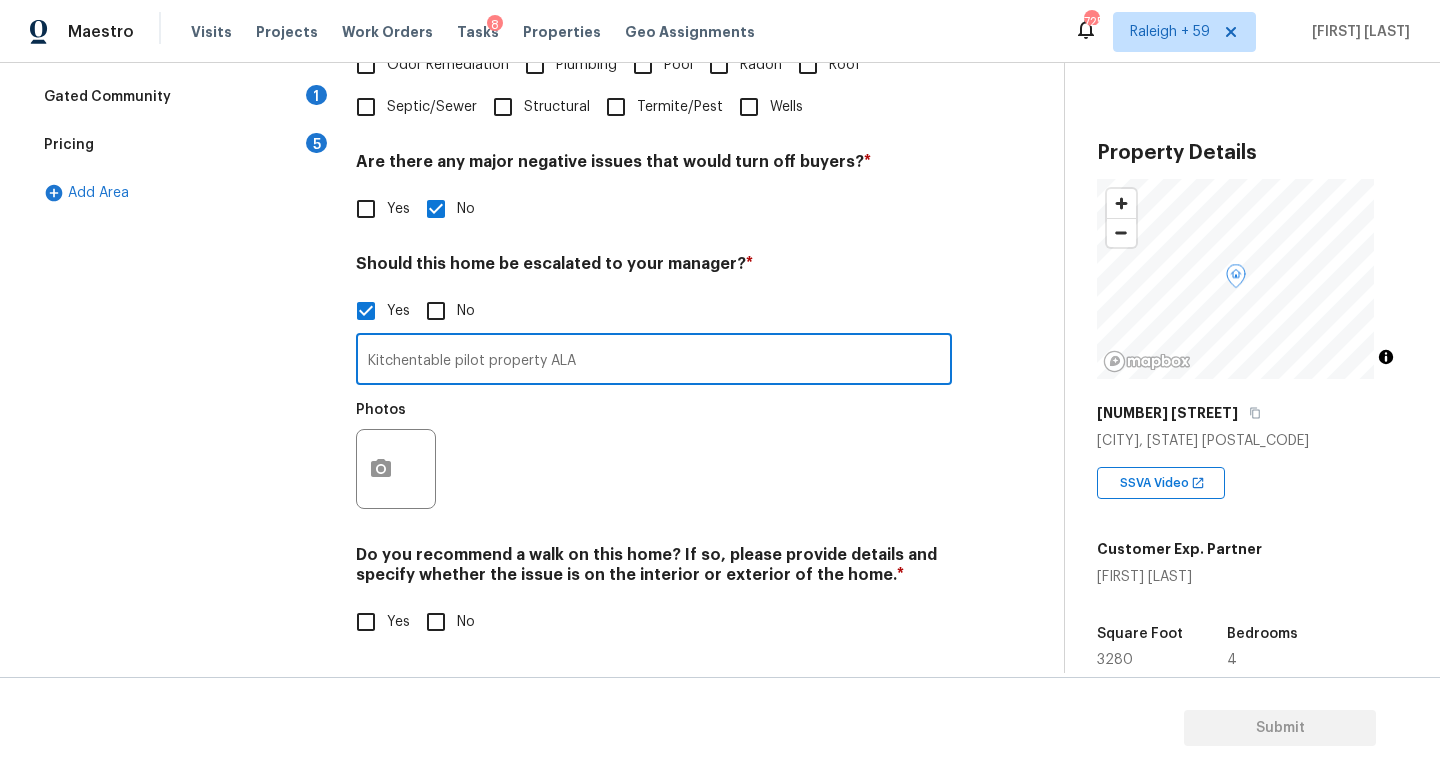 scroll, scrollTop: 654, scrollLeft: 0, axis: vertical 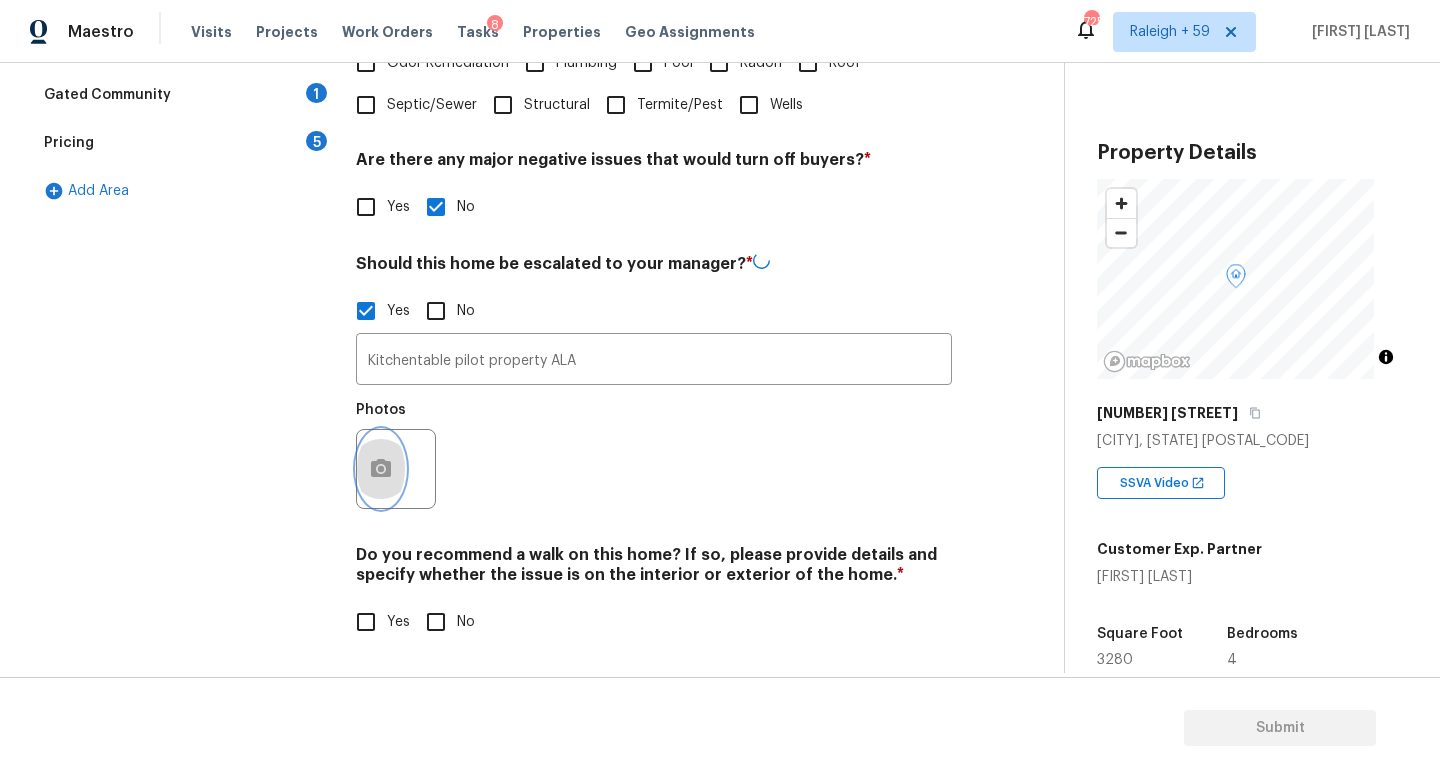 click 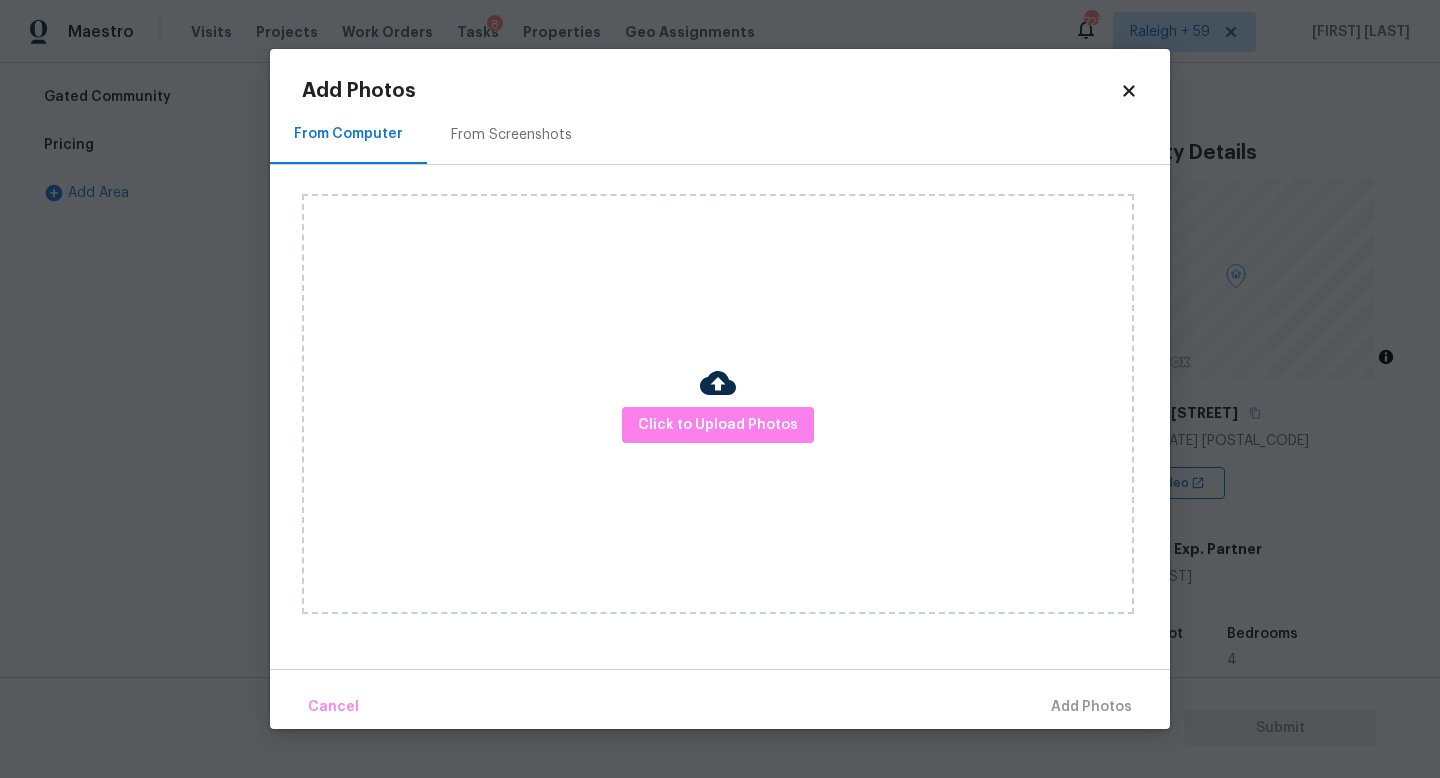 click on "Click to Upload Photos" at bounding box center [718, 404] 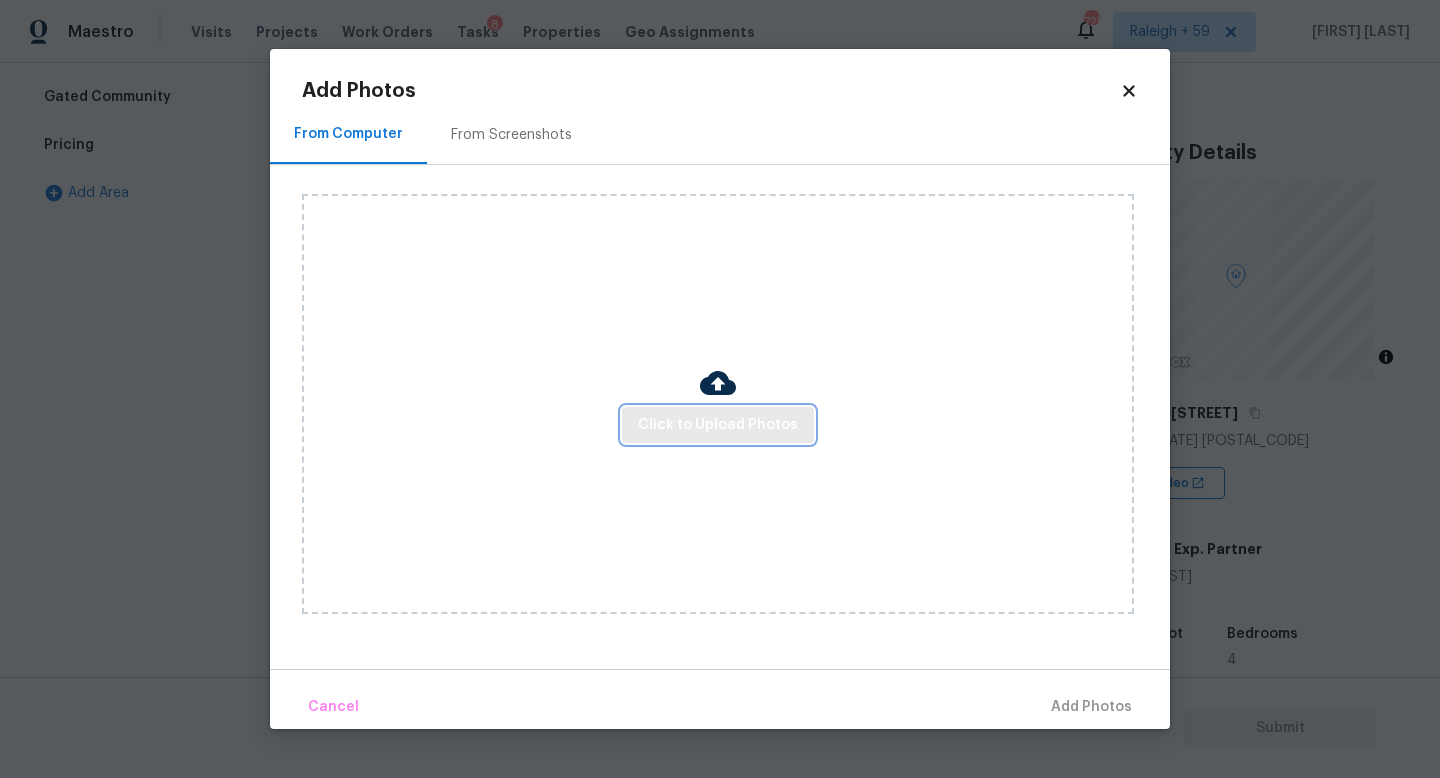 click on "Click to Upload Photos" at bounding box center (718, 425) 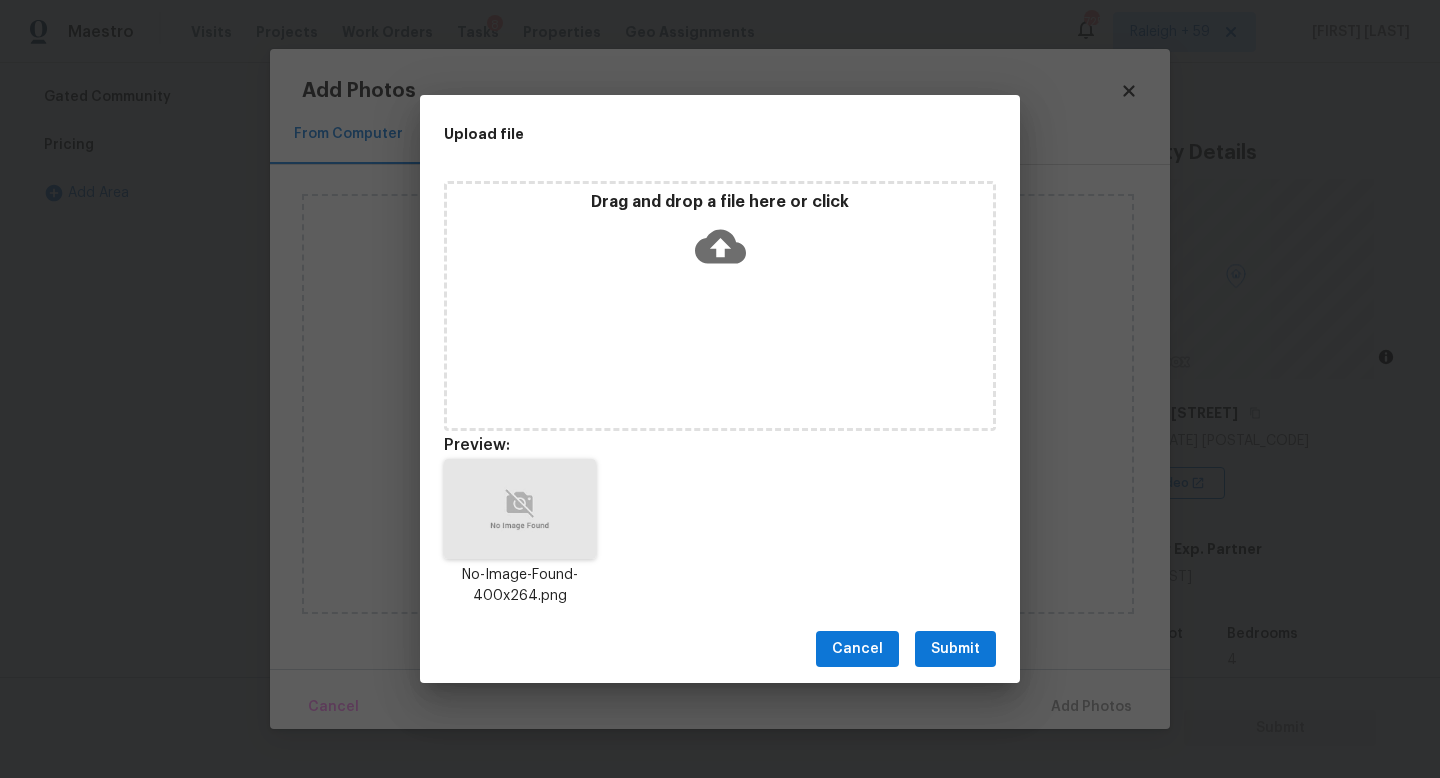 click on "Submit" at bounding box center (955, 649) 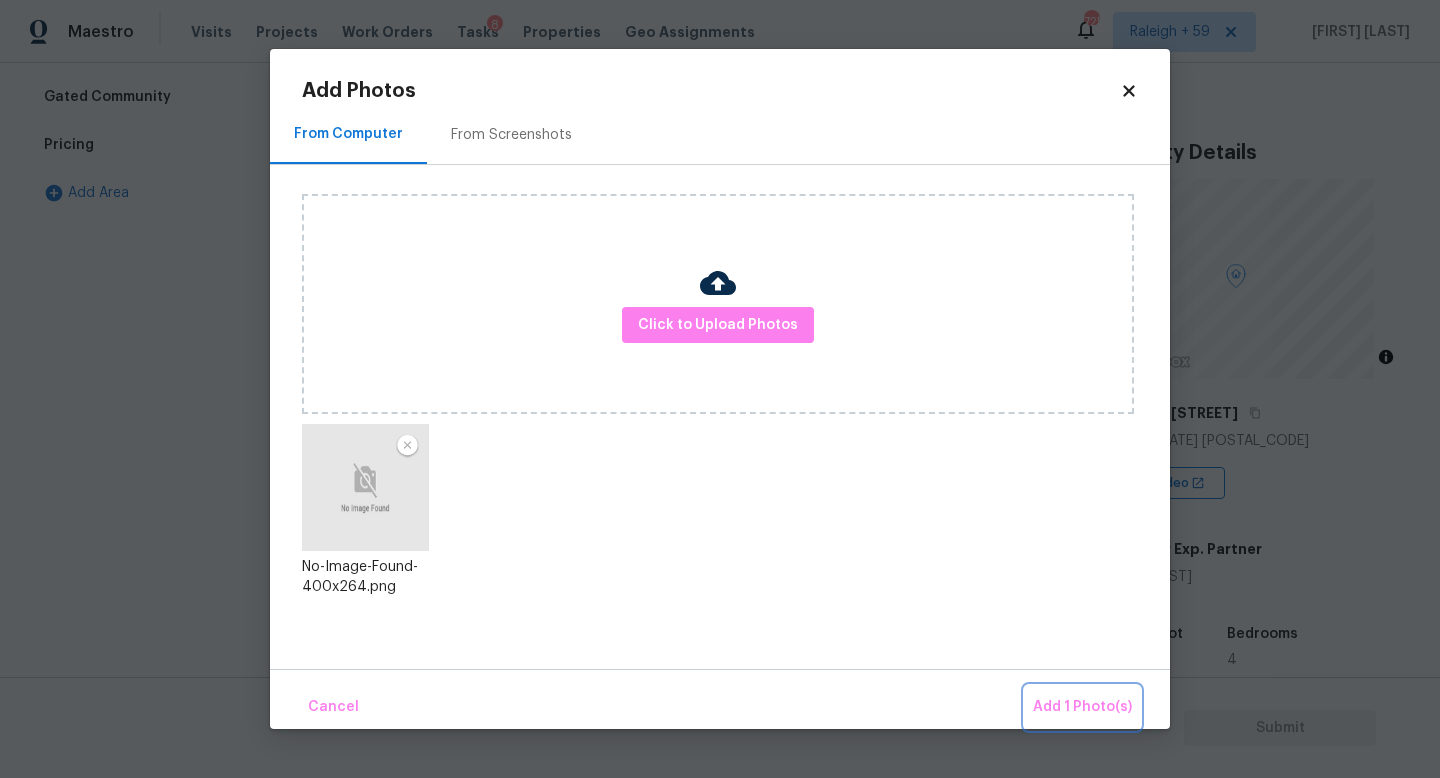 click on "Add 1 Photo(s)" at bounding box center [1082, 707] 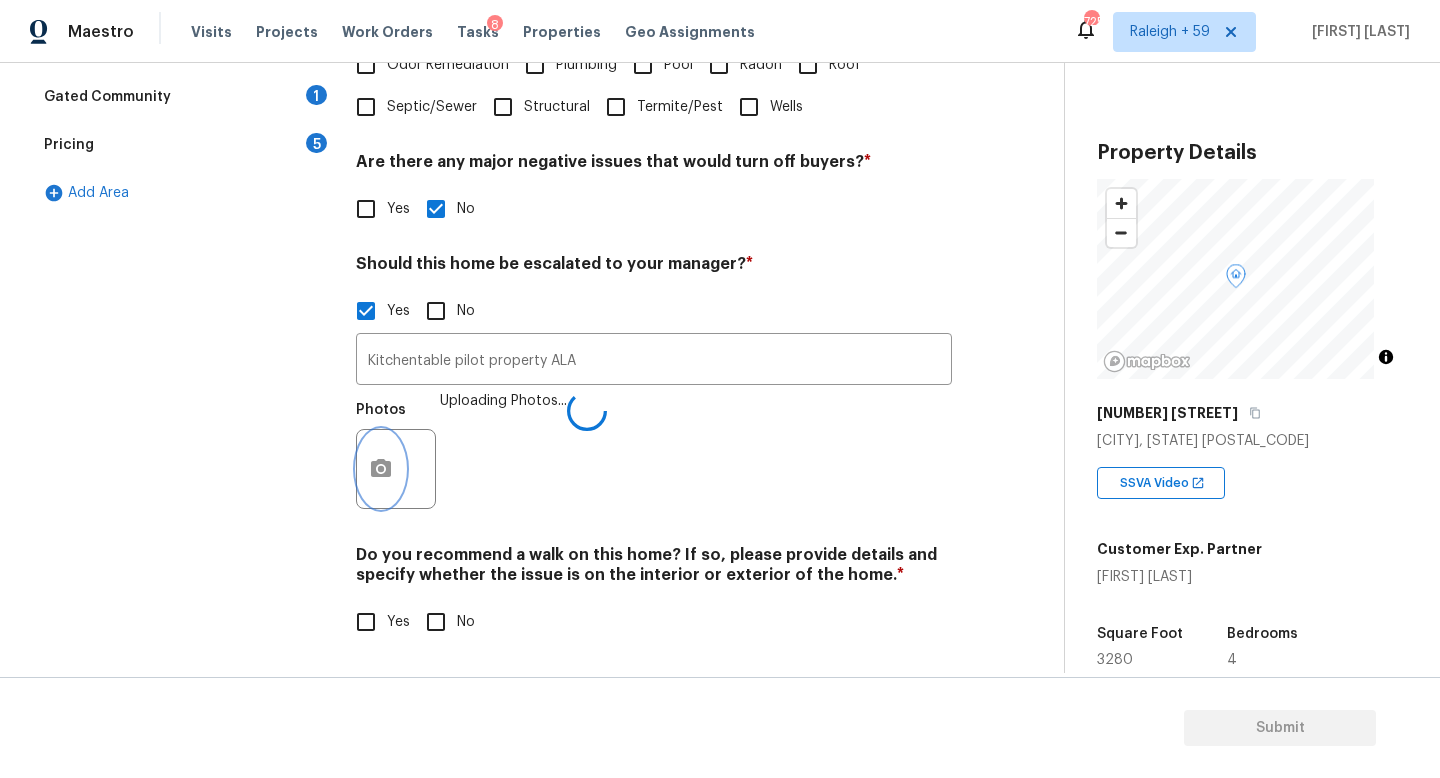 scroll, scrollTop: 658, scrollLeft: 0, axis: vertical 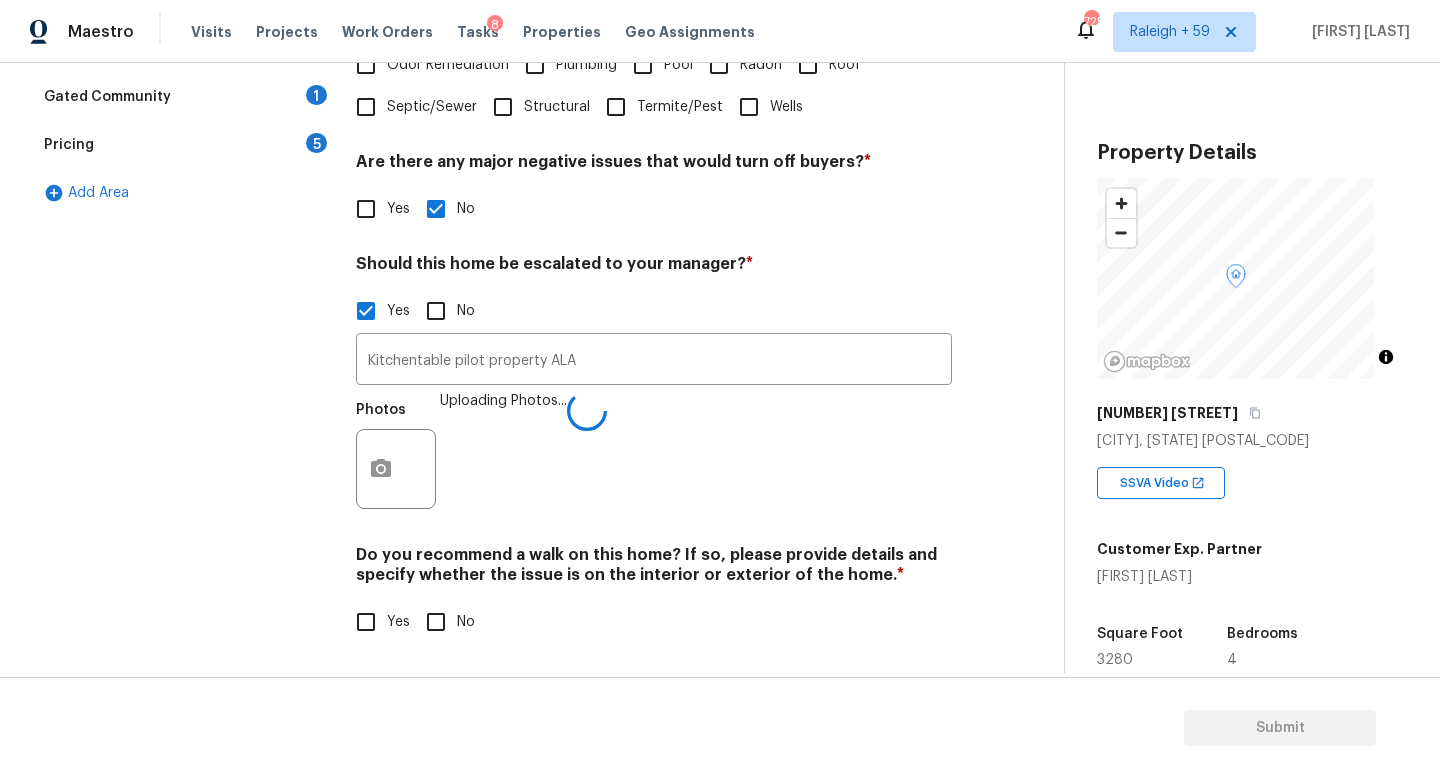 click on "No" at bounding box center (466, 622) 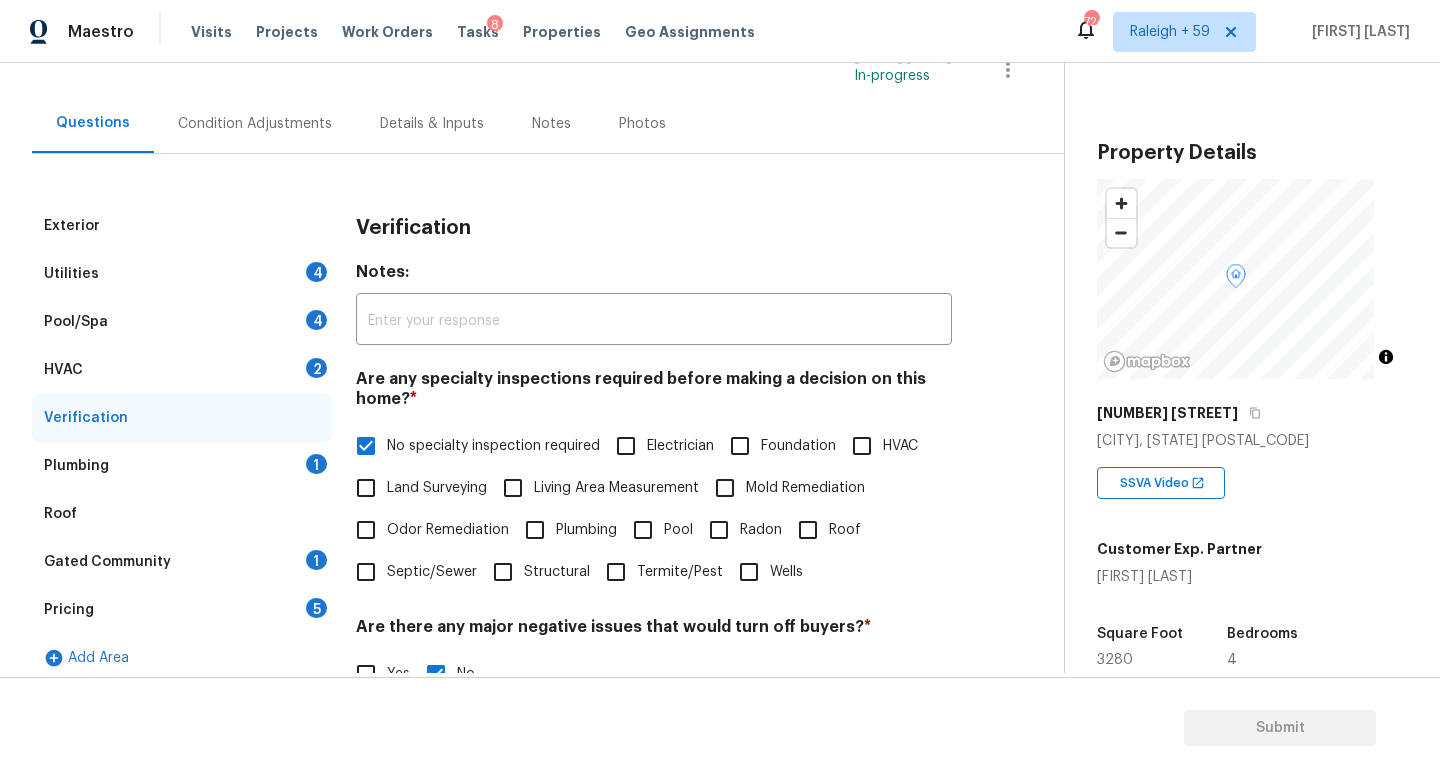 scroll, scrollTop: 95, scrollLeft: 0, axis: vertical 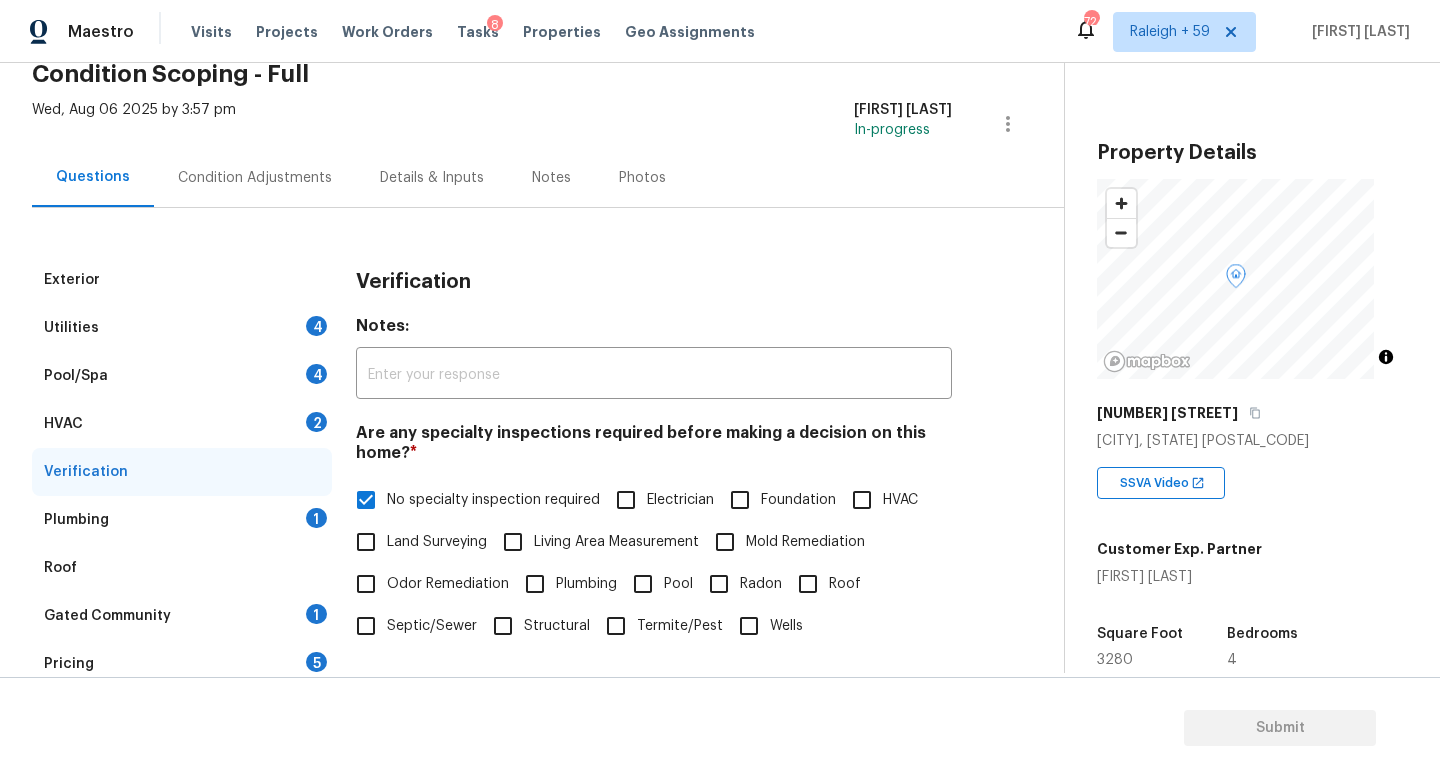click on "Utilities 4" at bounding box center [182, 328] 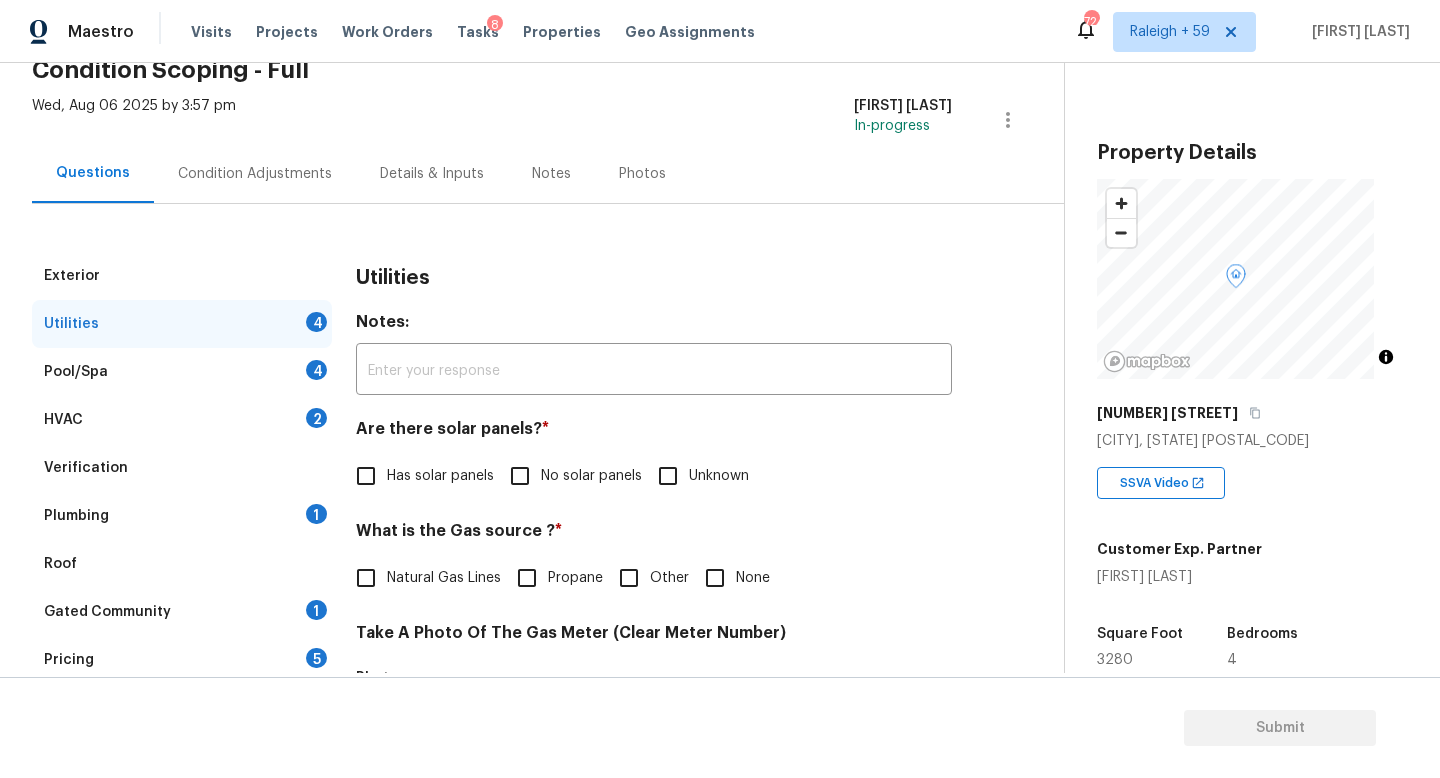 click on "No solar panels" at bounding box center [520, 476] 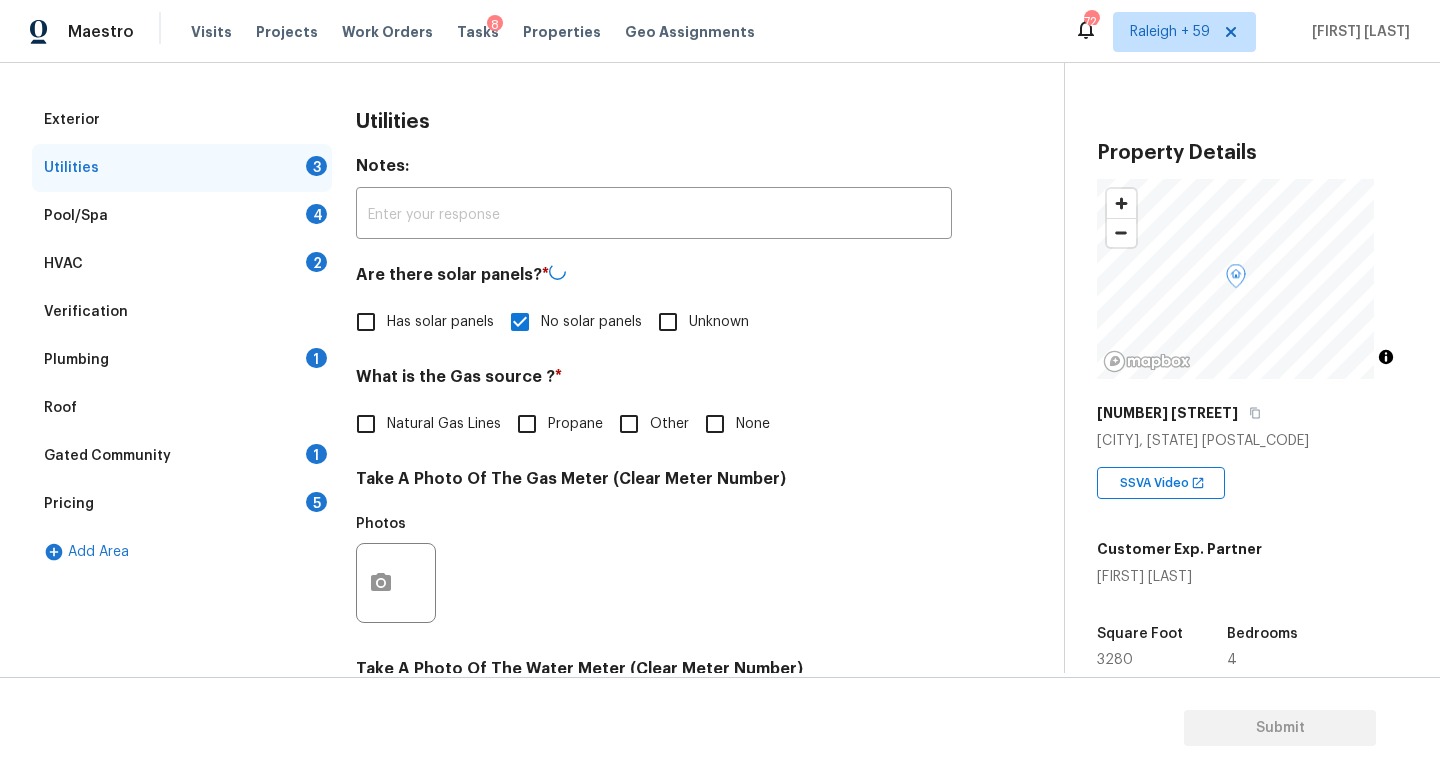 scroll, scrollTop: 256, scrollLeft: 0, axis: vertical 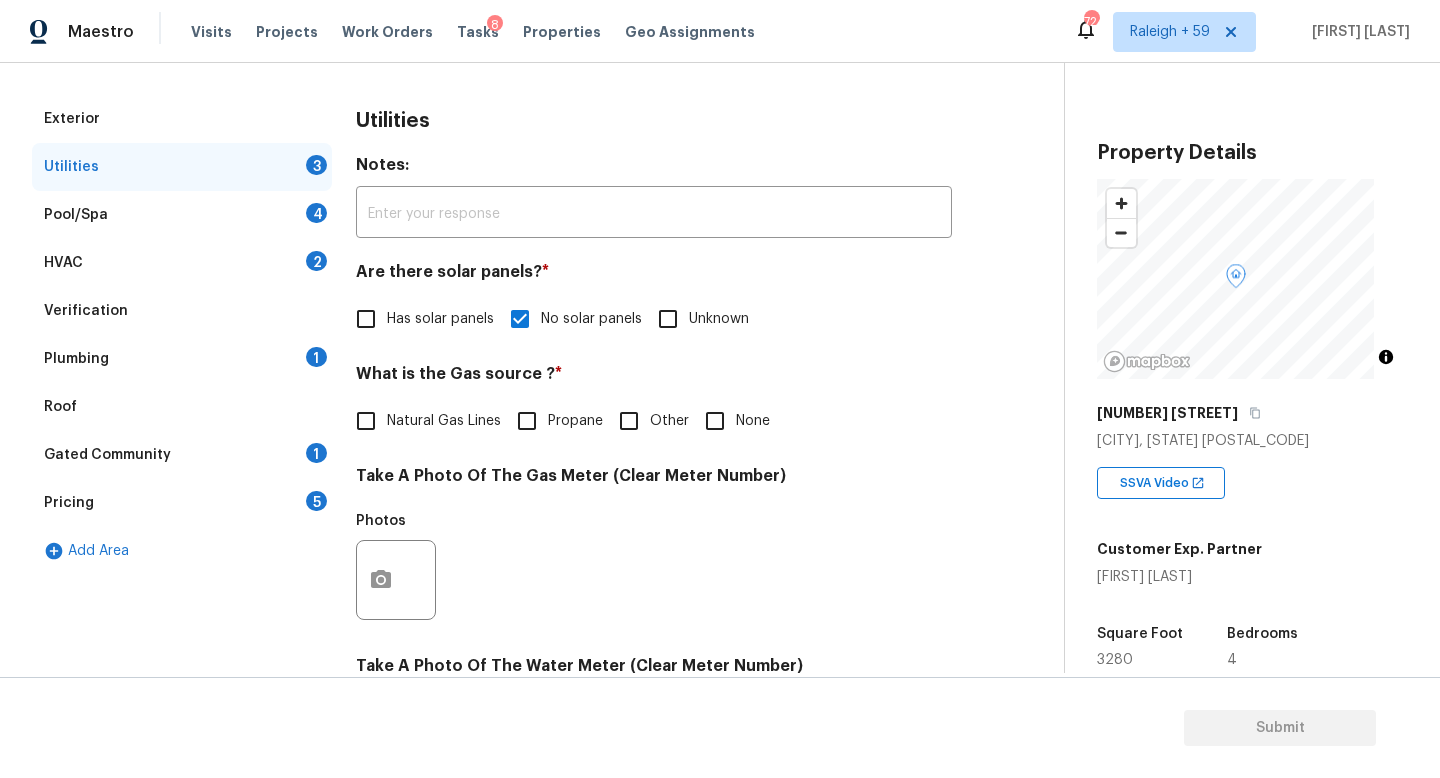 click on "Natural Gas Lines" at bounding box center [444, 421] 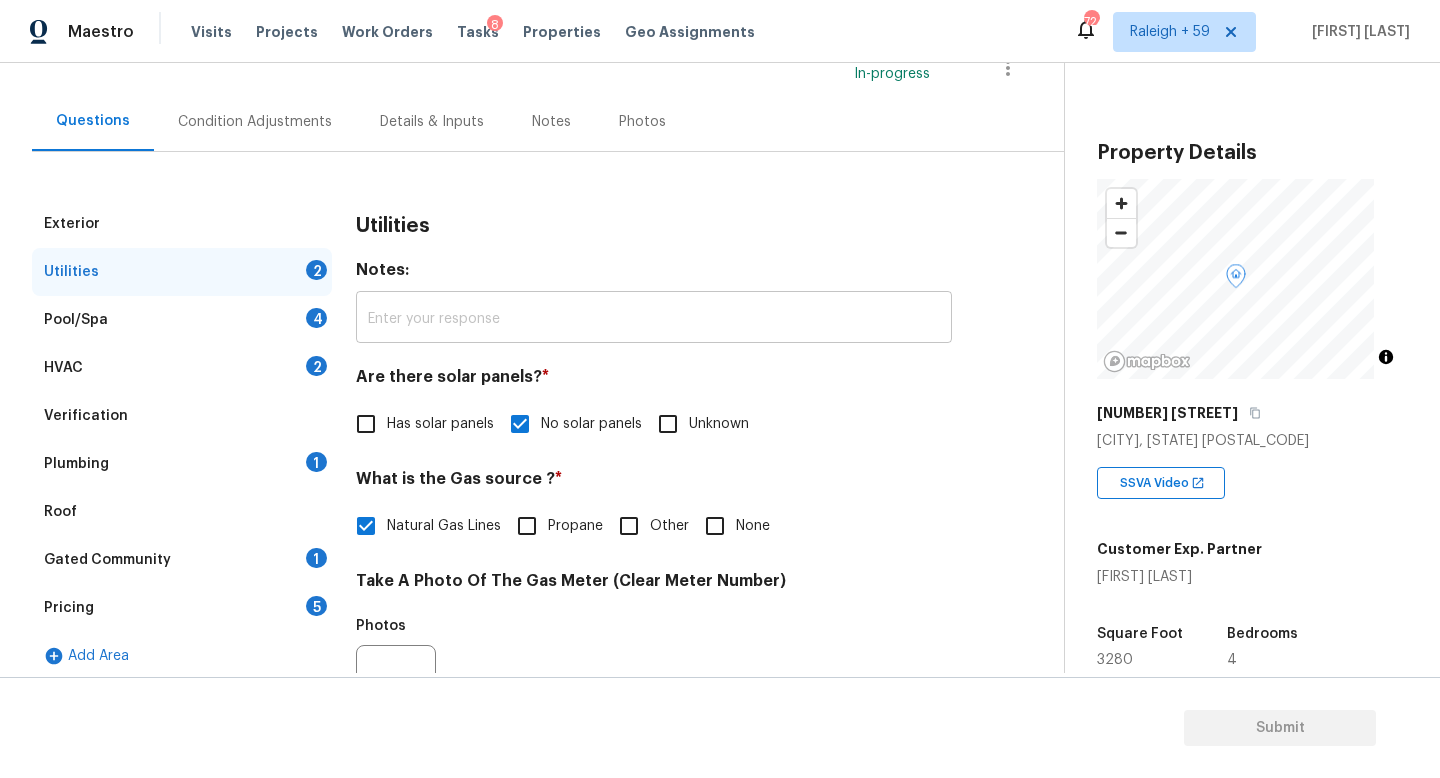 scroll, scrollTop: 71, scrollLeft: 0, axis: vertical 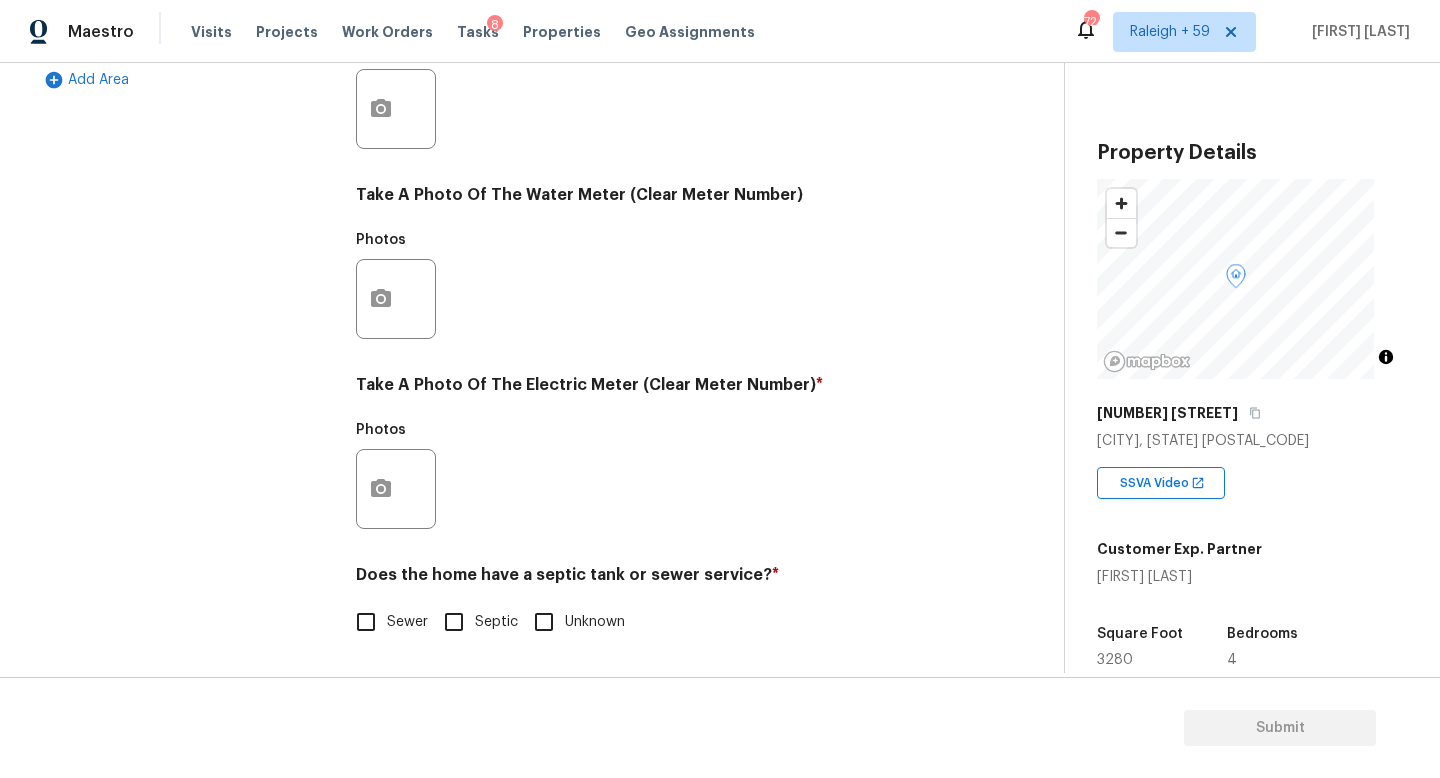 click at bounding box center [396, 489] 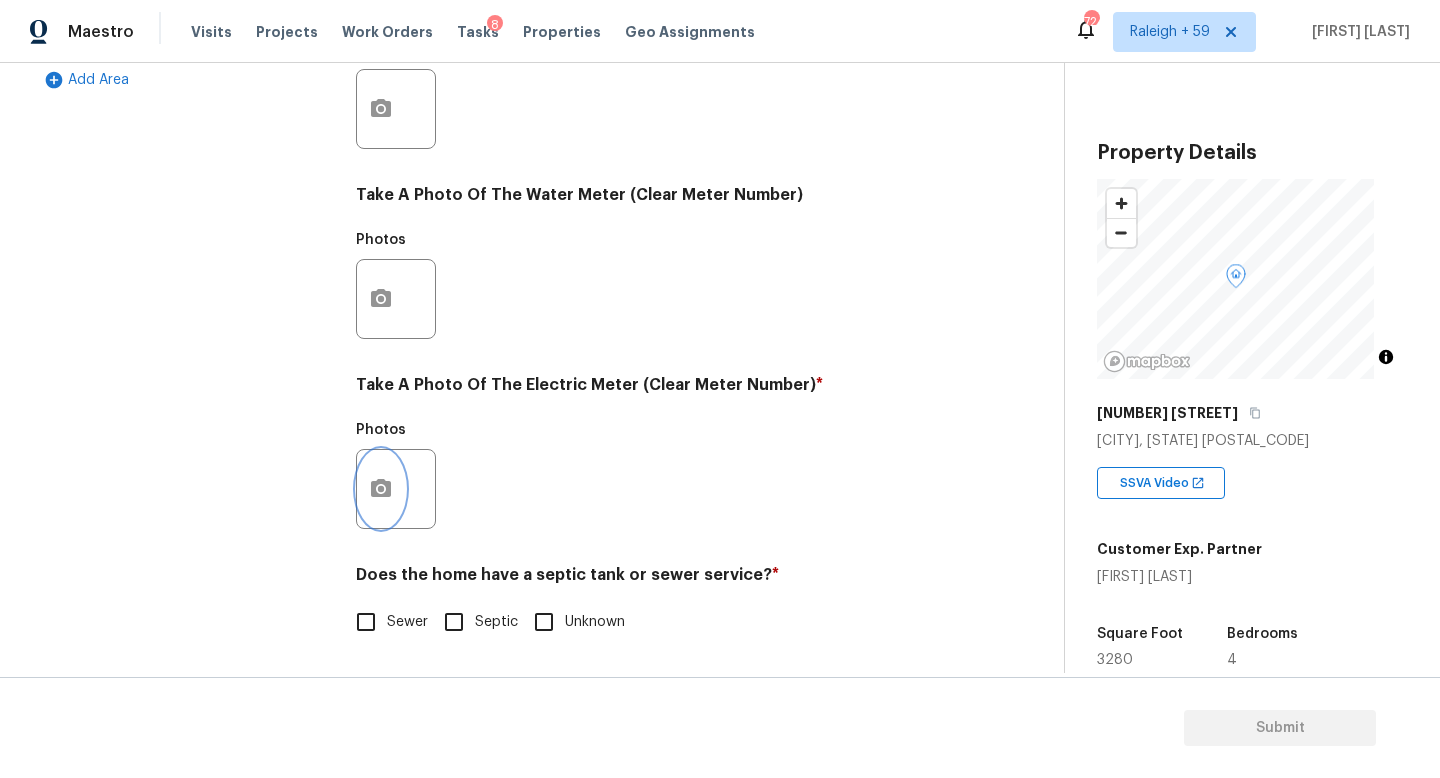 click 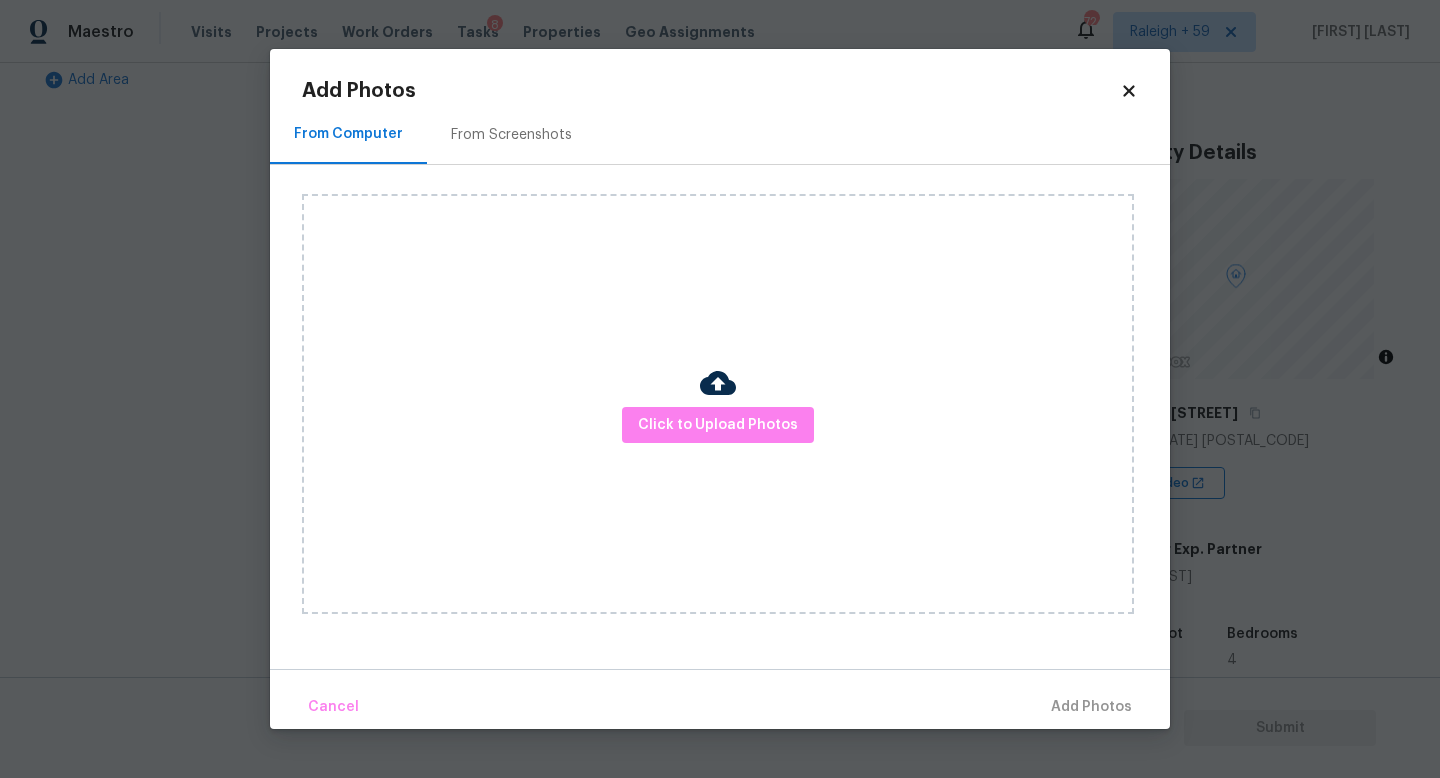 click at bounding box center (718, 383) 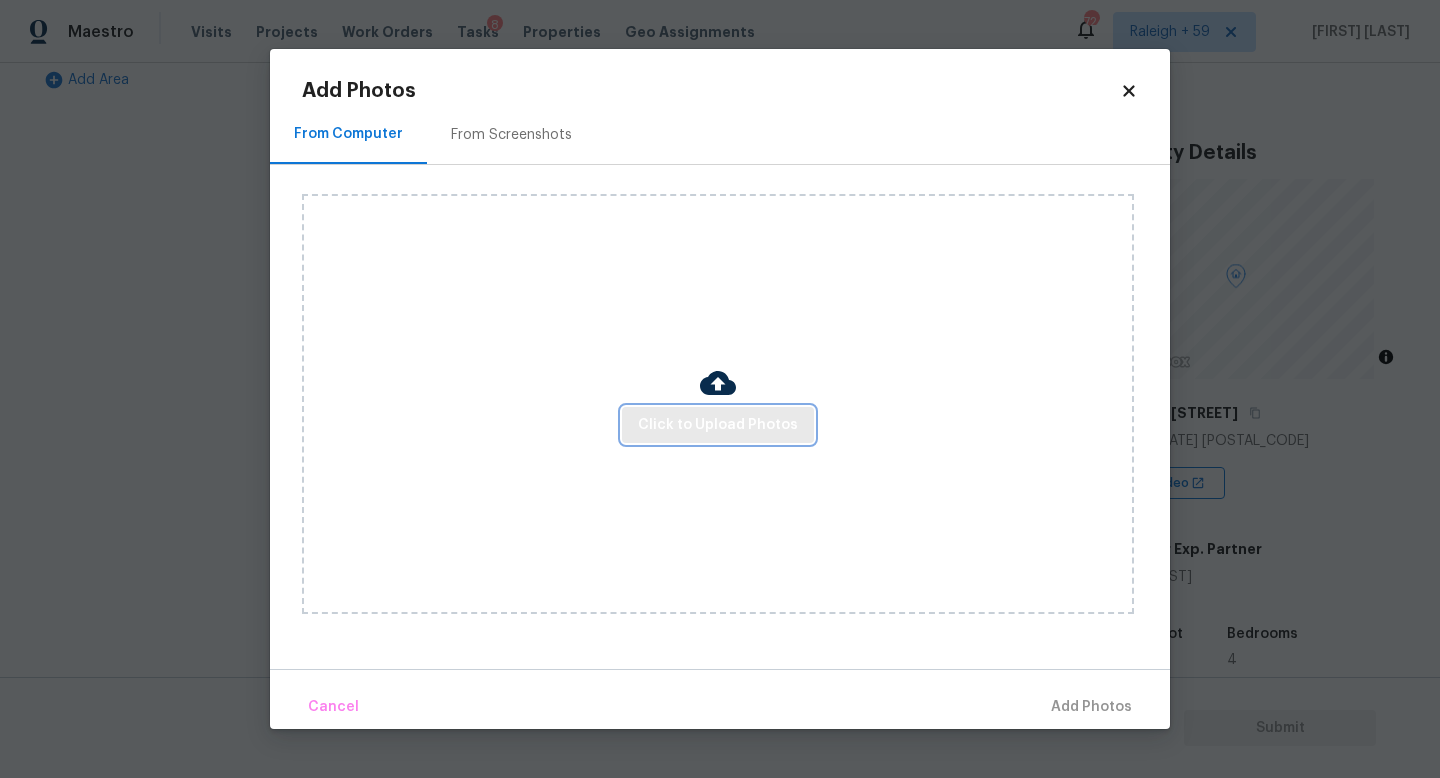 click on "Click to Upload Photos" at bounding box center (718, 425) 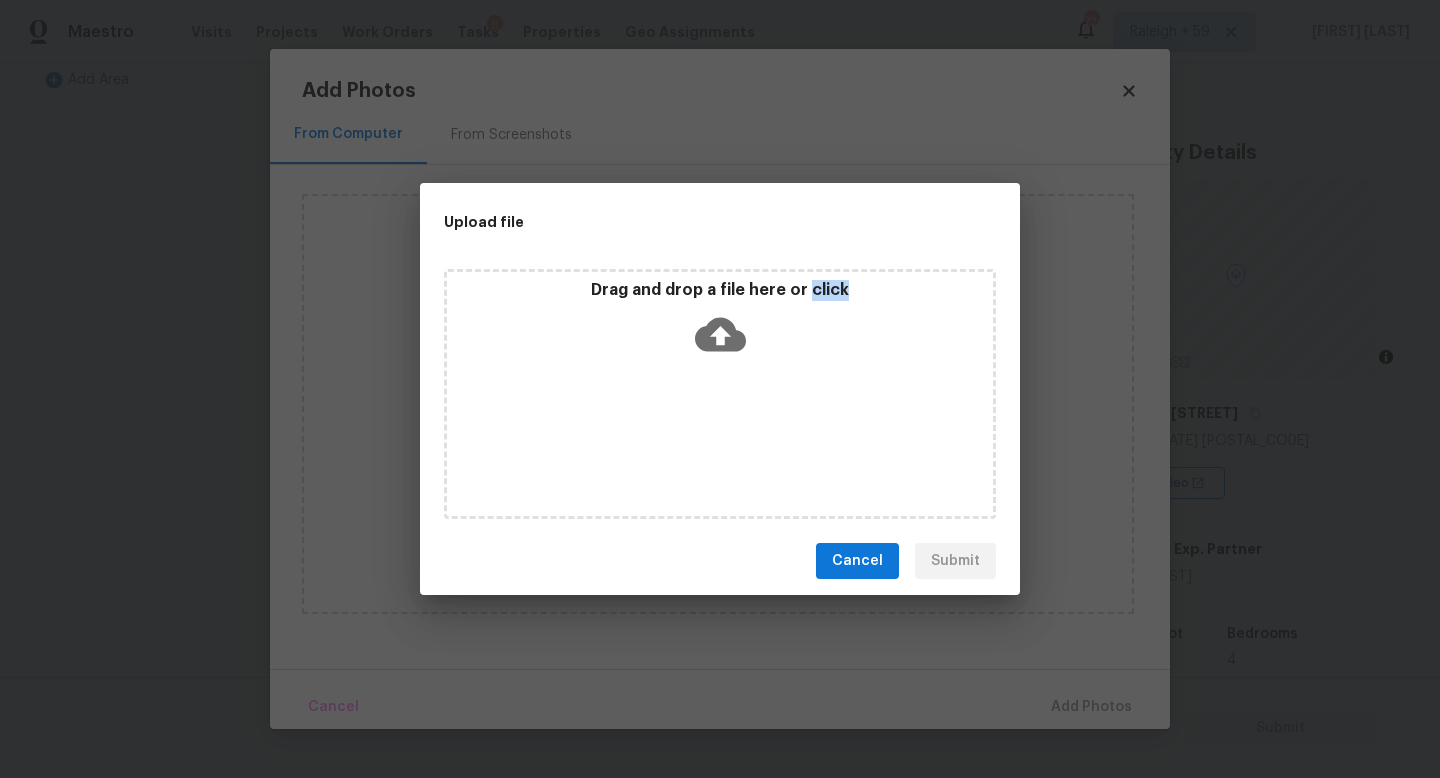 click on "Drag and drop a file here or click" at bounding box center (720, 394) 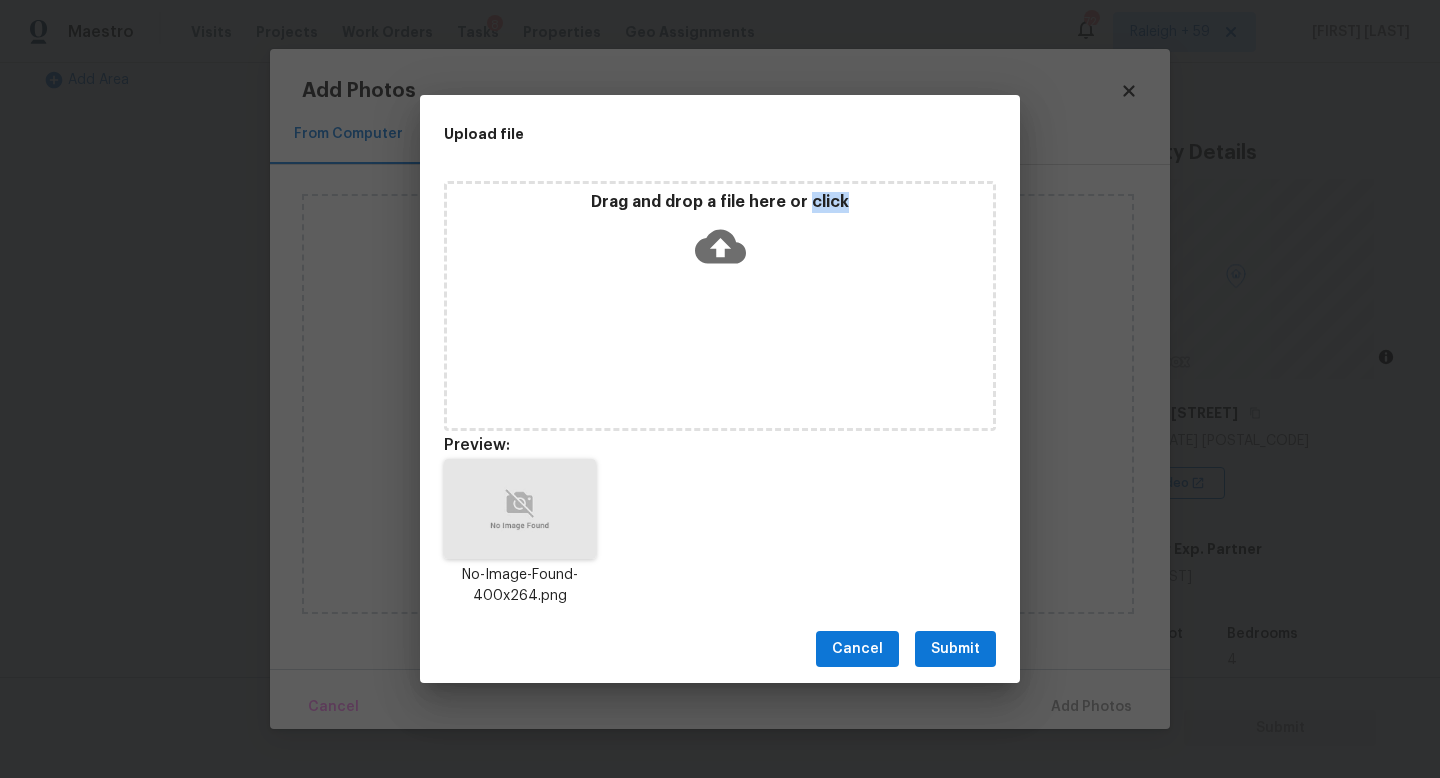 click on "Submit" at bounding box center [955, 649] 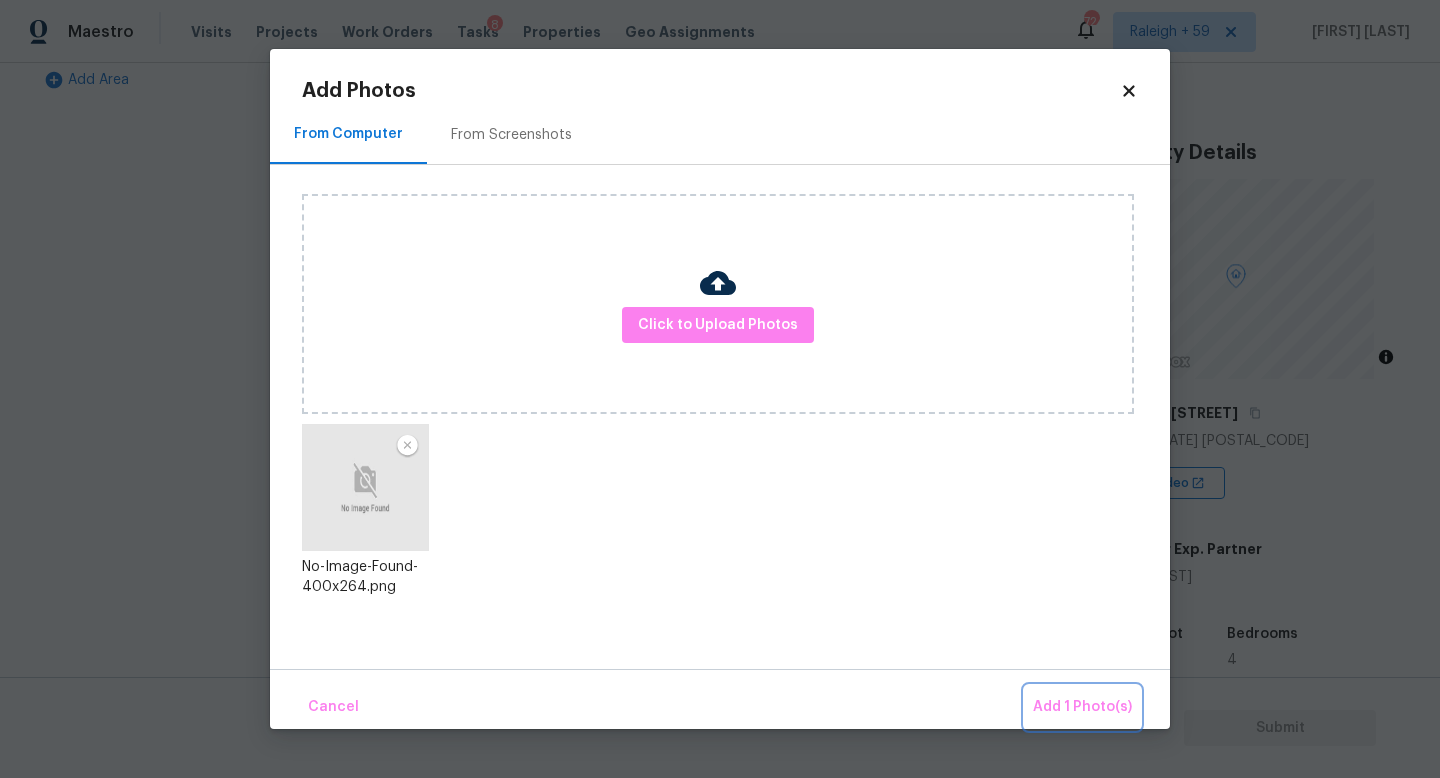 click on "Add 1 Photo(s)" at bounding box center [1082, 707] 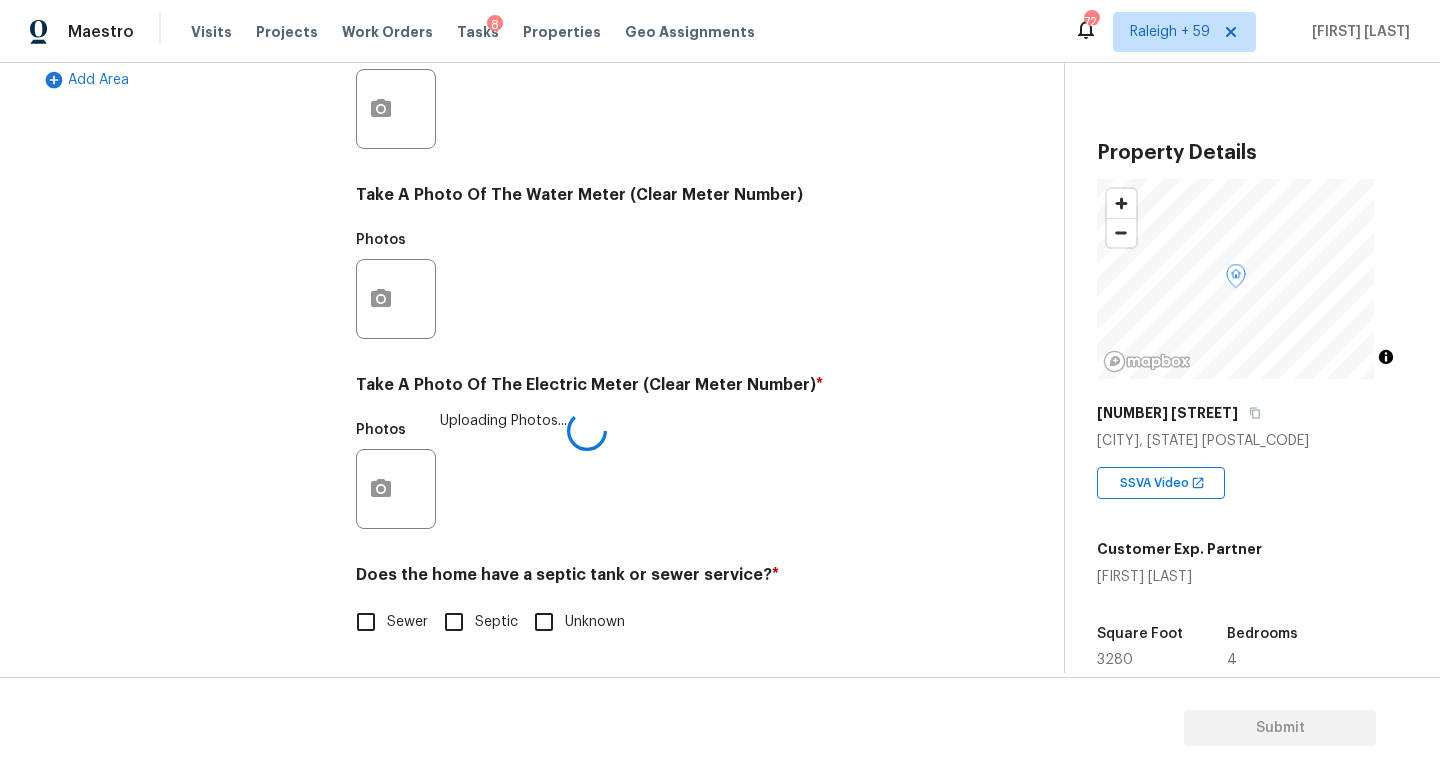 click on "Sewer" at bounding box center (407, 622) 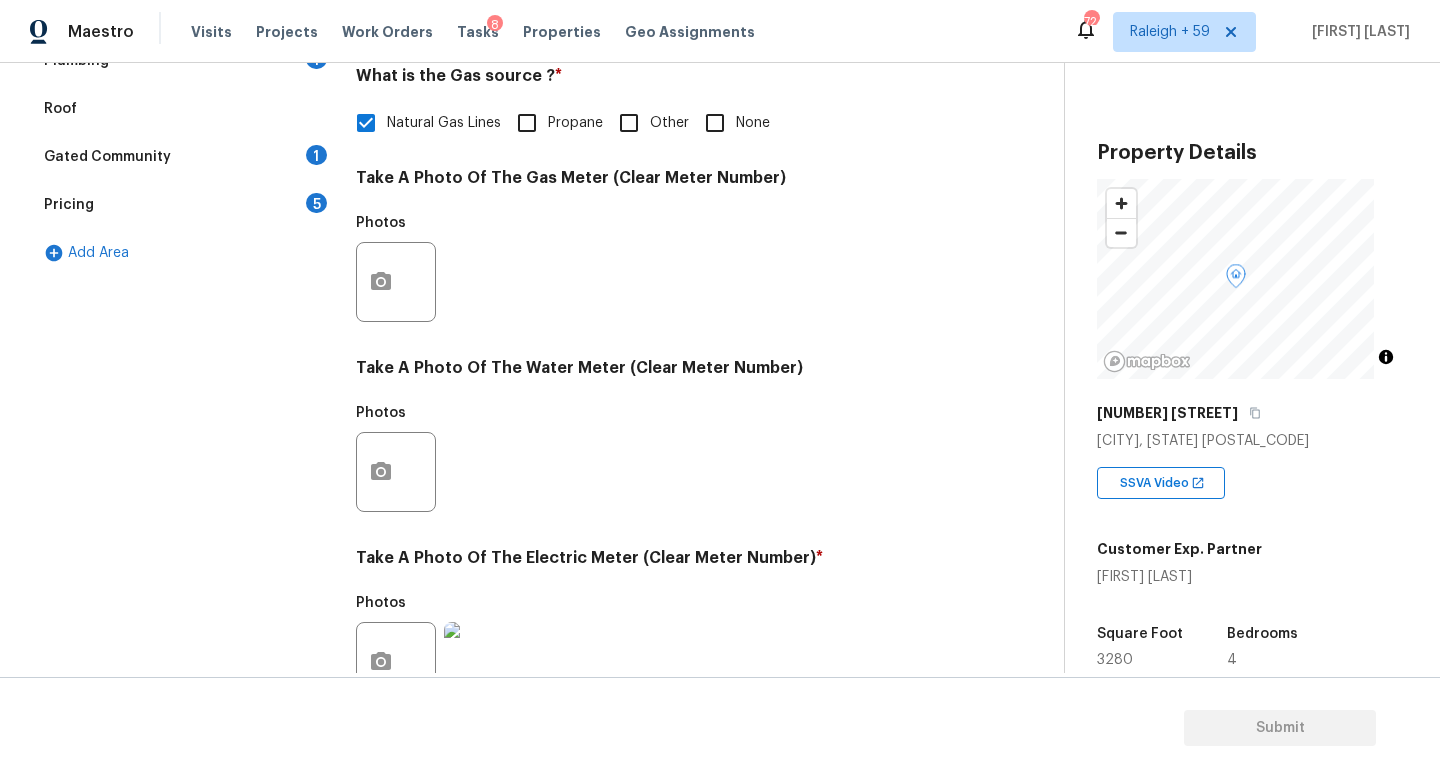scroll, scrollTop: 166, scrollLeft: 0, axis: vertical 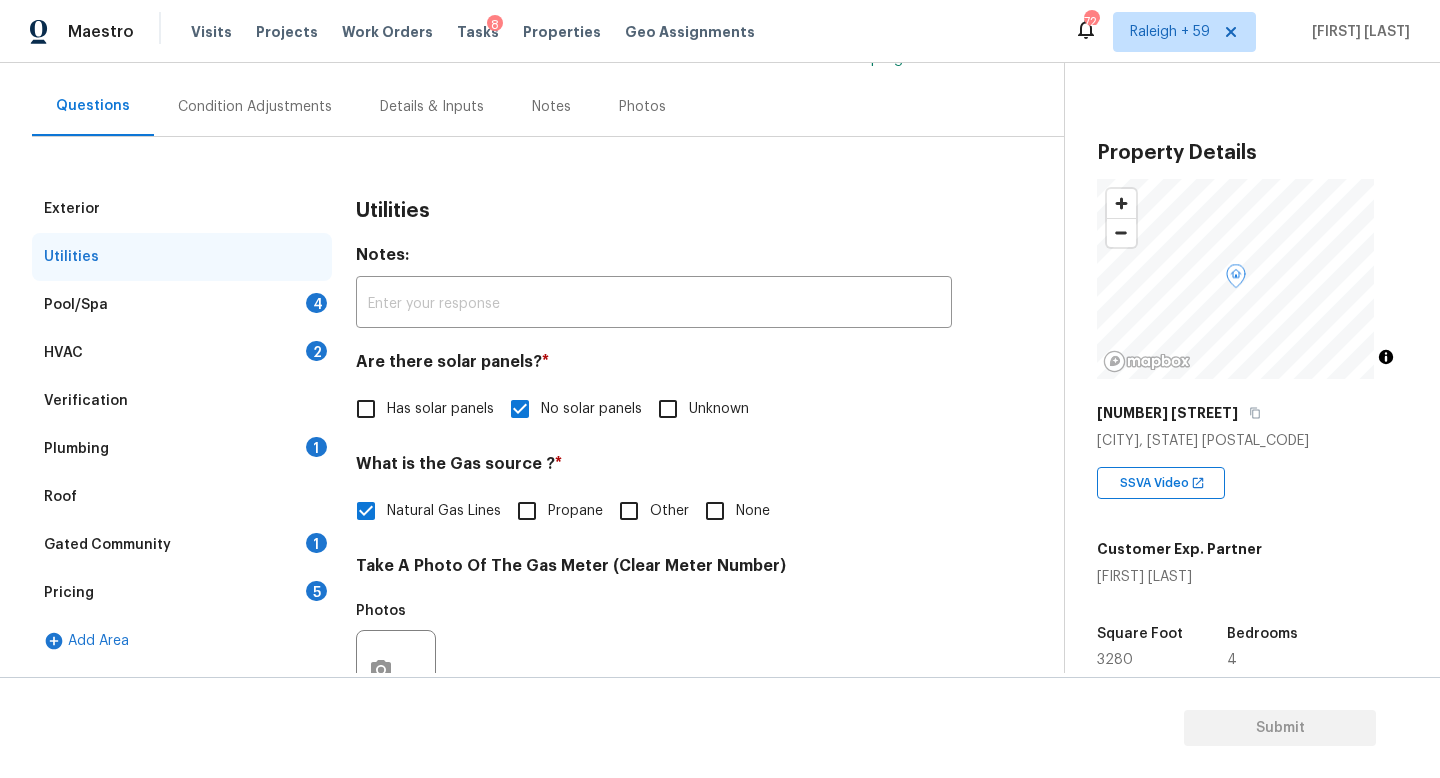 click on "Plumbing 1" at bounding box center [182, 449] 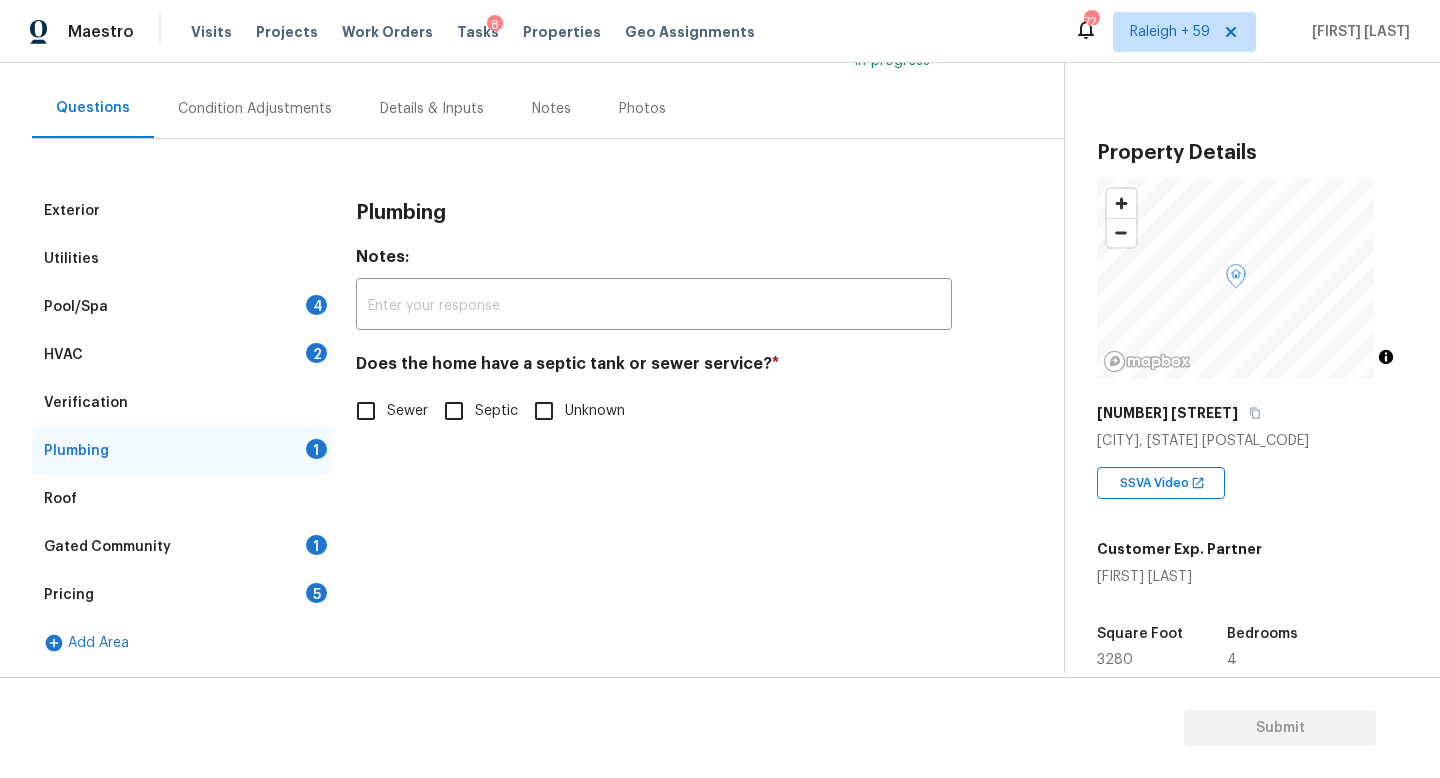 click on "Sewer" at bounding box center [407, 411] 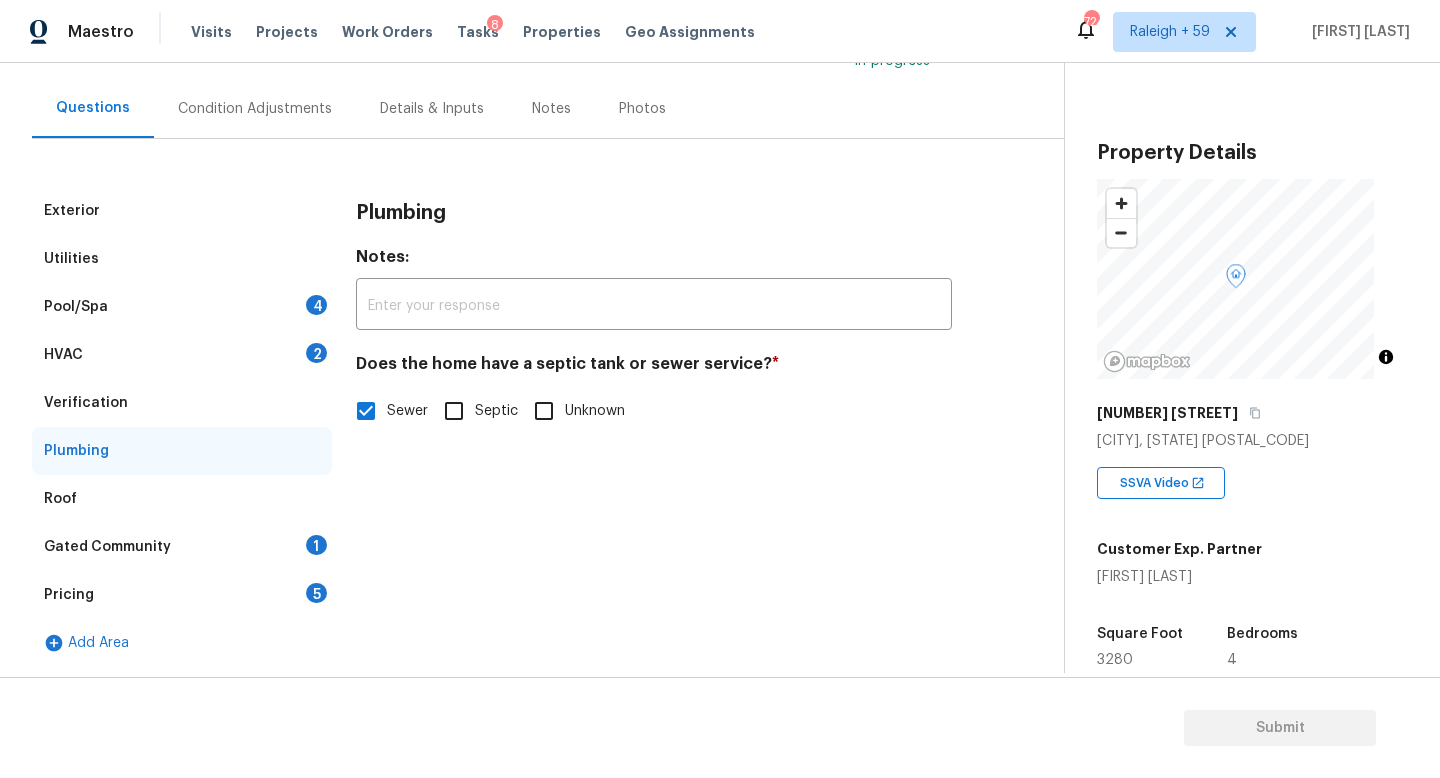 click on "Gated Community 1" at bounding box center (182, 547) 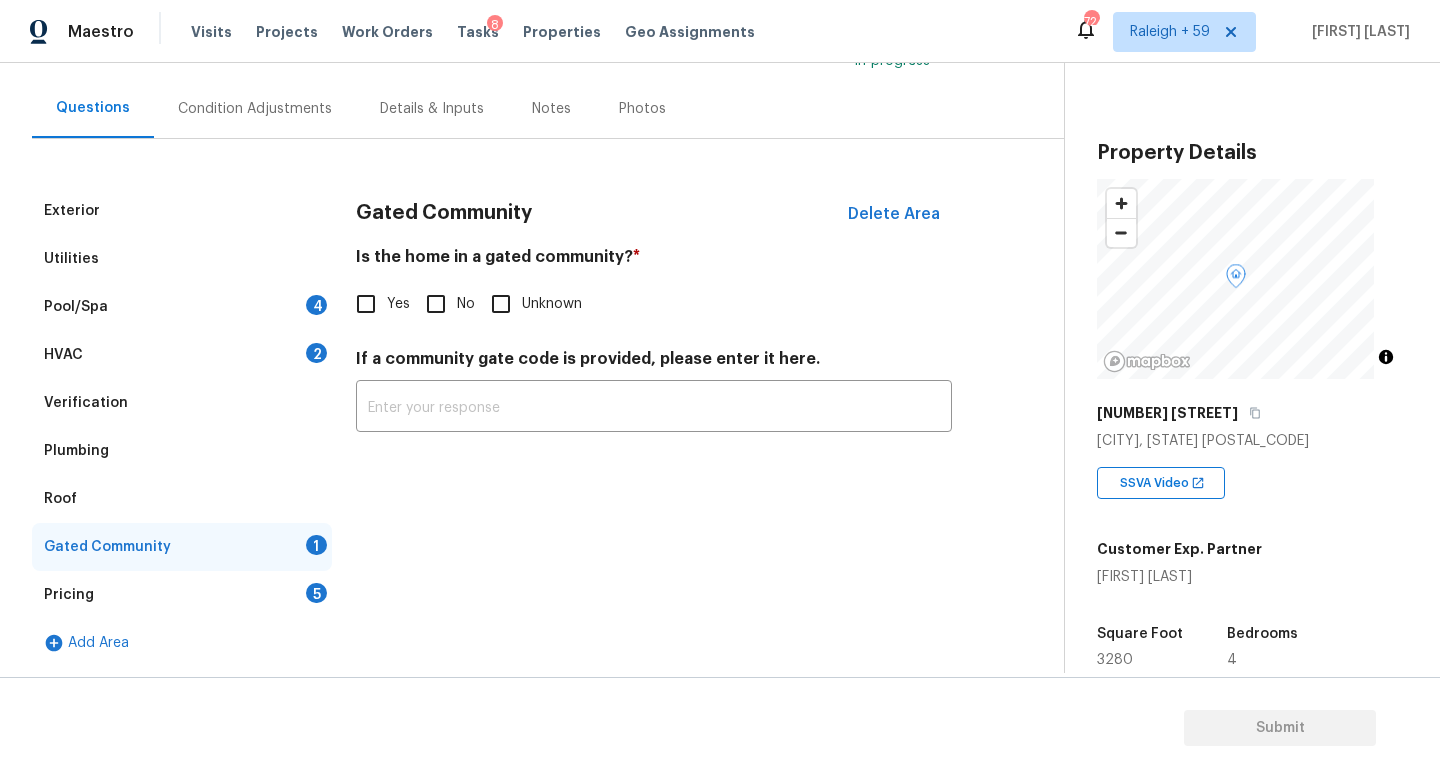 click on "No" at bounding box center [445, 304] 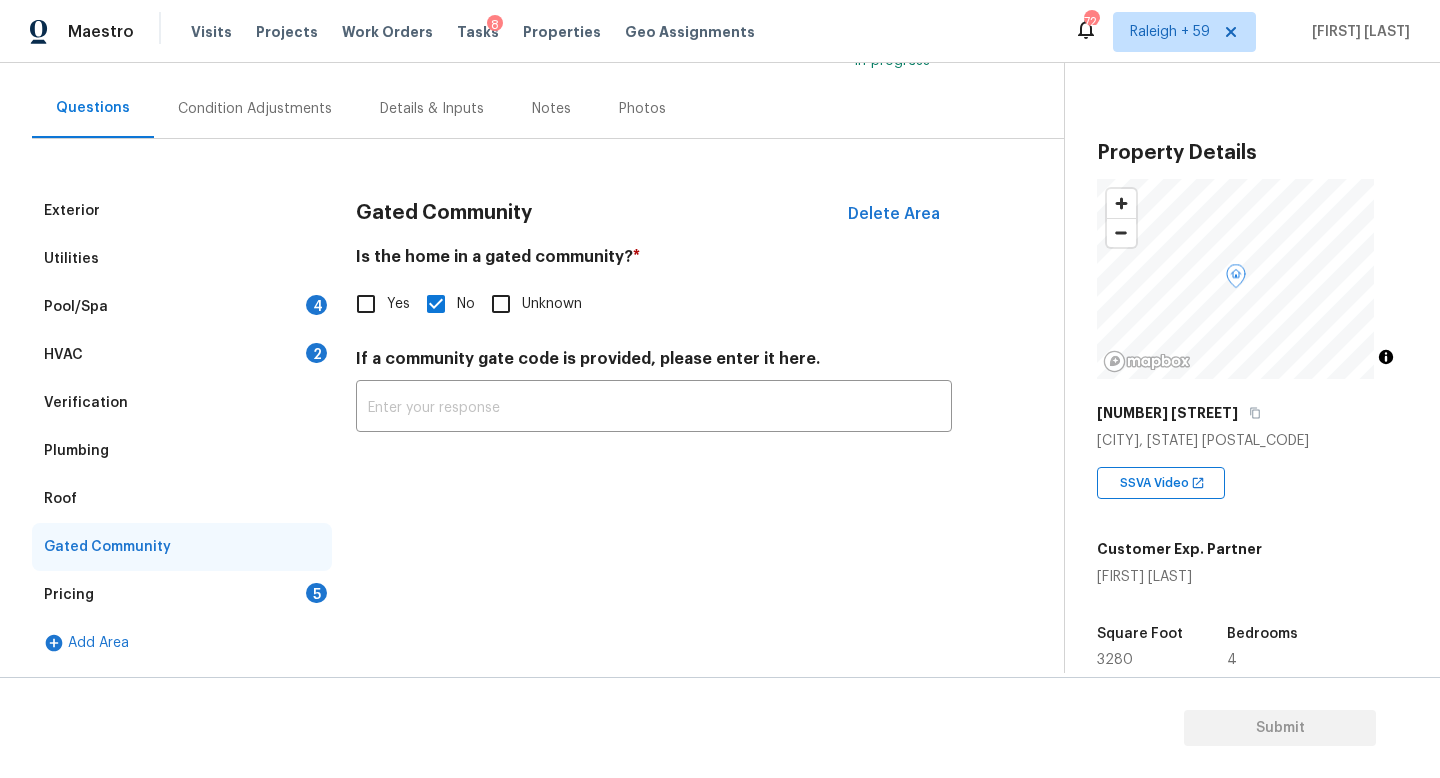 click on "Details & Inputs" at bounding box center (432, 108) 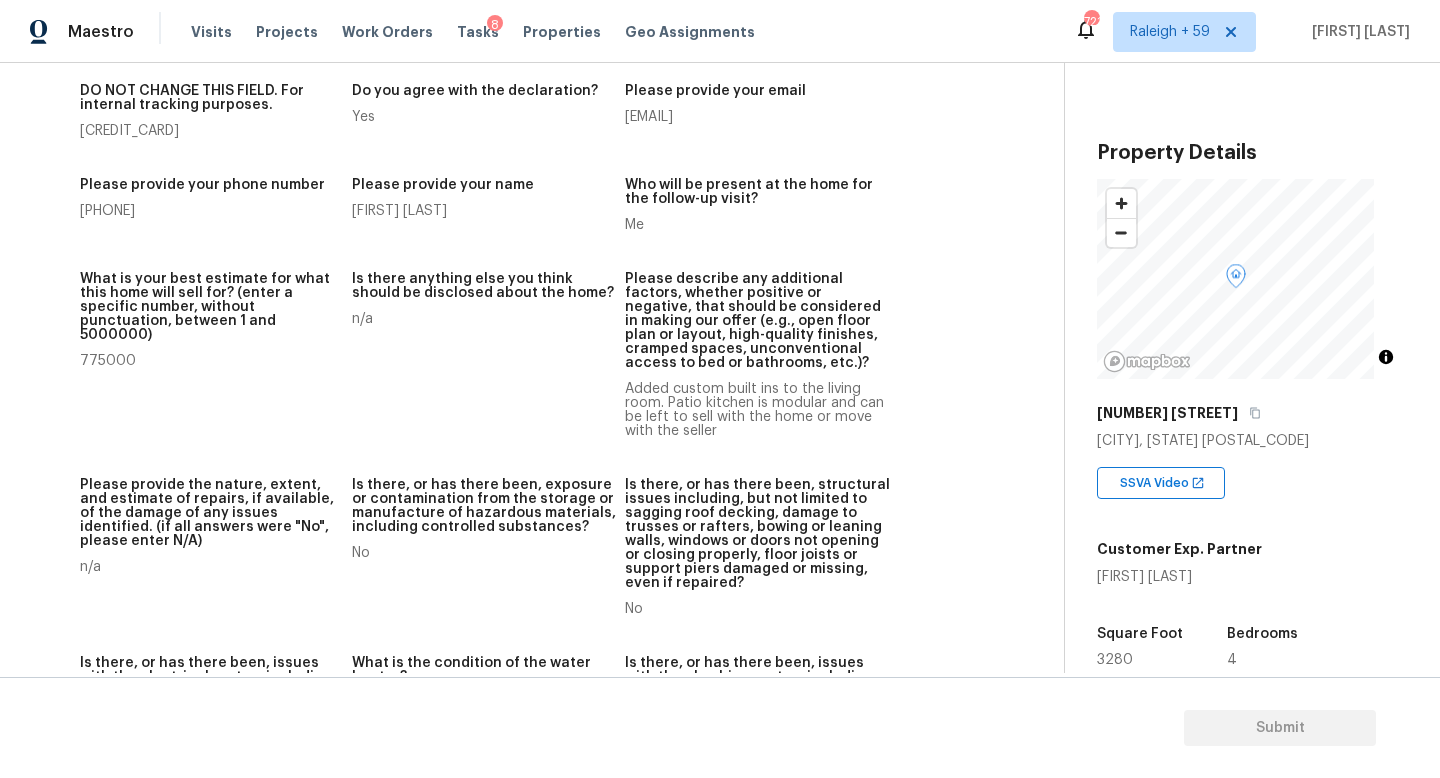 scroll, scrollTop: 0, scrollLeft: 0, axis: both 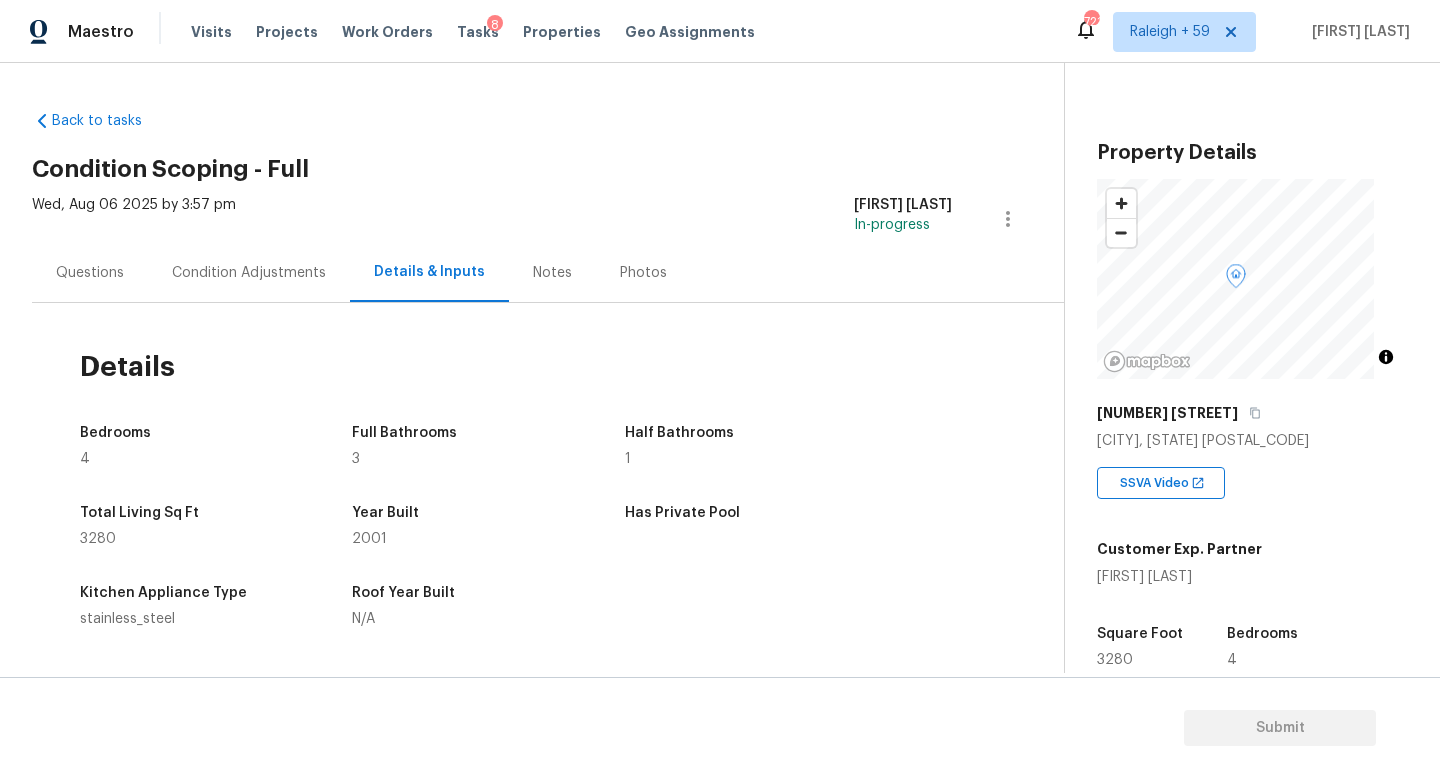 click on "Questions" at bounding box center (90, 272) 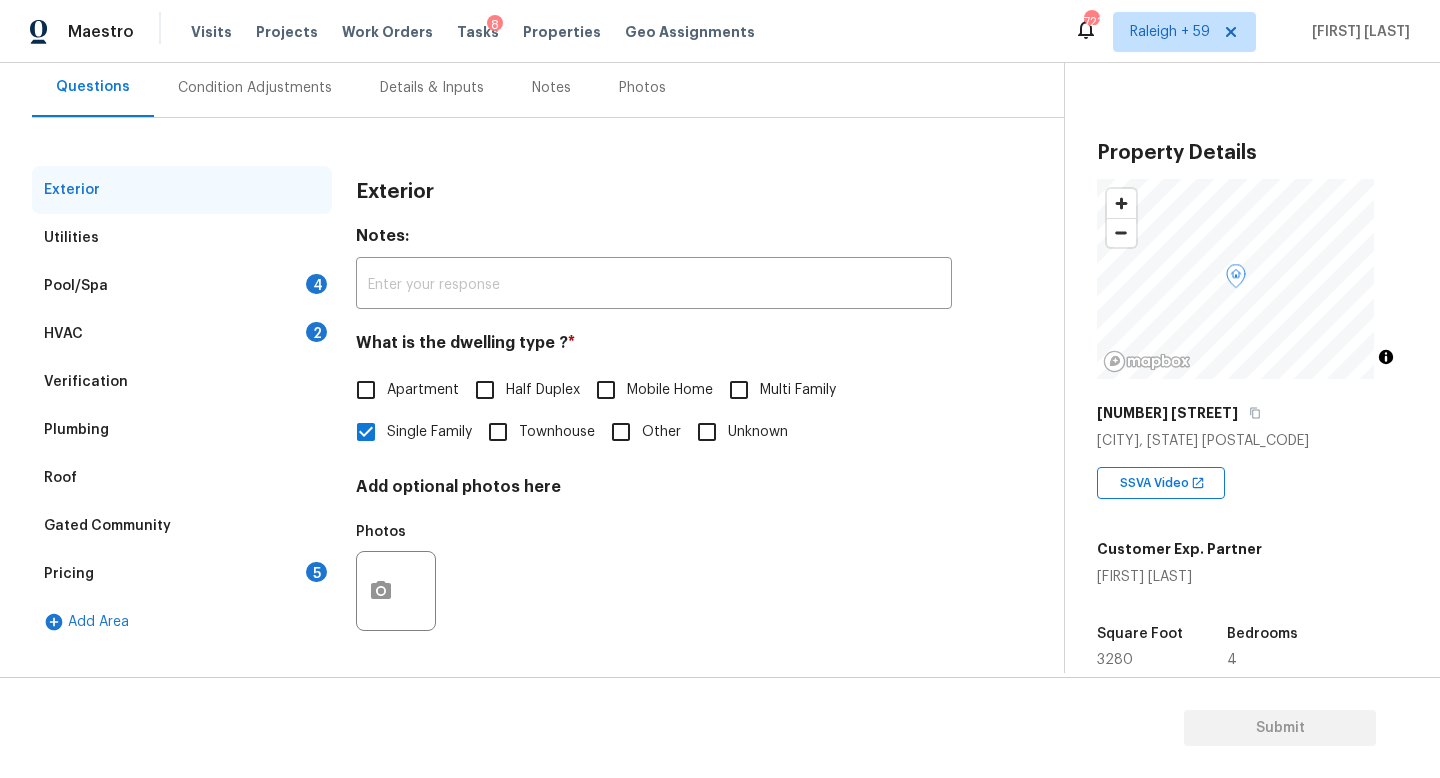 scroll, scrollTop: 196, scrollLeft: 0, axis: vertical 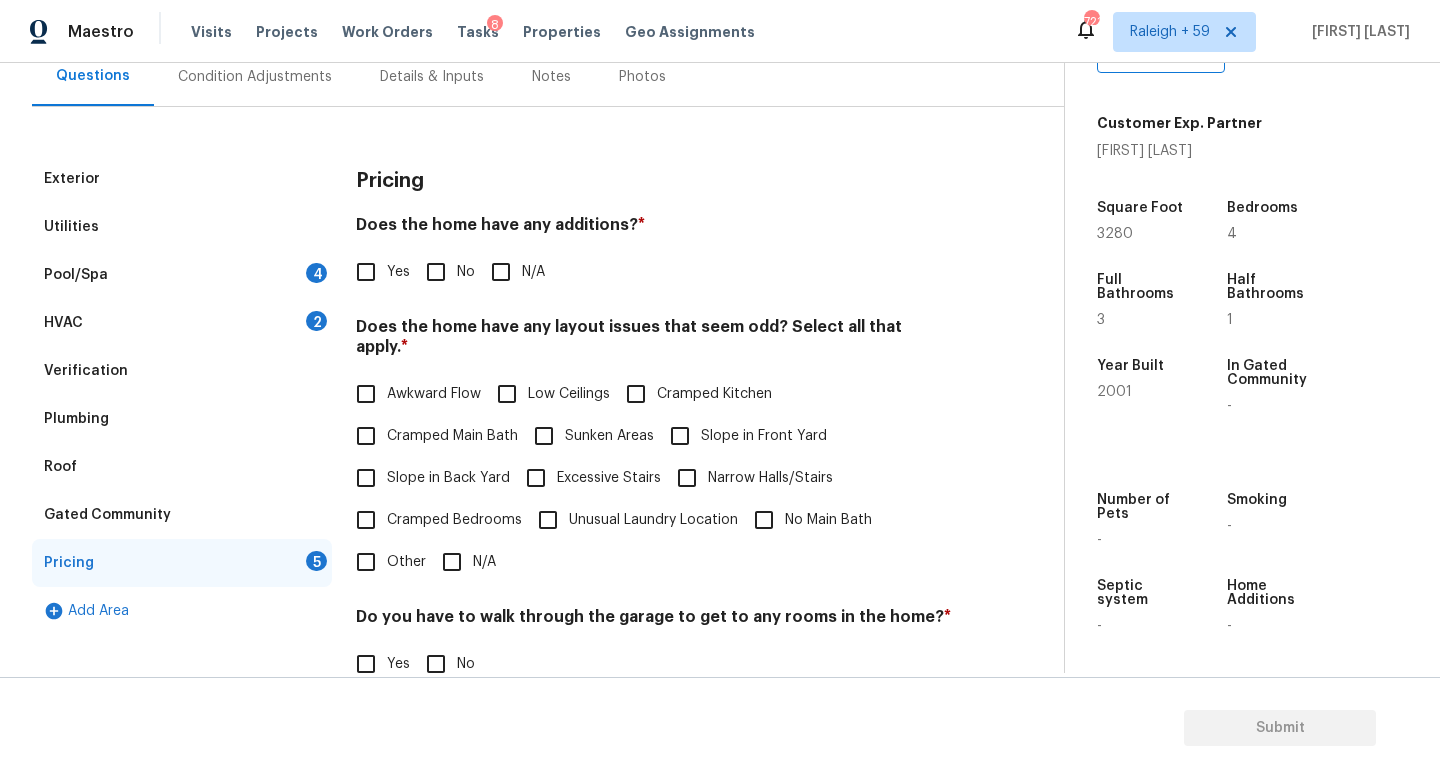 click on "No" at bounding box center (436, 272) 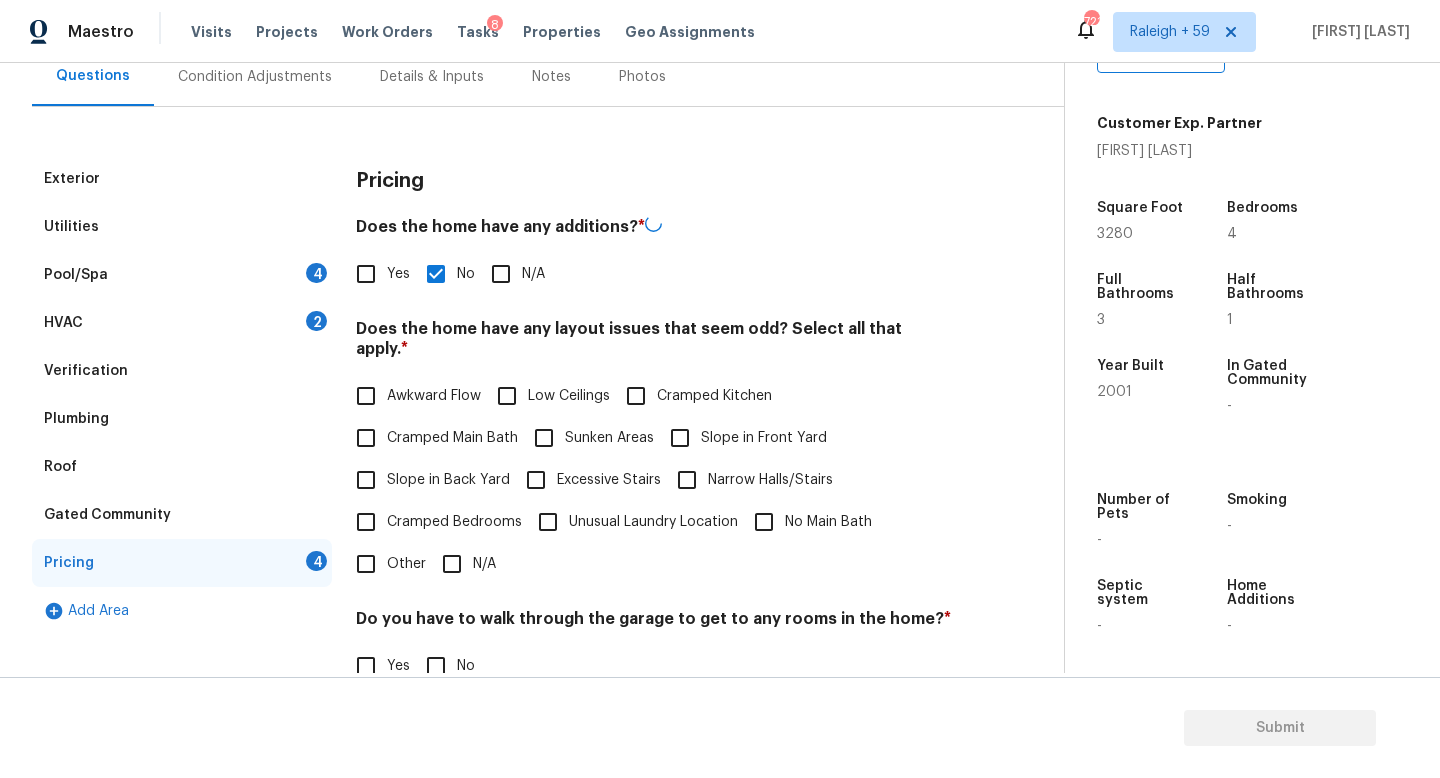 click on "N/A" at bounding box center (452, 564) 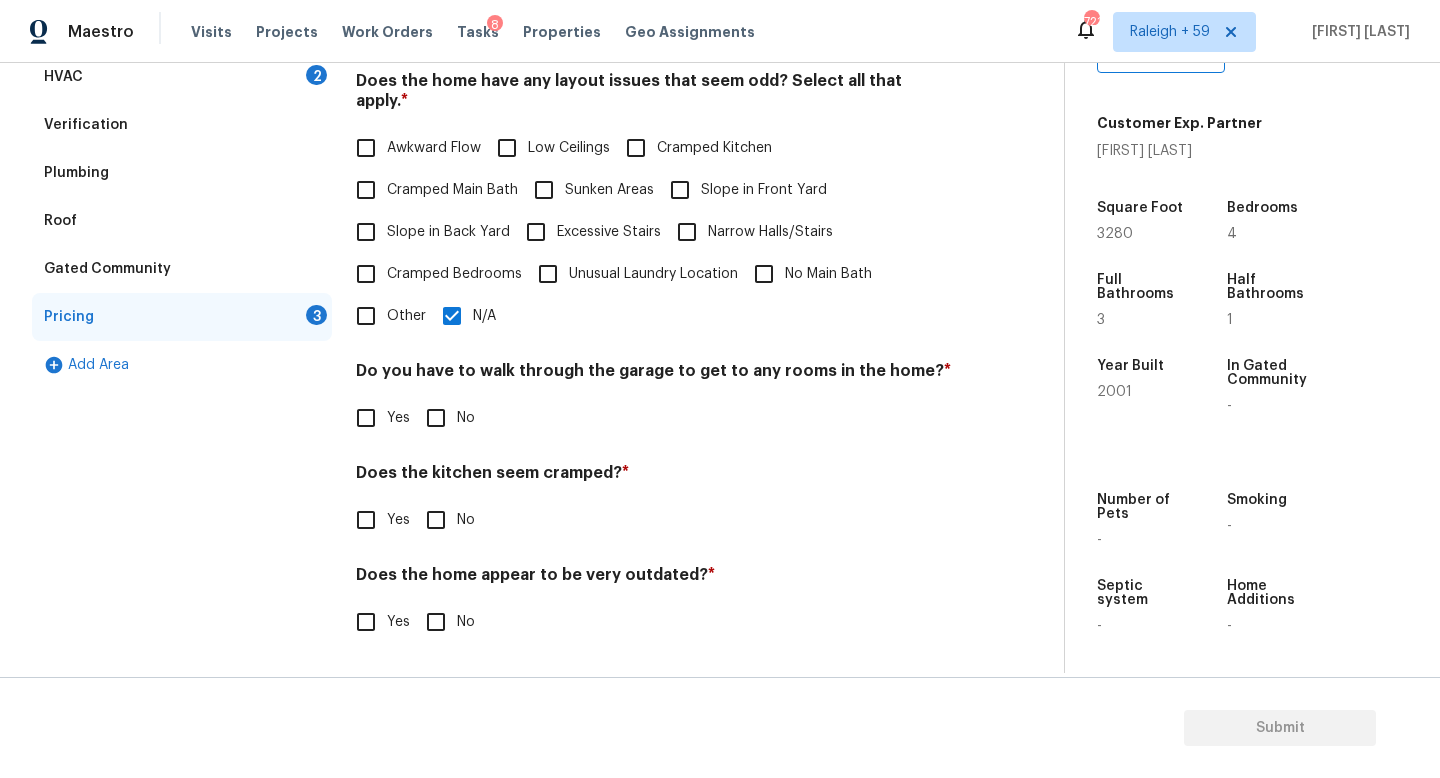 scroll, scrollTop: 457, scrollLeft: 0, axis: vertical 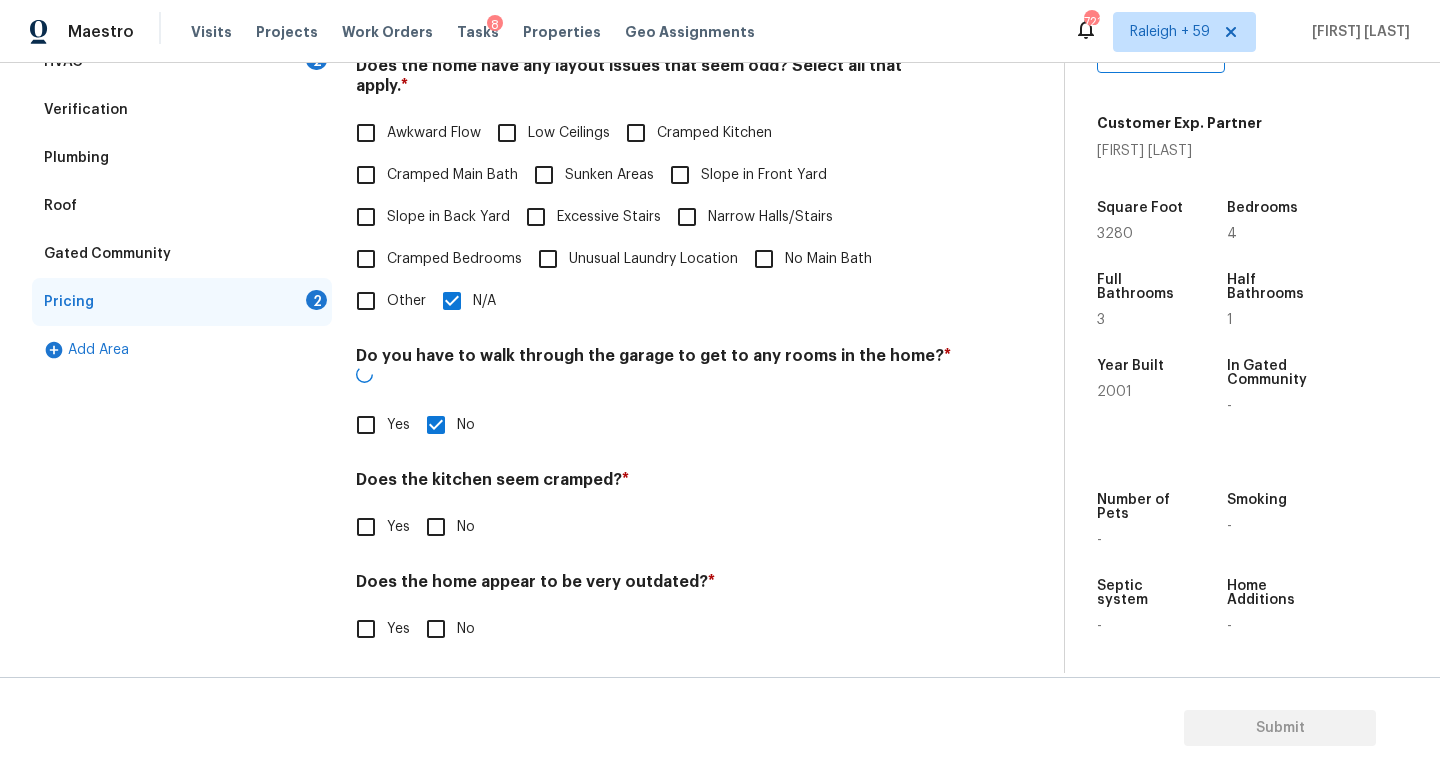 click on "No" at bounding box center [436, 527] 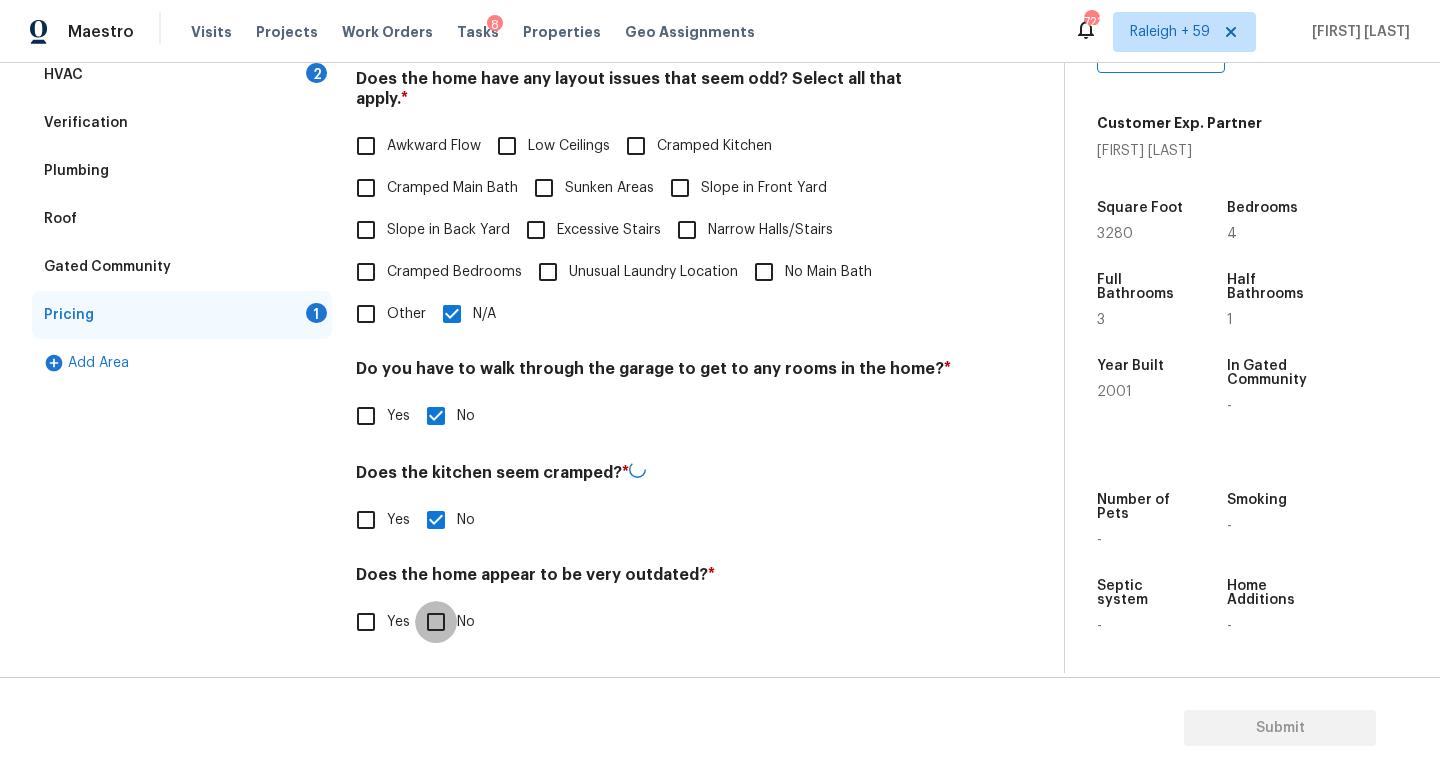 click on "No" at bounding box center [436, 622] 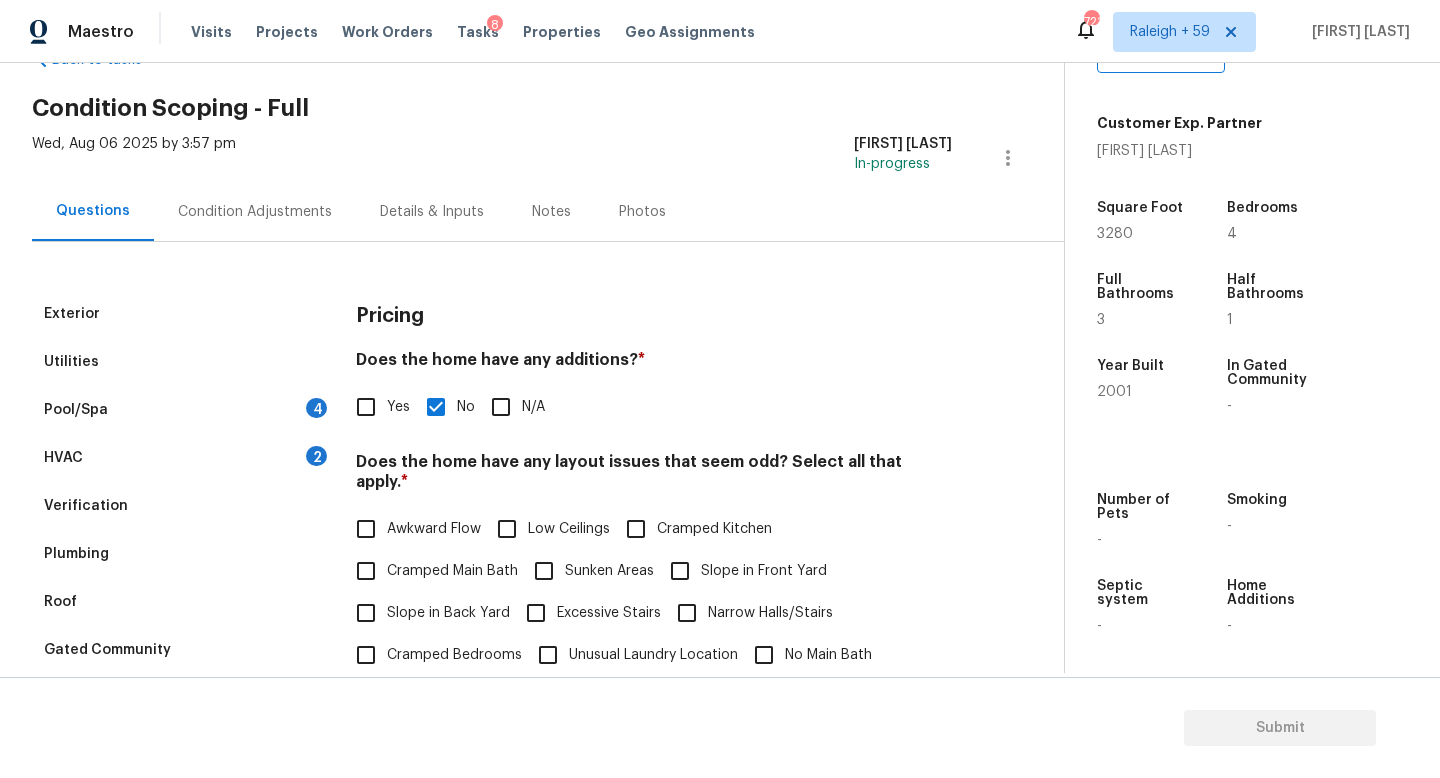 scroll, scrollTop: 0, scrollLeft: 0, axis: both 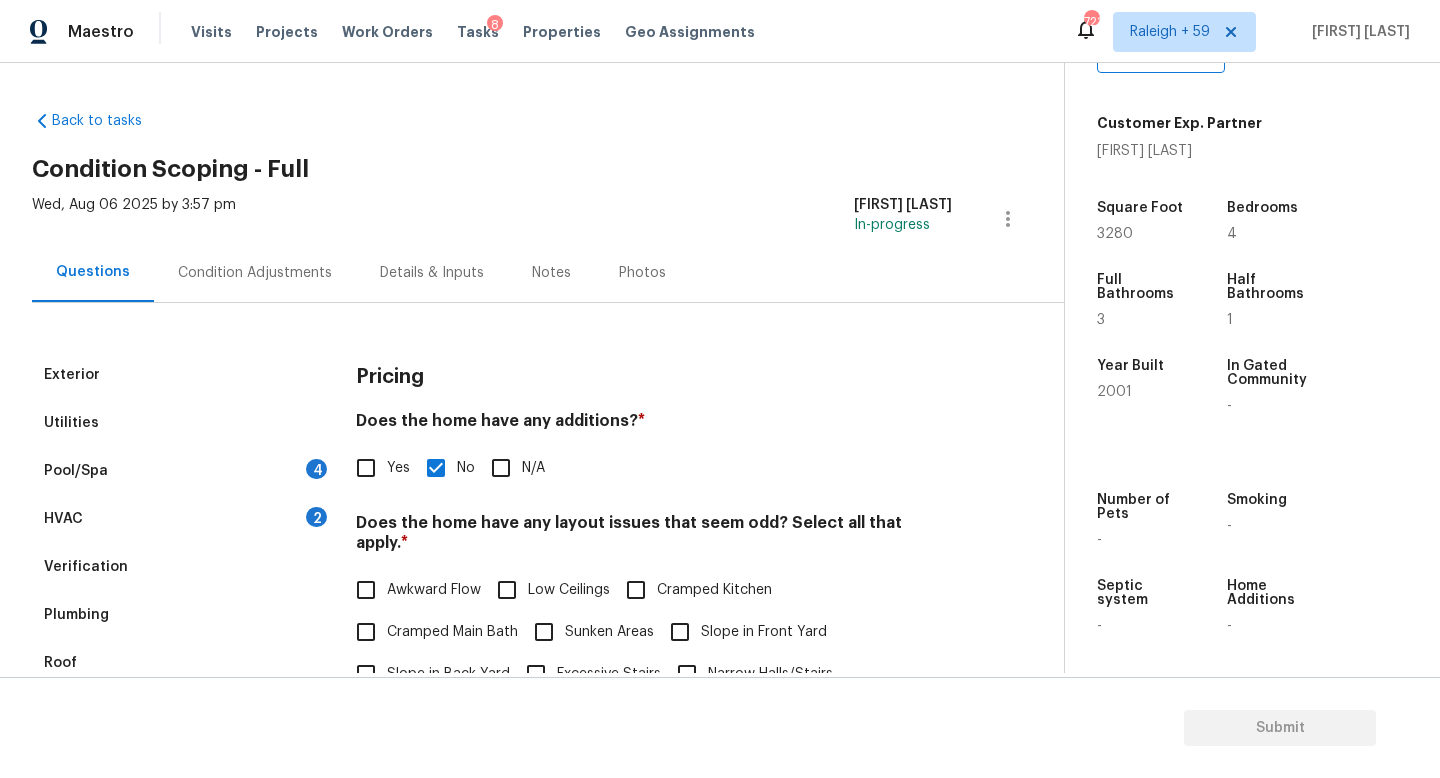 click on "Condition Adjustments" at bounding box center [255, 272] 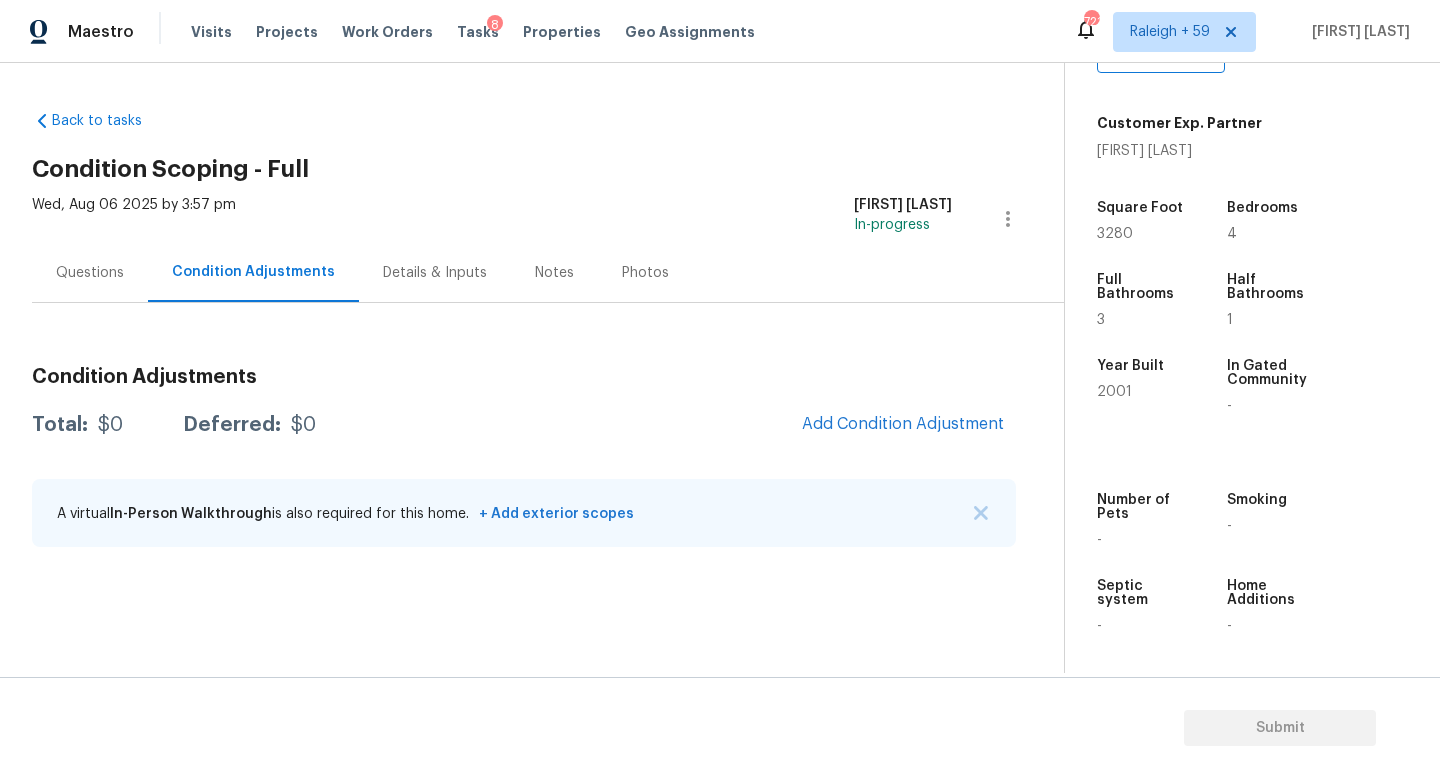 click on "Questions" at bounding box center [90, 272] 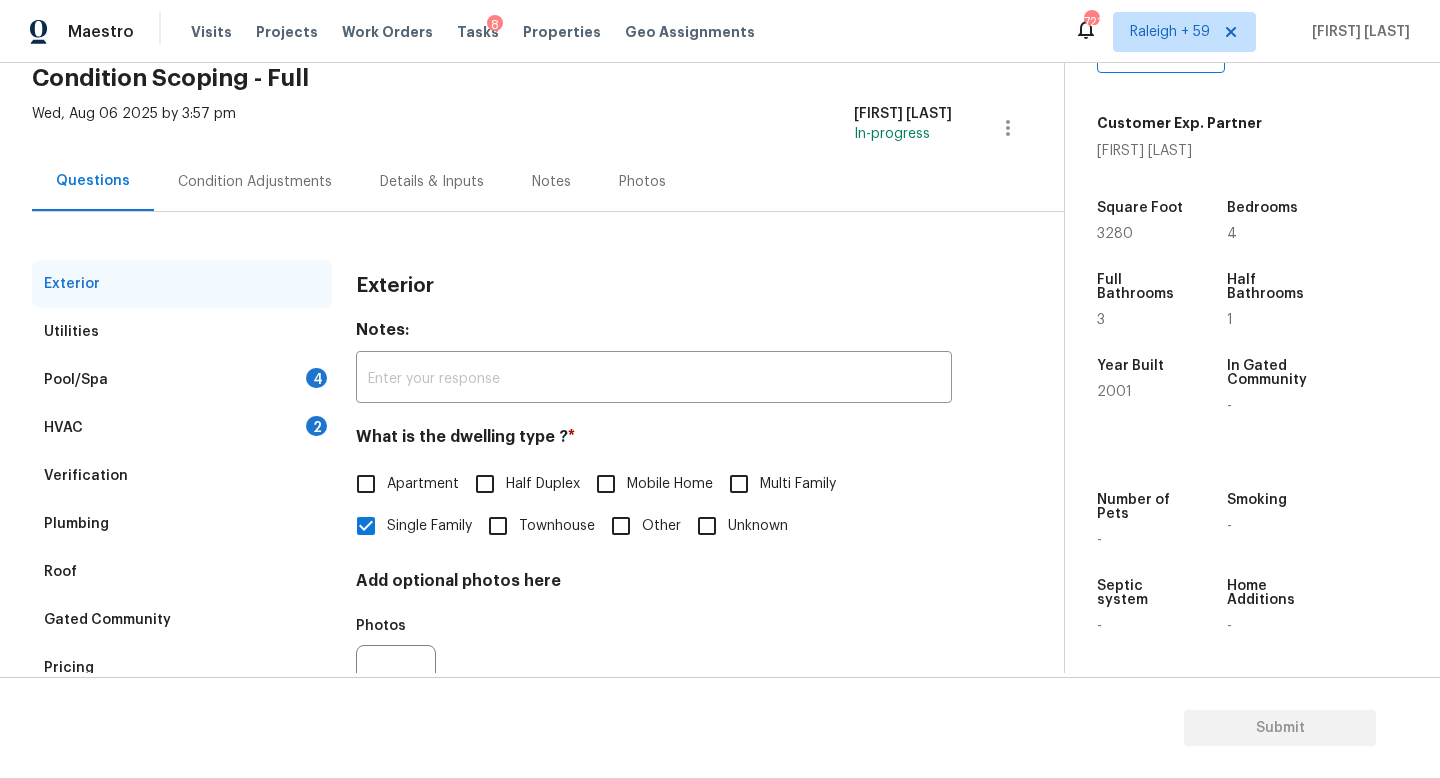 scroll, scrollTop: 6, scrollLeft: 0, axis: vertical 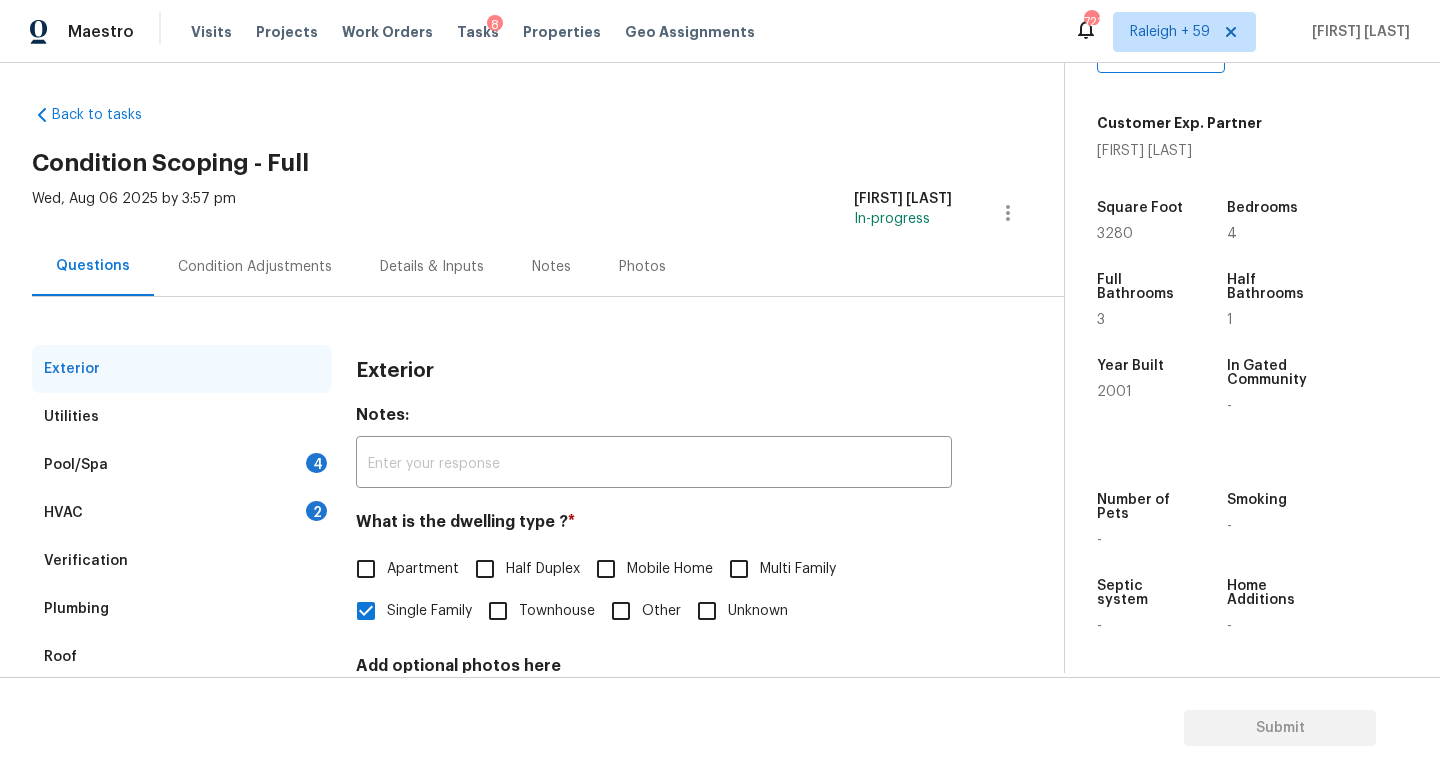 click on "Condition Adjustments" at bounding box center [255, 267] 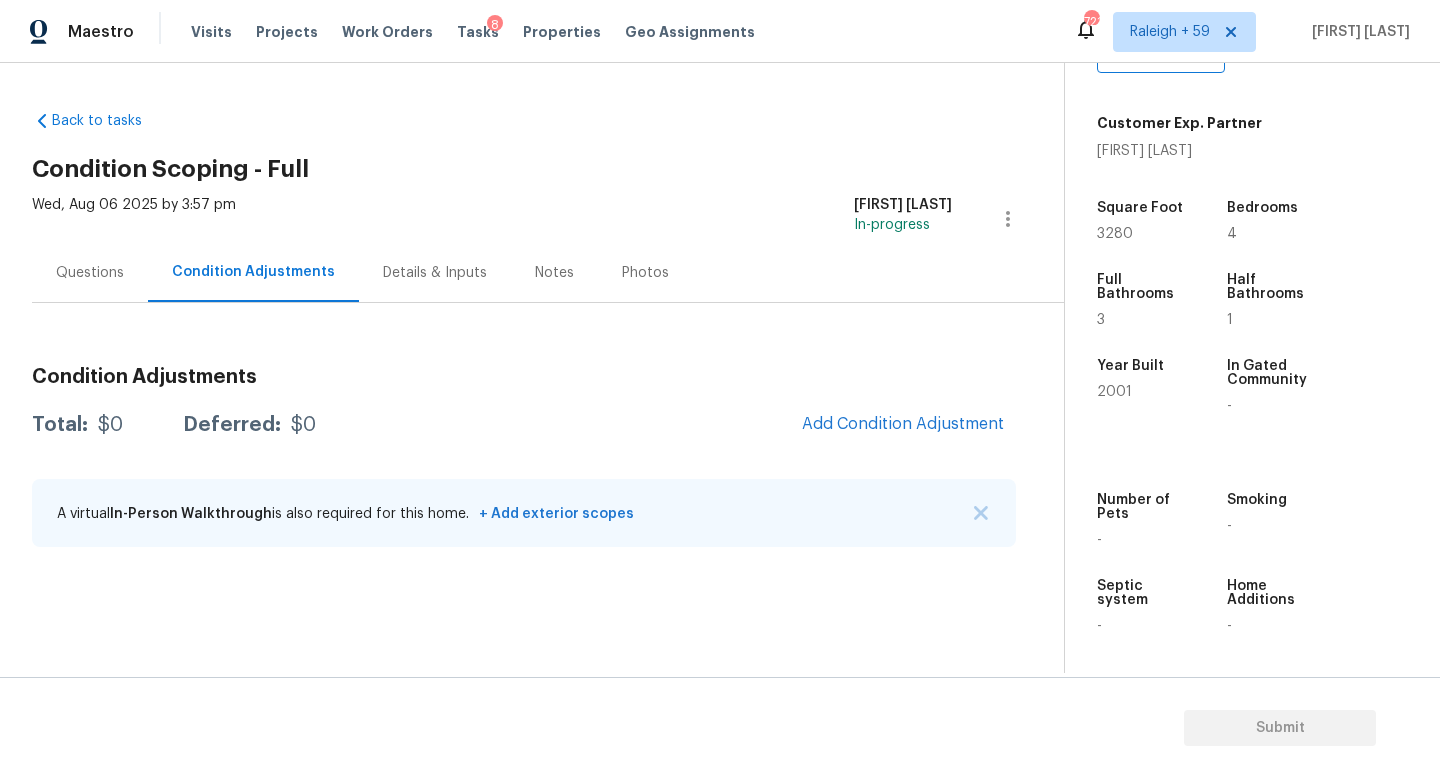 scroll, scrollTop: 0, scrollLeft: 0, axis: both 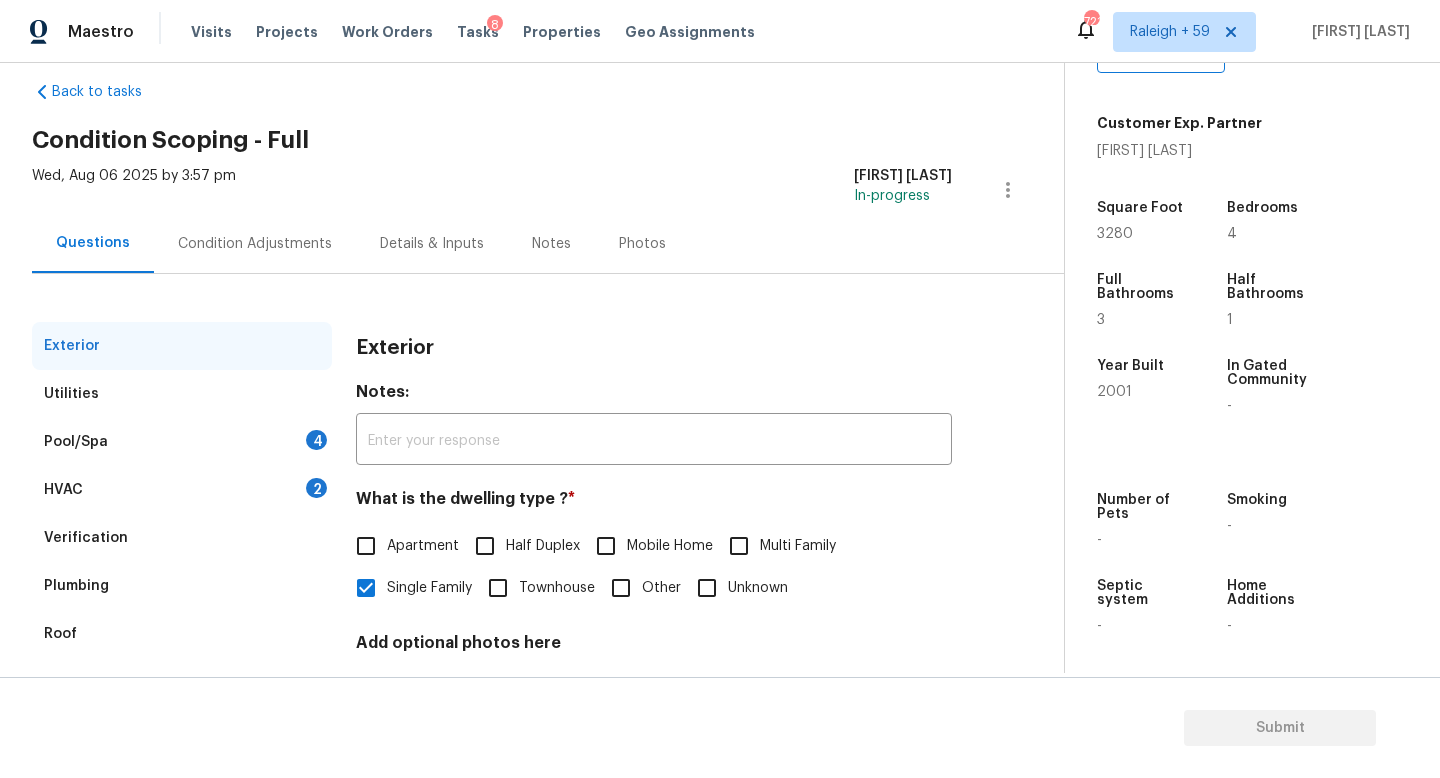 click on "Condition Adjustments" at bounding box center (255, 244) 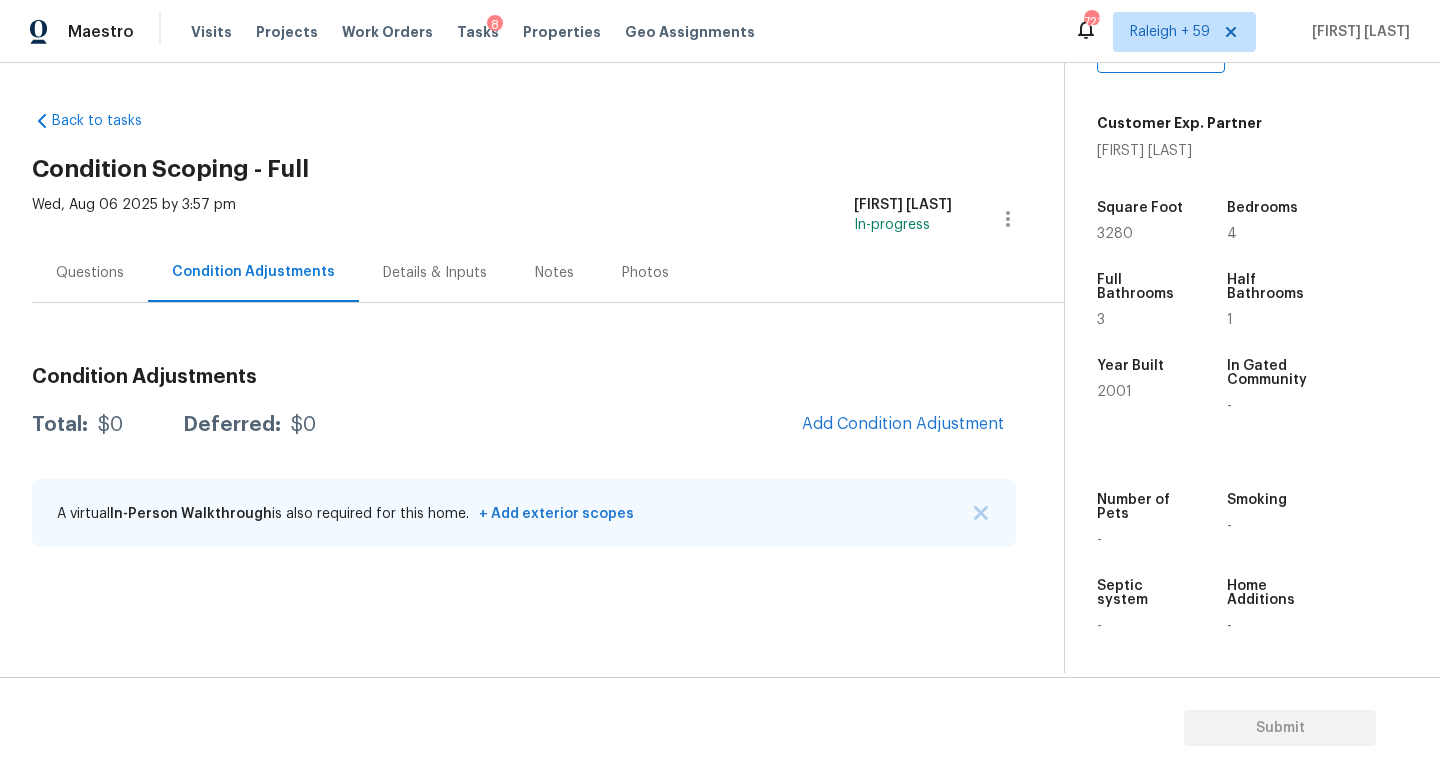 click on "Wed, Aug 06 2025 by 3:57 pm [FIRST] [LAST] In-progress" at bounding box center [548, 219] 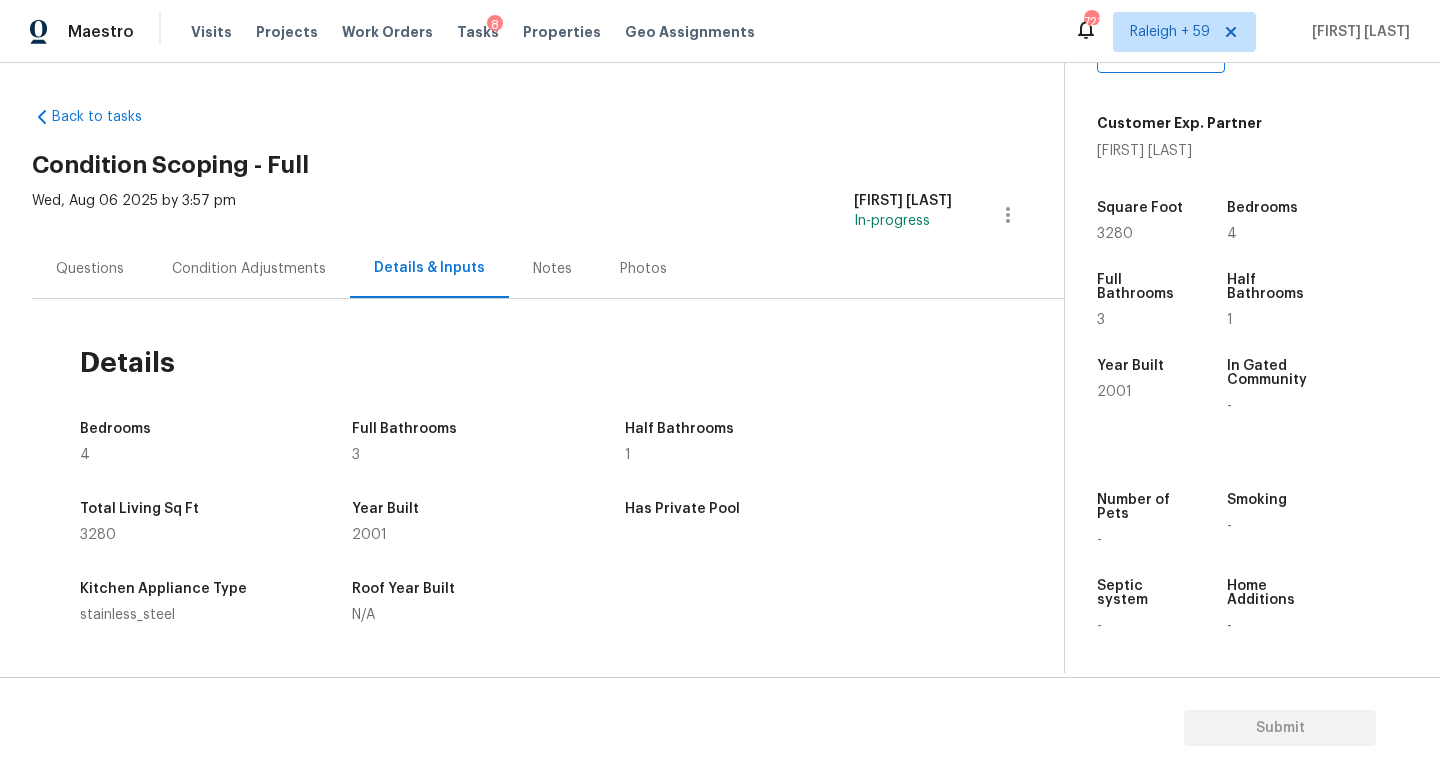 scroll, scrollTop: 0, scrollLeft: 0, axis: both 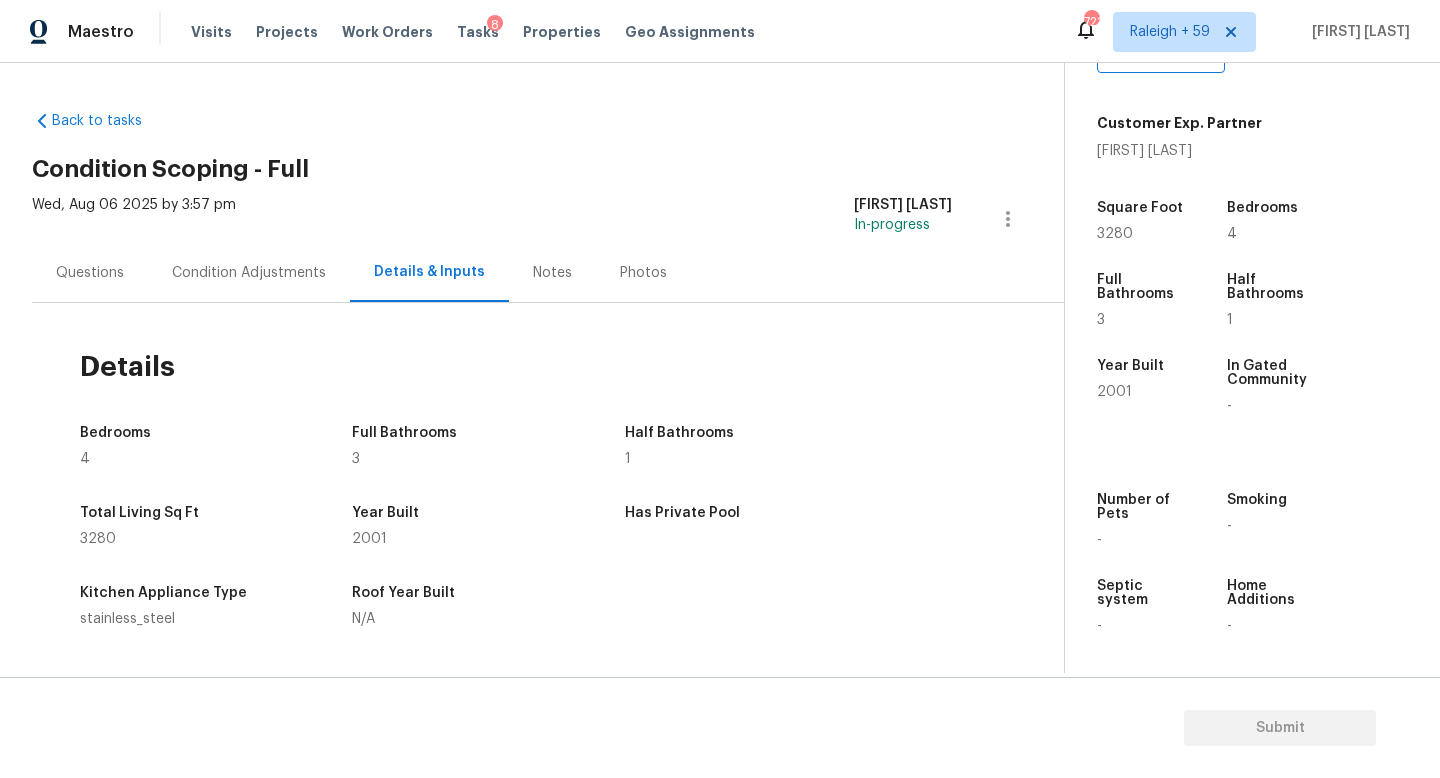 click on "Condition Adjustments" at bounding box center (249, 273) 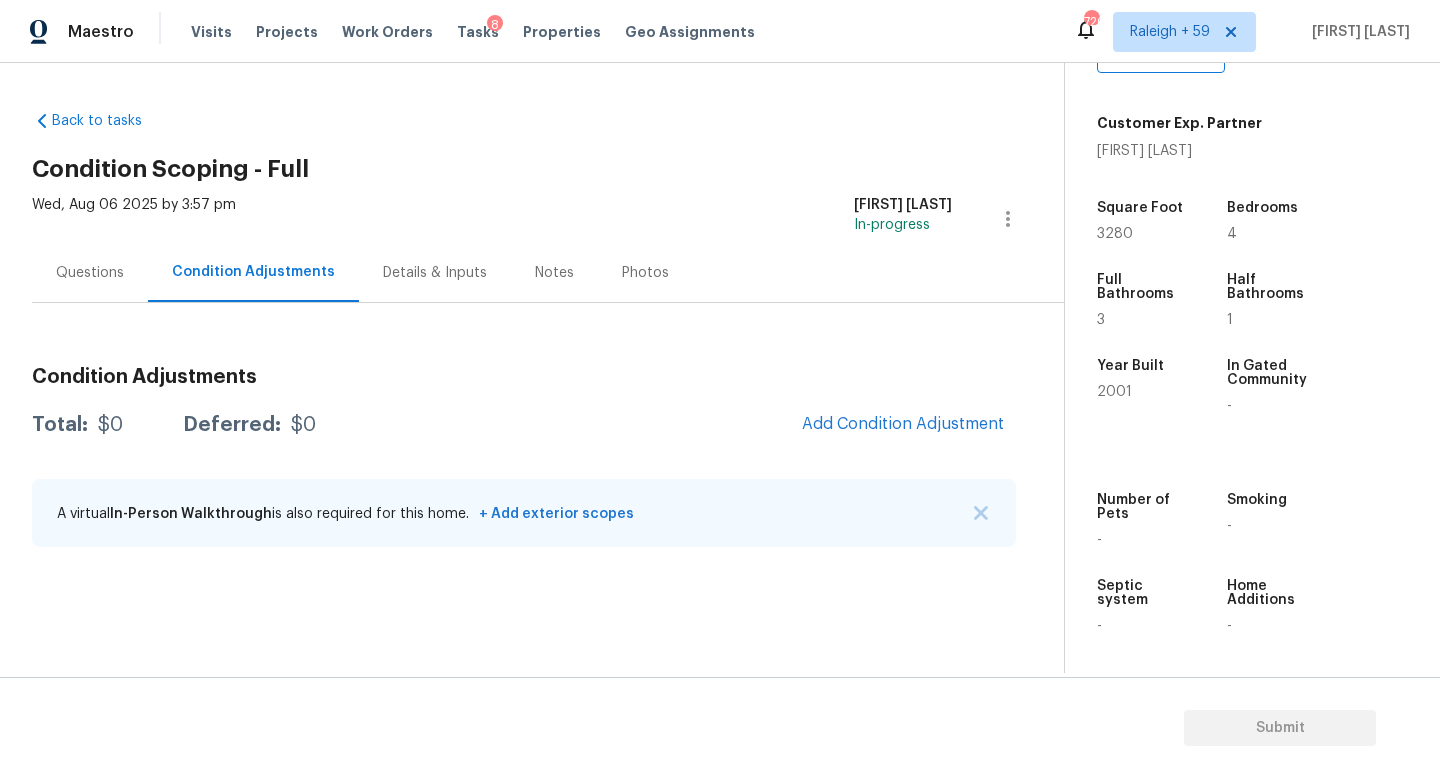 click on "Questions" at bounding box center [90, 273] 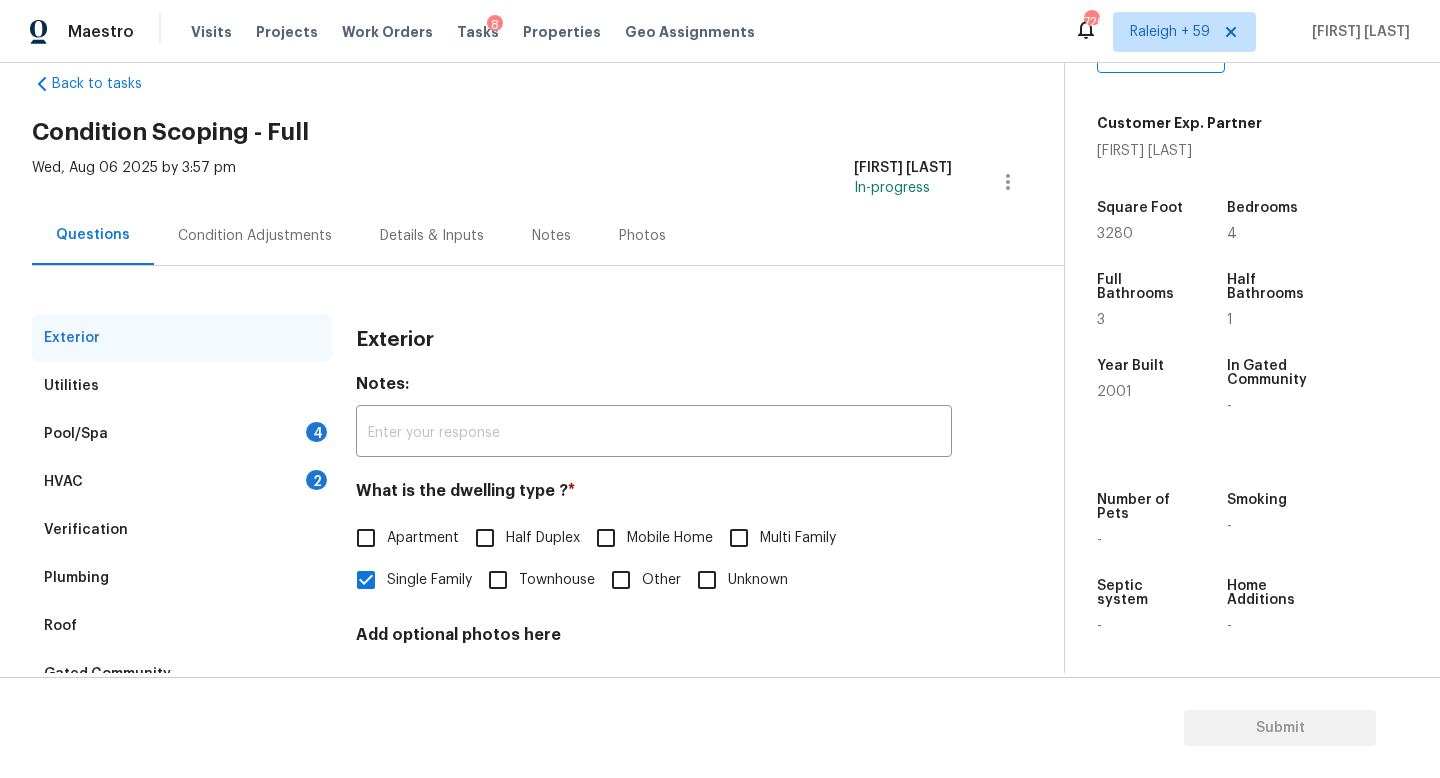scroll, scrollTop: 0, scrollLeft: 0, axis: both 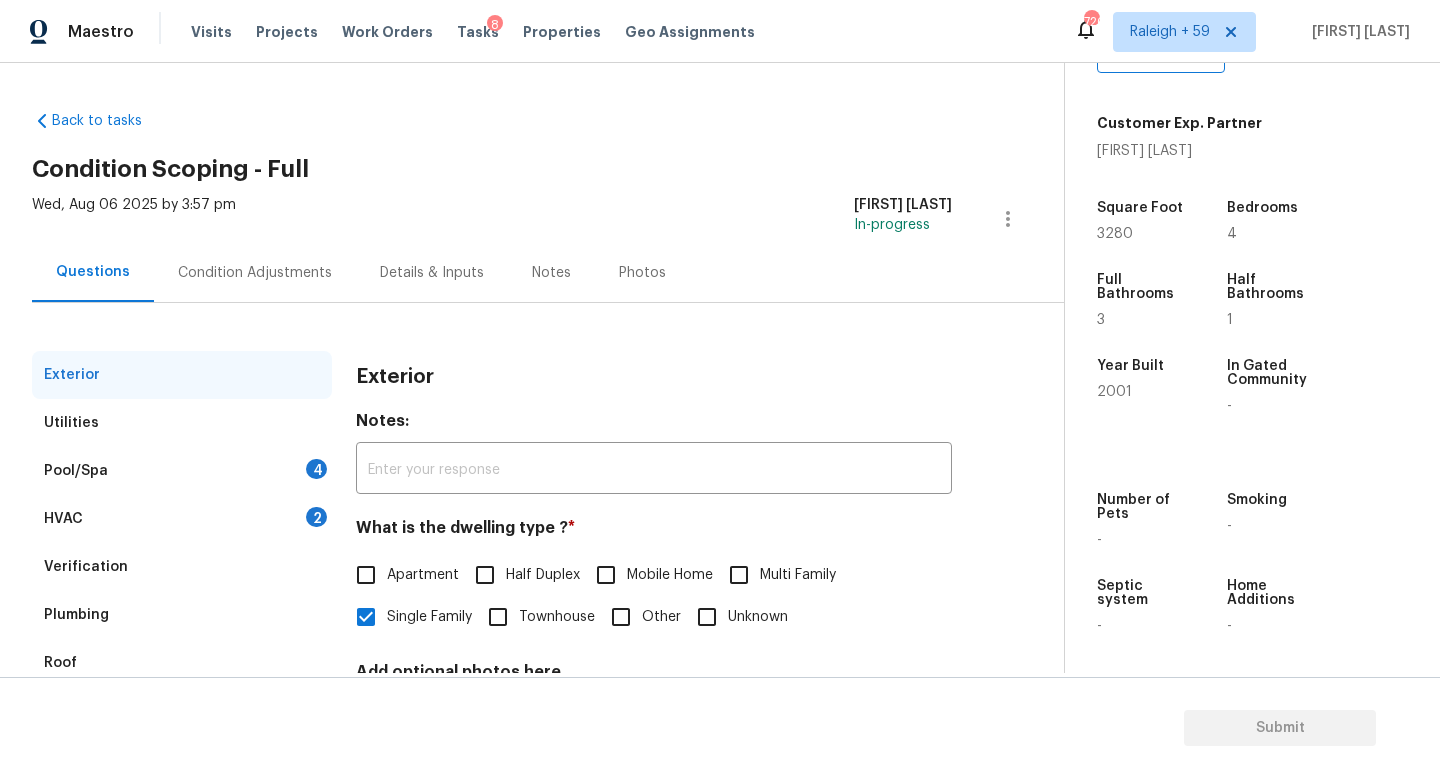click on "Details & Inputs" at bounding box center (432, 272) 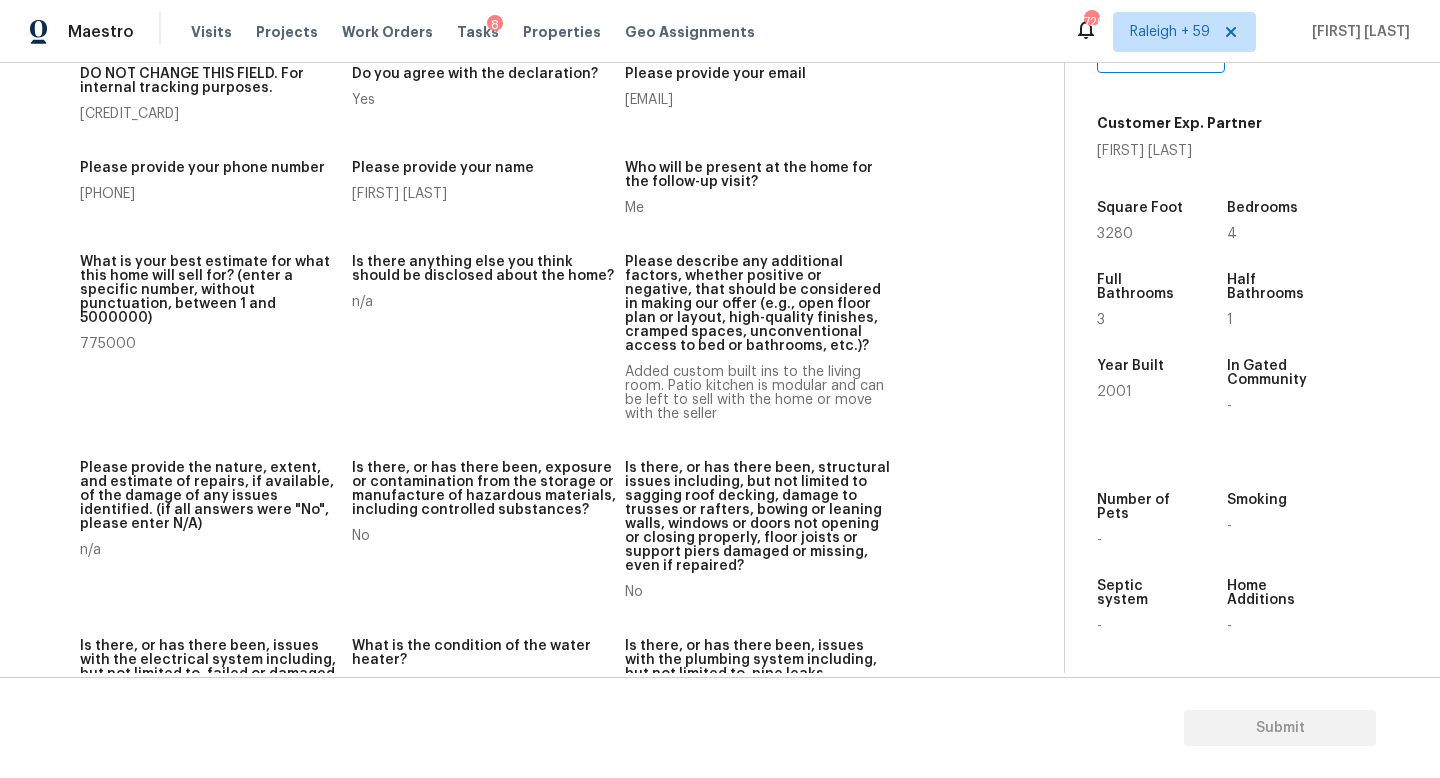 scroll, scrollTop: 47, scrollLeft: 0, axis: vertical 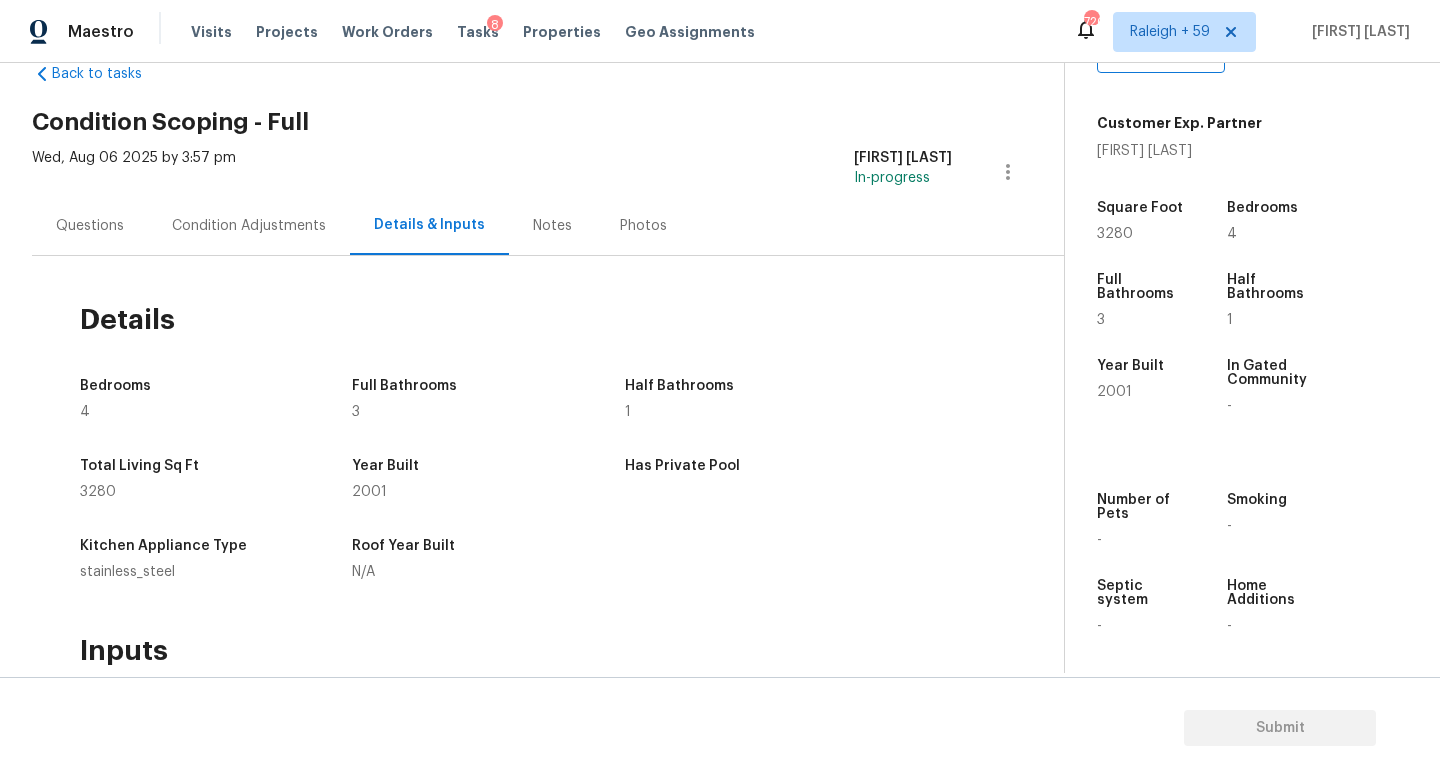 click on "Condition Adjustments" at bounding box center (249, 225) 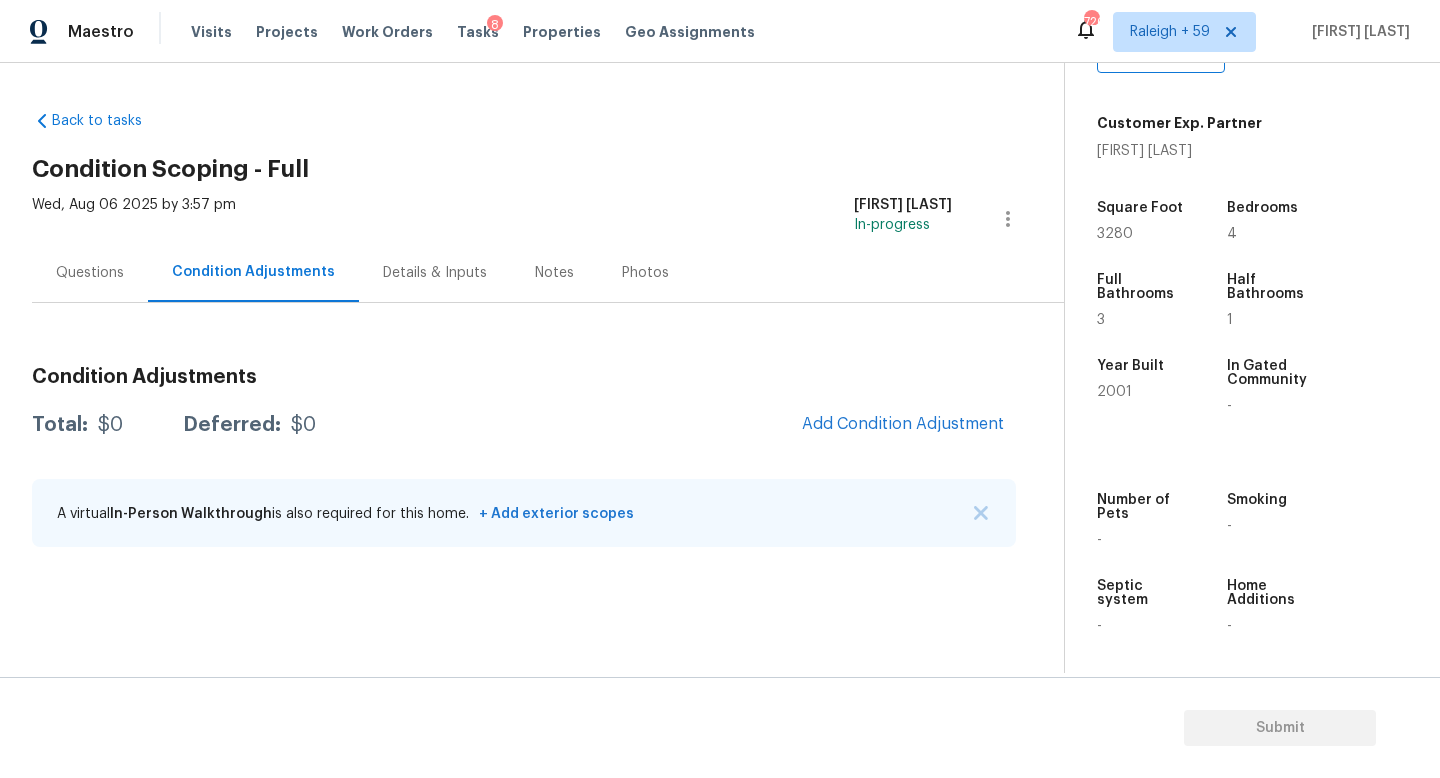 click on "Submit" at bounding box center (720, 728) 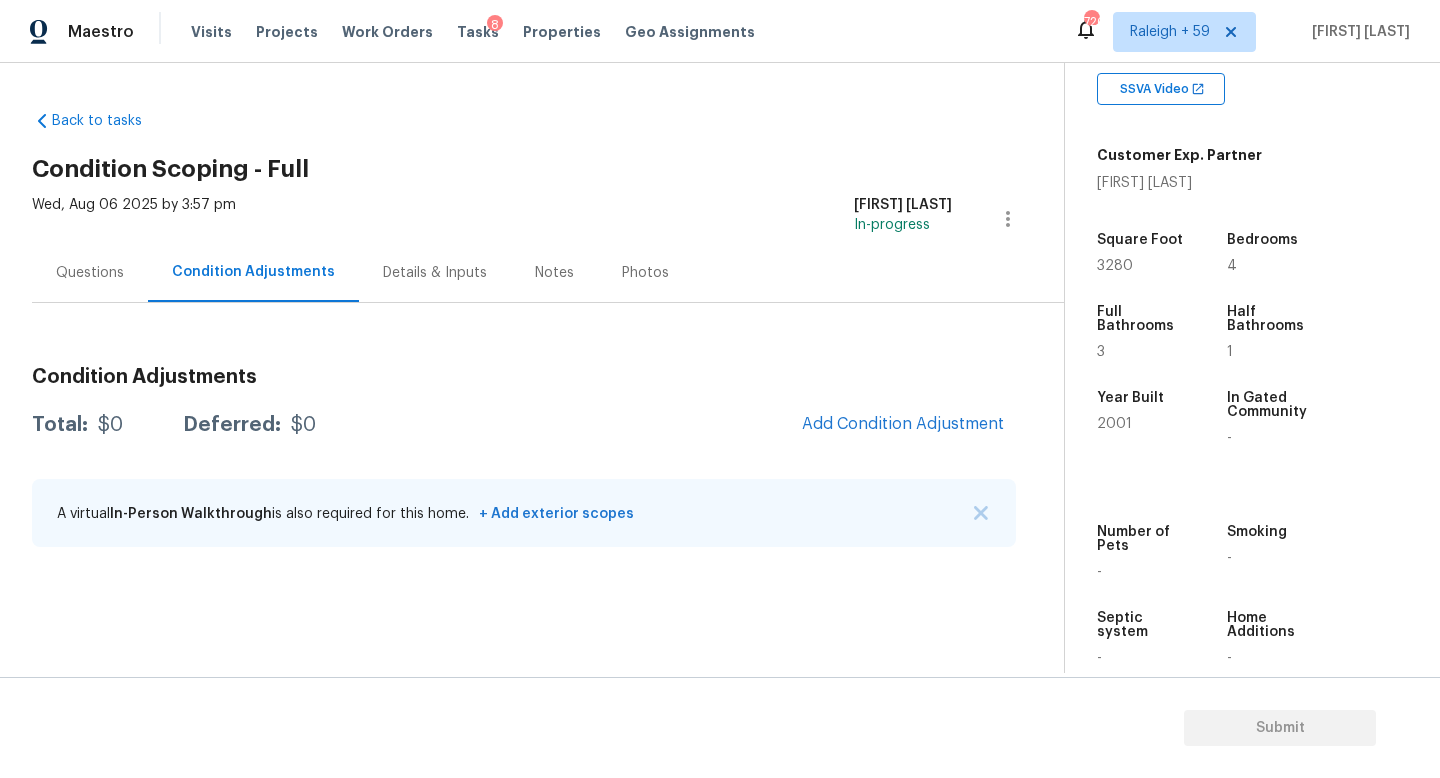 scroll, scrollTop: 290, scrollLeft: 0, axis: vertical 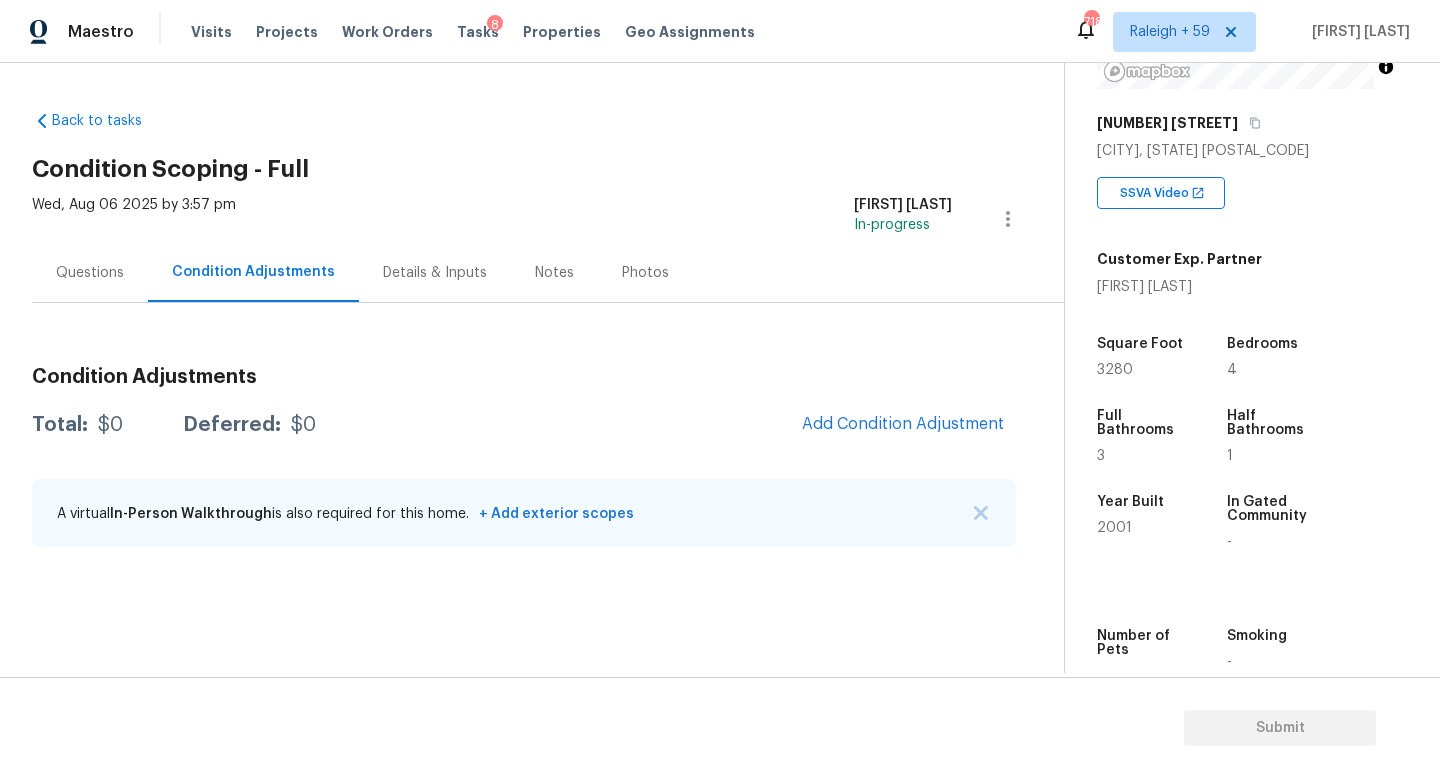 click on "Questions" at bounding box center [90, 272] 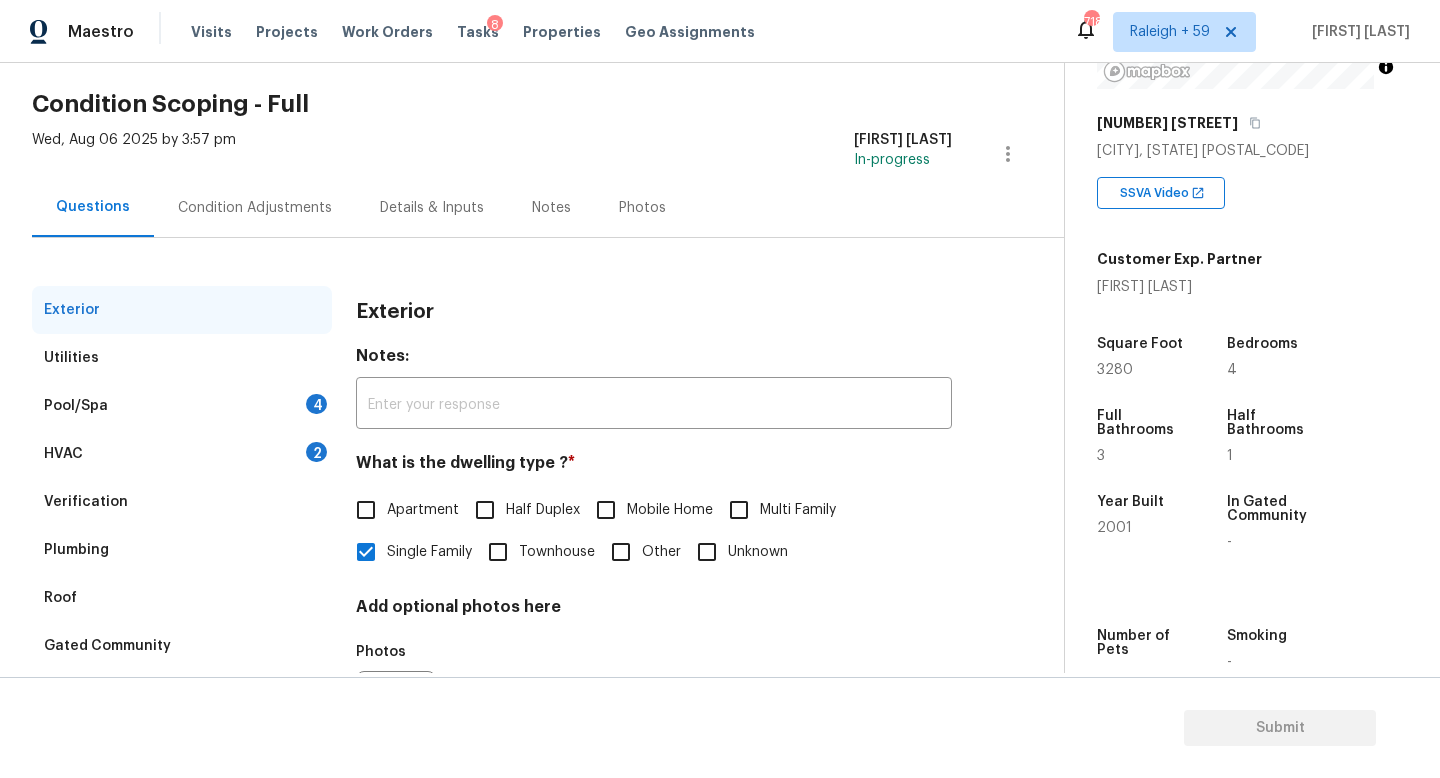 scroll, scrollTop: 180, scrollLeft: 0, axis: vertical 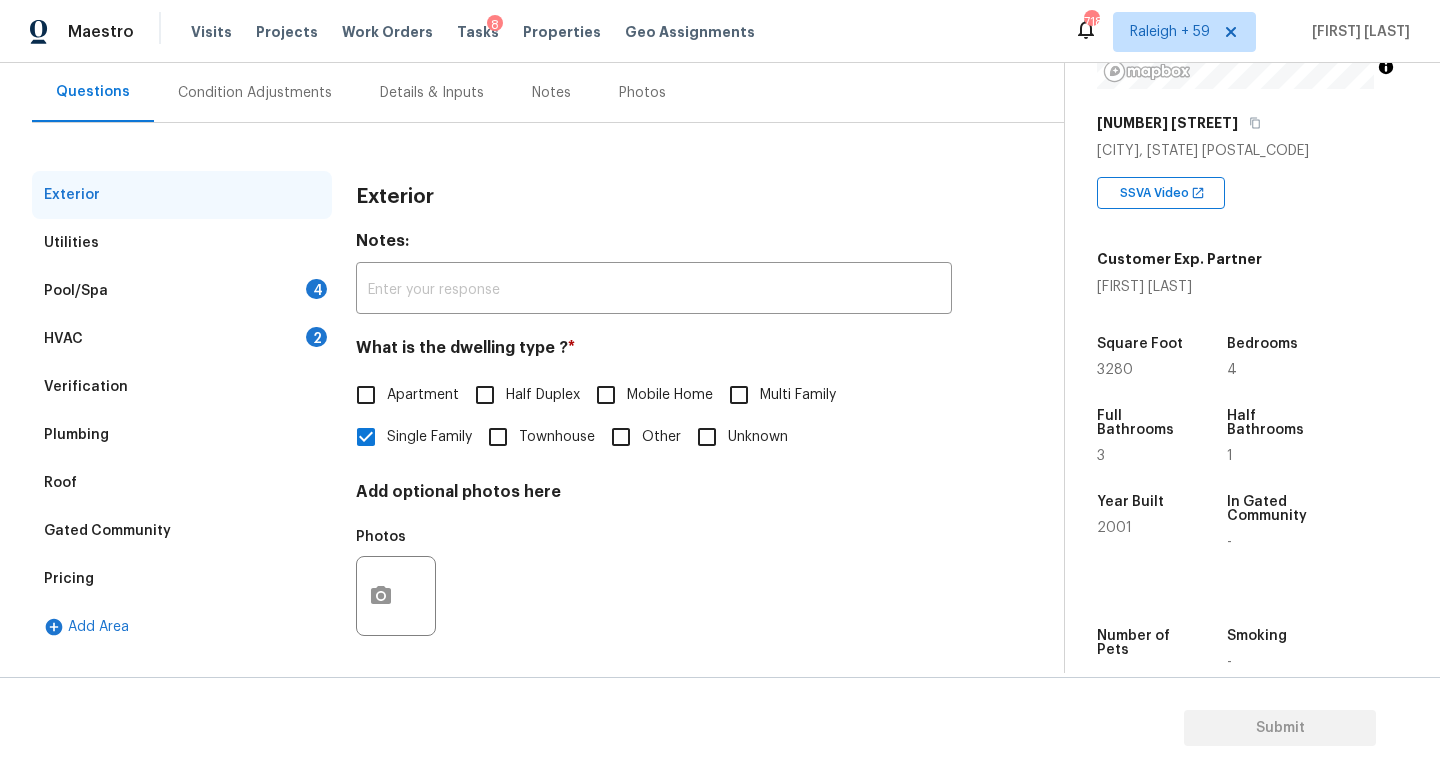 click on "HVAC 2" at bounding box center (182, 339) 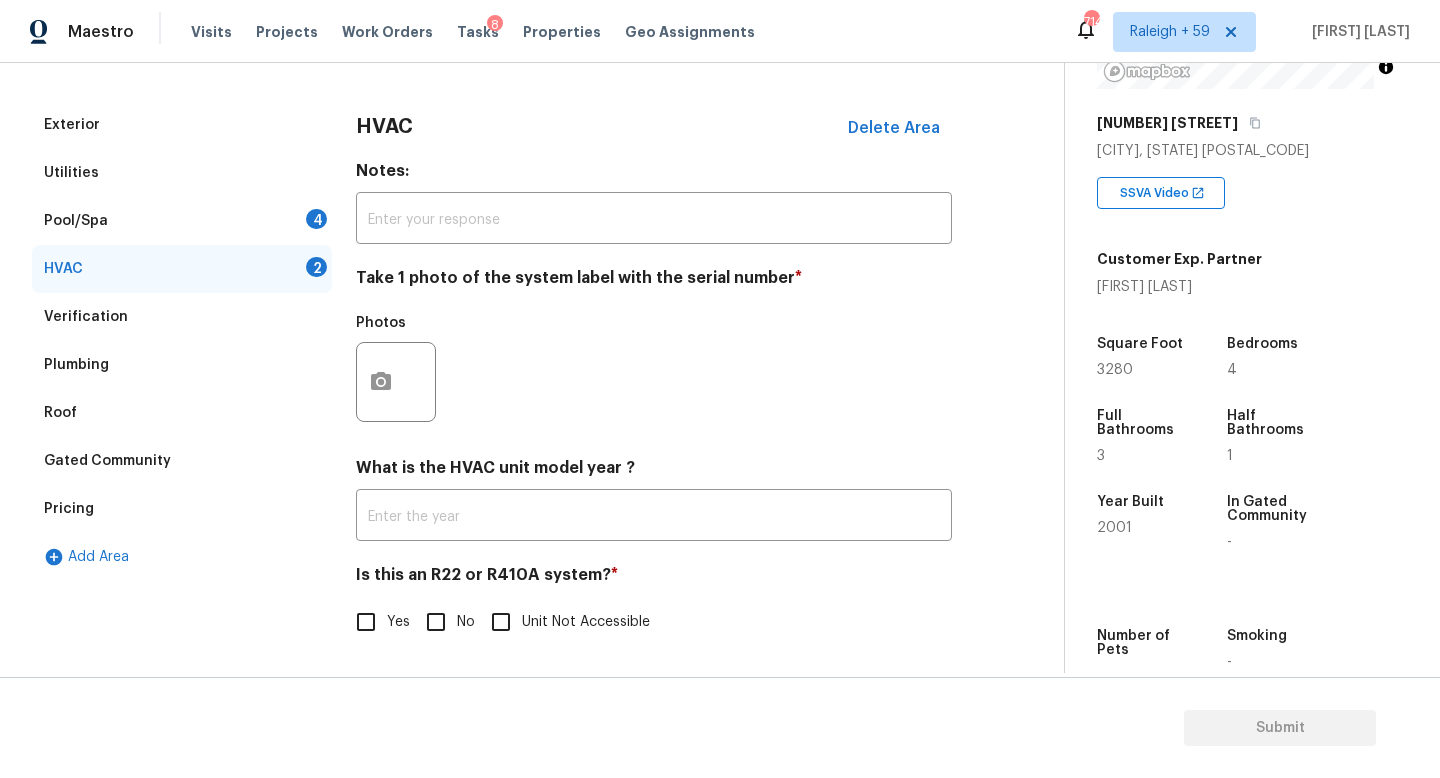 scroll, scrollTop: 245, scrollLeft: 0, axis: vertical 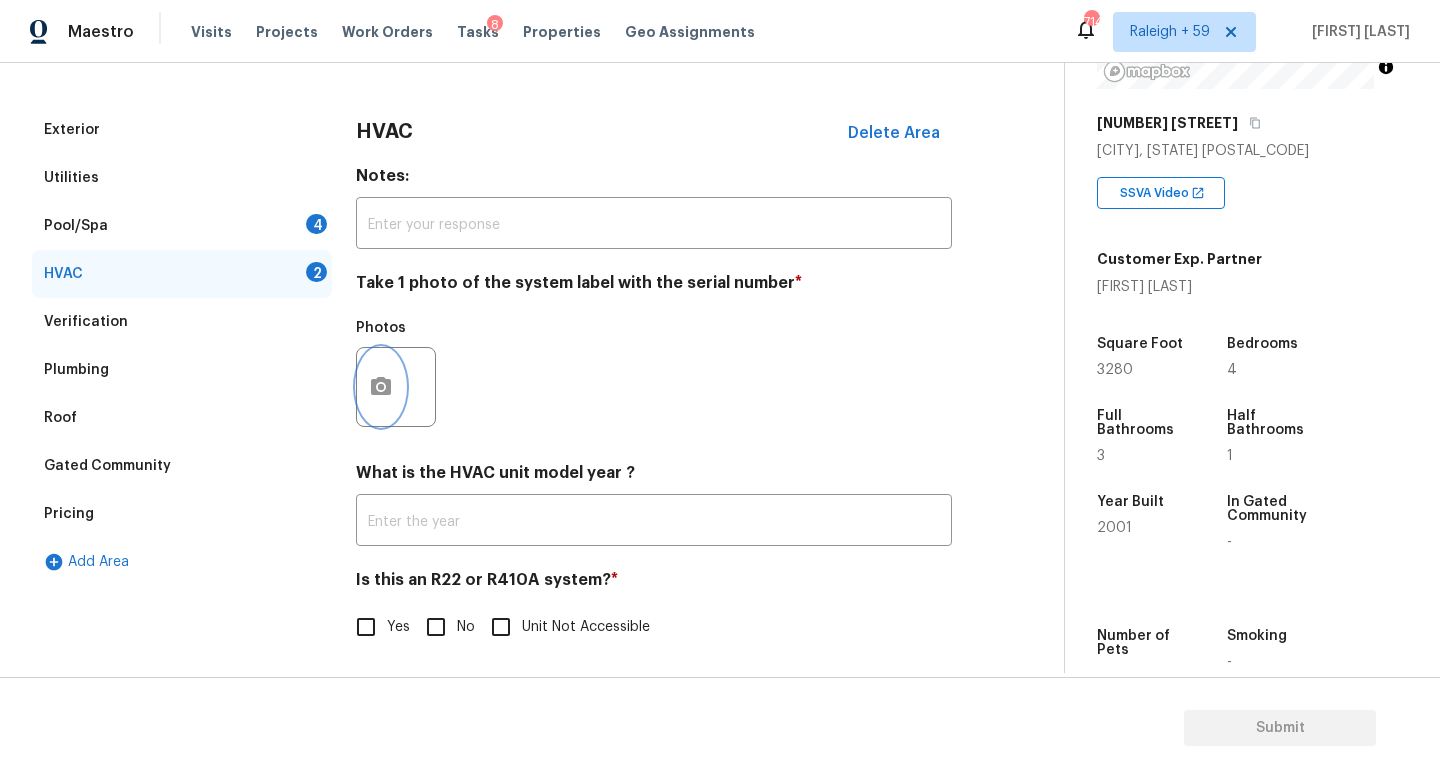 click 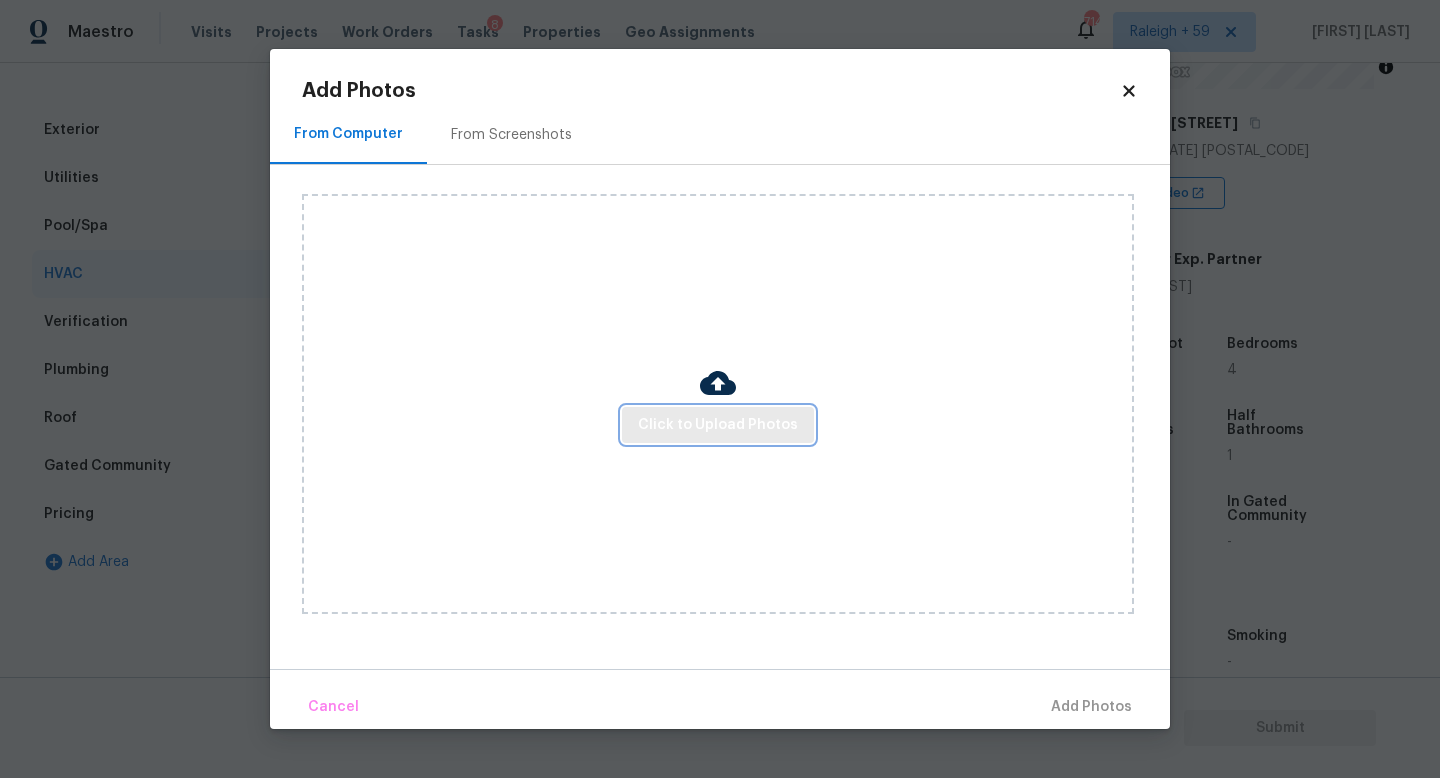 click on "Click to Upload Photos" at bounding box center [718, 425] 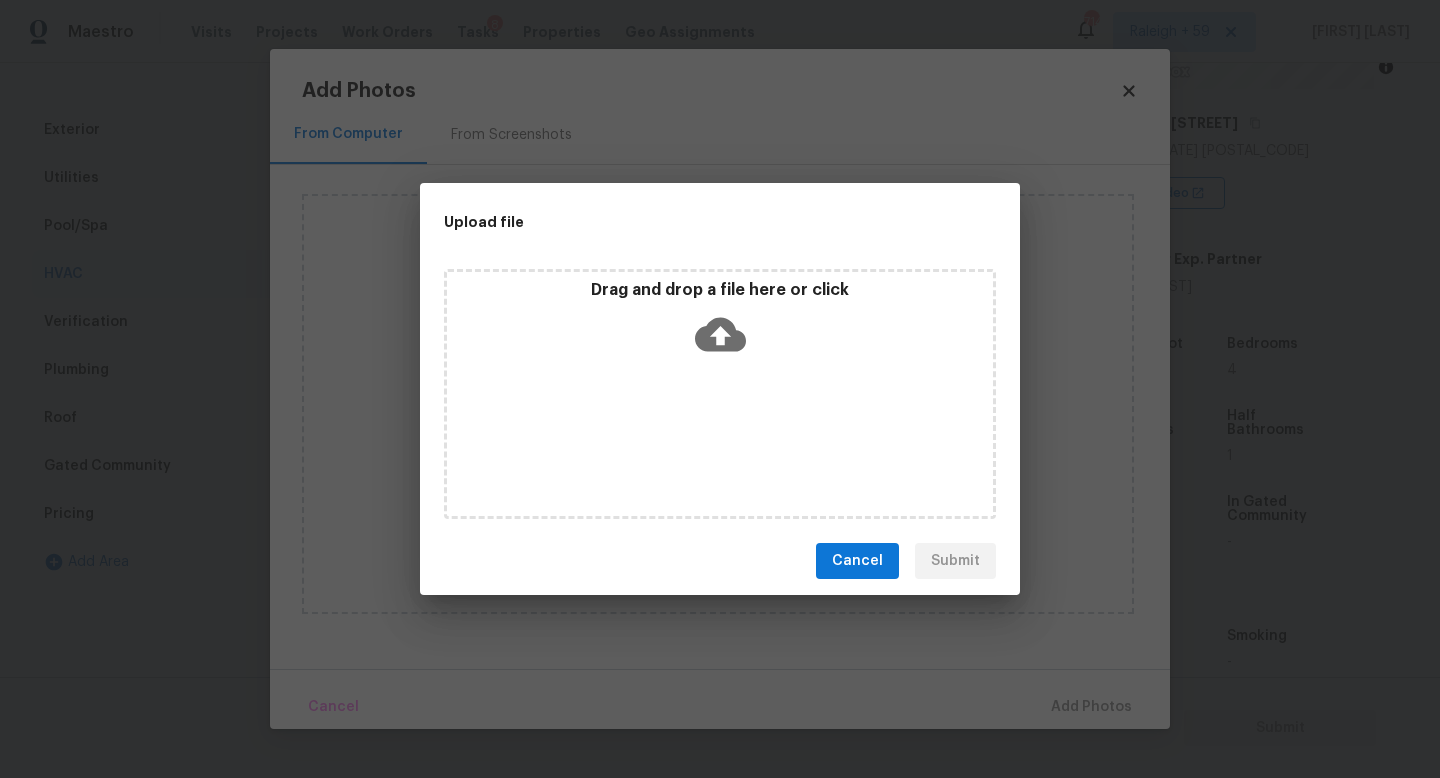 click on "Drag and drop a file here or click" at bounding box center [720, 394] 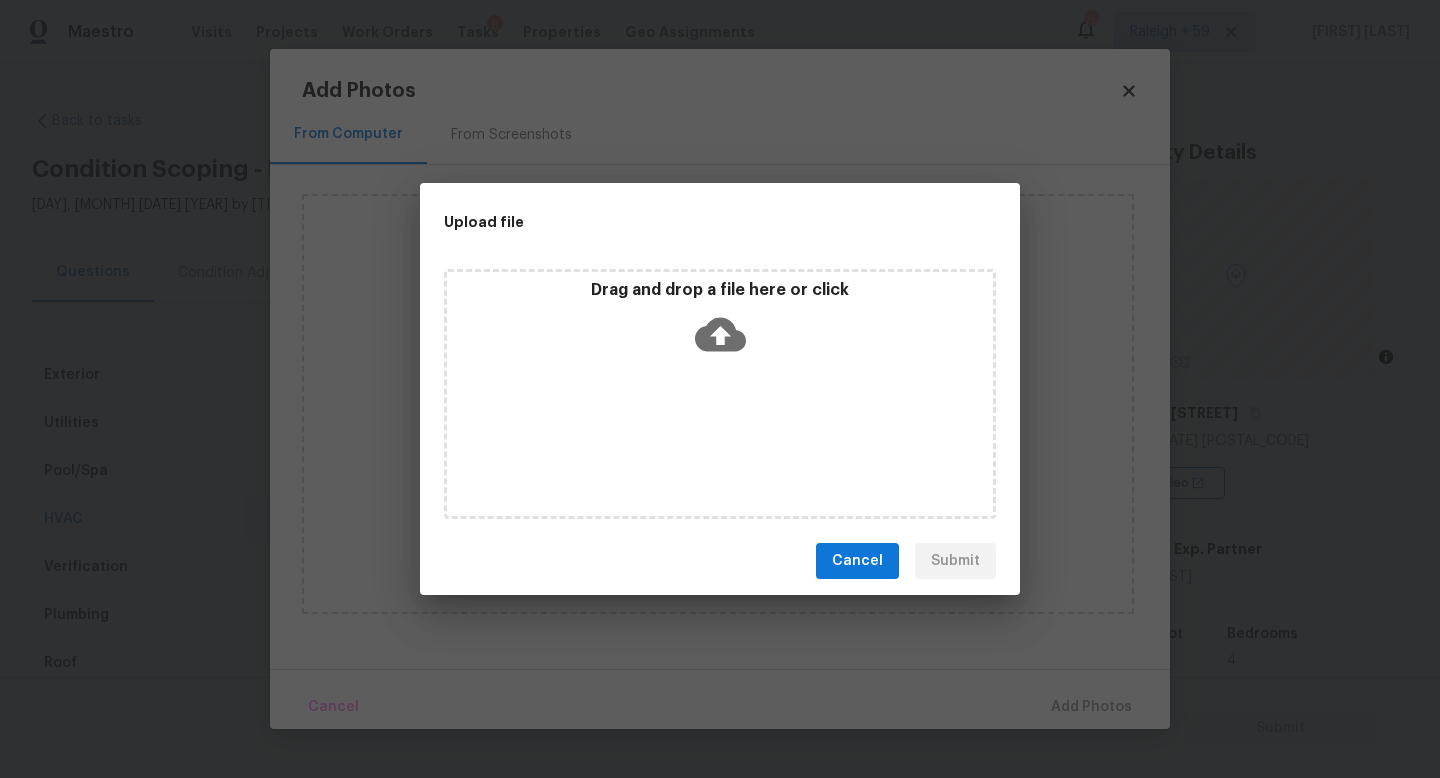 scroll, scrollTop: 0, scrollLeft: 0, axis: both 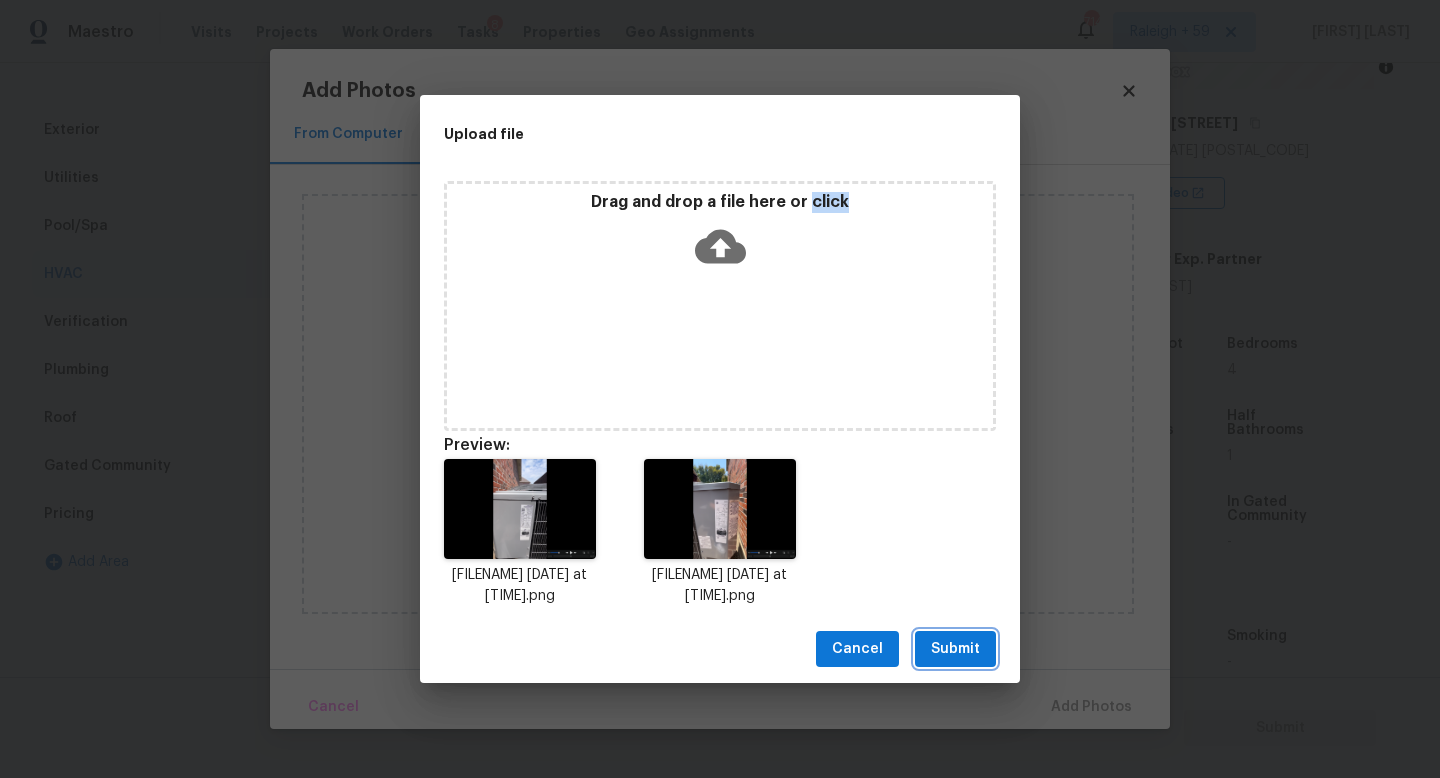 click on "Submit" at bounding box center (955, 649) 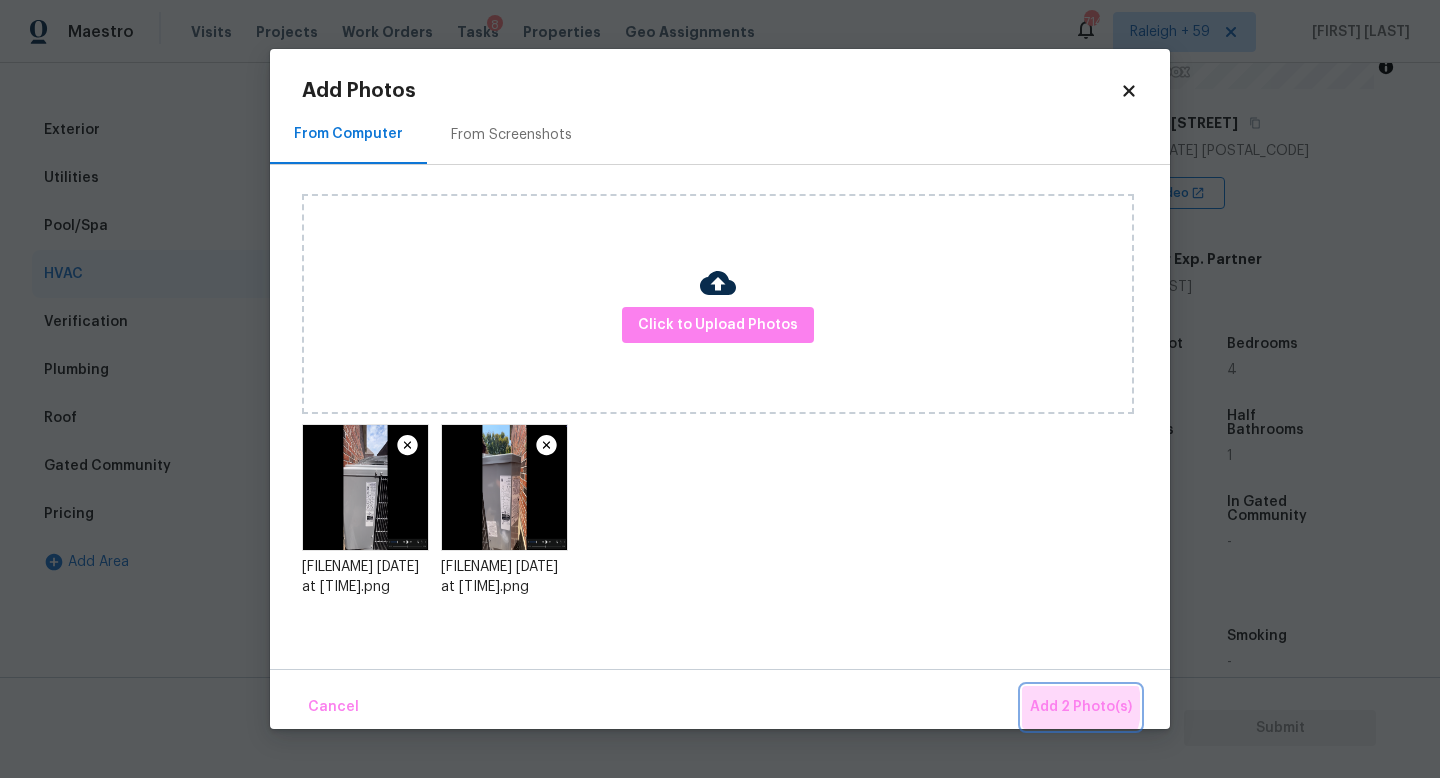 click on "Add 2 Photo(s)" at bounding box center (1081, 707) 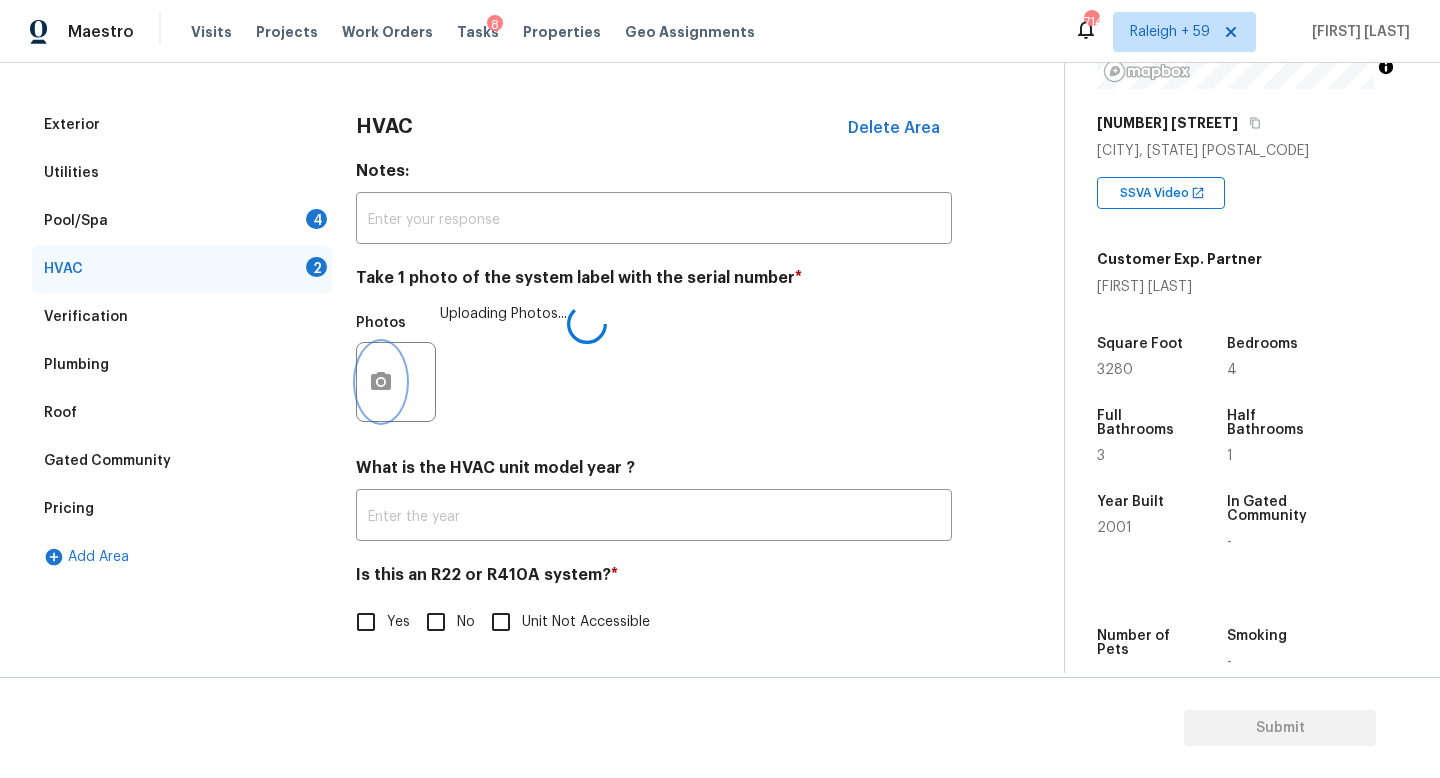 scroll, scrollTop: 266, scrollLeft: 0, axis: vertical 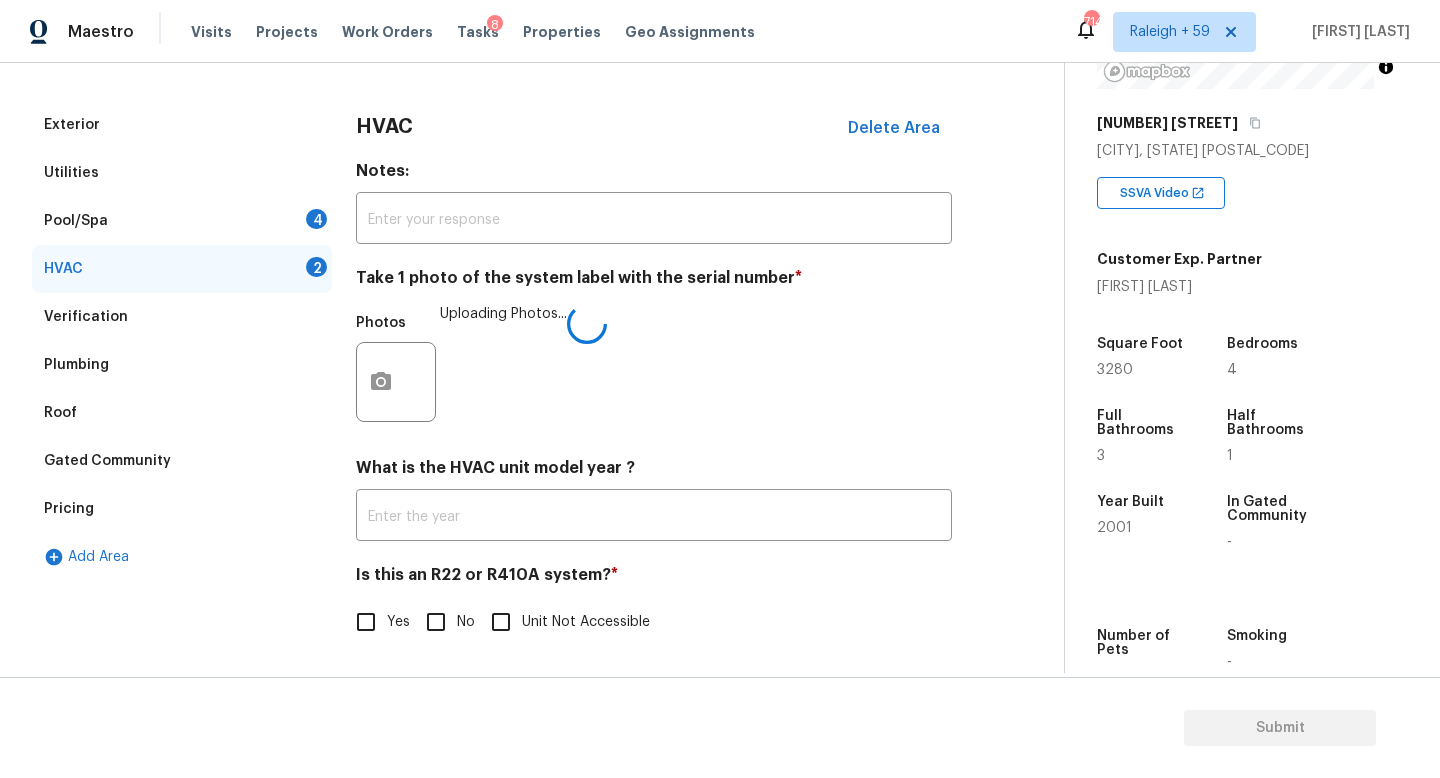 click on "No" at bounding box center [445, 622] 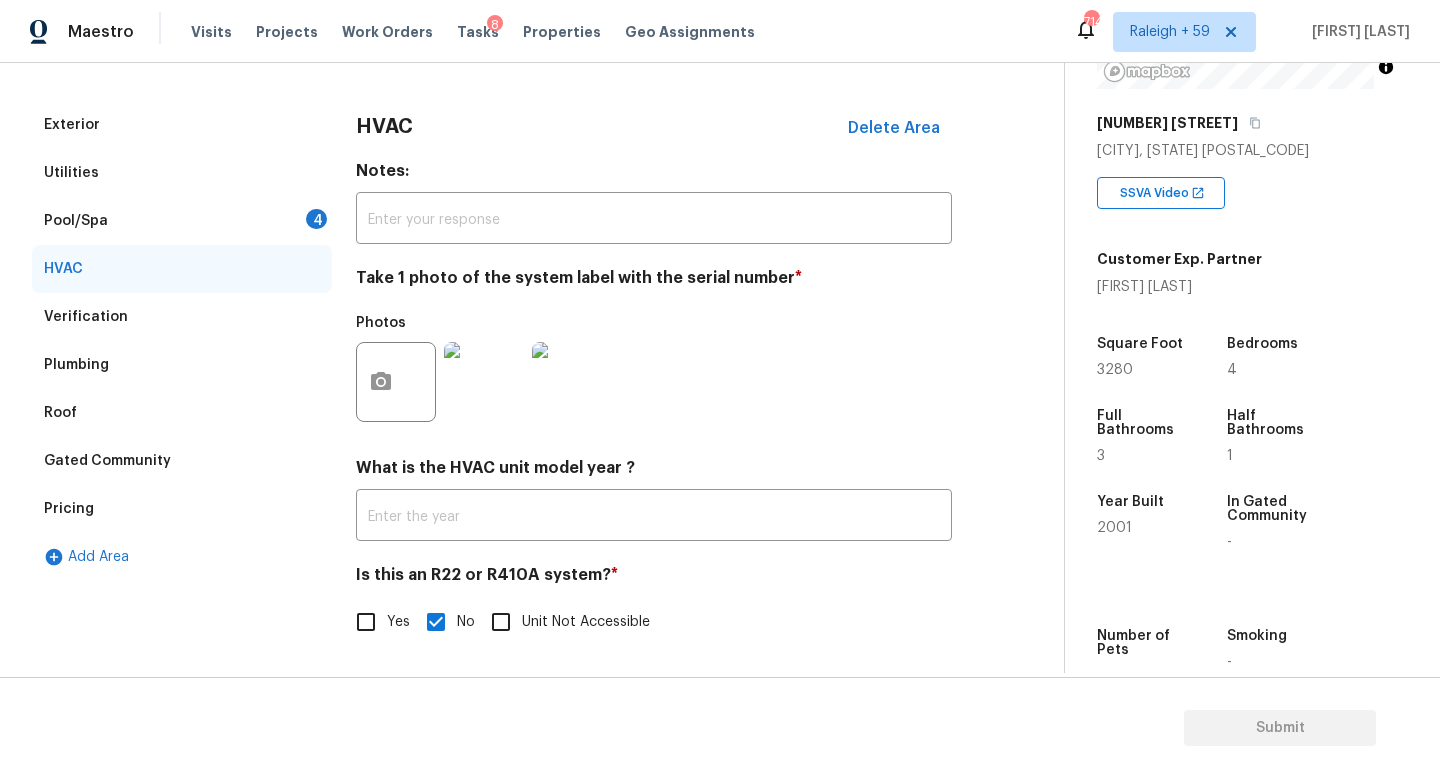 click on "Pool/Spa 4" at bounding box center (182, 221) 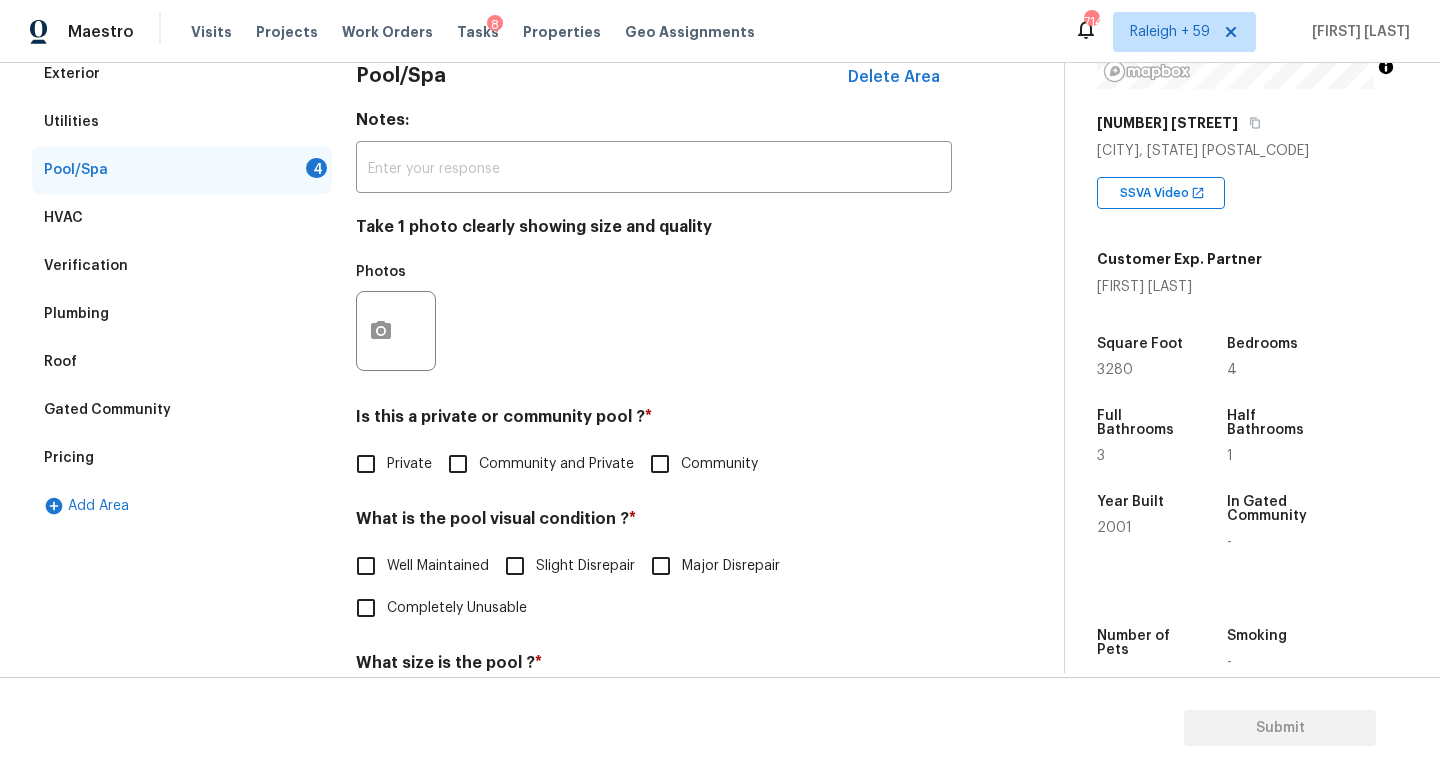 scroll, scrollTop: 303, scrollLeft: 0, axis: vertical 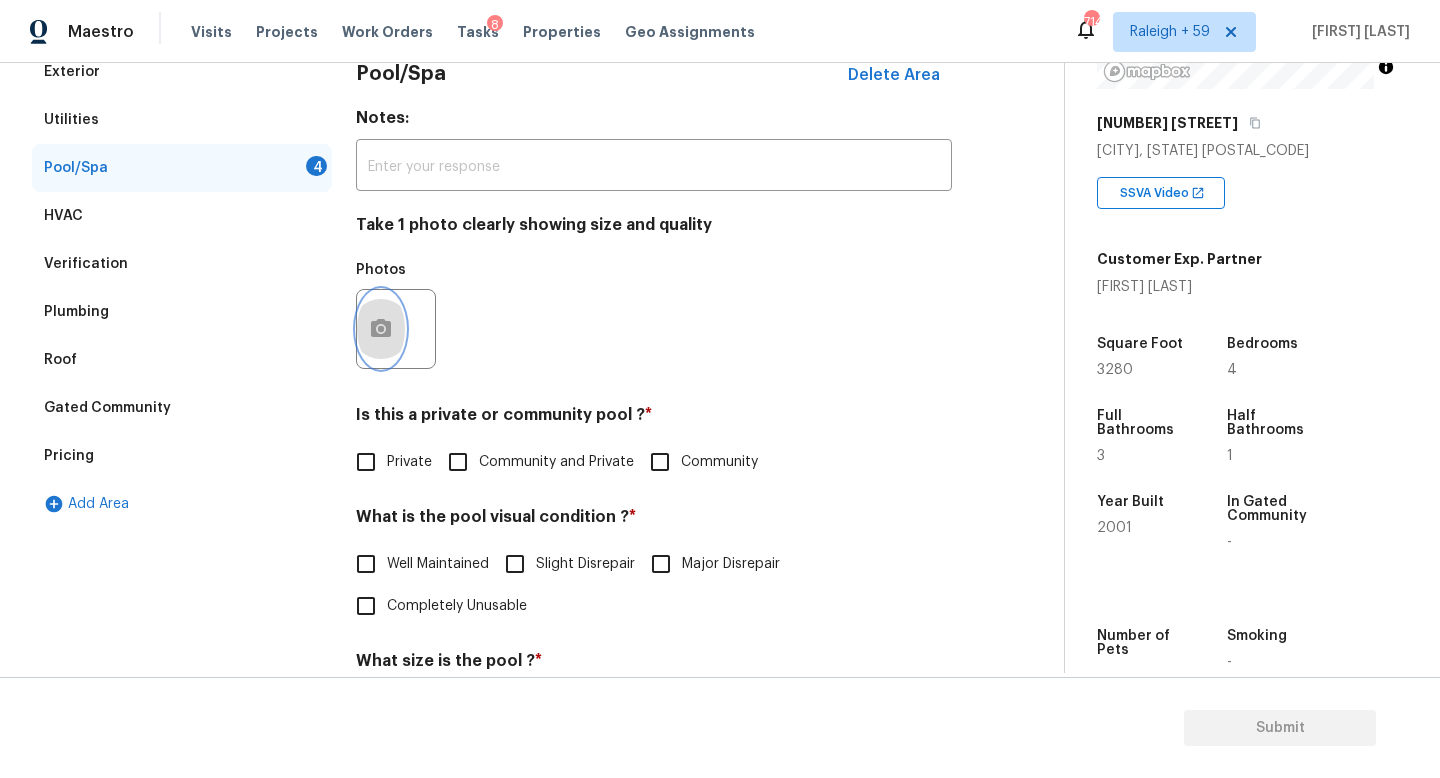 click 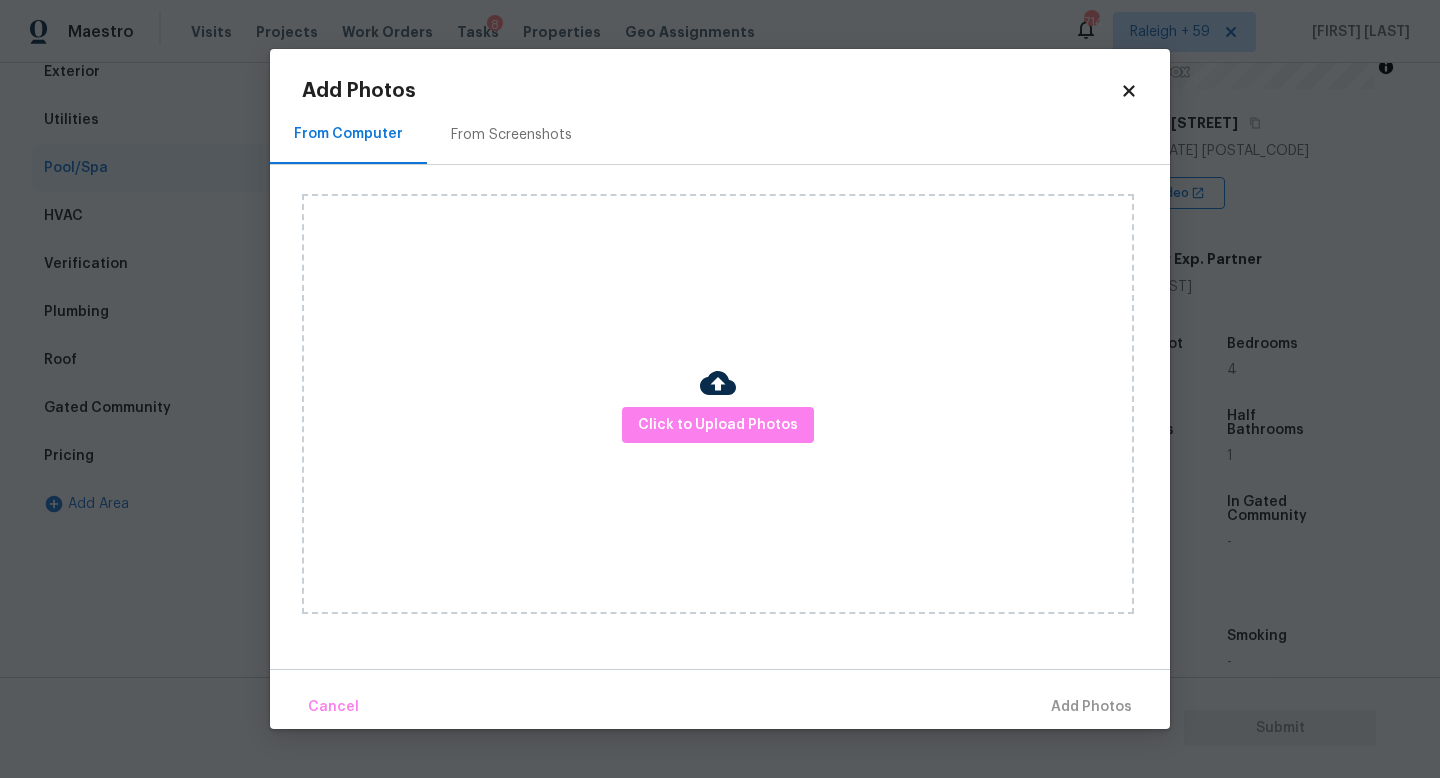 click on "Click to Upload Photos" at bounding box center [718, 404] 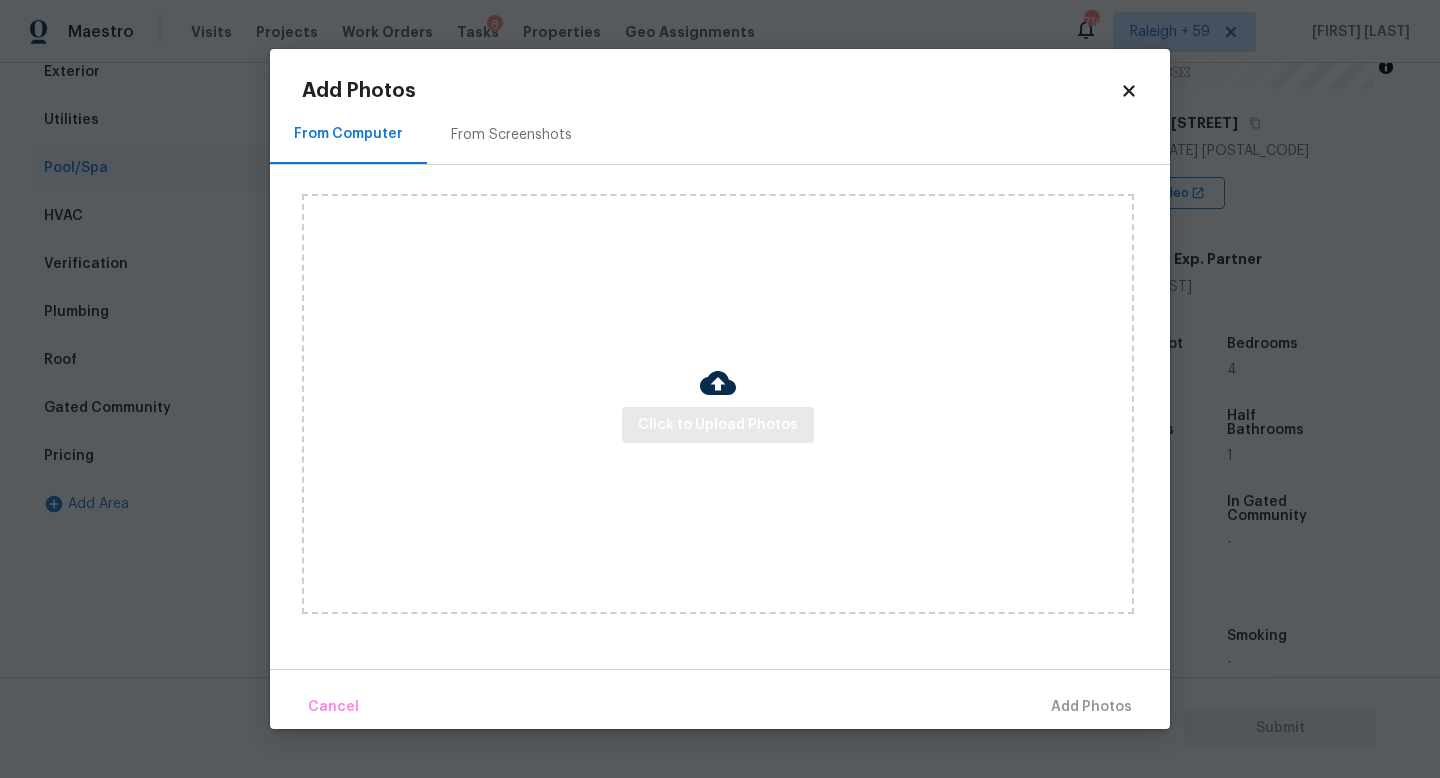 click on "Click to Upload Photos" at bounding box center [718, 404] 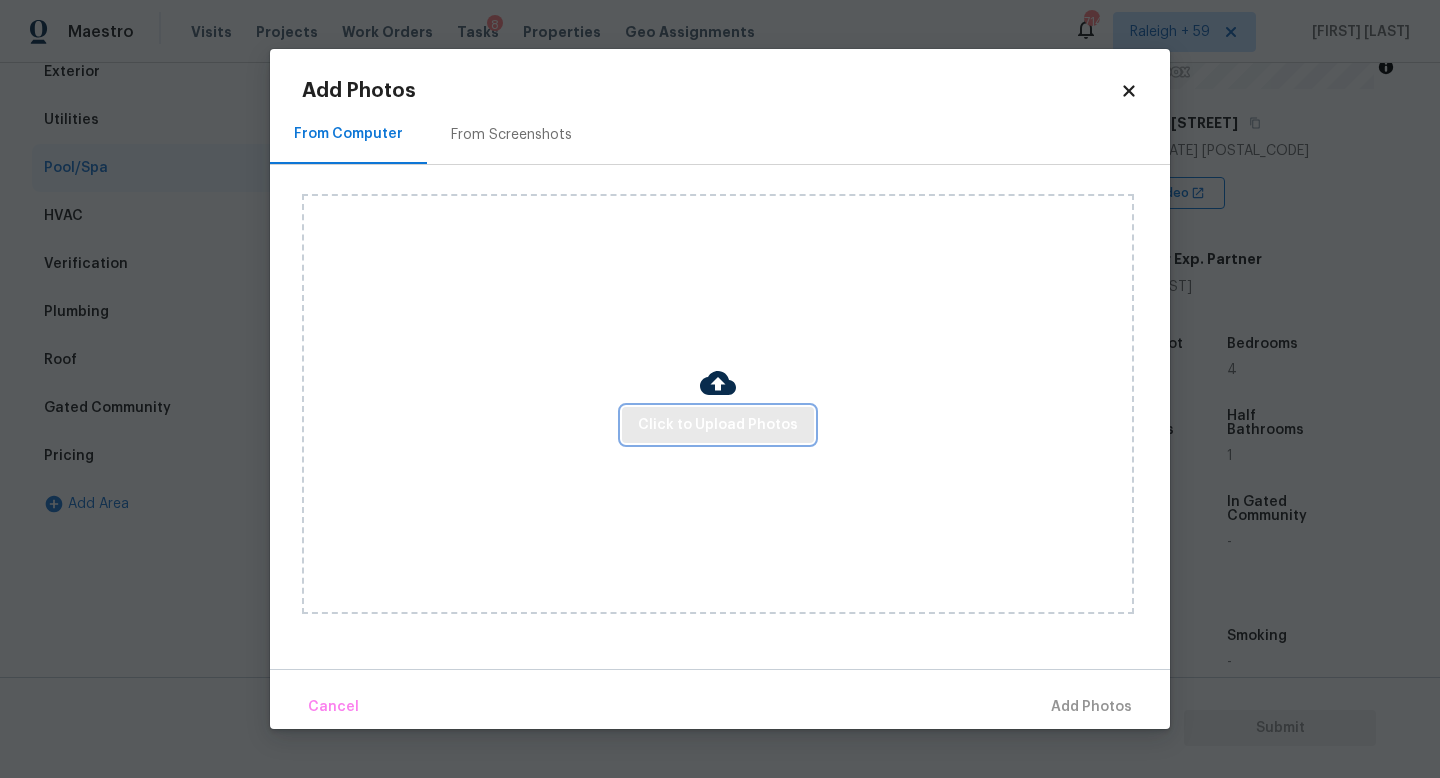 click on "Click to Upload Photos" at bounding box center (718, 425) 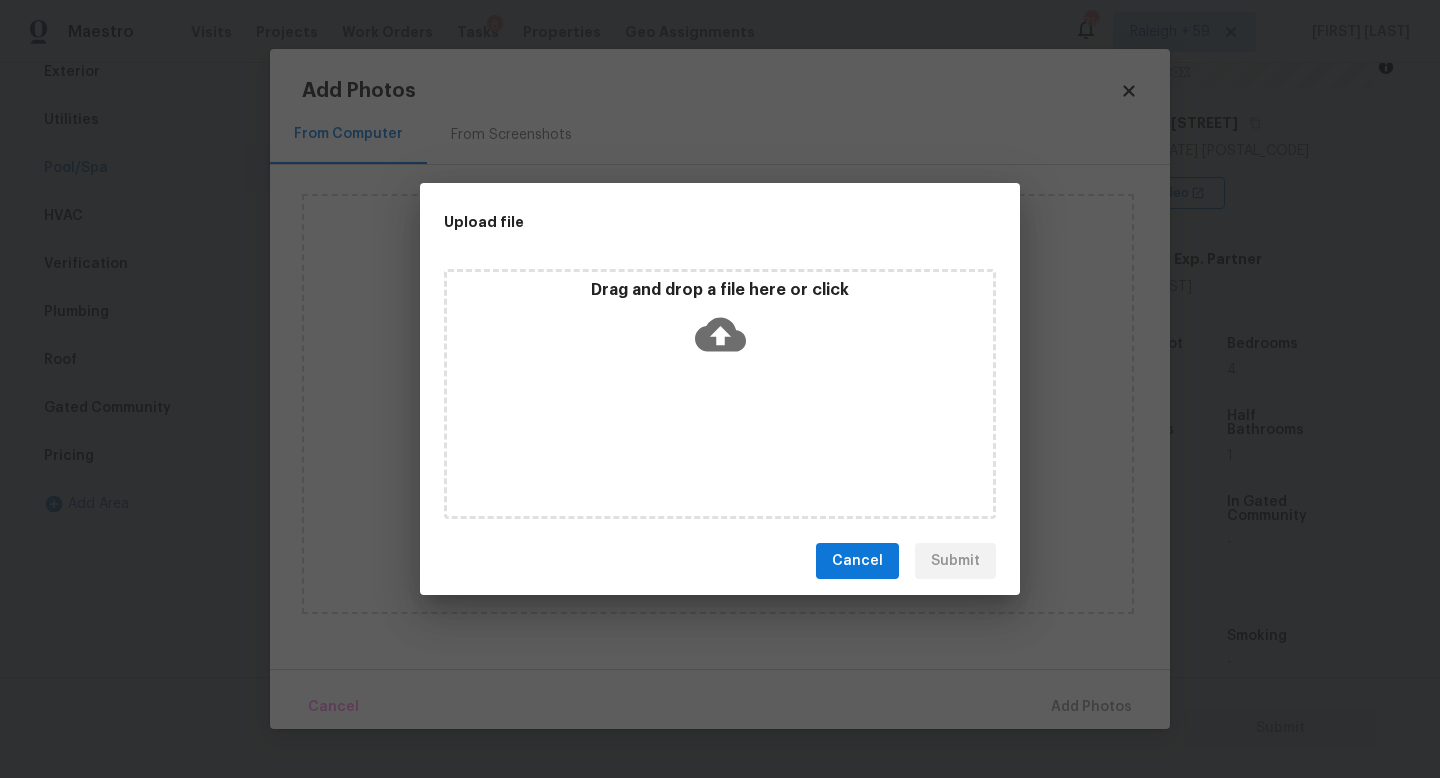 click on "Drag and drop a file here or click" at bounding box center (720, 323) 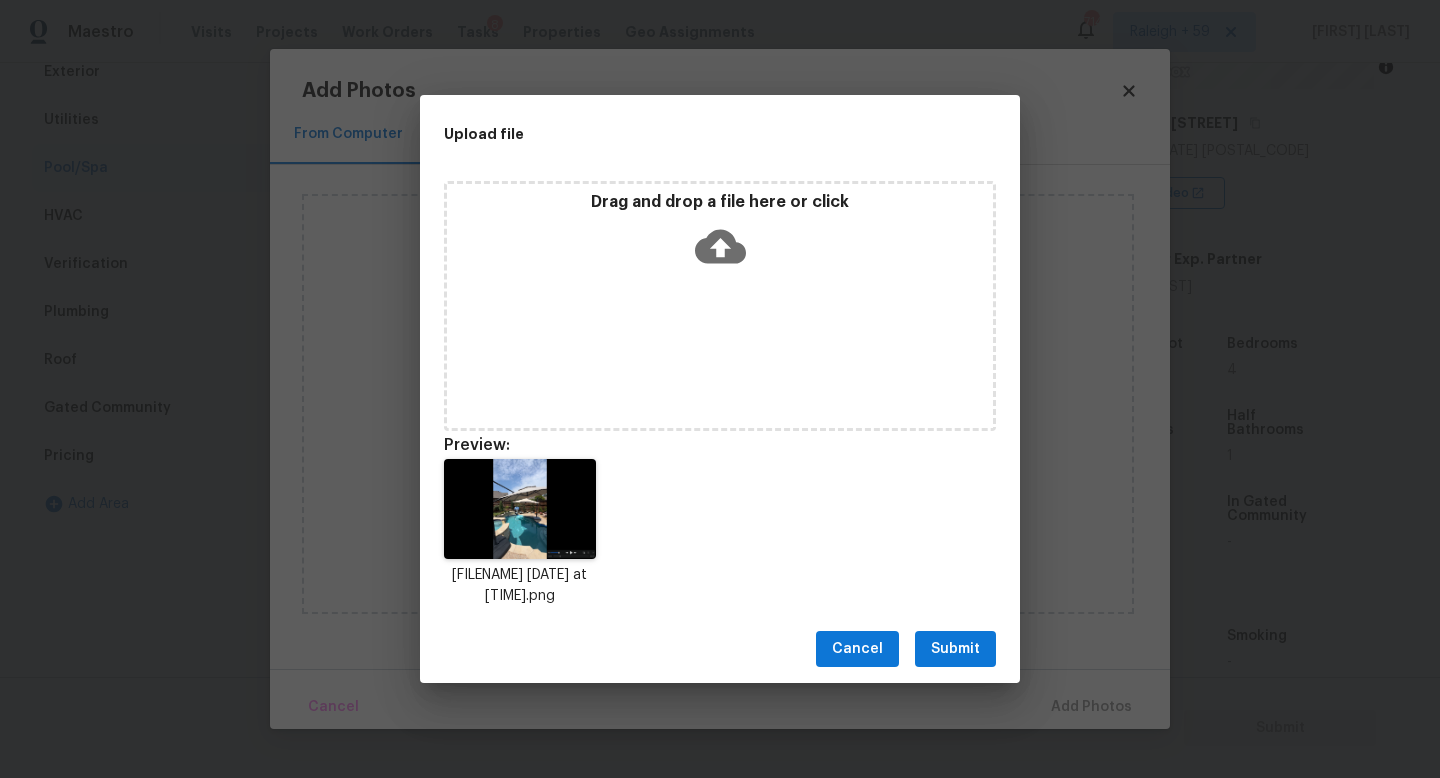 click on "Submit" at bounding box center [955, 649] 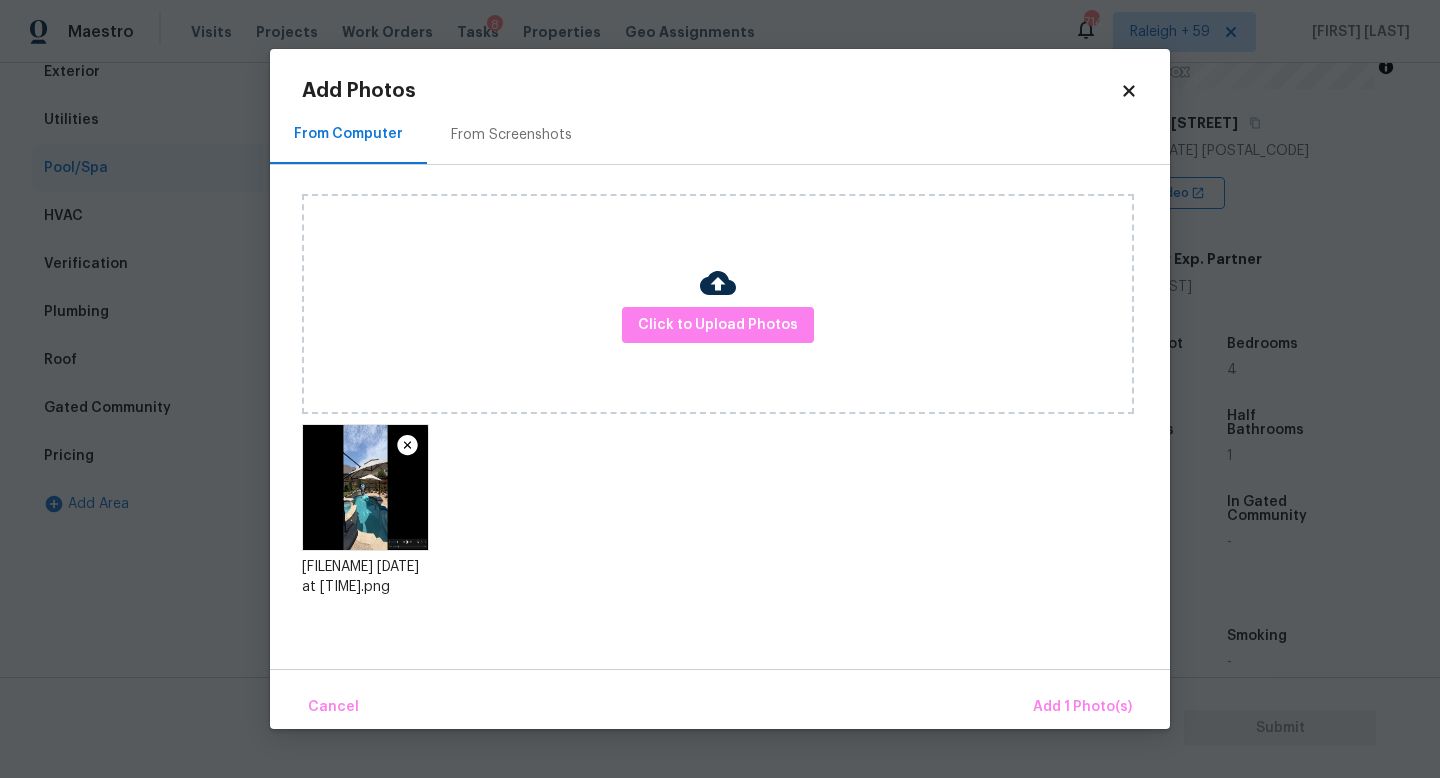drag, startPoint x: 1030, startPoint y: 683, endPoint x: 1039, endPoint y: 696, distance: 15.811388 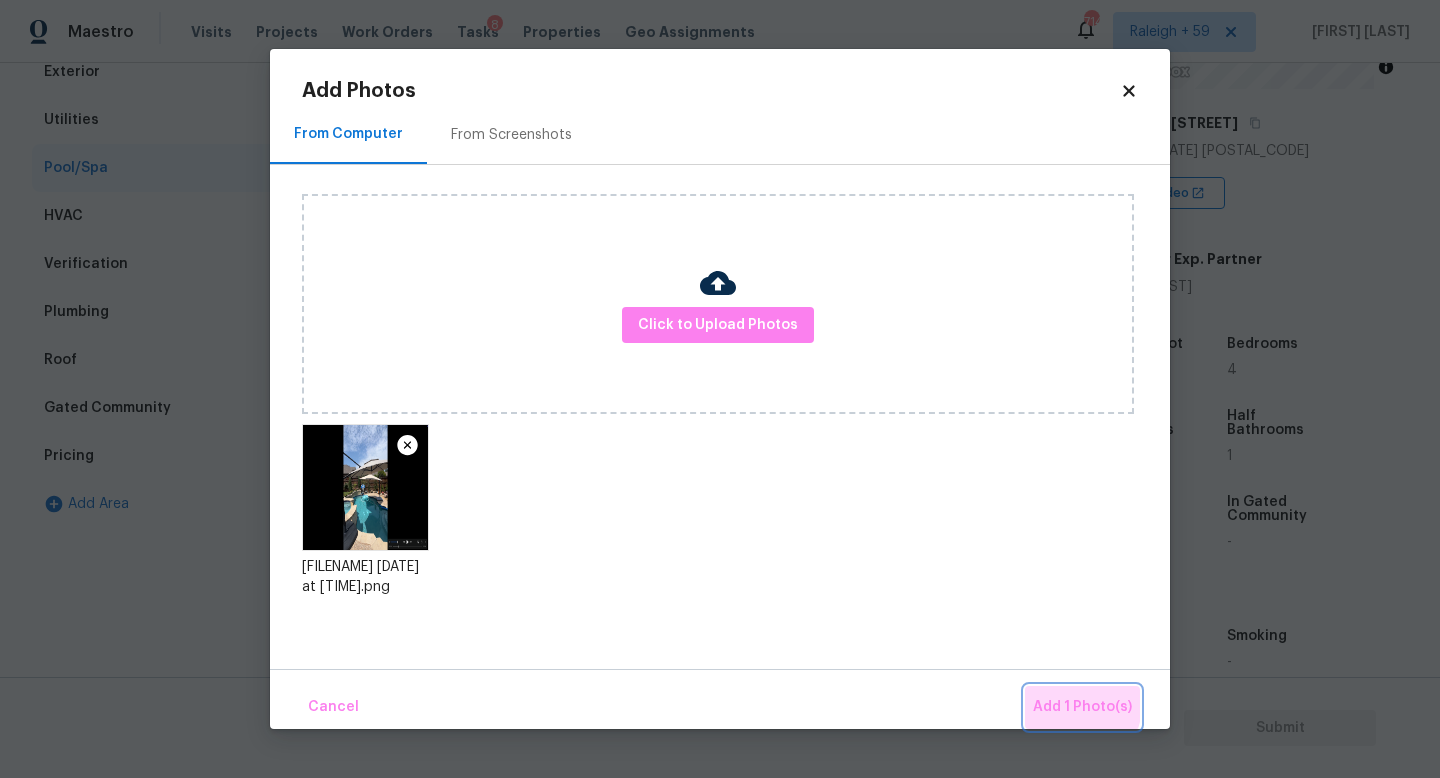 click on "Add 1 Photo(s)" at bounding box center [1082, 707] 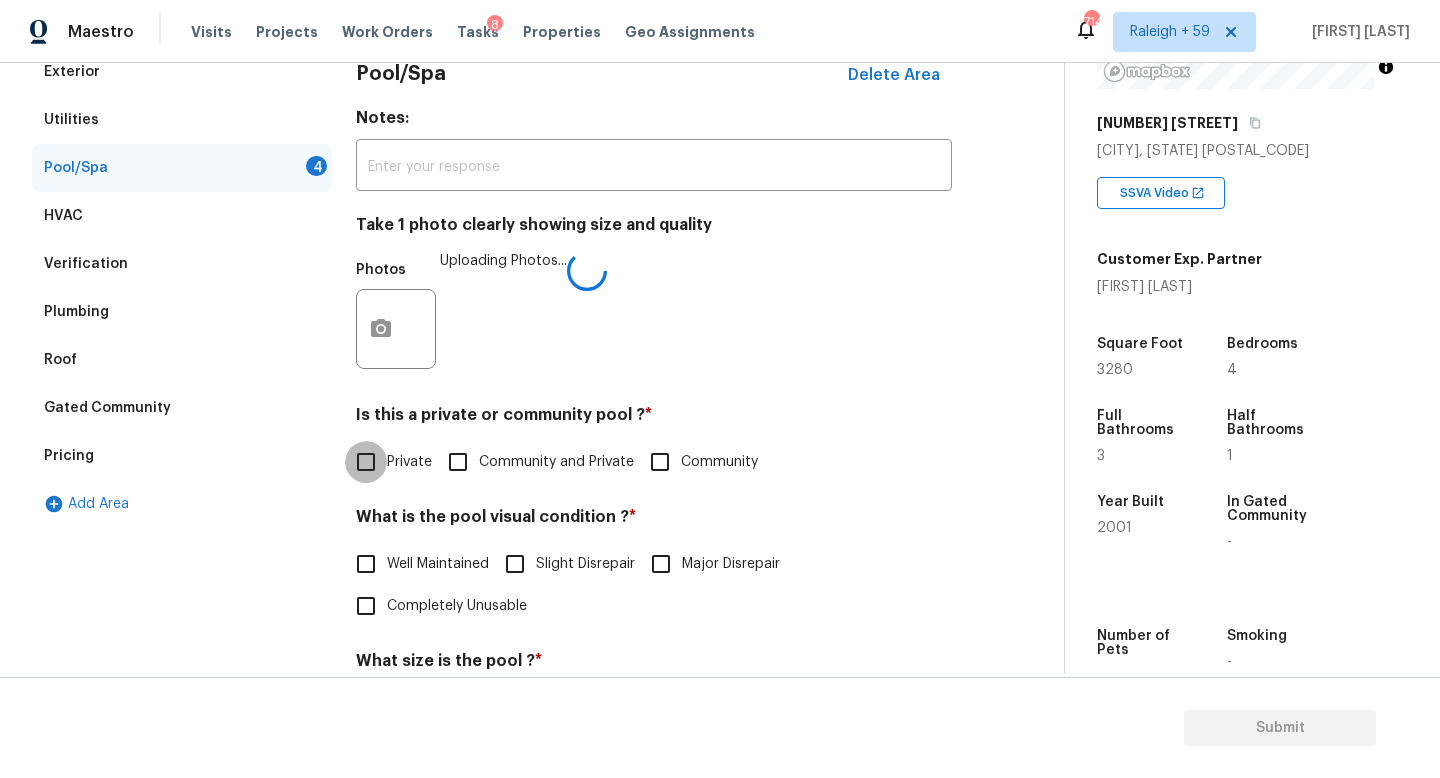 click on "Private" at bounding box center (366, 462) 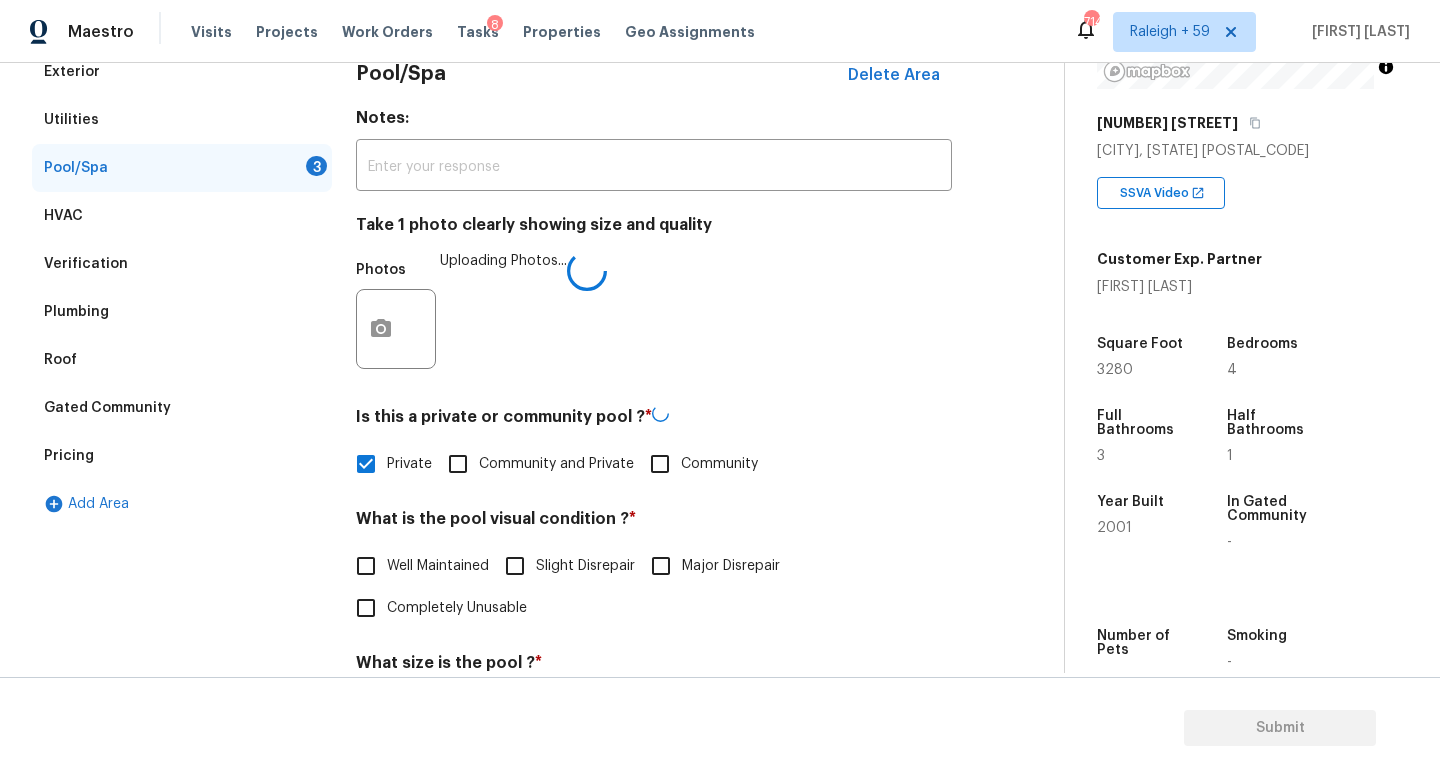 click on "Well Maintained" at bounding box center [438, 566] 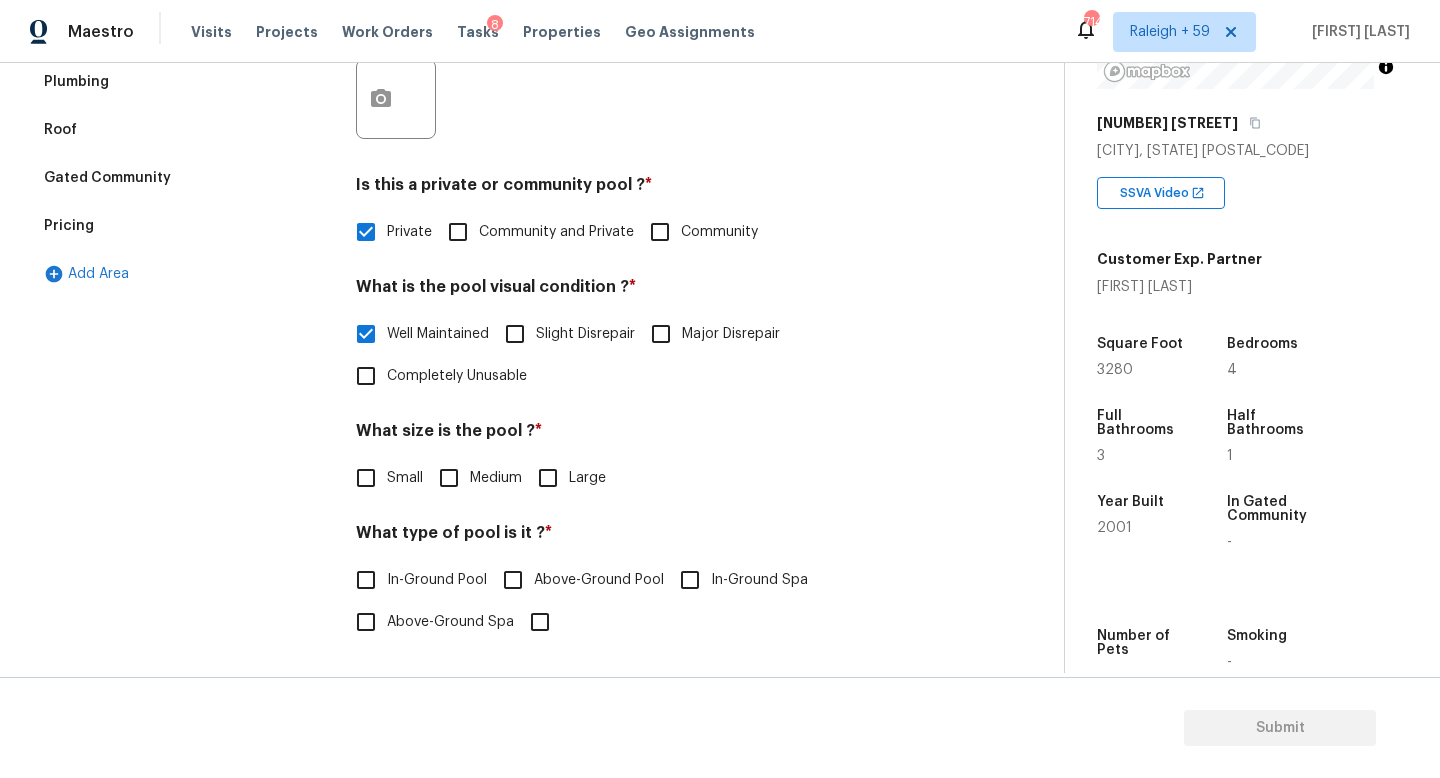 scroll, scrollTop: 548, scrollLeft: 0, axis: vertical 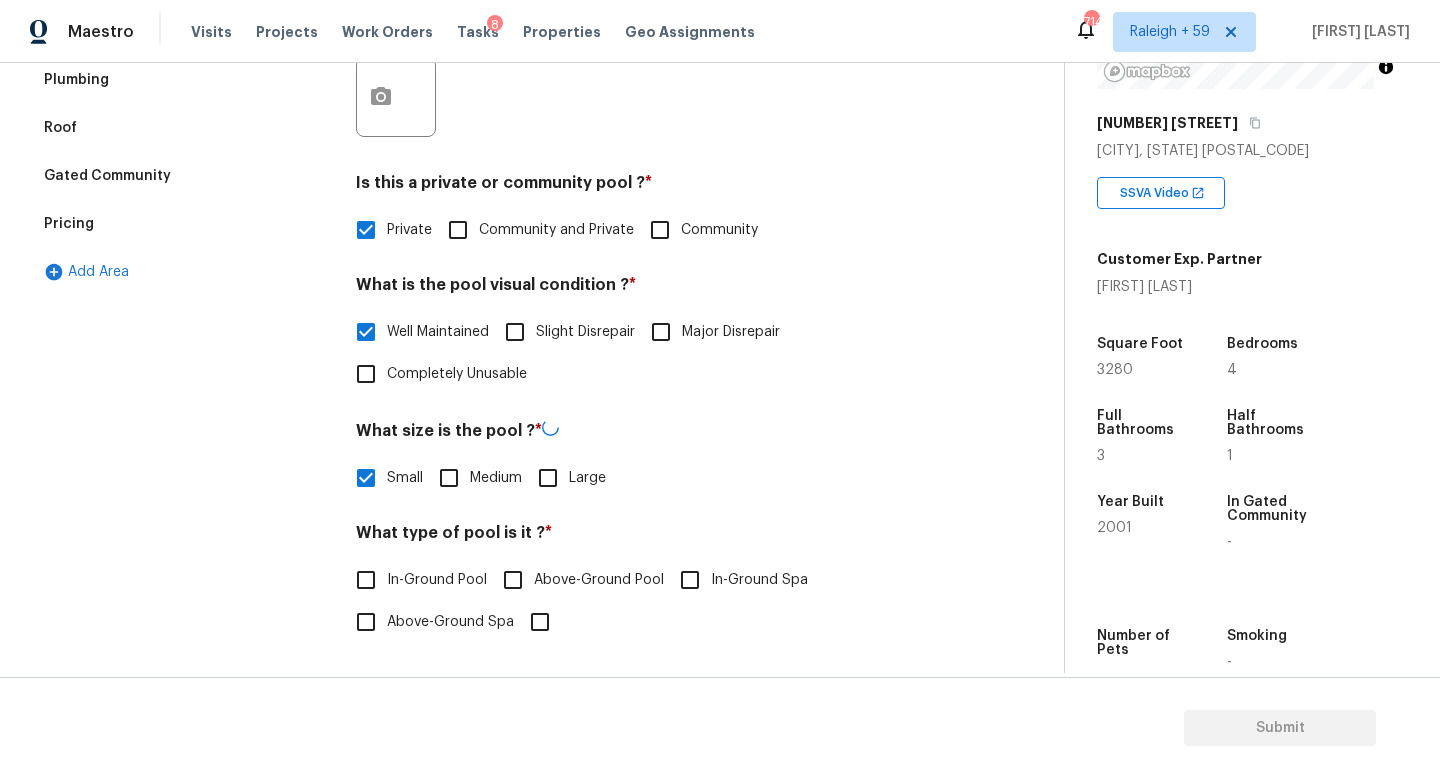 click on "In-Ground Pool" at bounding box center (437, 580) 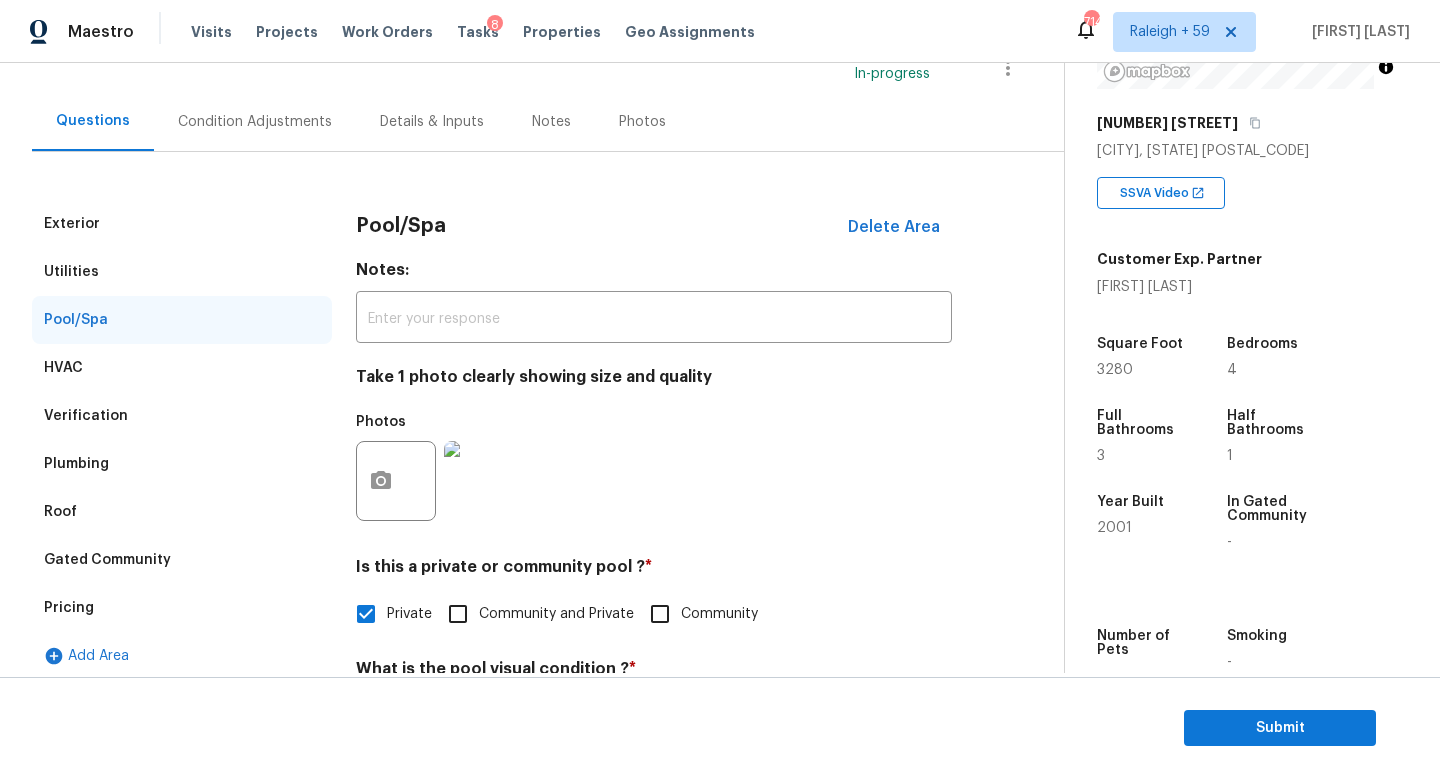 scroll, scrollTop: 0, scrollLeft: 0, axis: both 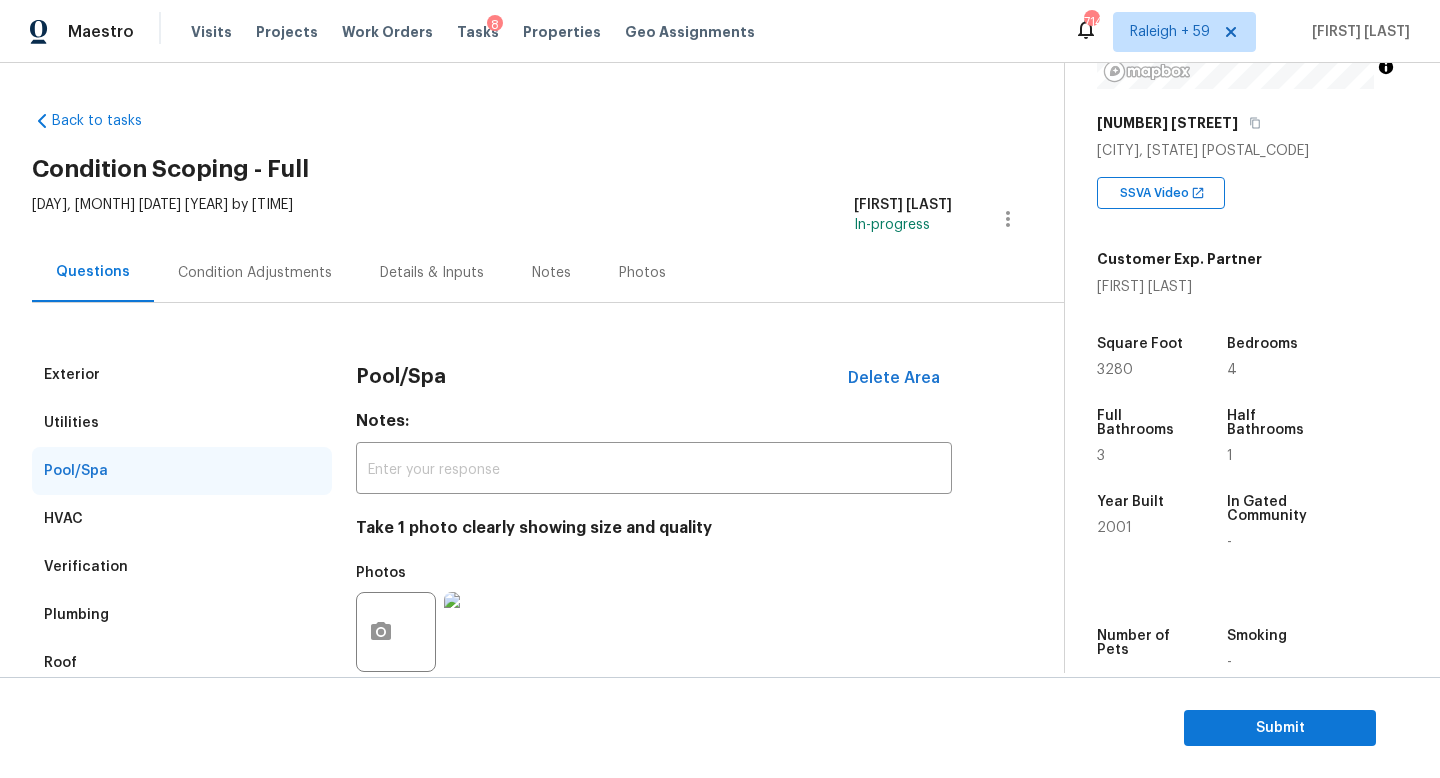 click on "Condition Adjustments" at bounding box center (255, 272) 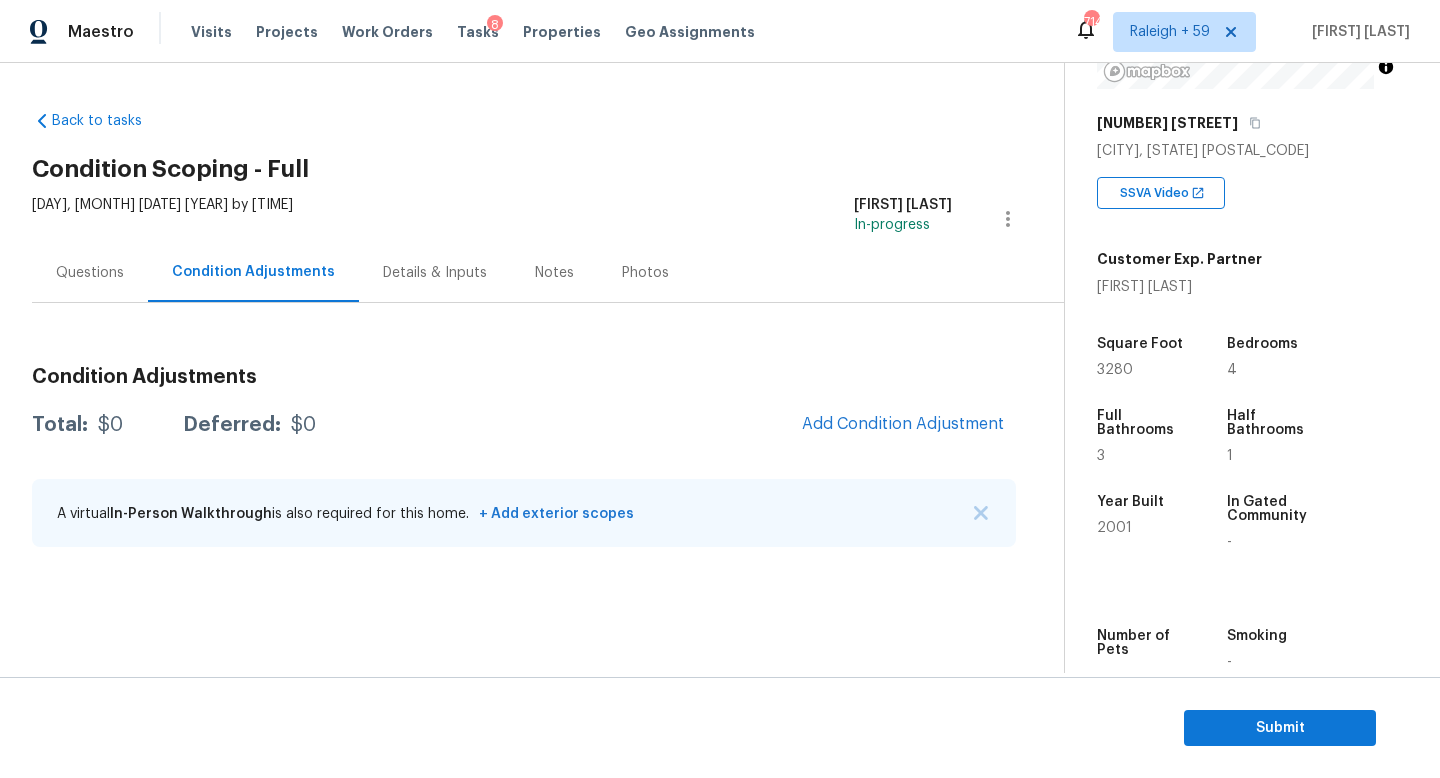 click on "Questions" at bounding box center (90, 272) 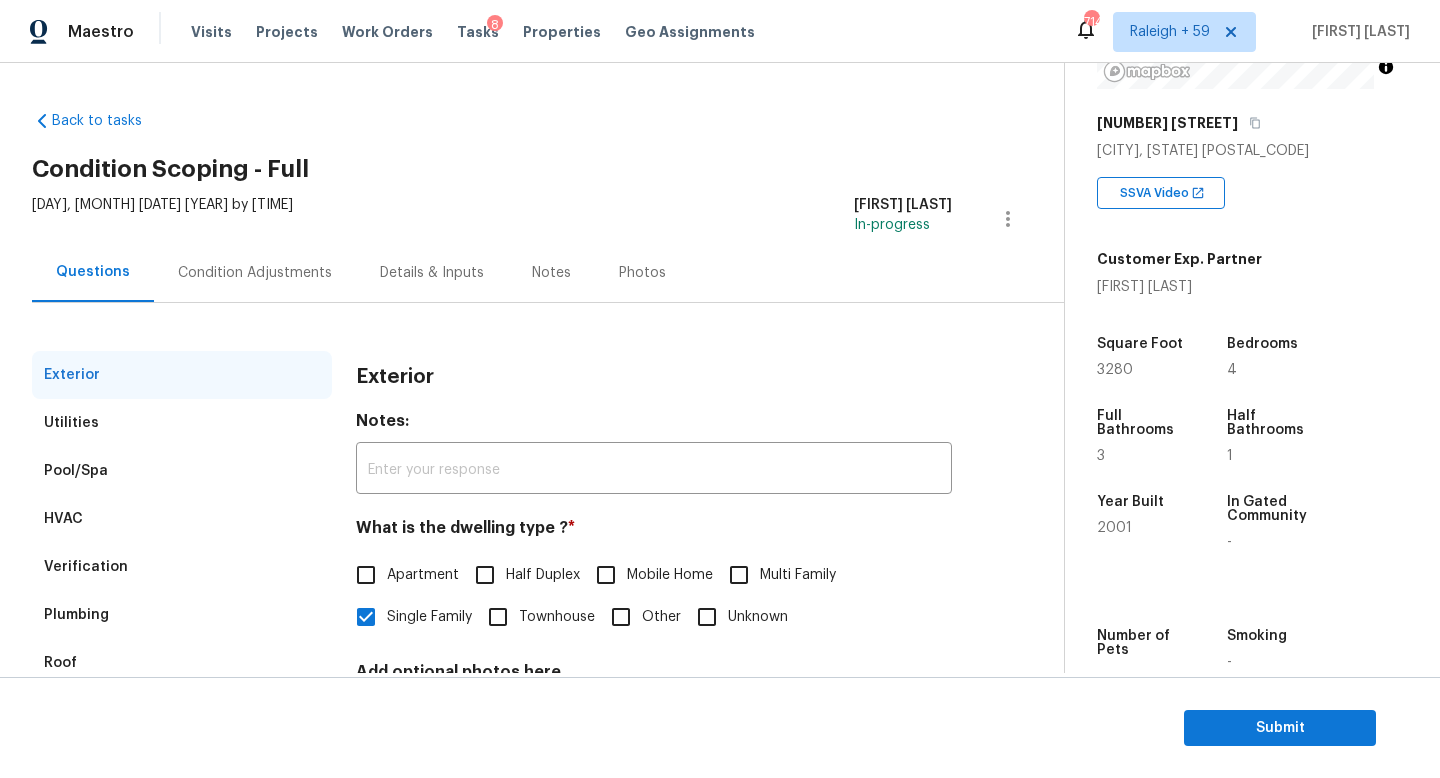 click on "Condition Adjustments" at bounding box center (255, 273) 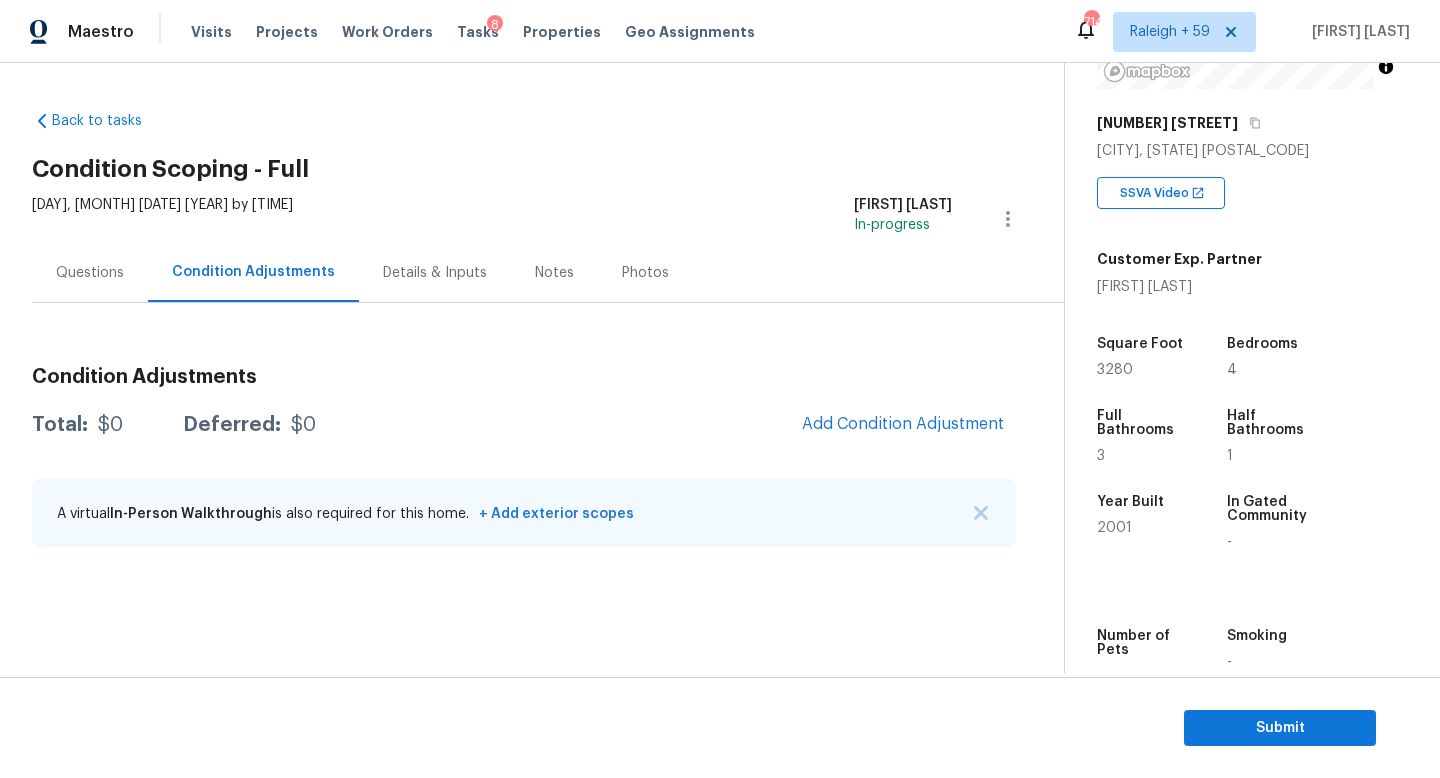click on "Condition Adjustments" at bounding box center (253, 272) 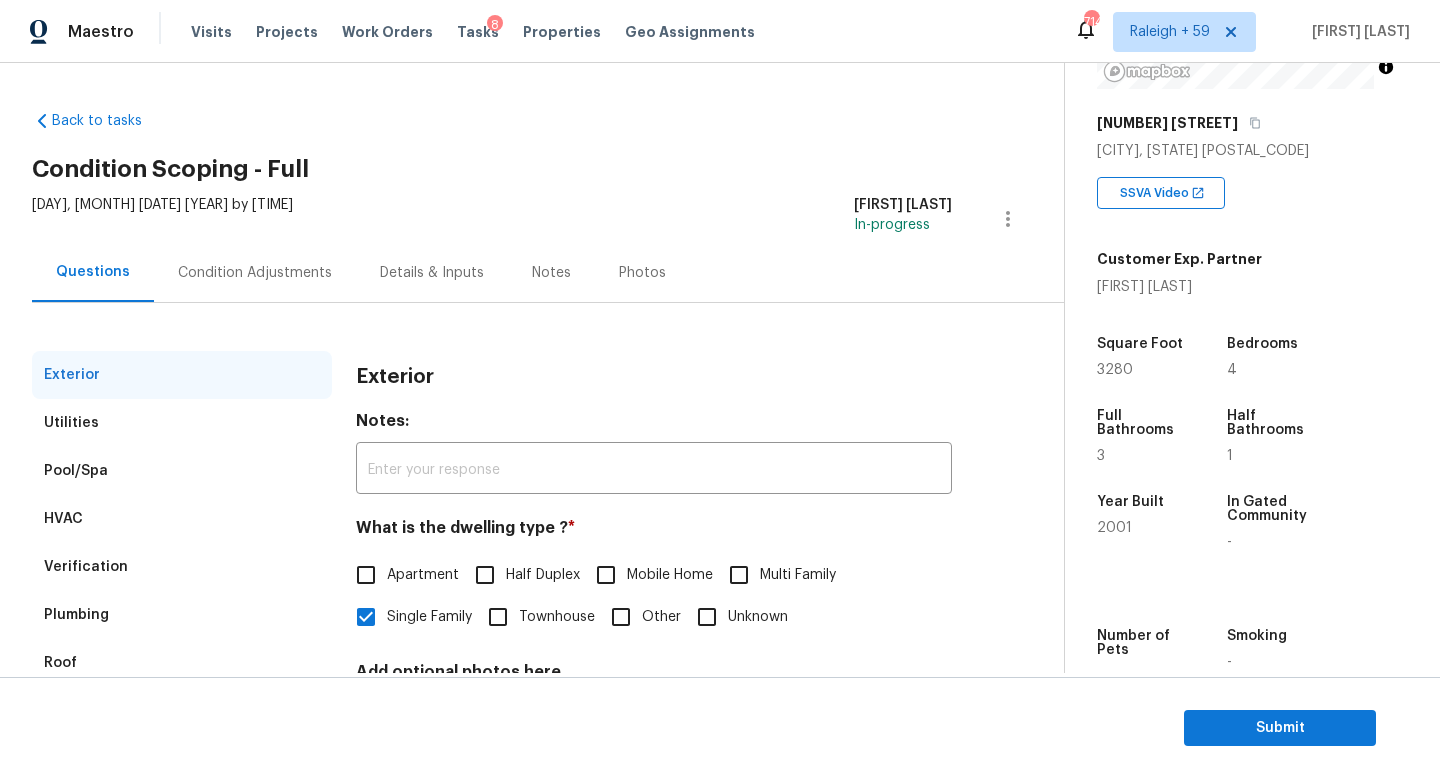 click on "Condition Adjustments" at bounding box center [255, 272] 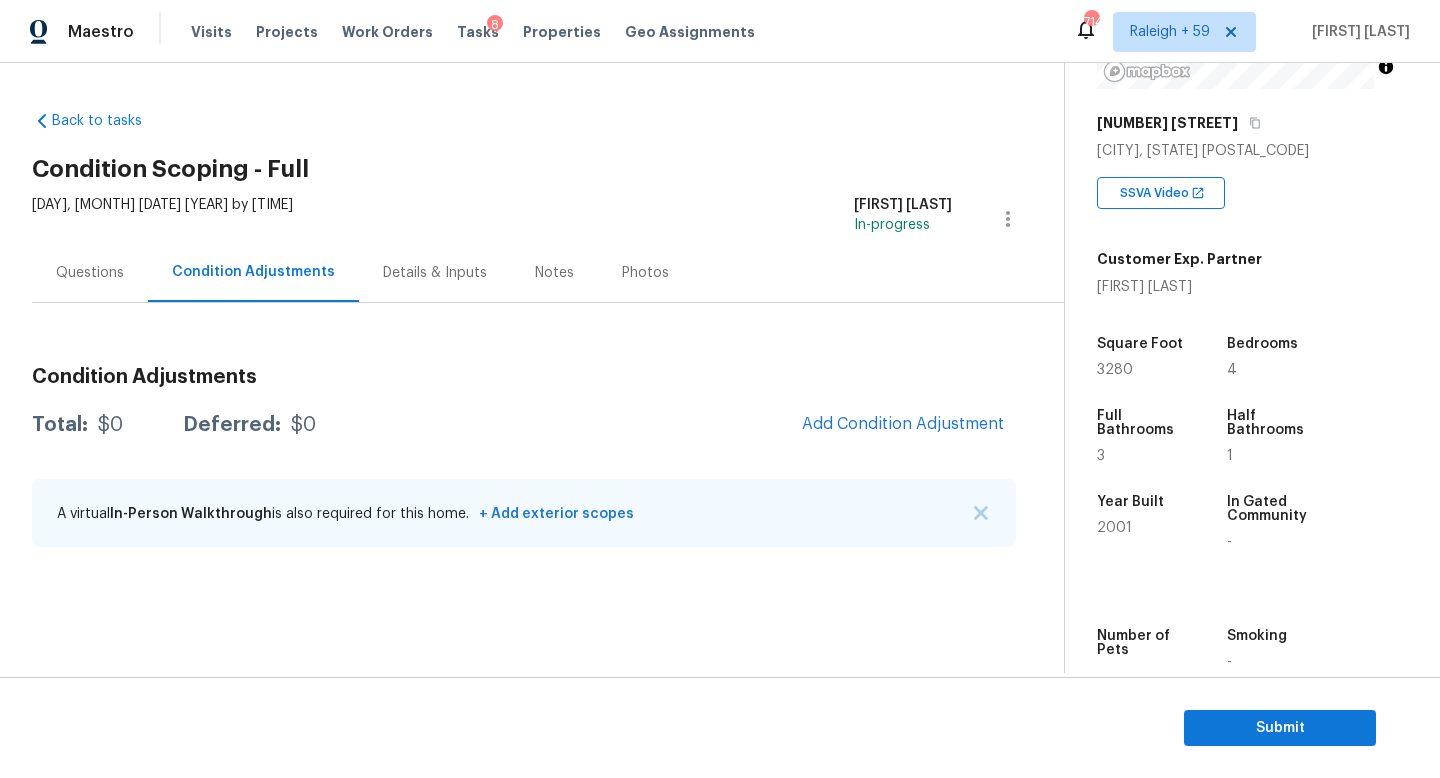 click on "Condition Adjustments Total:  $0 Deferred:  $0 Add Condition Adjustment A virtual  In-Person Walkthrough  is also required for this home.   + Add exterior scopes" at bounding box center [524, 434] 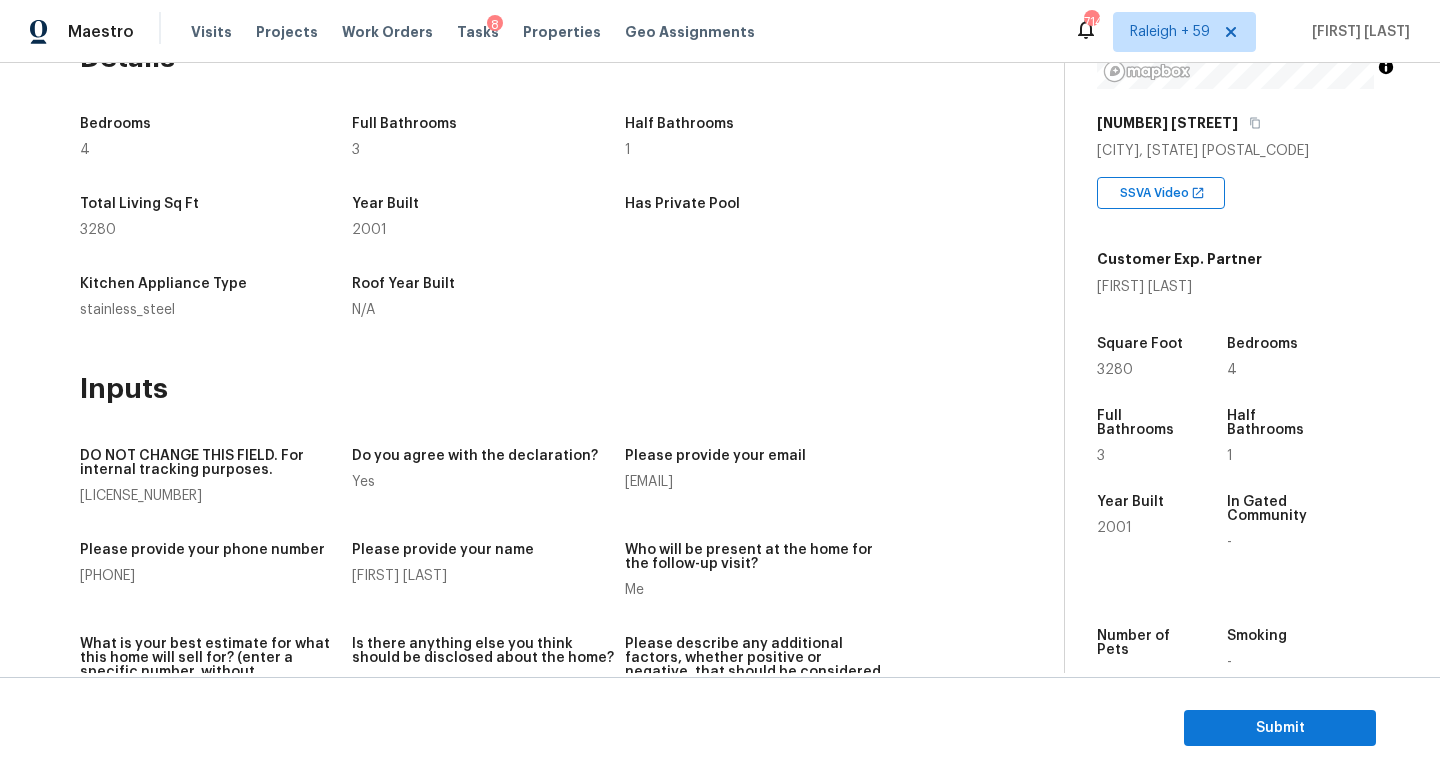 scroll, scrollTop: 13, scrollLeft: 0, axis: vertical 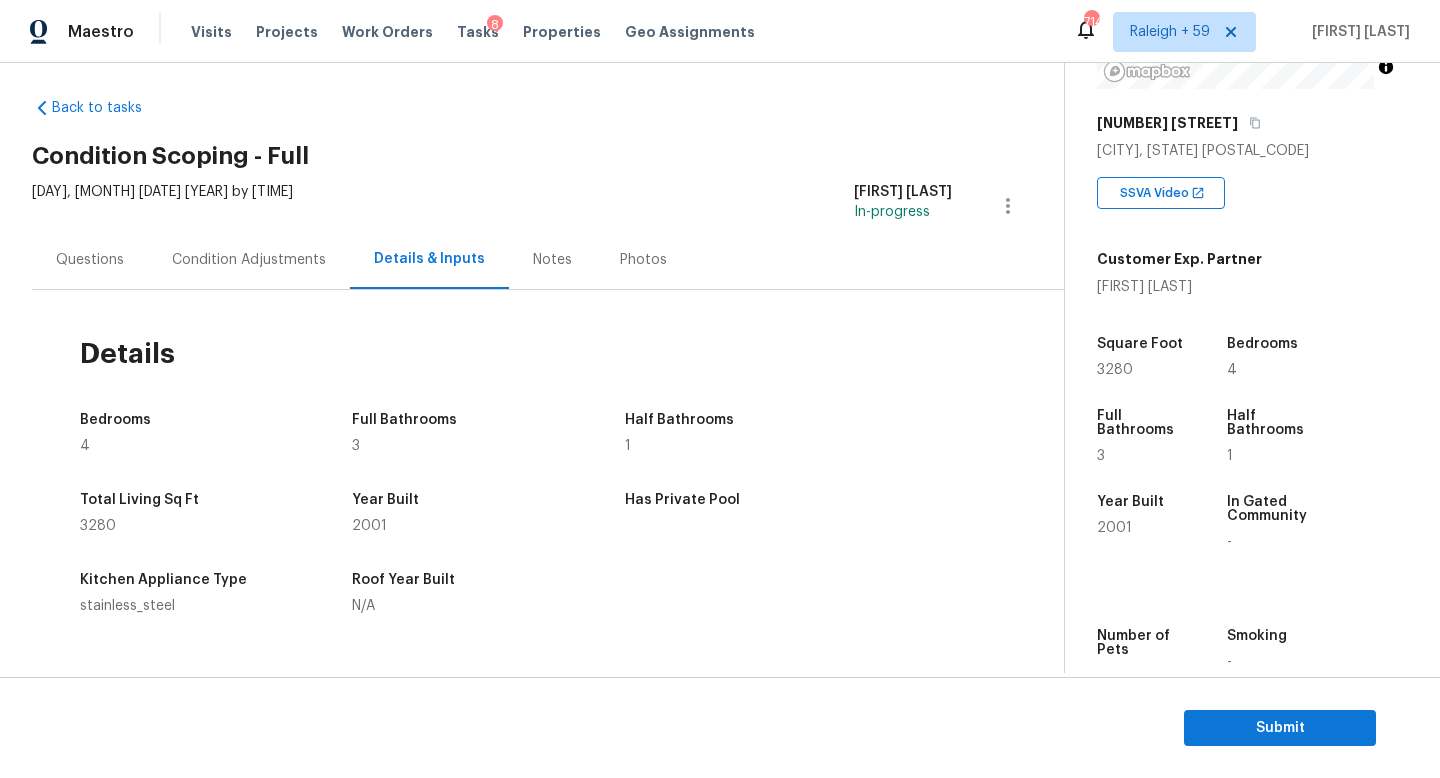 click on "Condition Adjustments" at bounding box center (249, 259) 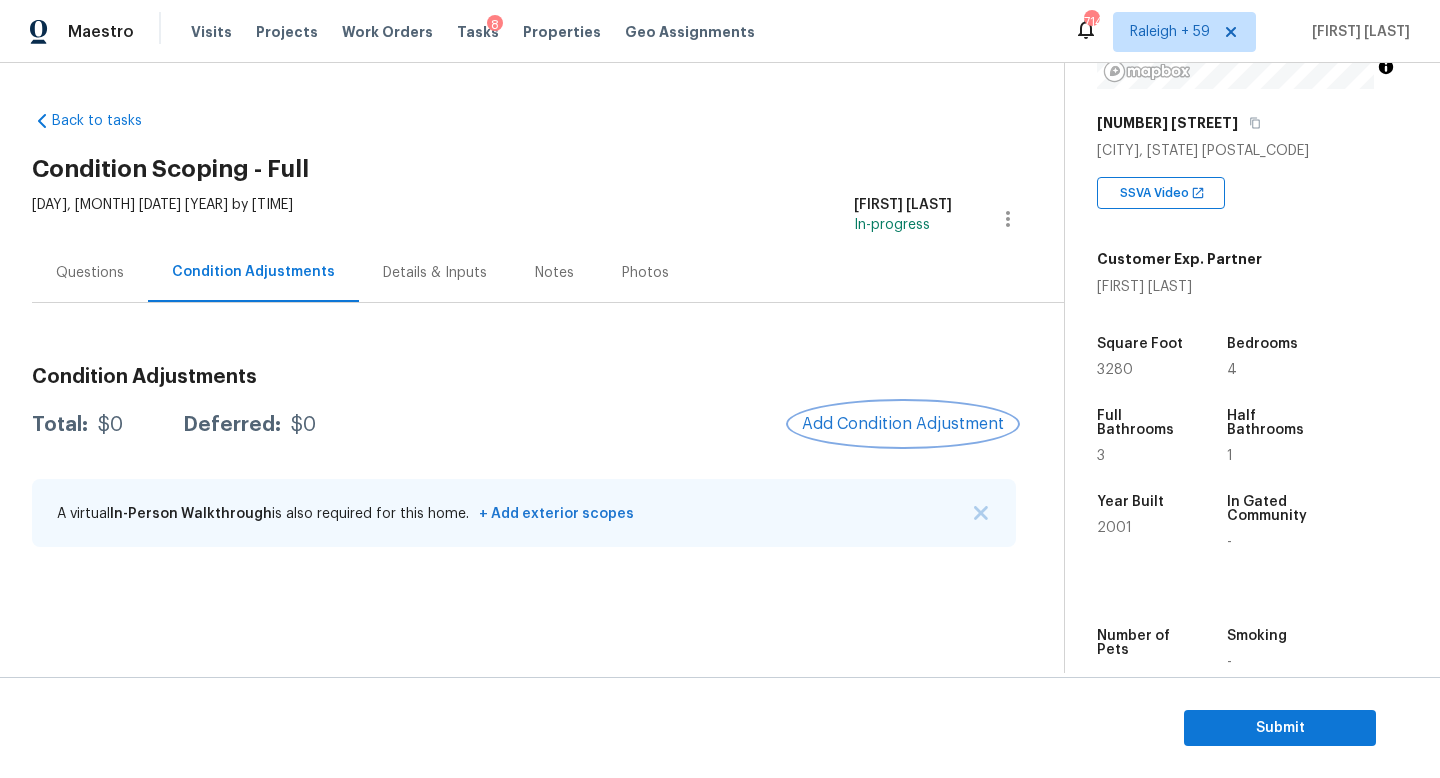 click on "Add Condition Adjustment" at bounding box center (903, 424) 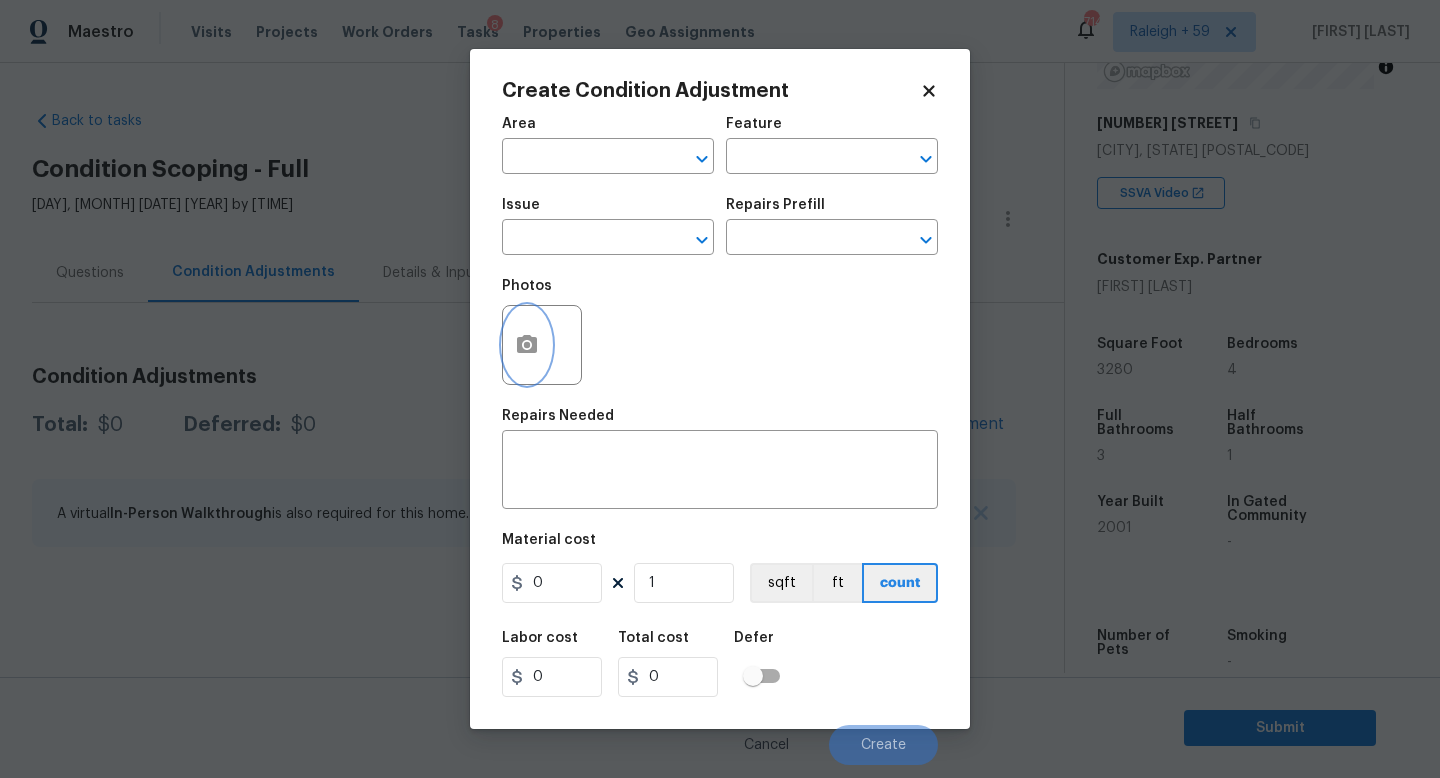 click at bounding box center (527, 345) 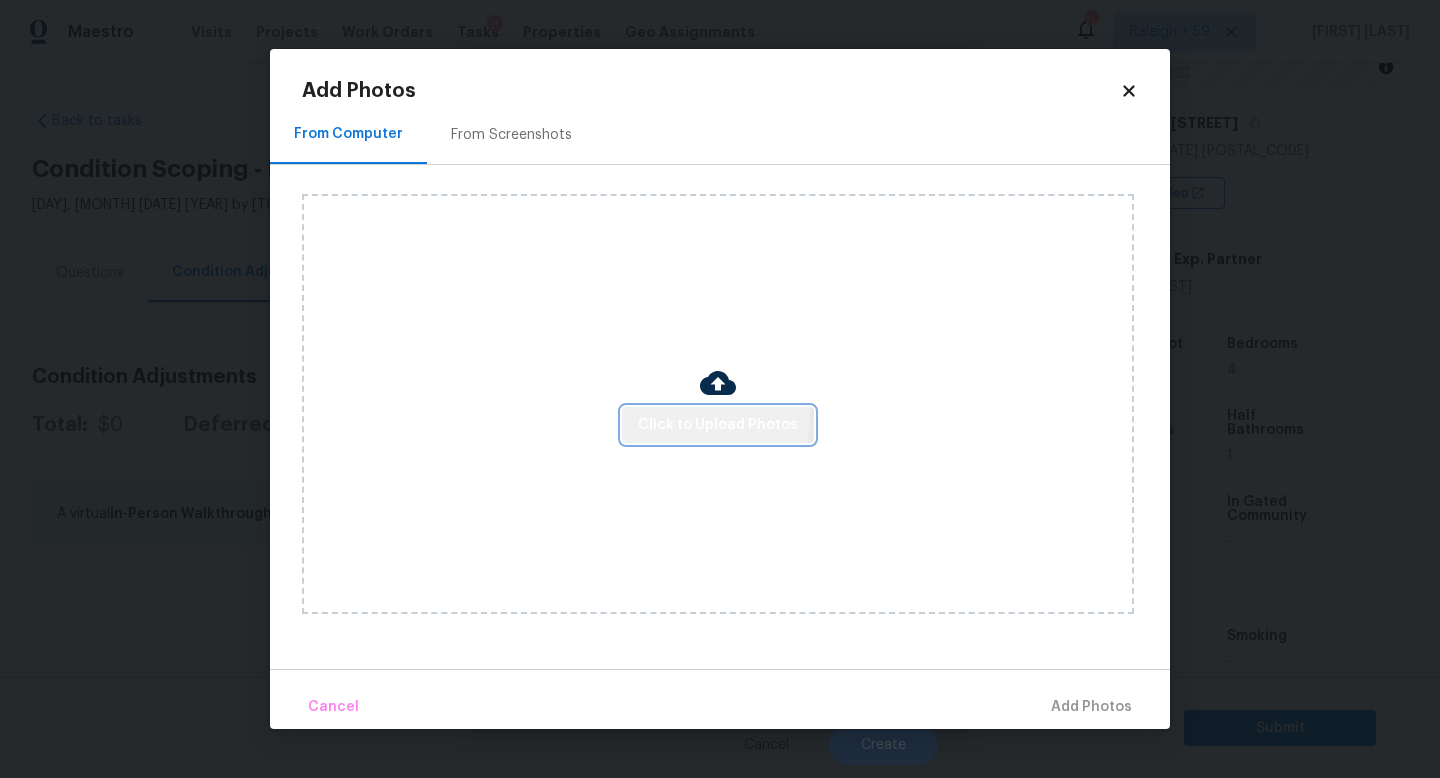 click on "Click to Upload Photos" at bounding box center (718, 425) 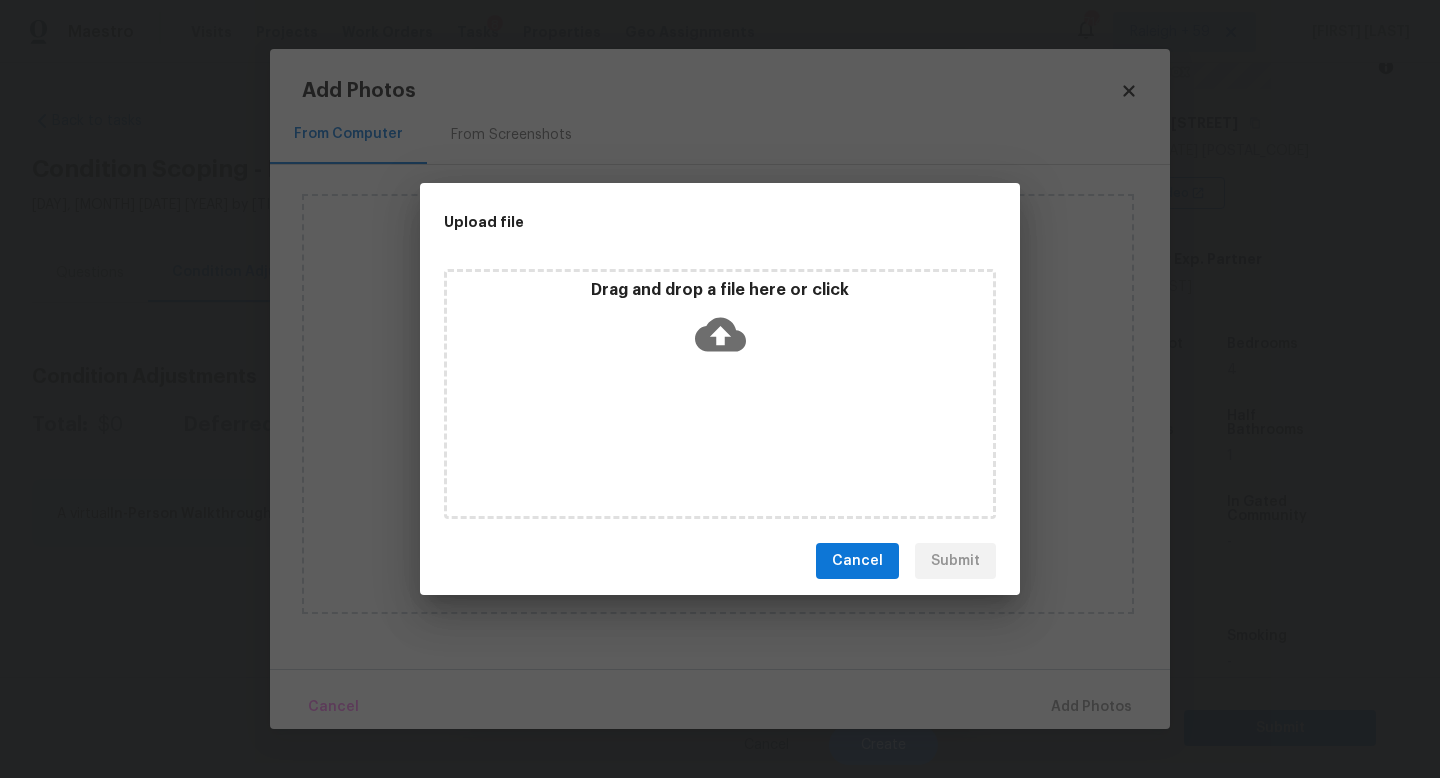 type 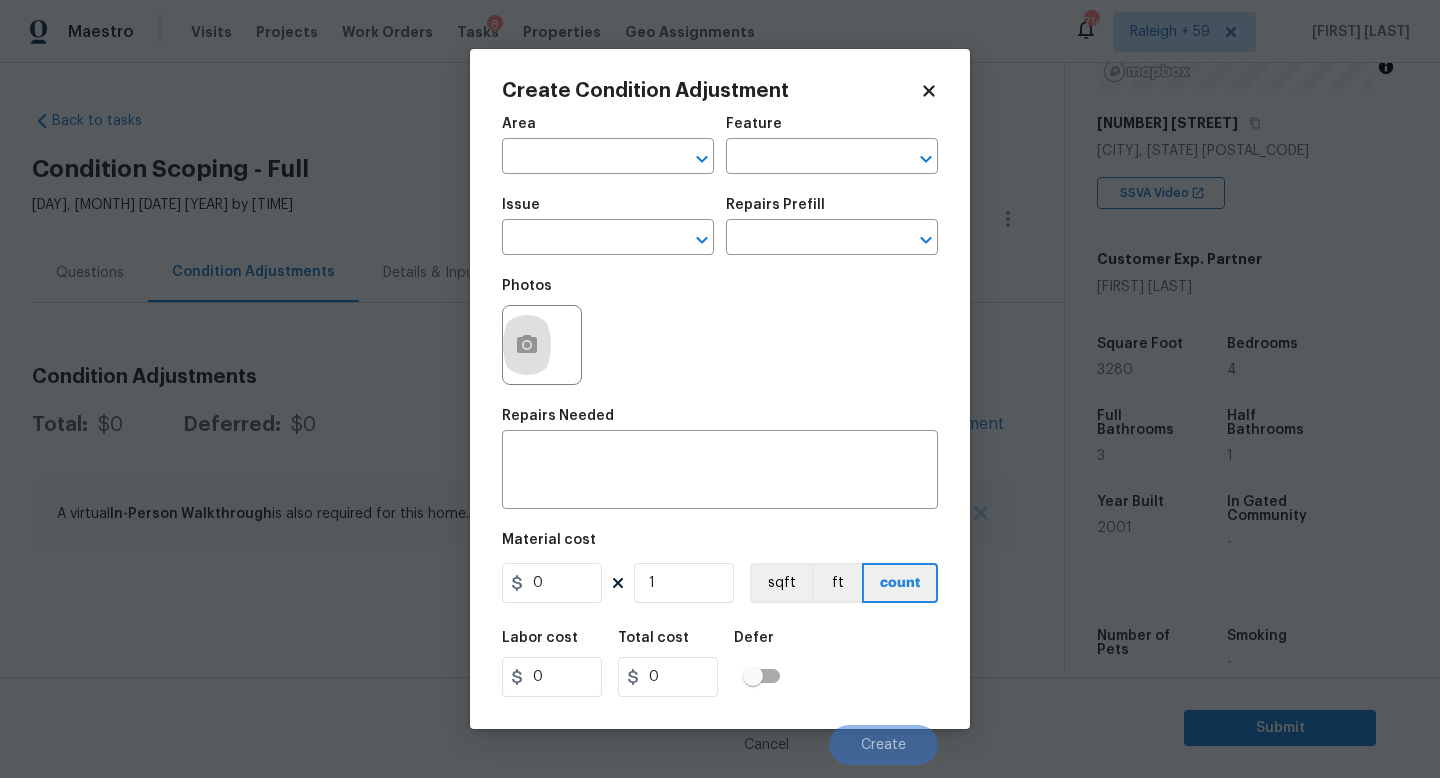 click on "Issue ​" at bounding box center (608, 226) 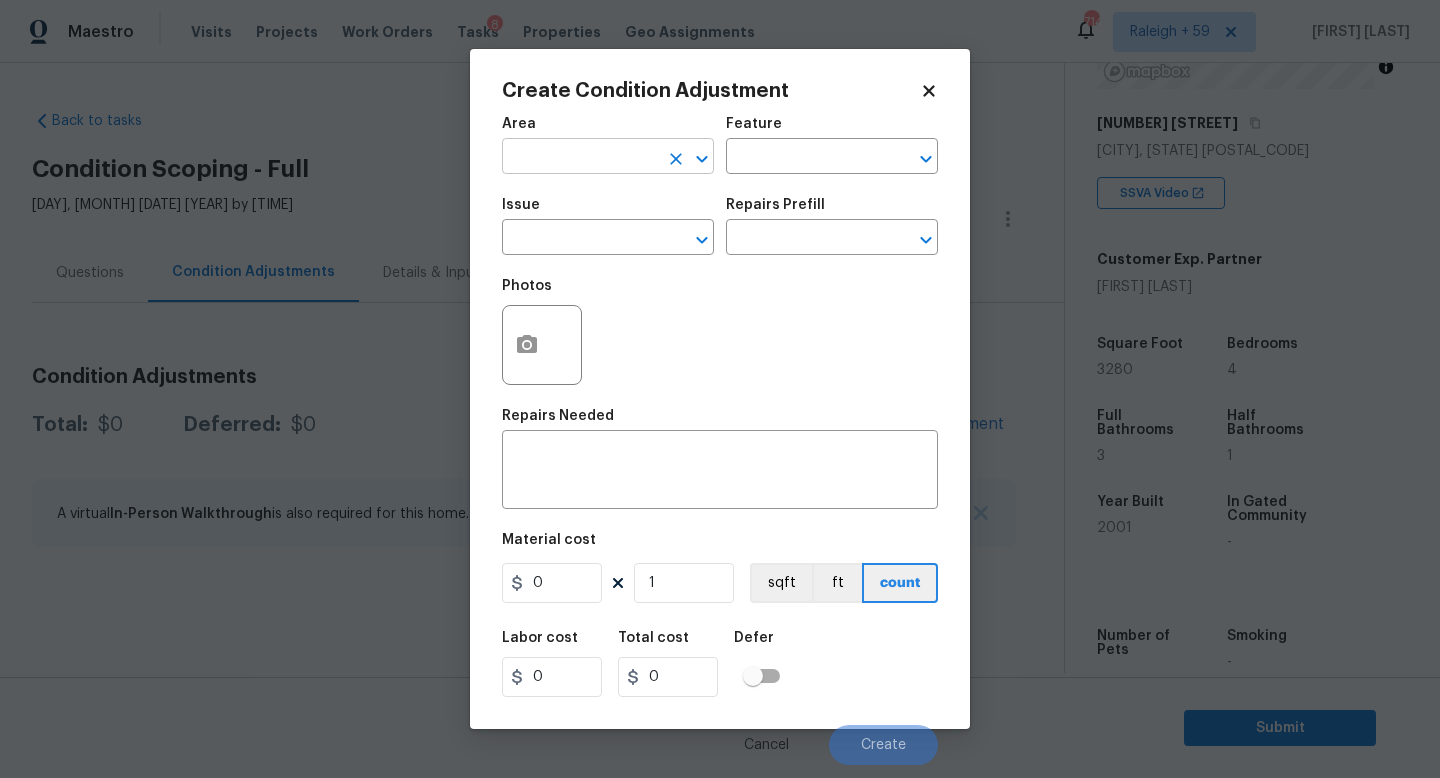 click at bounding box center [580, 158] 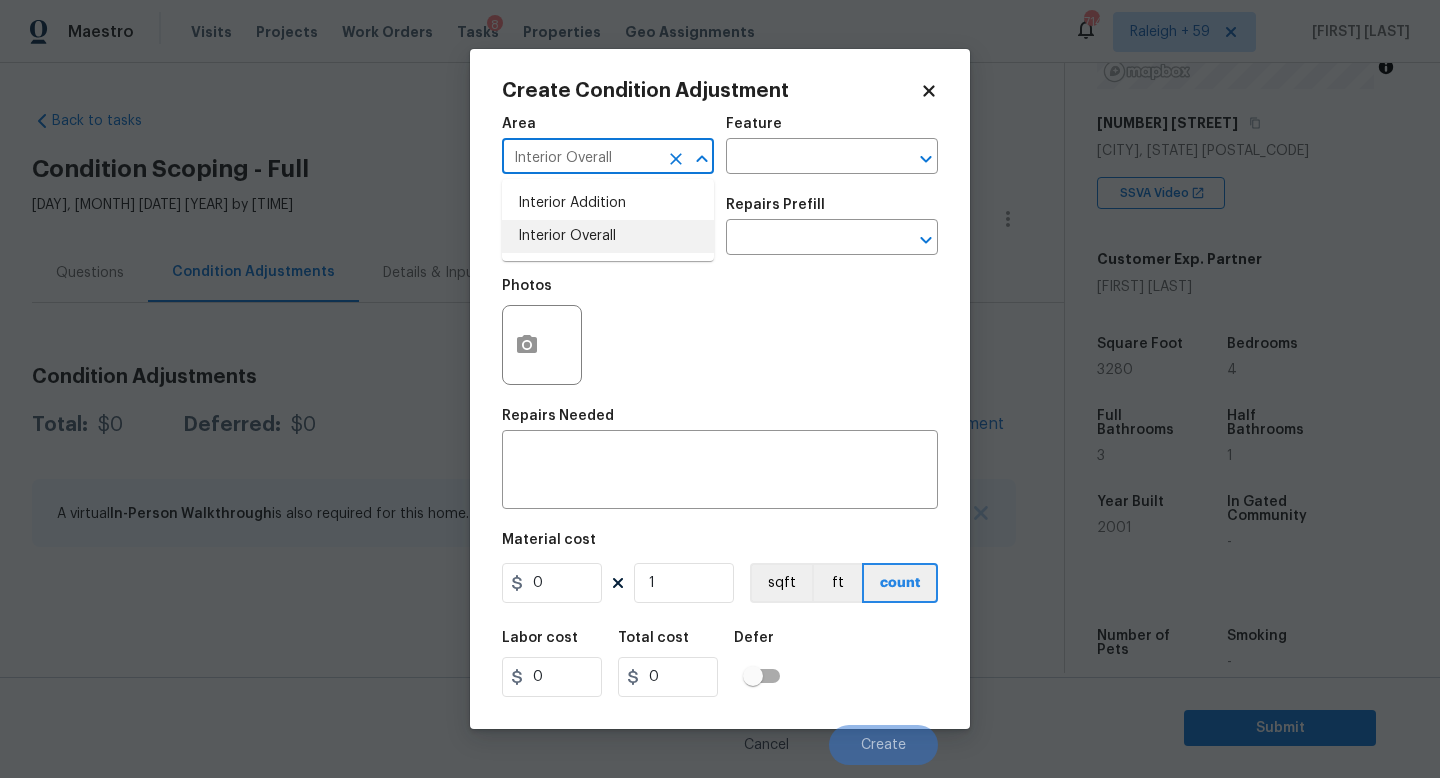 type on "Interior Overall" 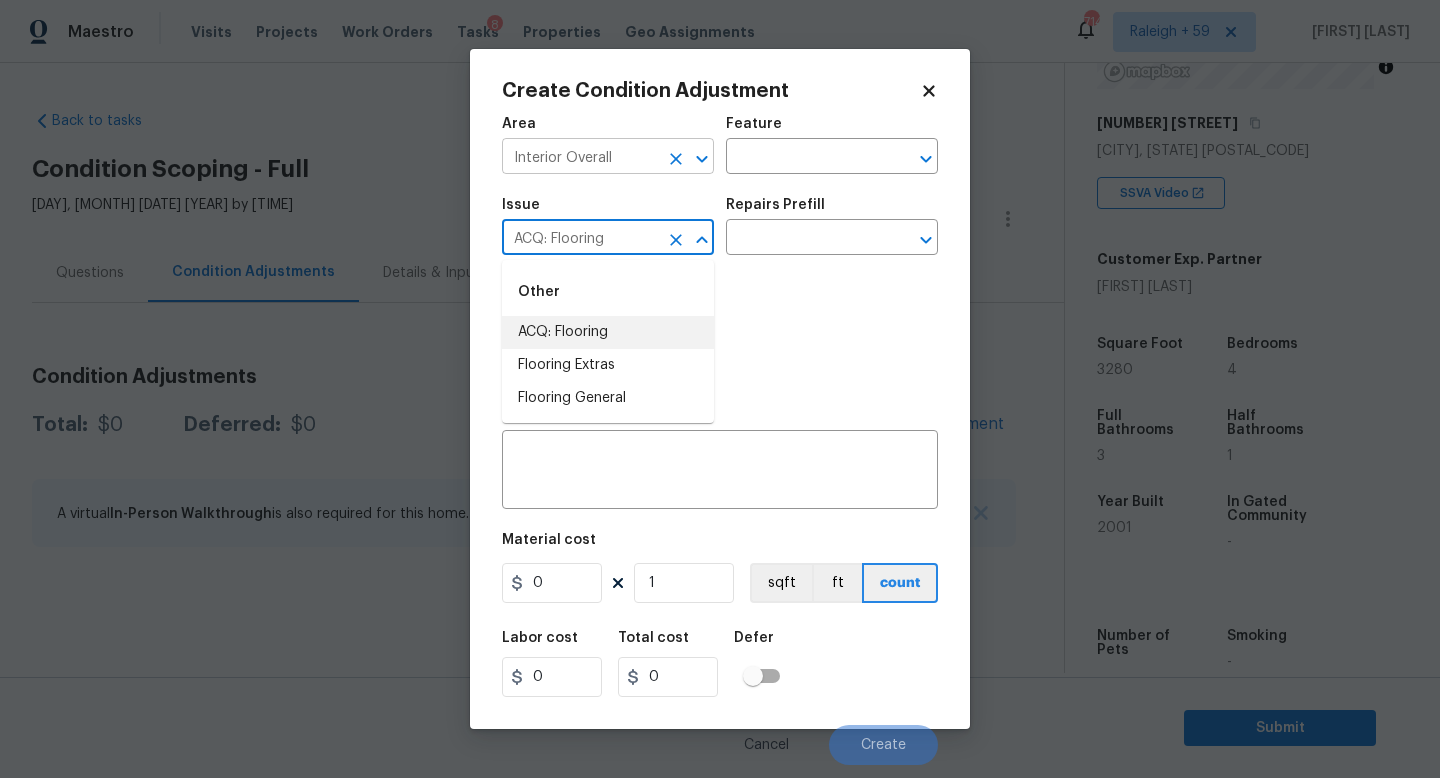 type on "ACQ: Flooring" 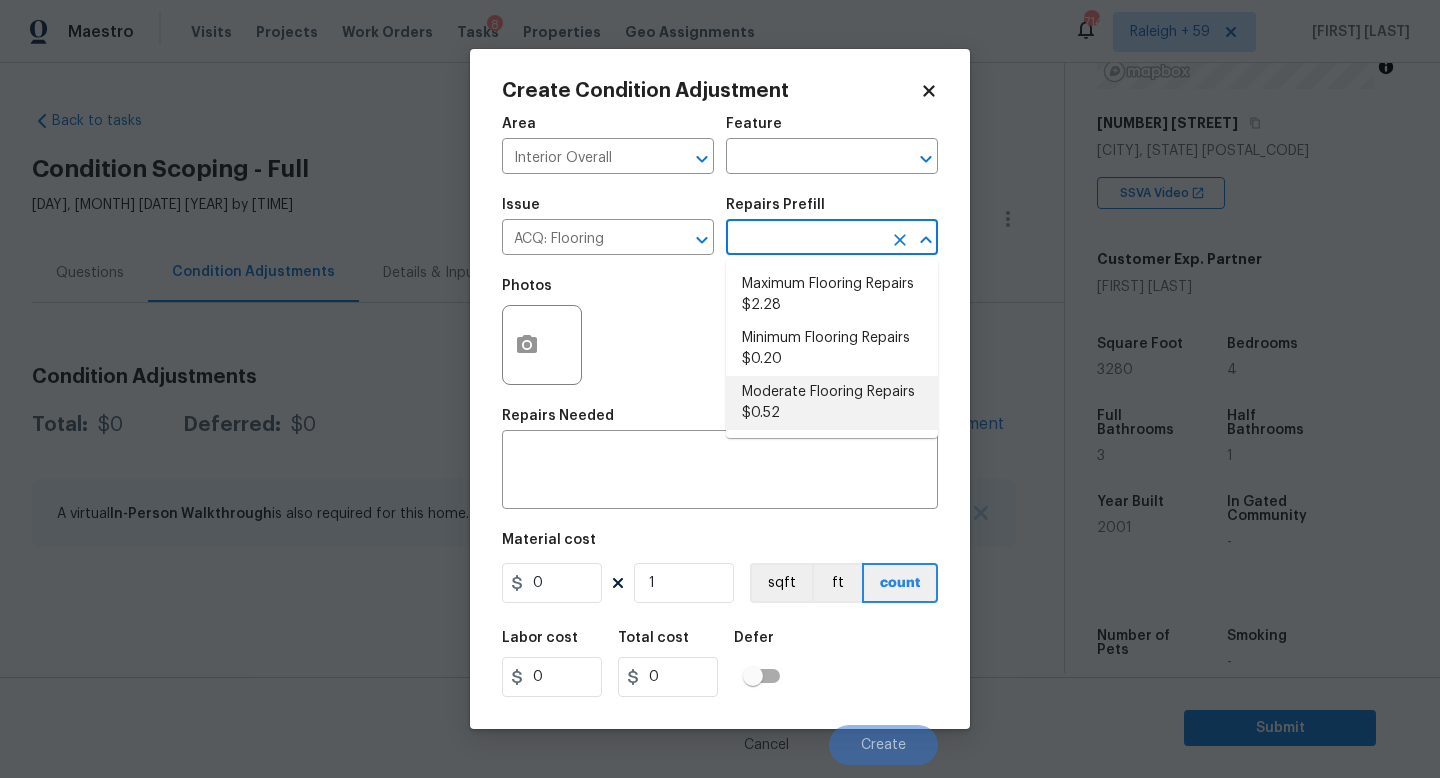 click on "Moderate Flooring Repairs $0.52" at bounding box center [832, 403] 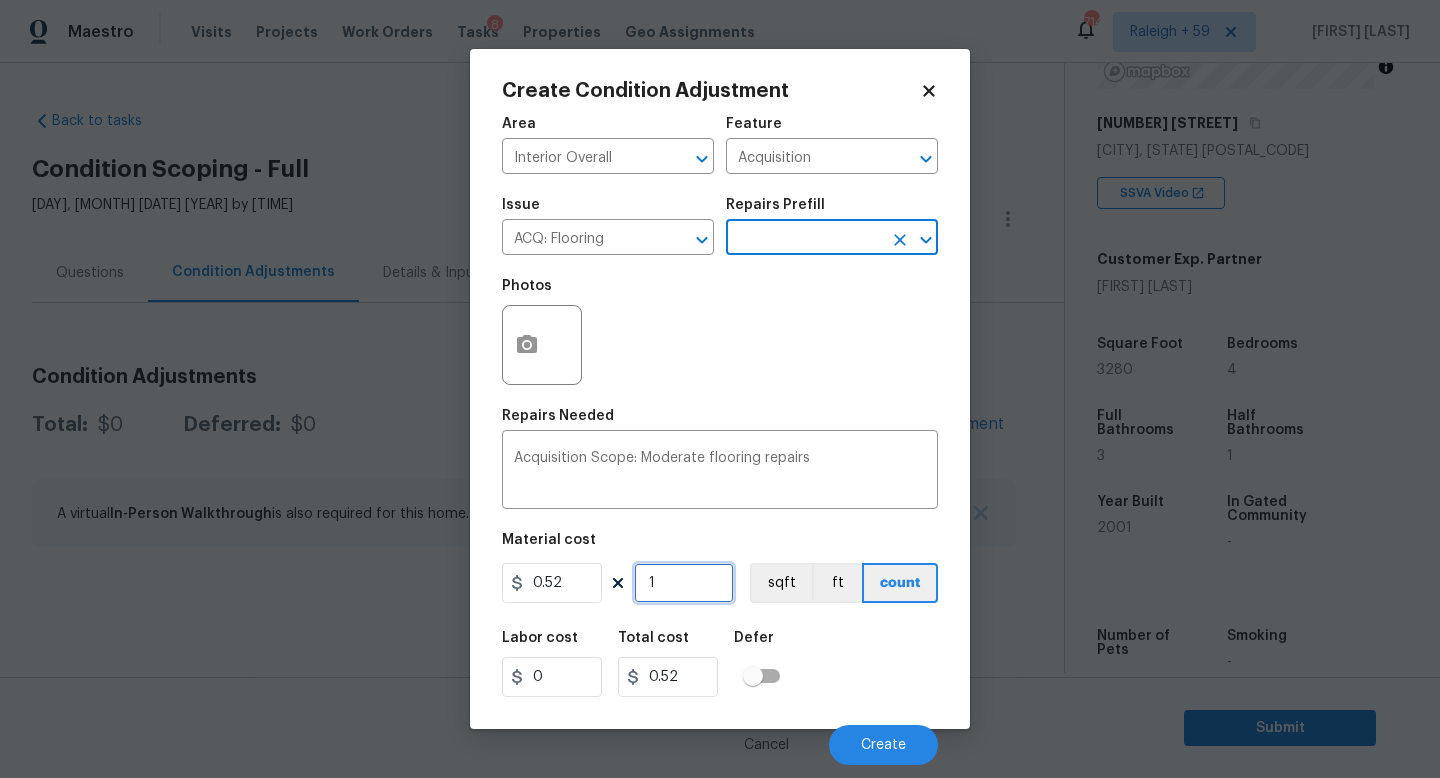 click on "1" at bounding box center (684, 583) 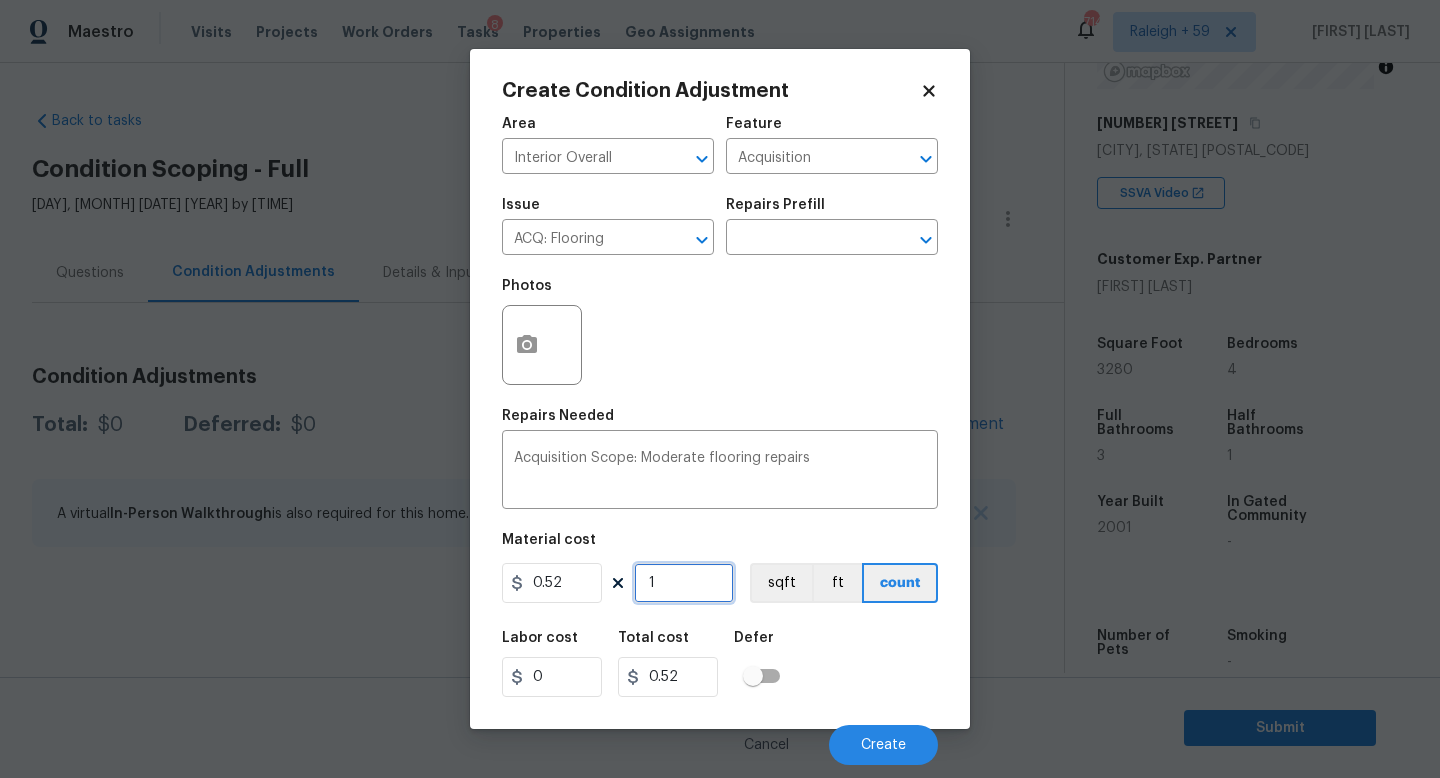 type on "0" 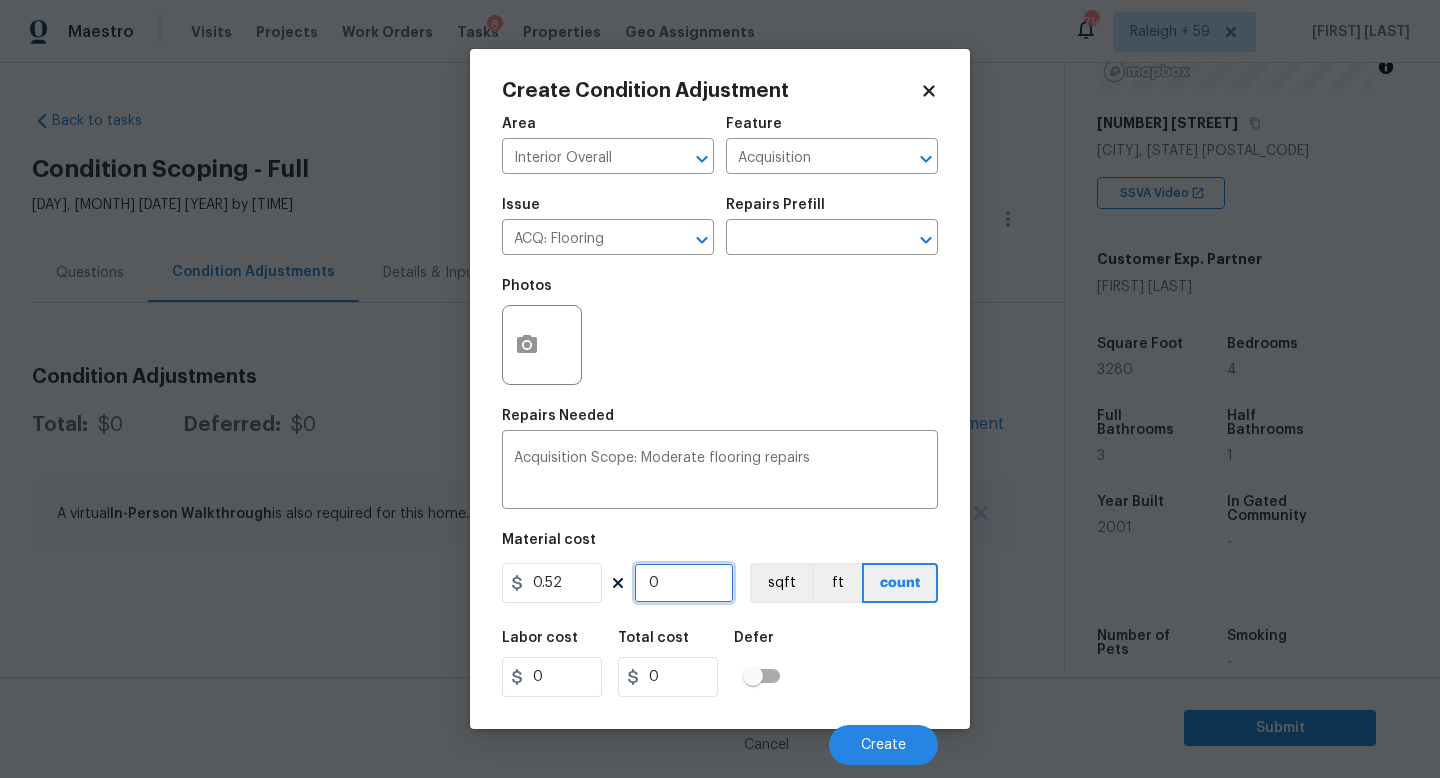 type on "3" 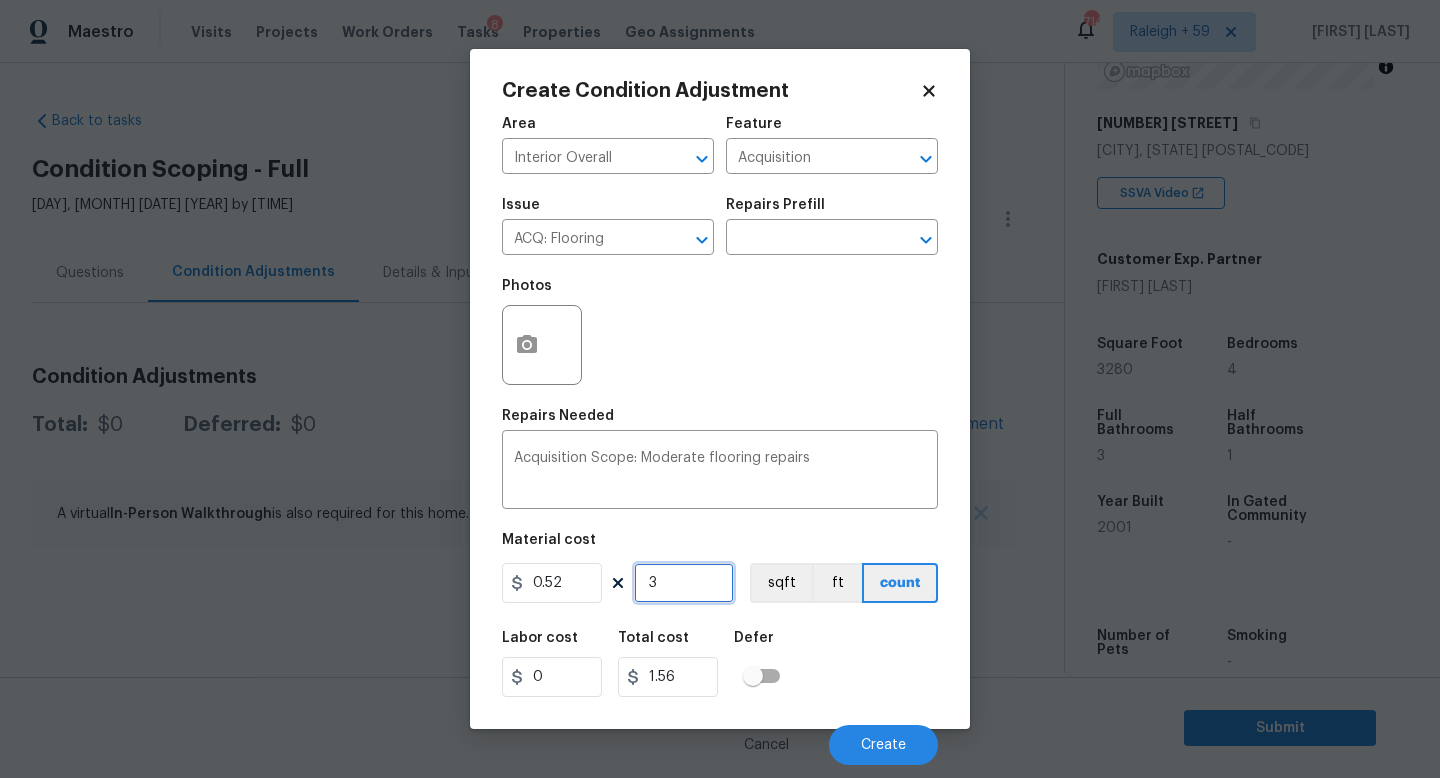 type on "32" 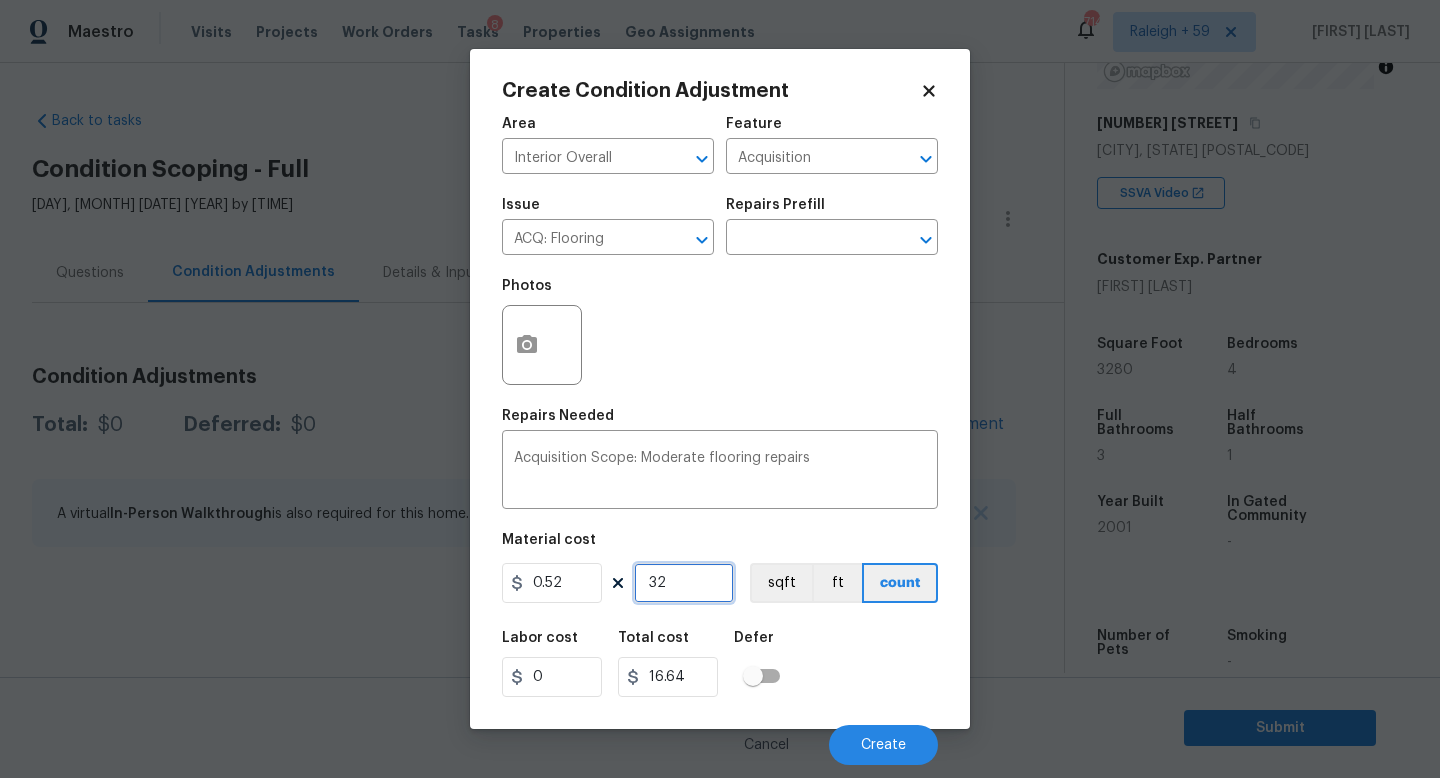 type on "328" 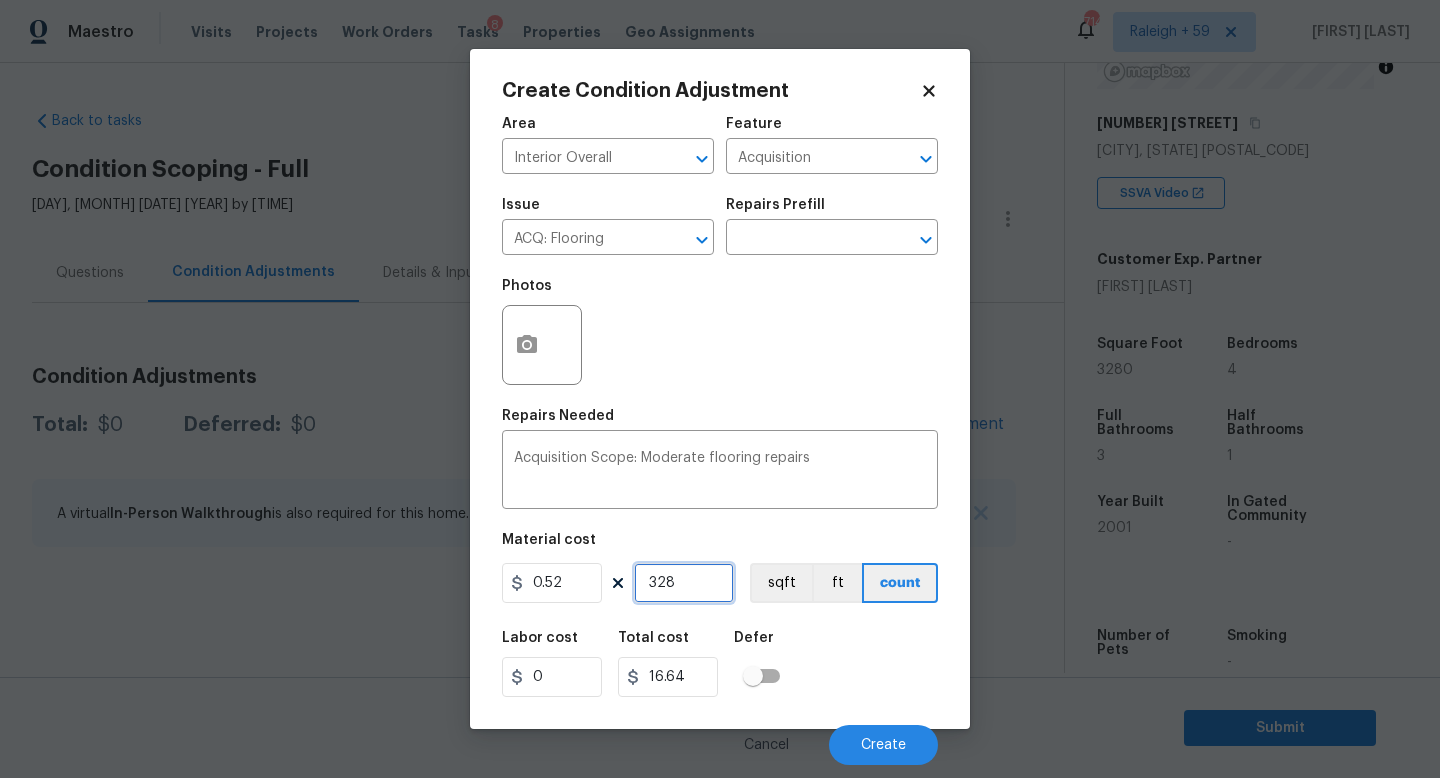 type on "170.56" 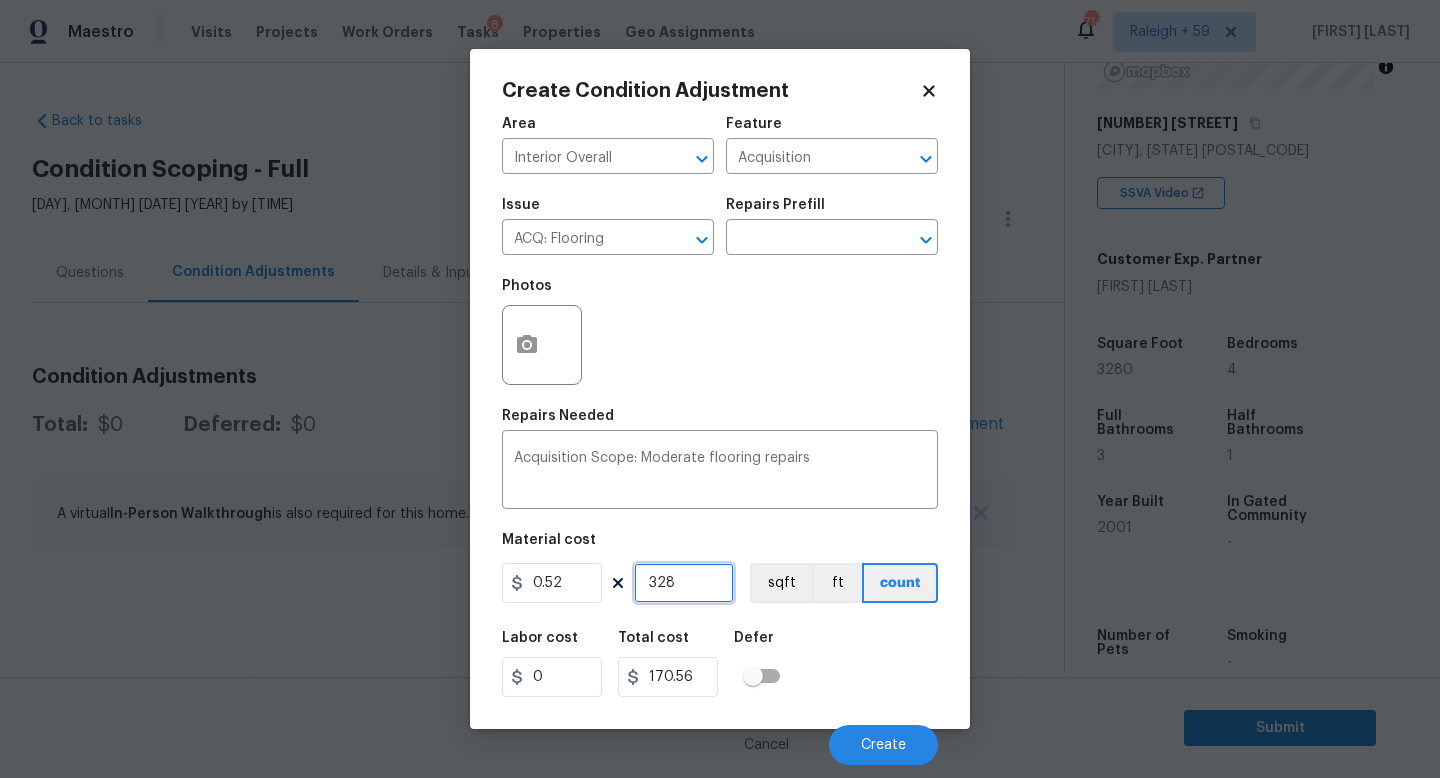 type on "3280" 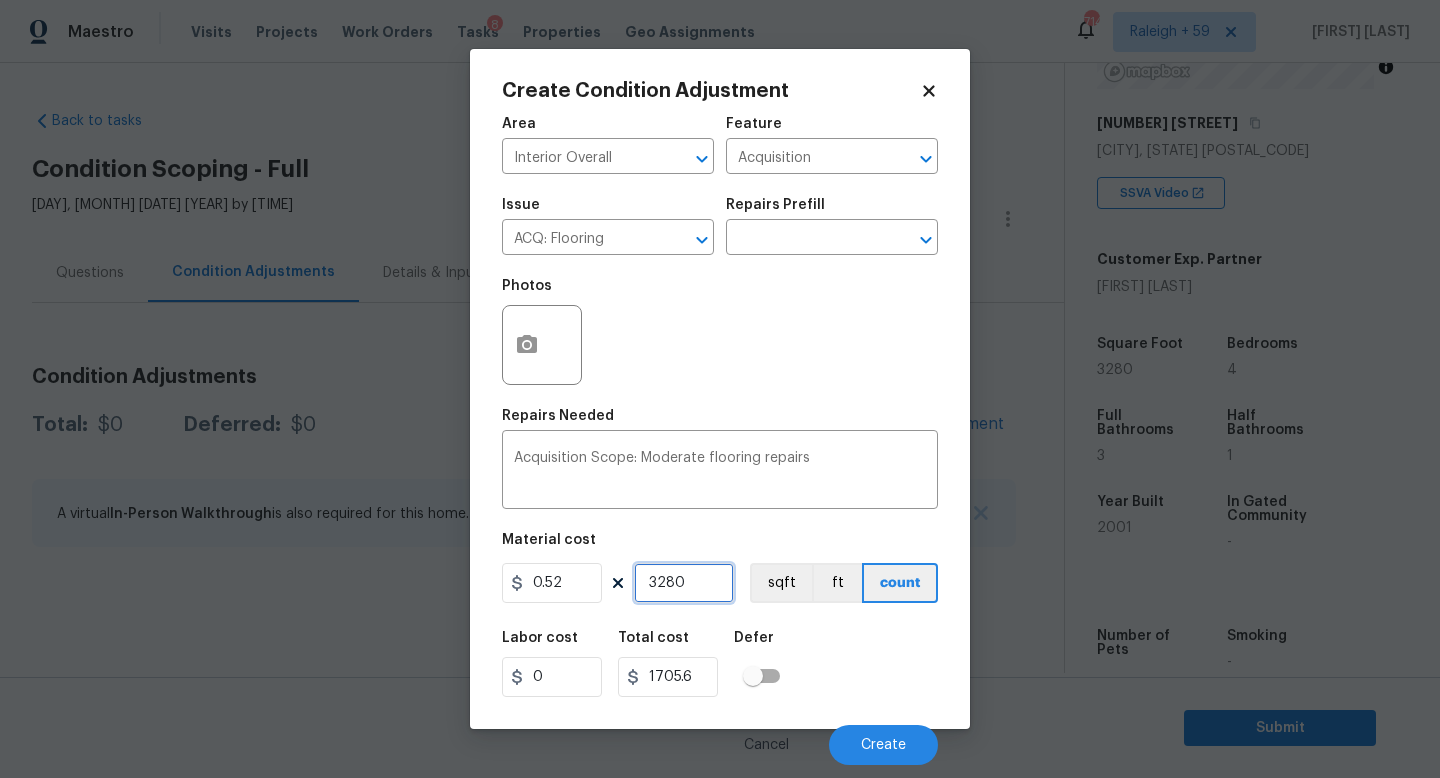 type on "3280" 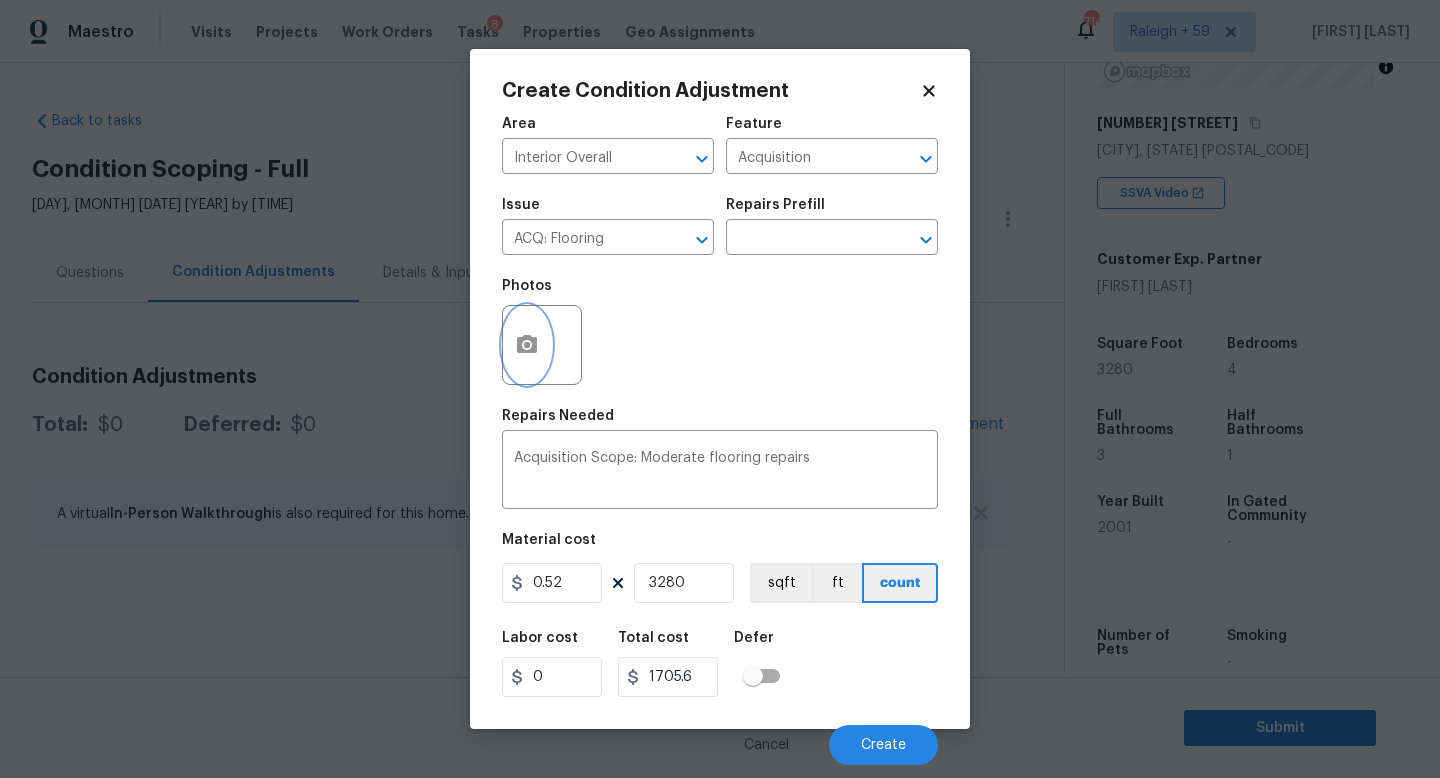 click 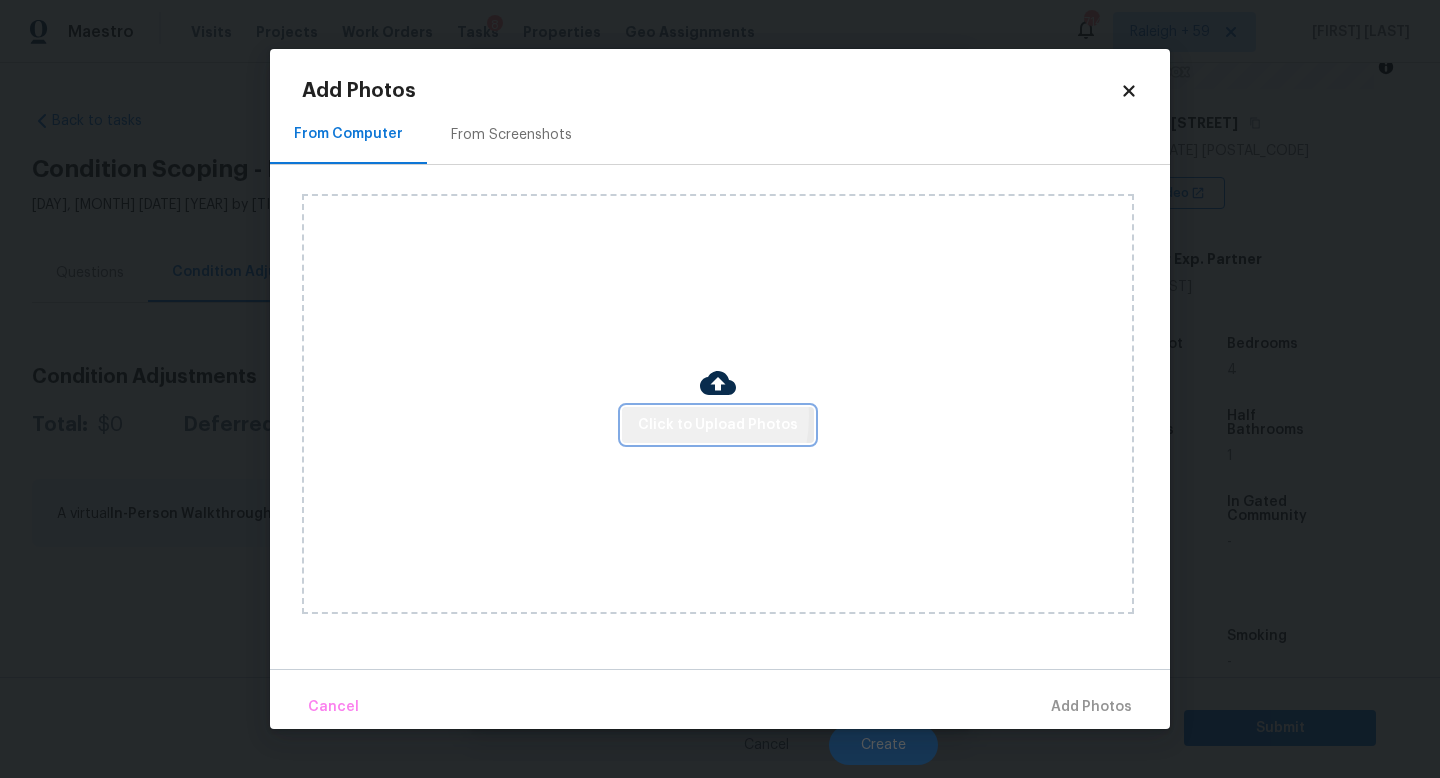 click on "Click to Upload Photos" at bounding box center (718, 425) 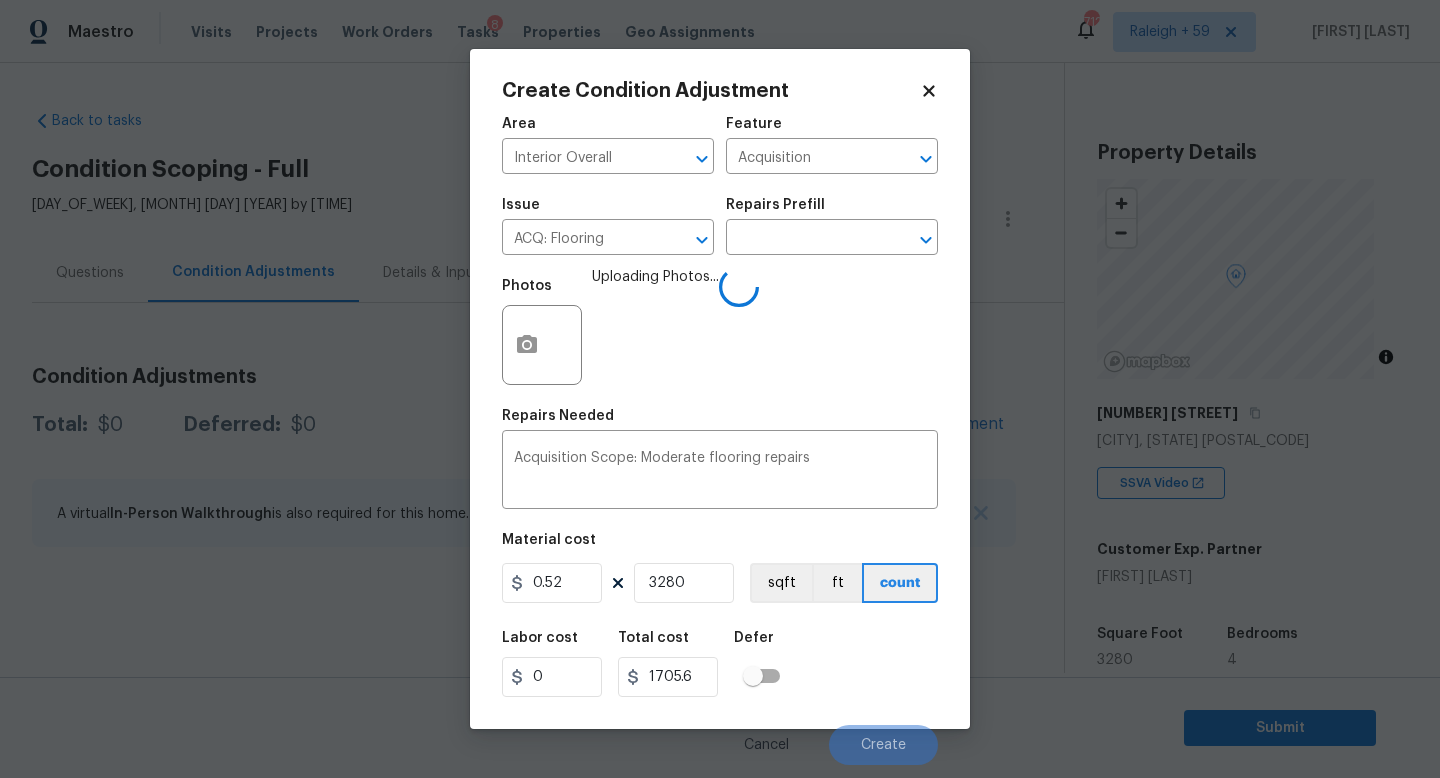 scroll, scrollTop: 0, scrollLeft: 0, axis: both 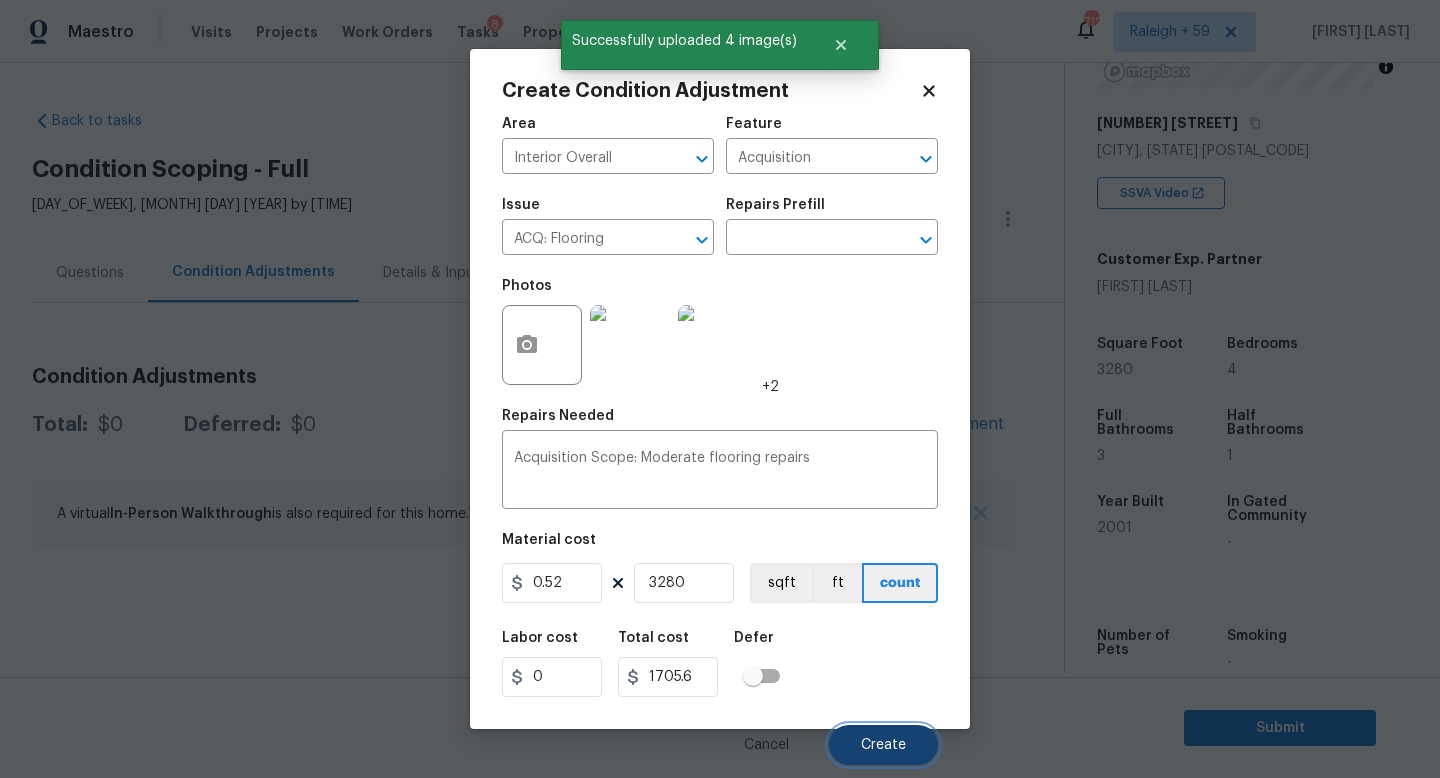 click on "Create" at bounding box center (883, 745) 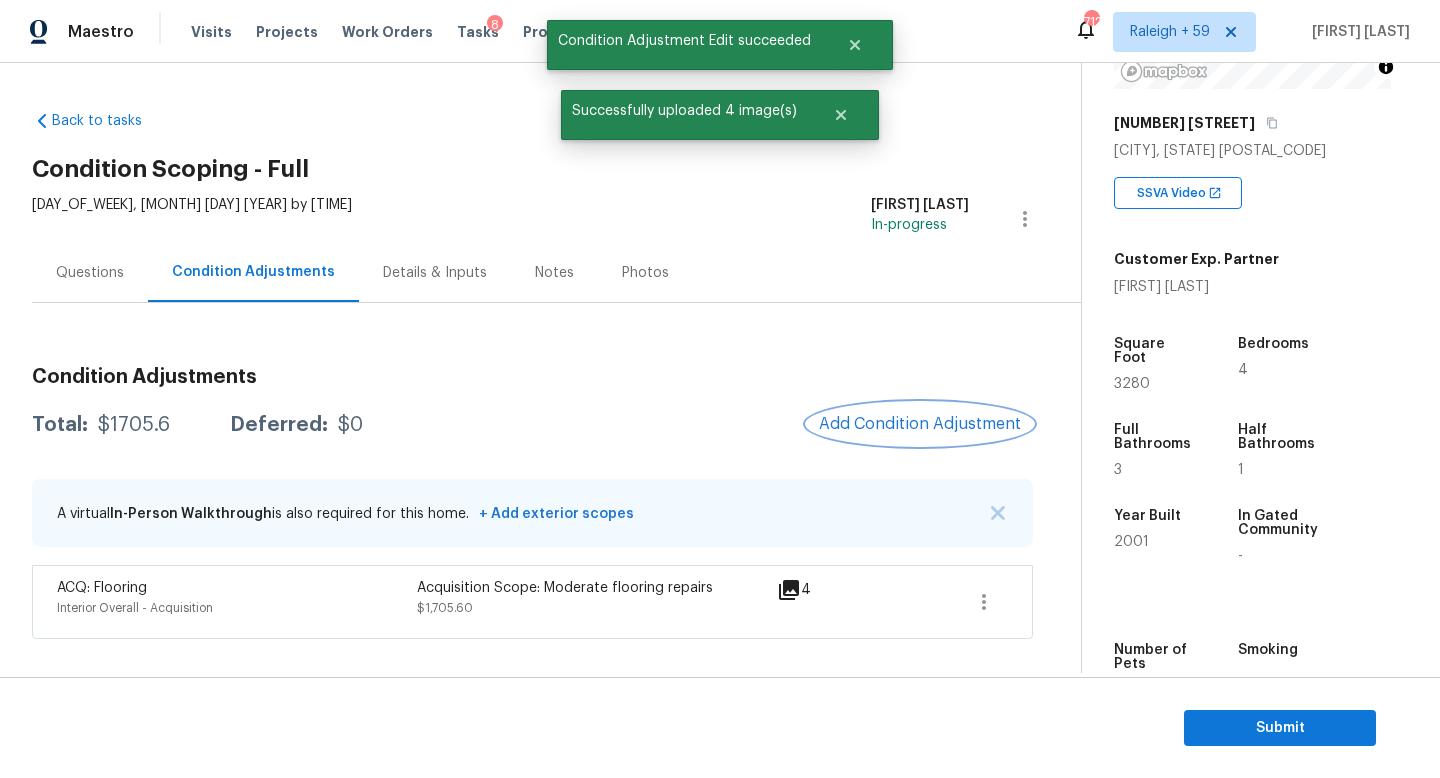click on "Add Condition Adjustment" at bounding box center [920, 424] 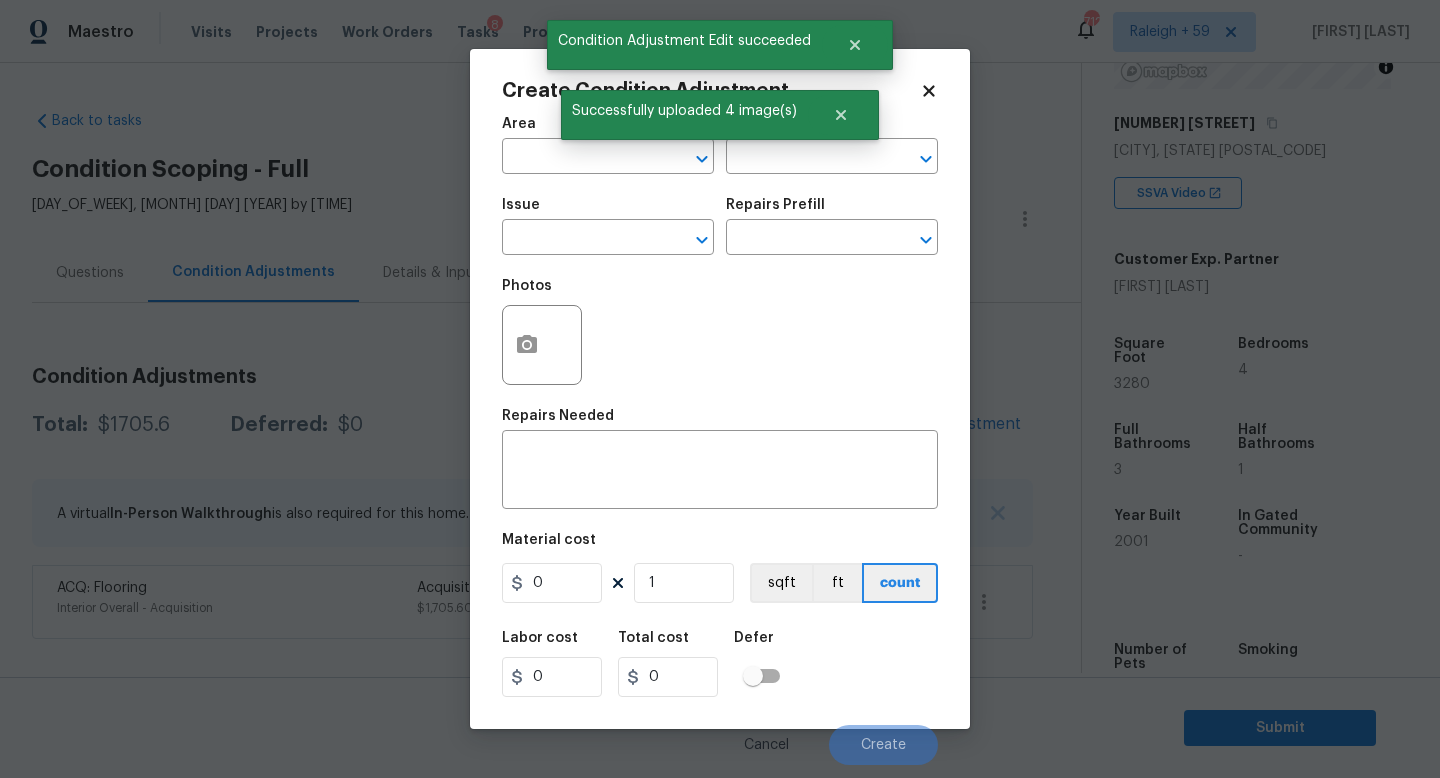 click on "Area ​" at bounding box center (608, 145) 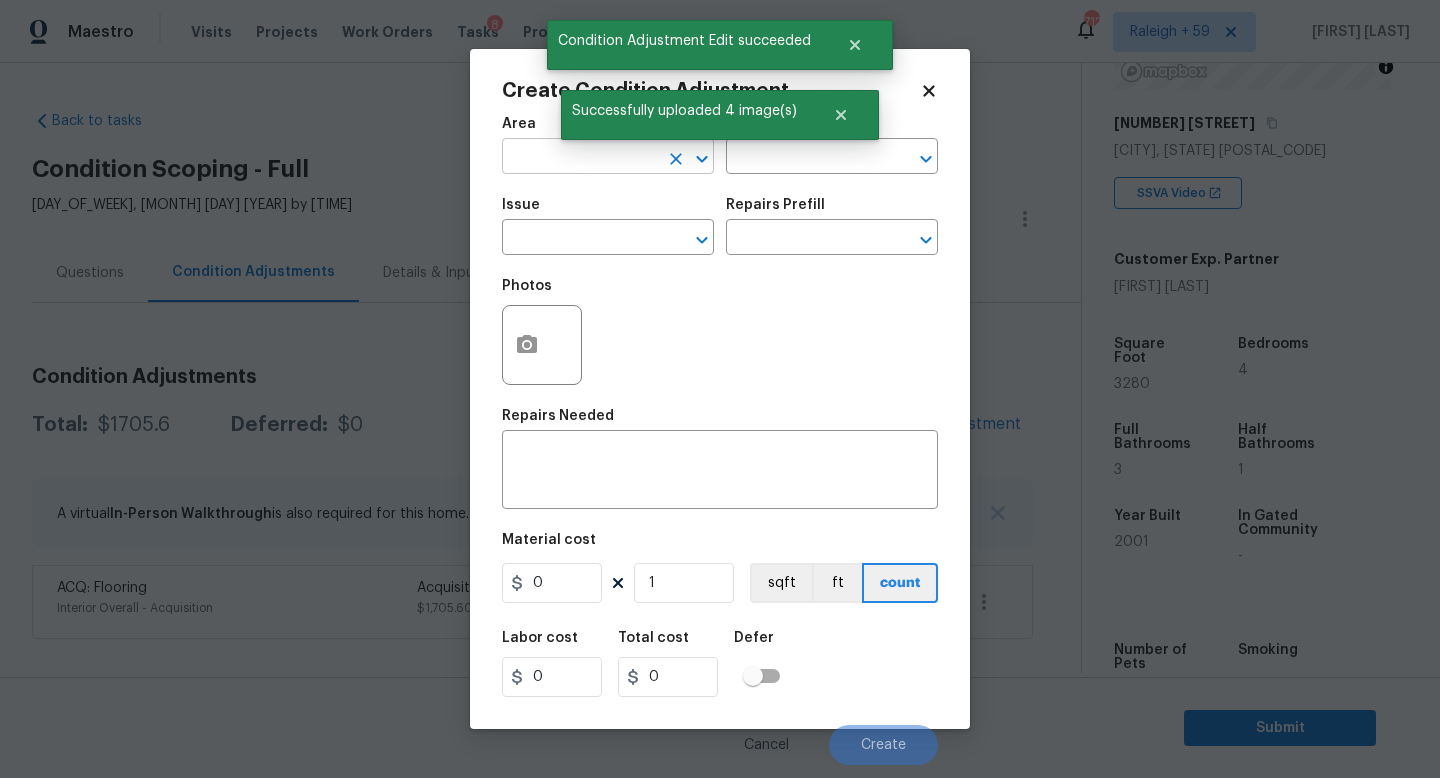 click at bounding box center (580, 158) 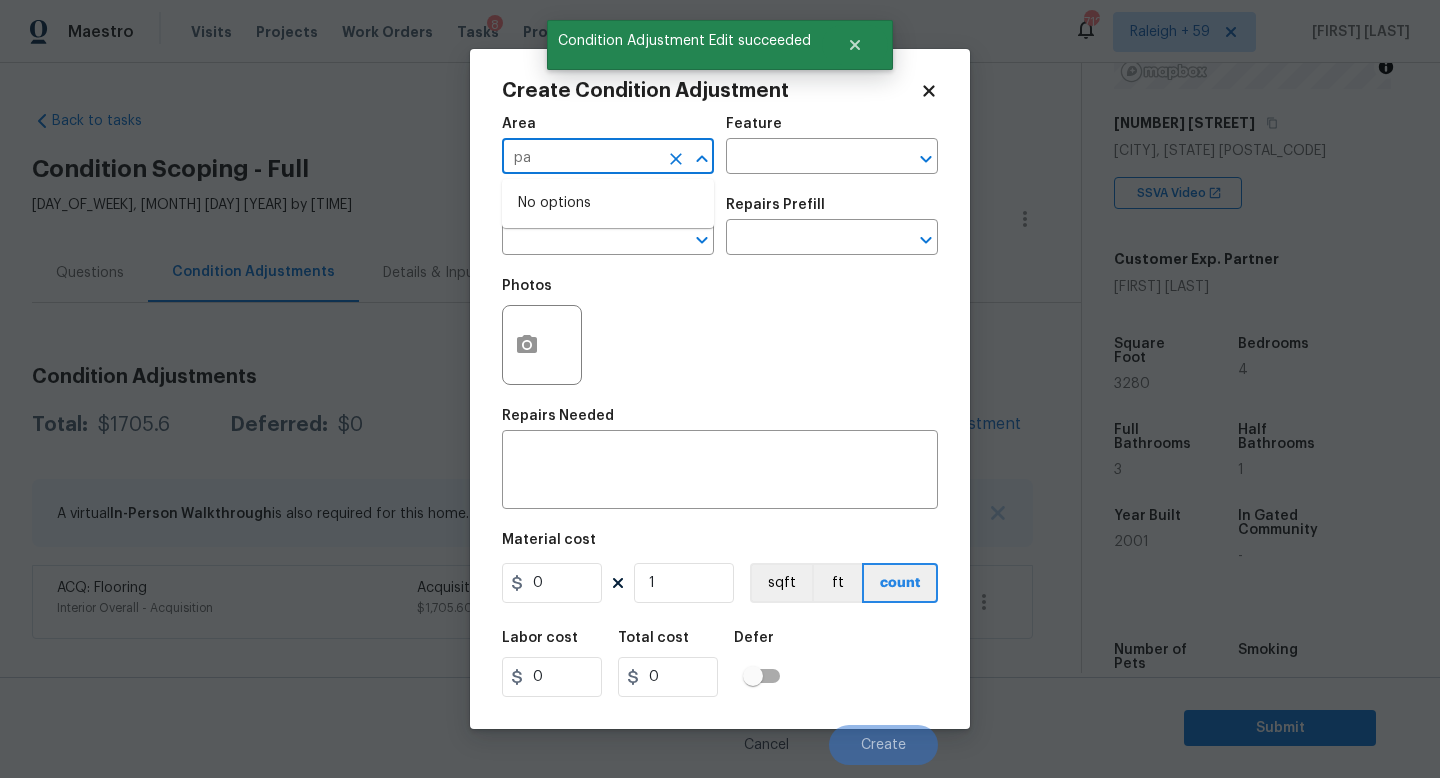 type on "p" 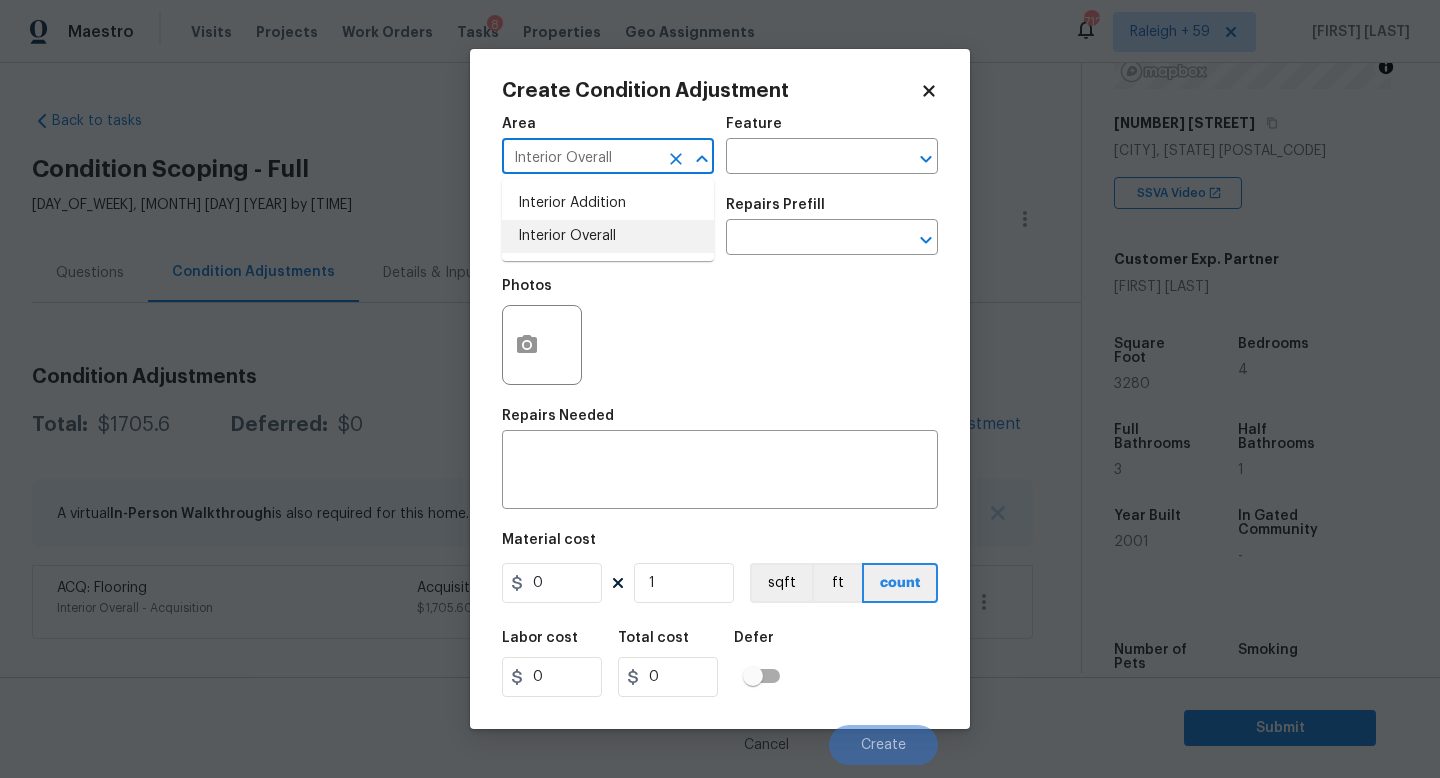 type on "Interior Overall" 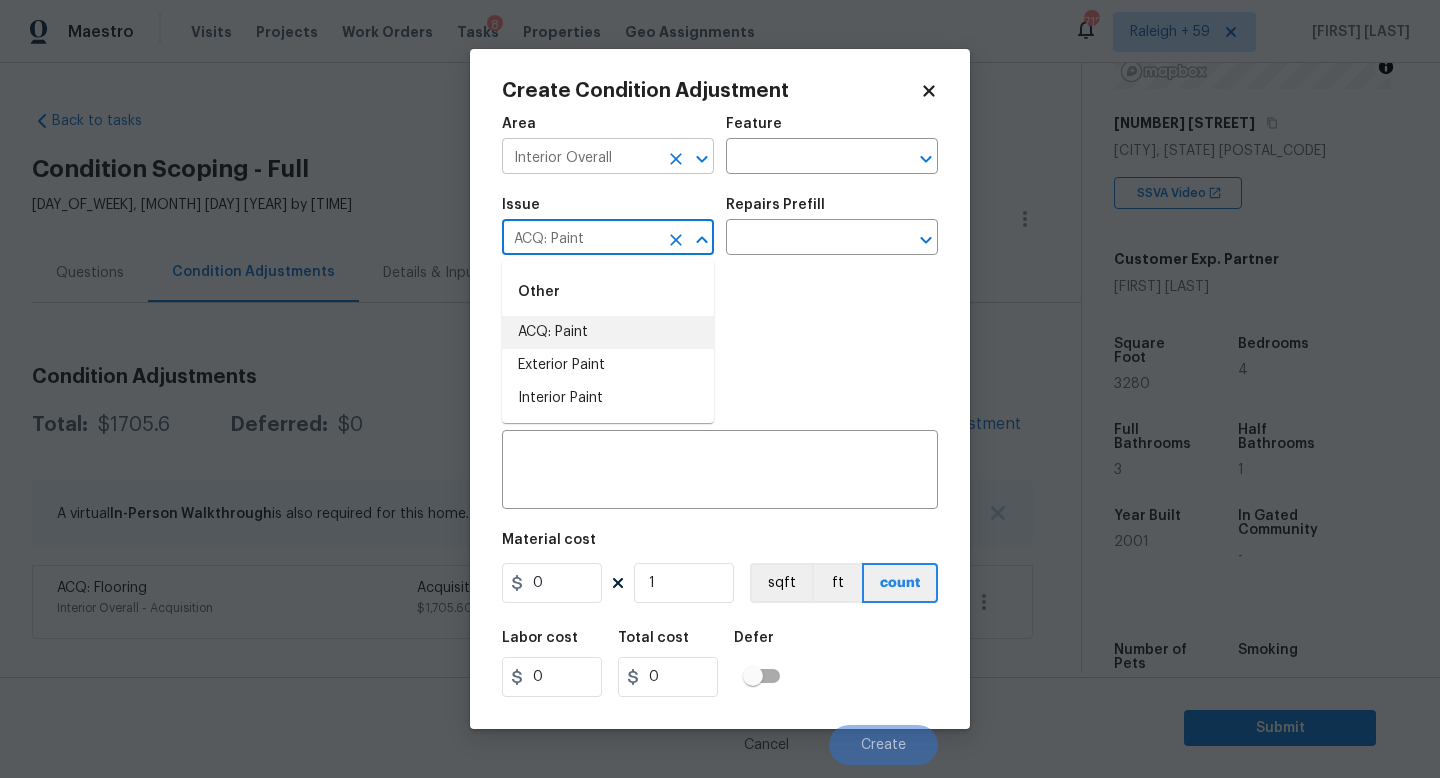 type on "ACQ: Paint" 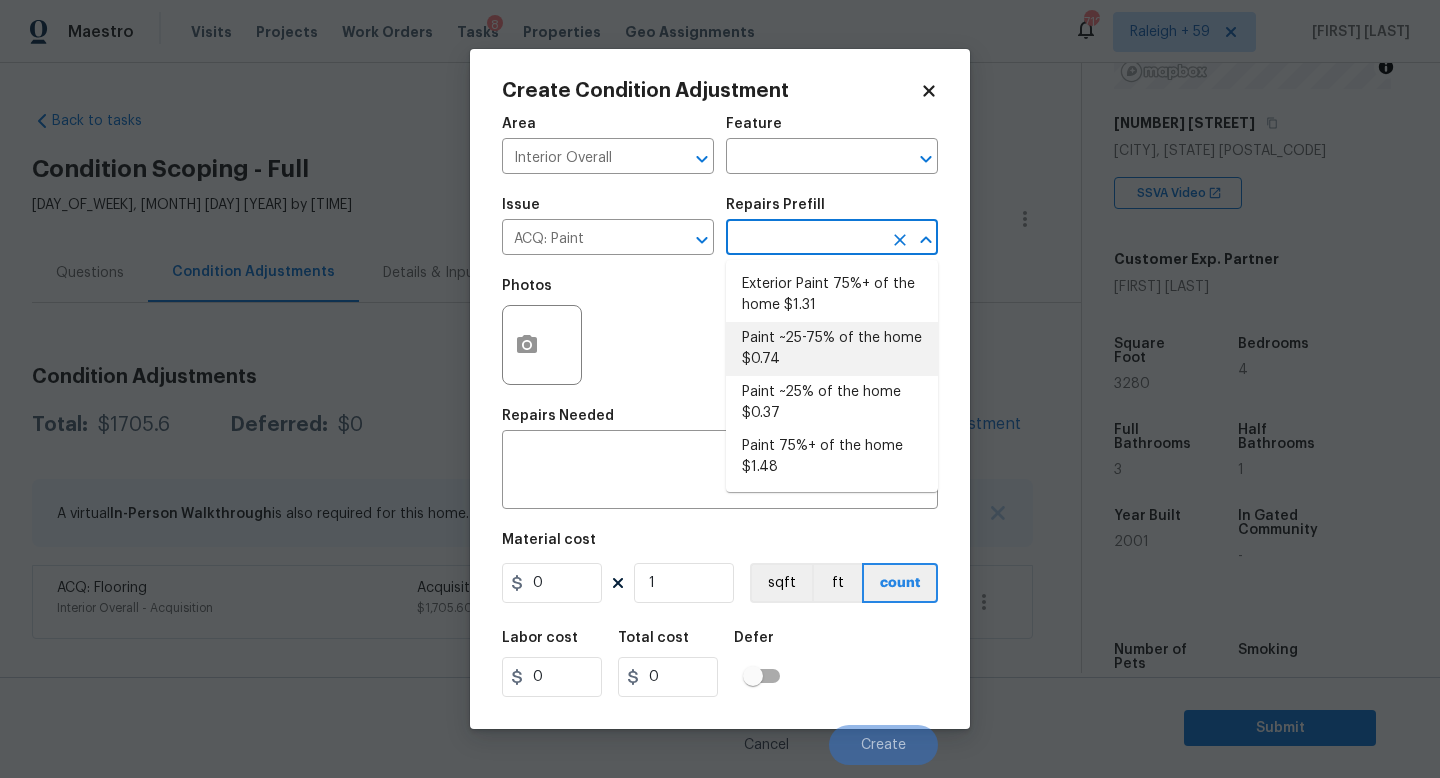 click on "Paint ~25-75% of the home $0.74" at bounding box center [832, 349] 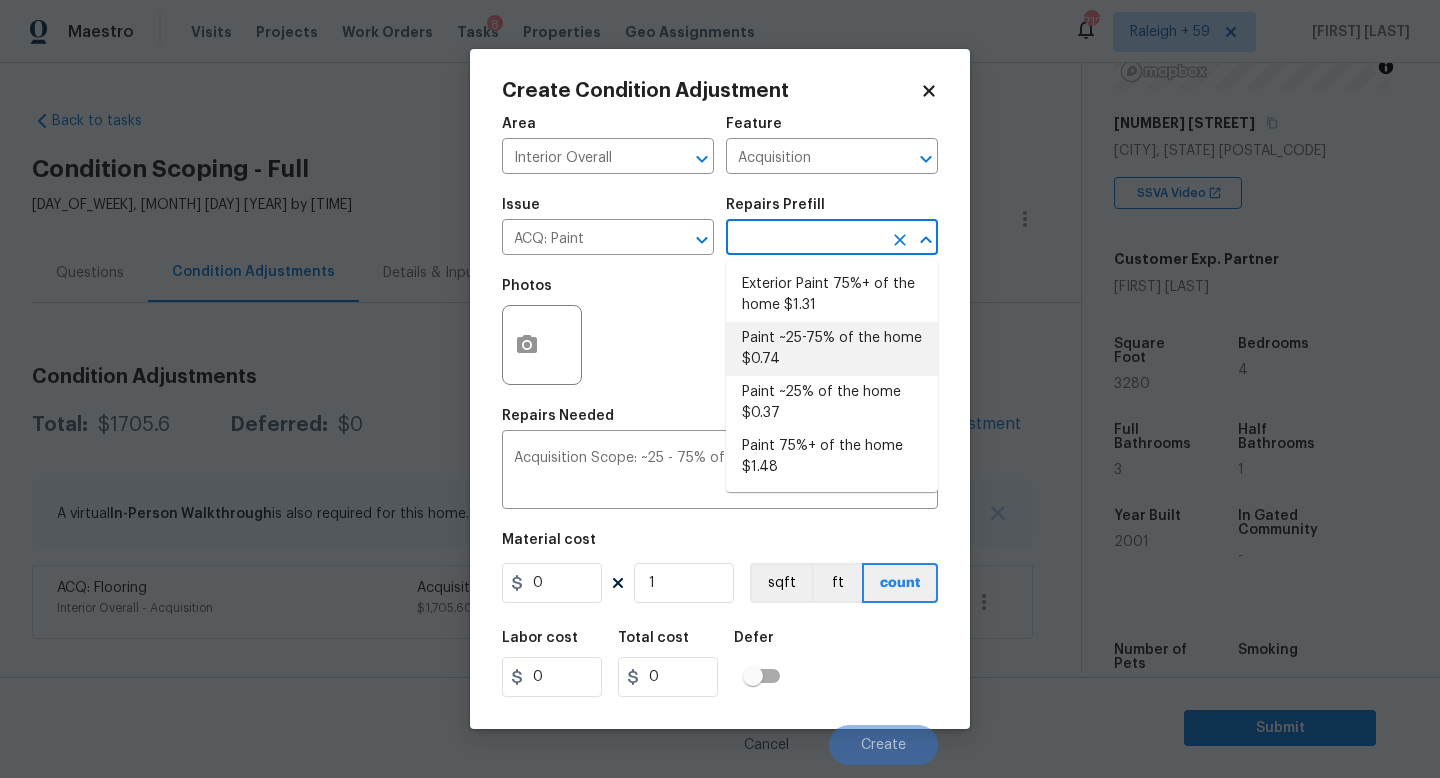 type on "0.74" 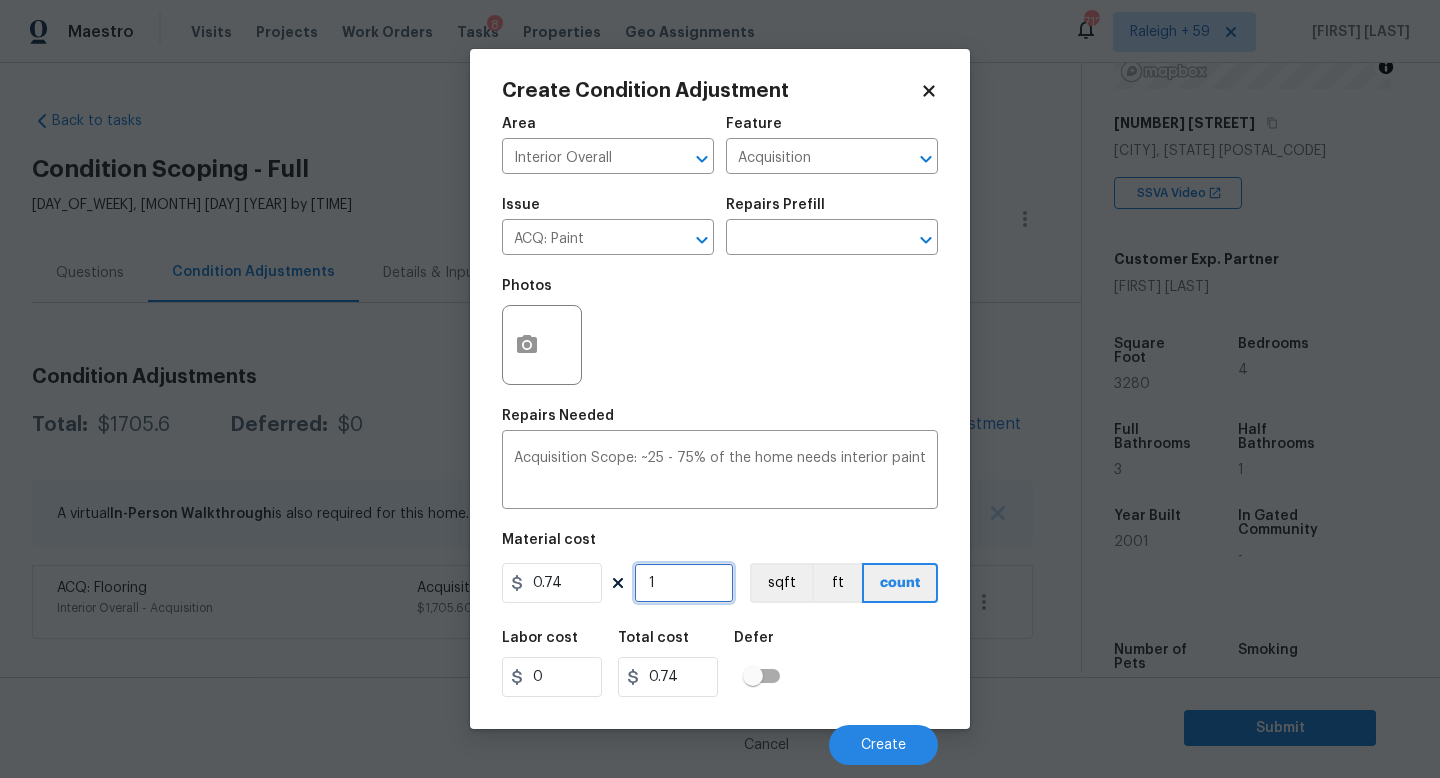 click on "1" at bounding box center [684, 583] 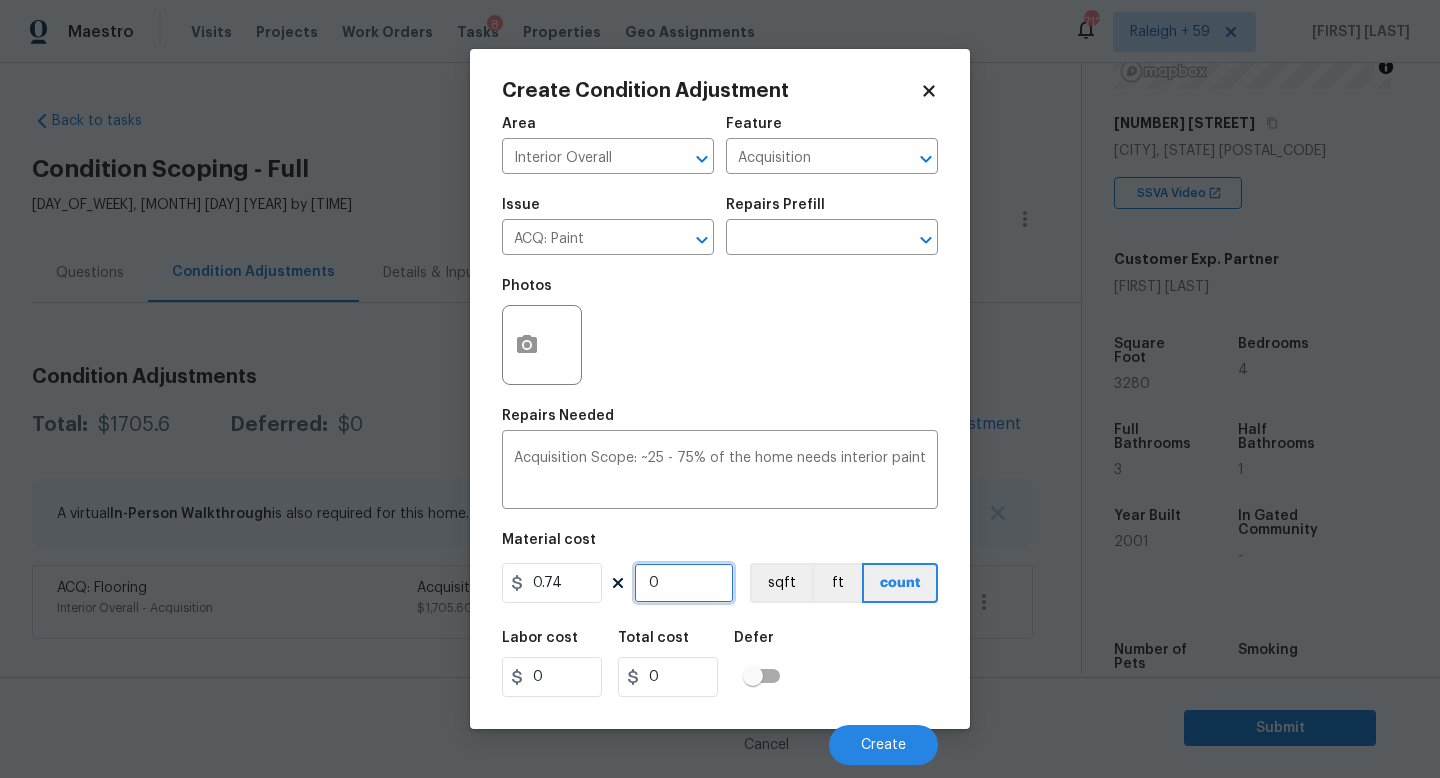 type on "3" 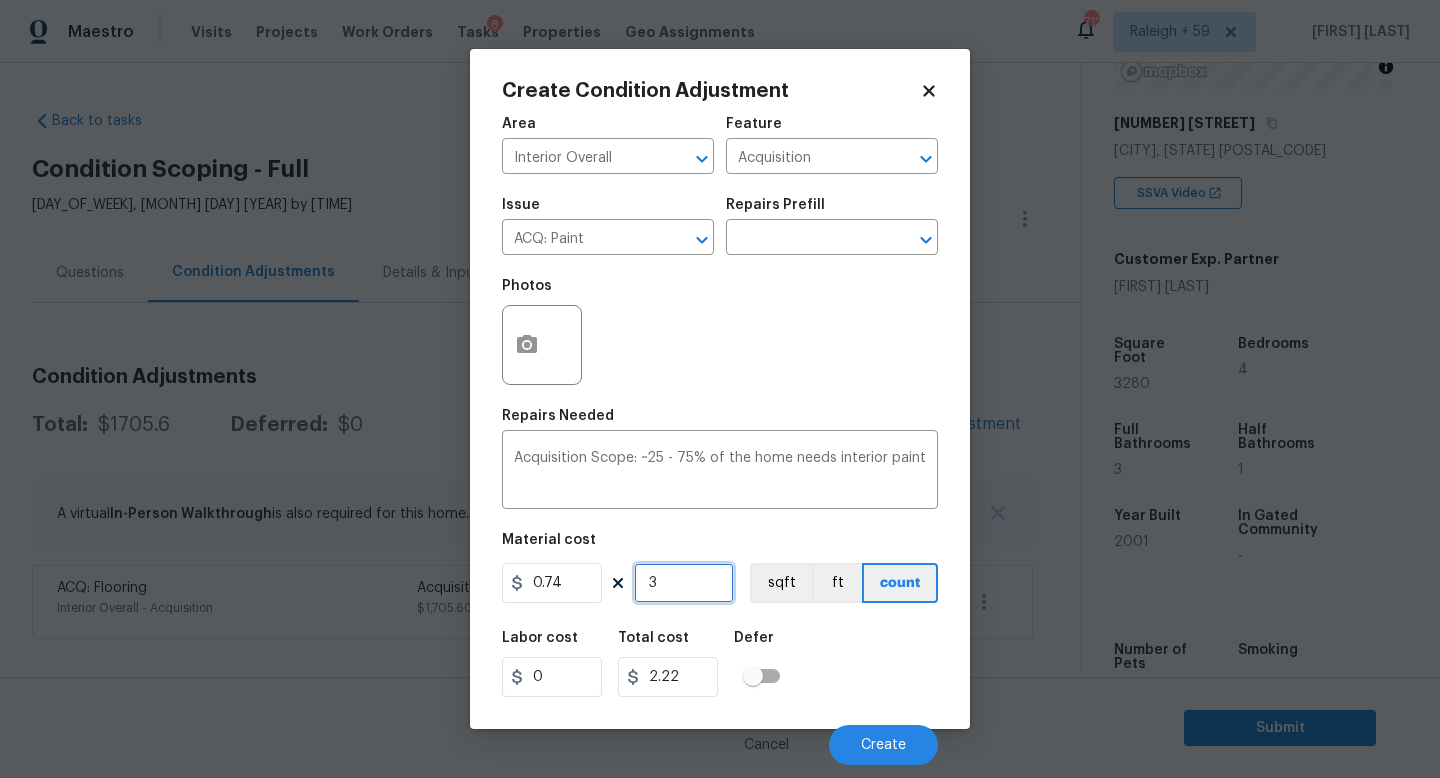 type on "32" 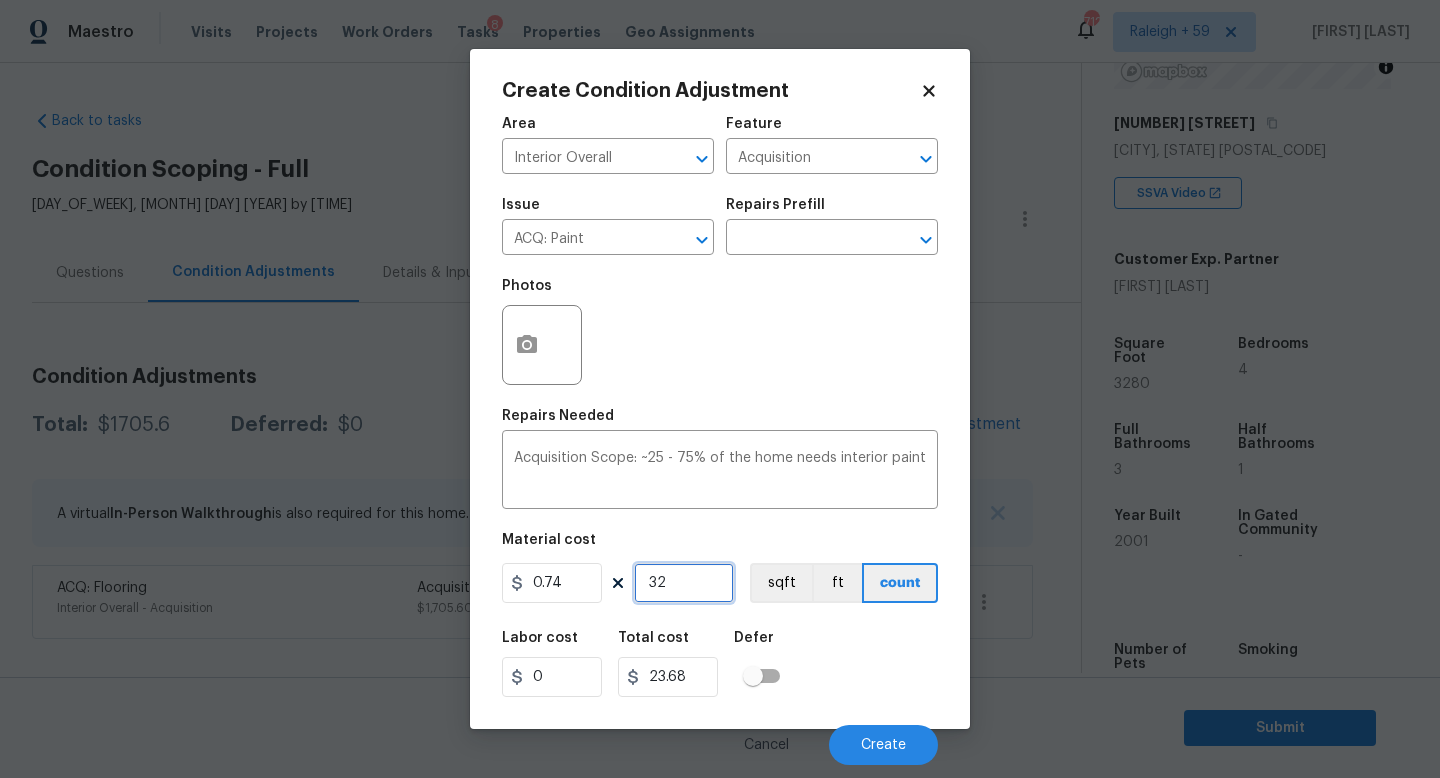 type on "328" 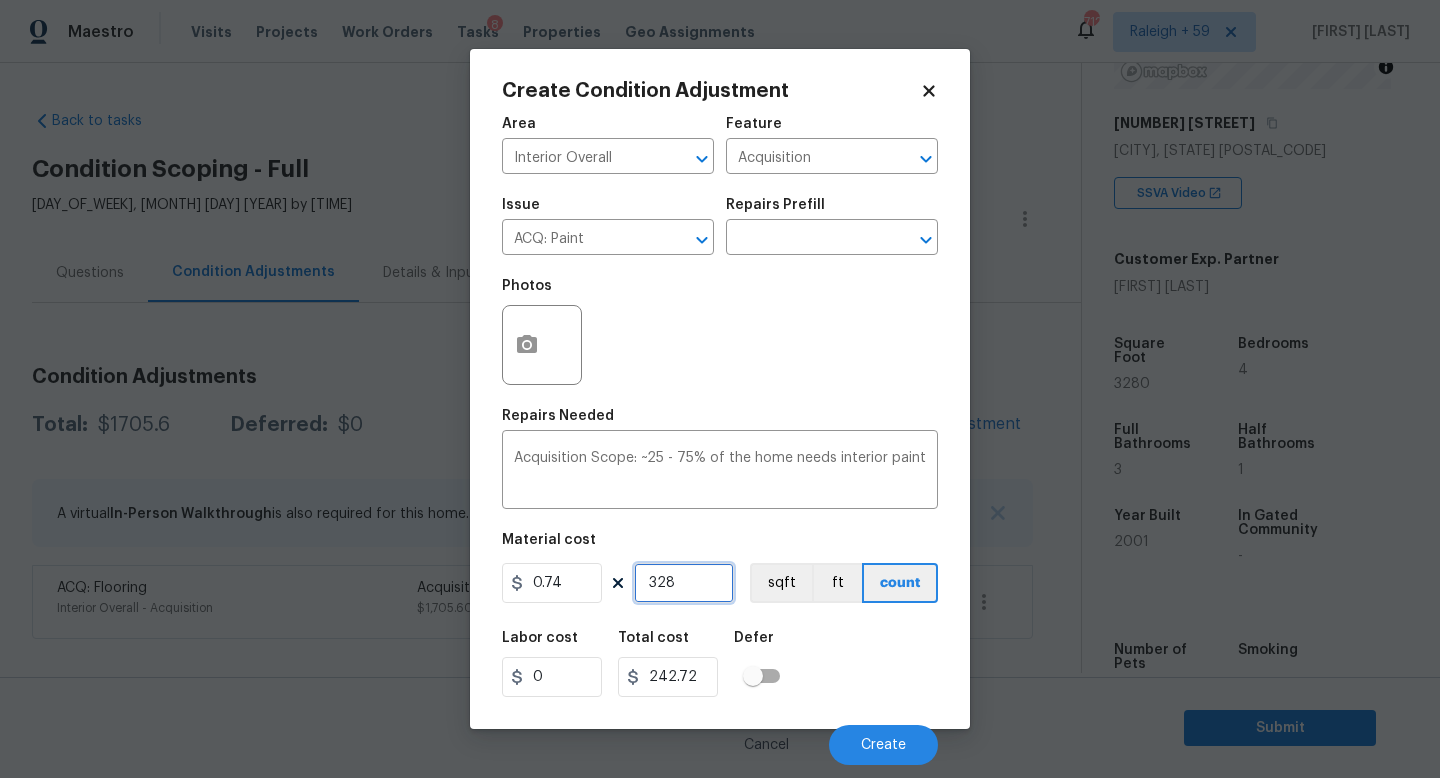 type on "3280" 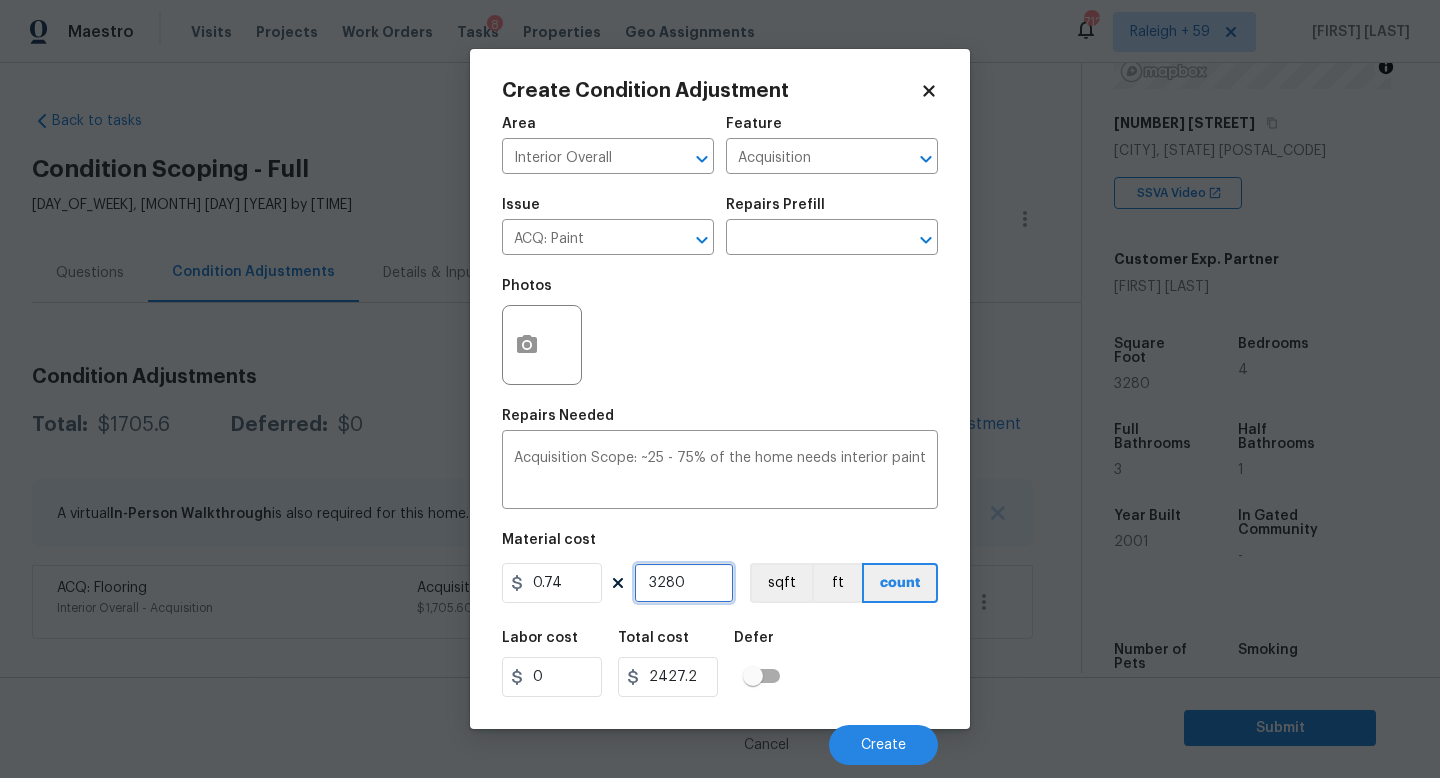 type on "3280" 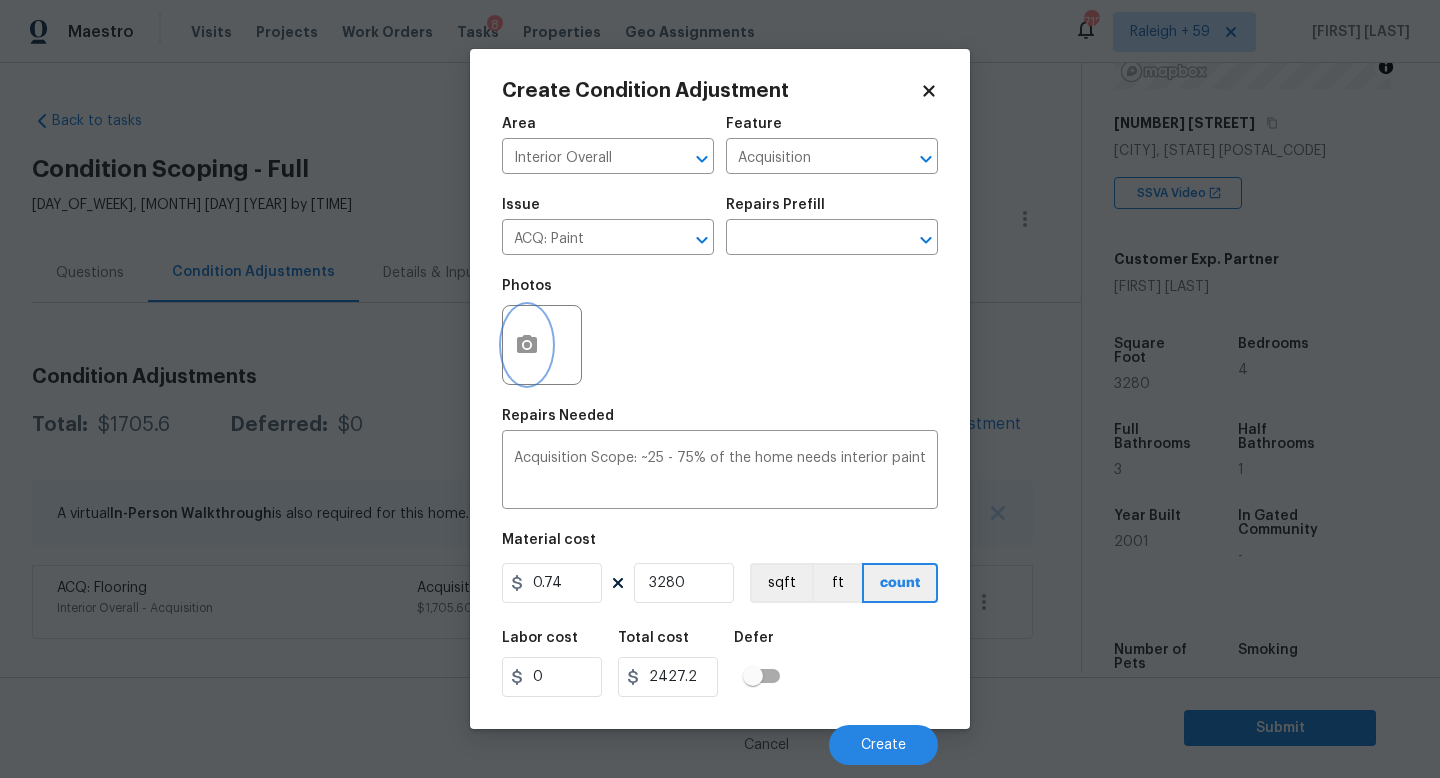 click at bounding box center [527, 345] 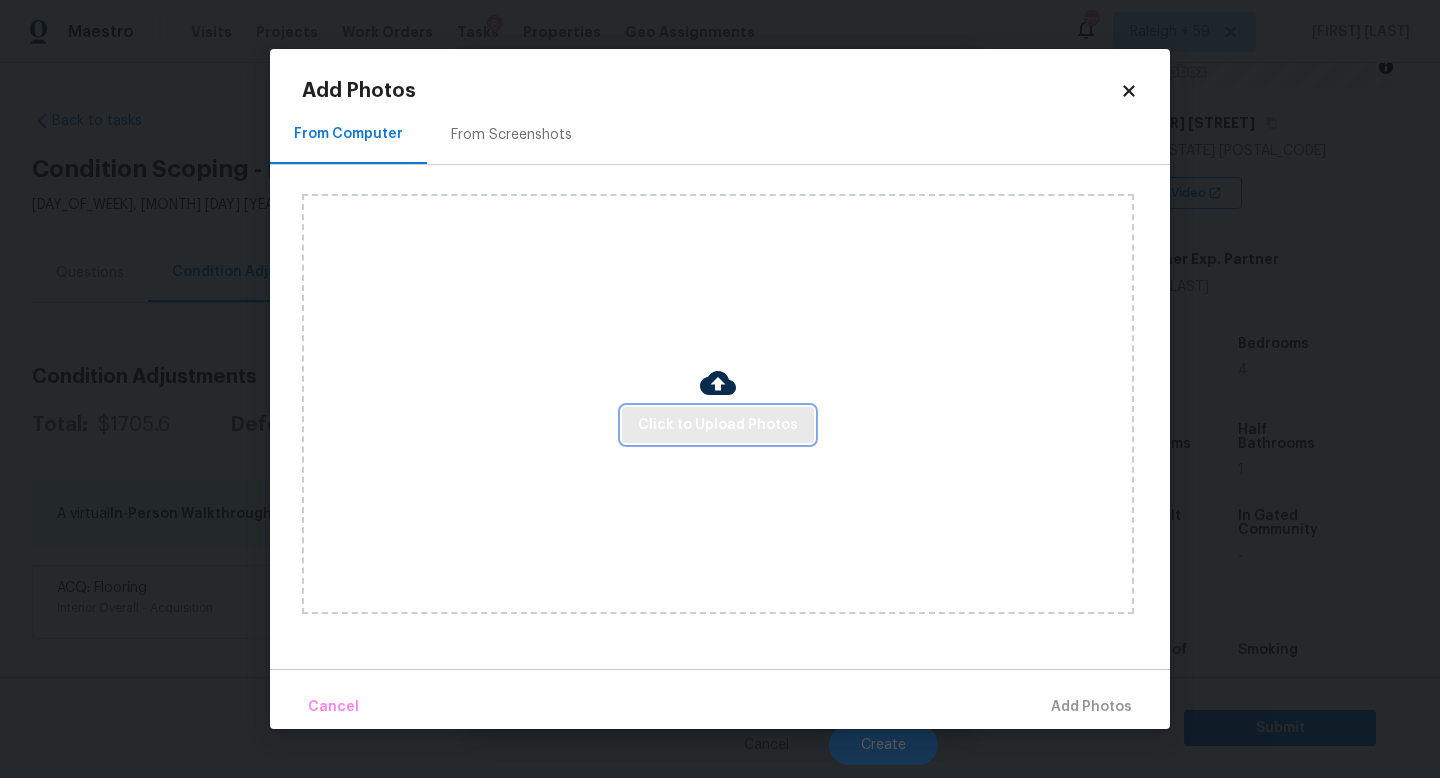 click on "Click to Upload Photos" at bounding box center (718, 425) 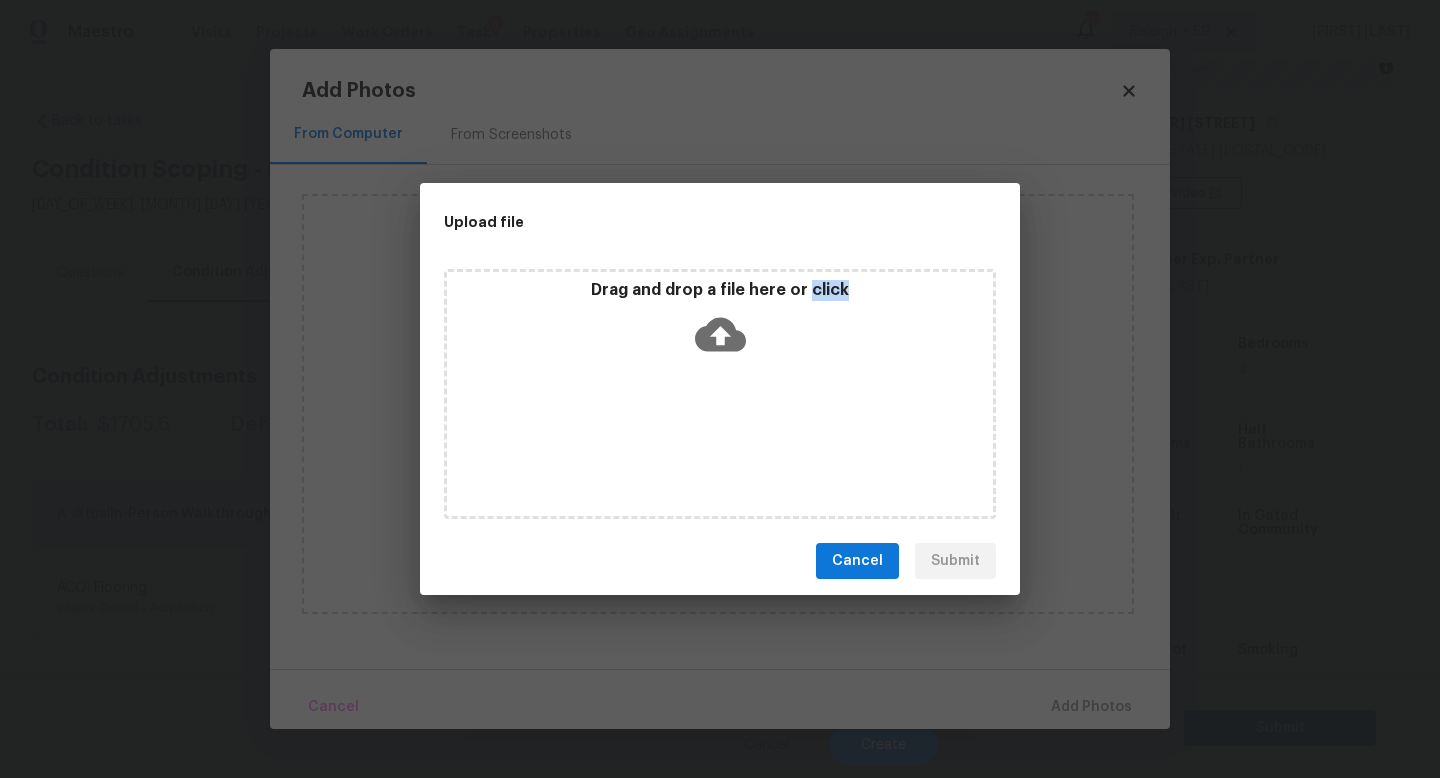 click on "Drag and drop a file here or click" at bounding box center (720, 394) 